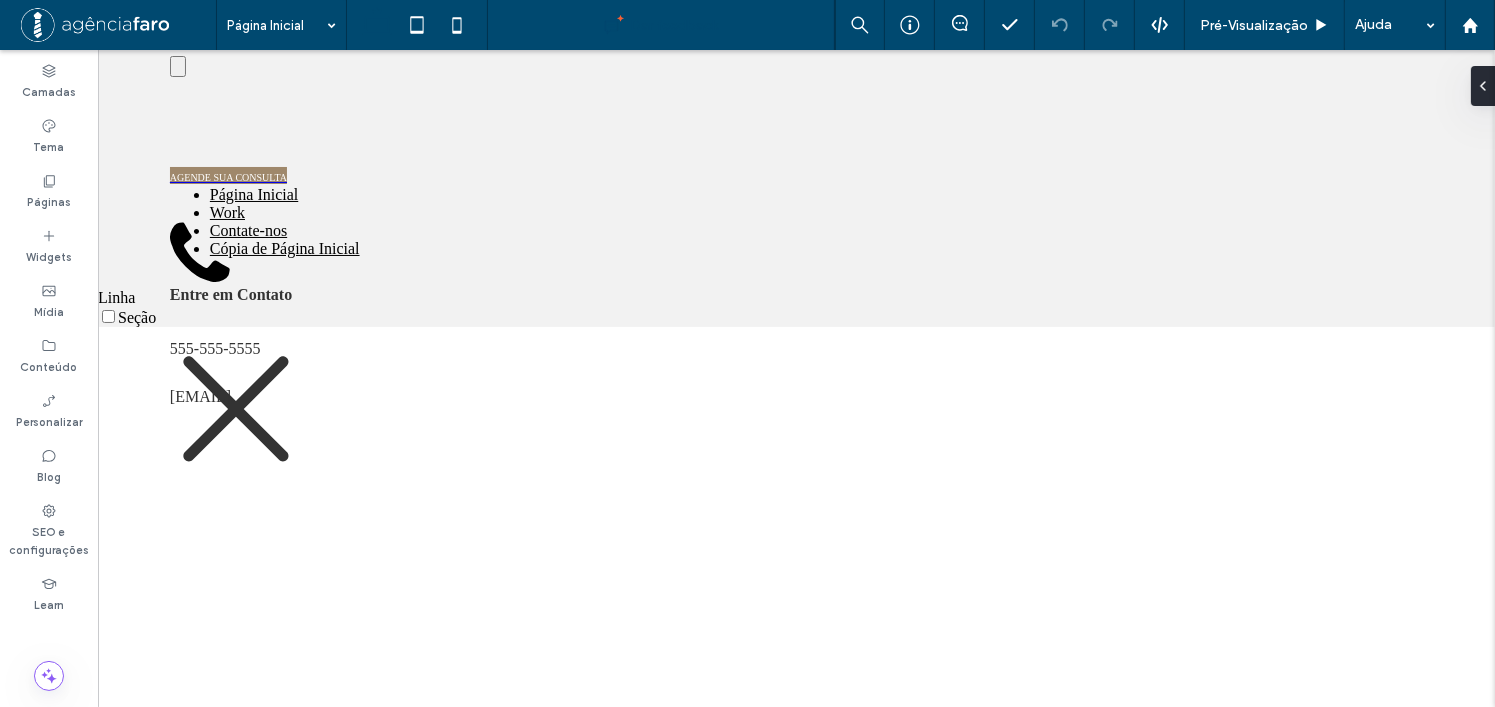 scroll, scrollTop: 0, scrollLeft: 0, axis: both 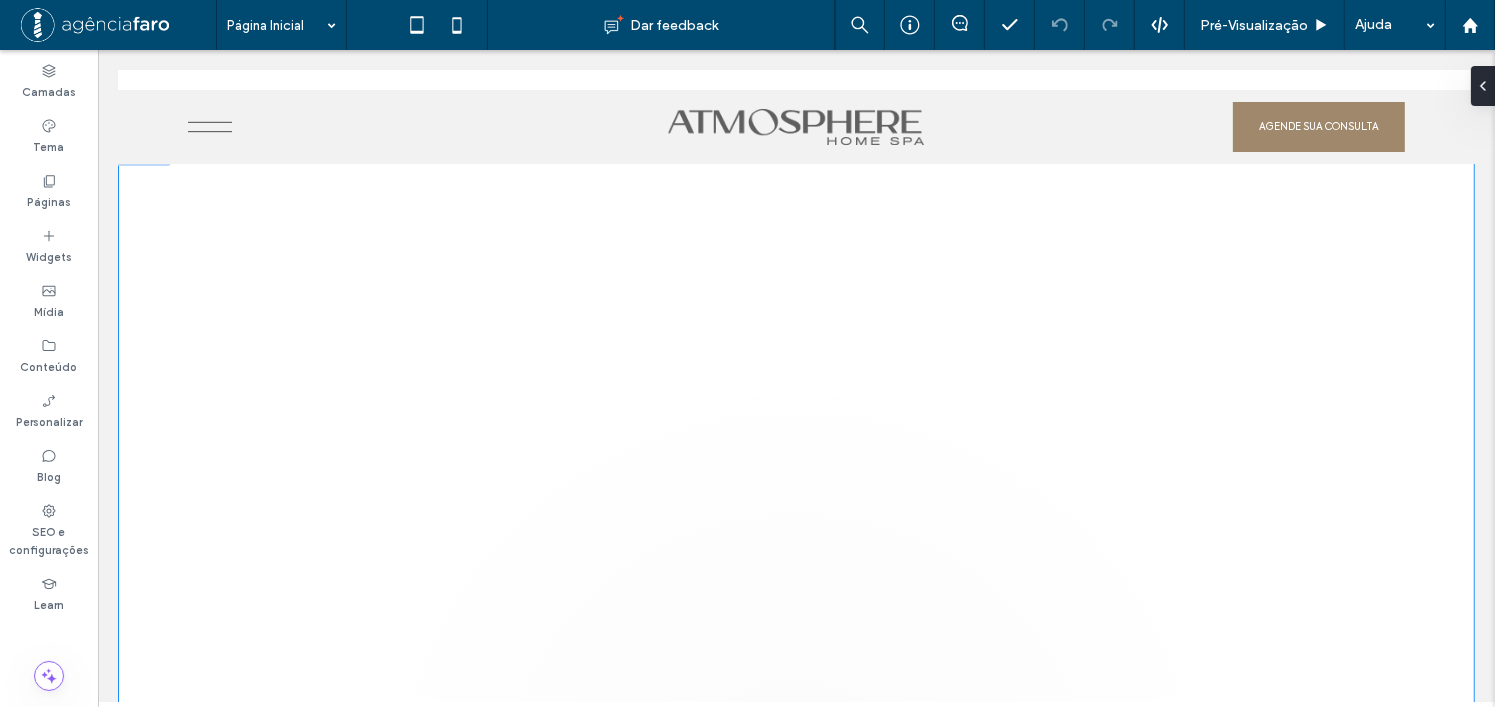 click at bounding box center (795, 470) 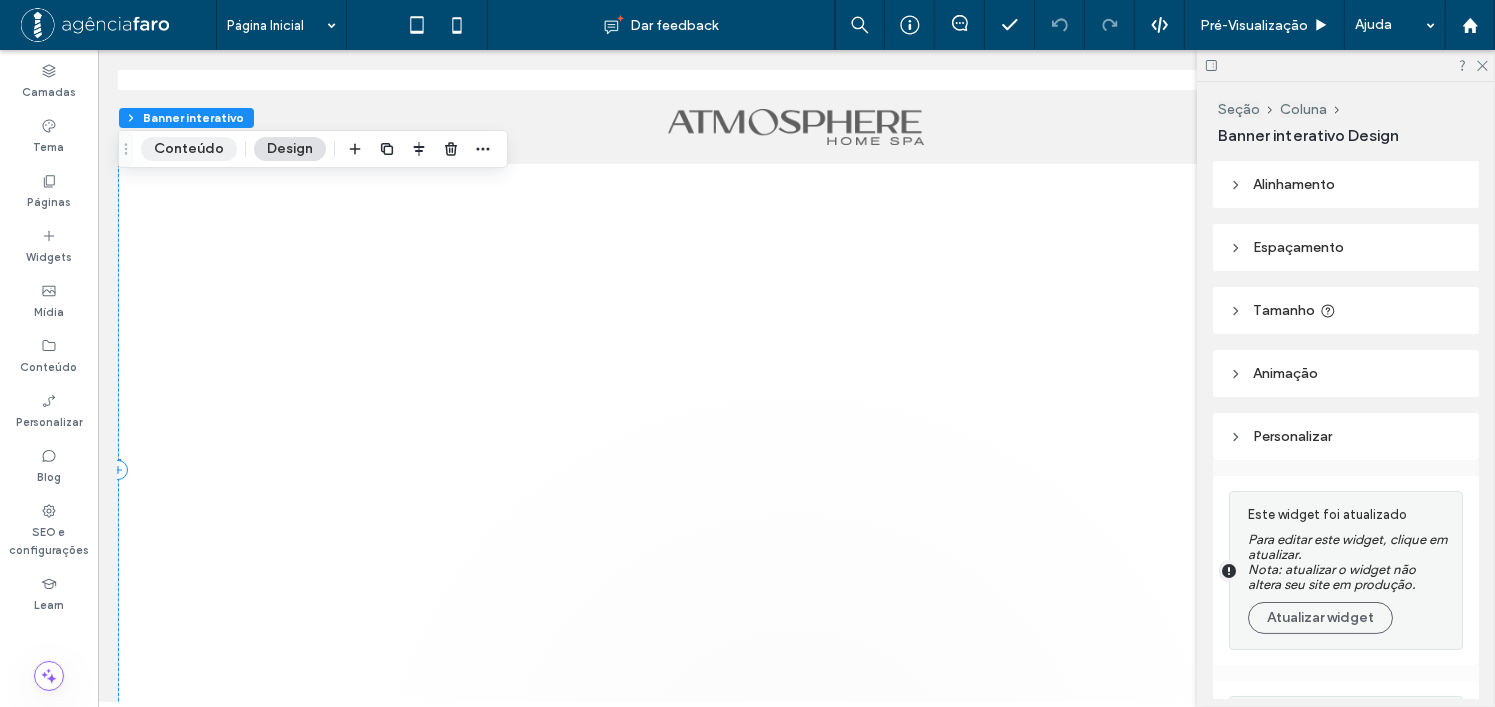 click on "Conteúdo" at bounding box center (189, 149) 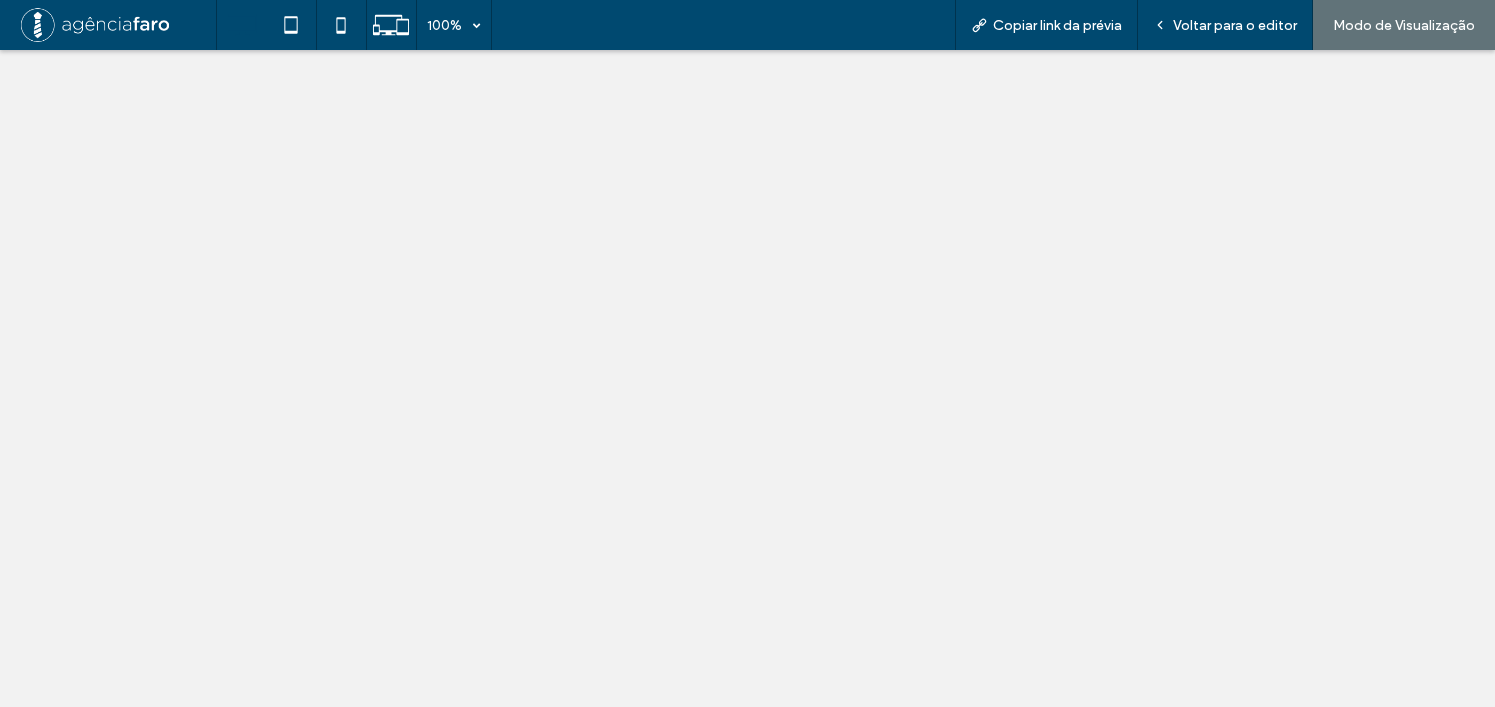 scroll, scrollTop: 0, scrollLeft: 0, axis: both 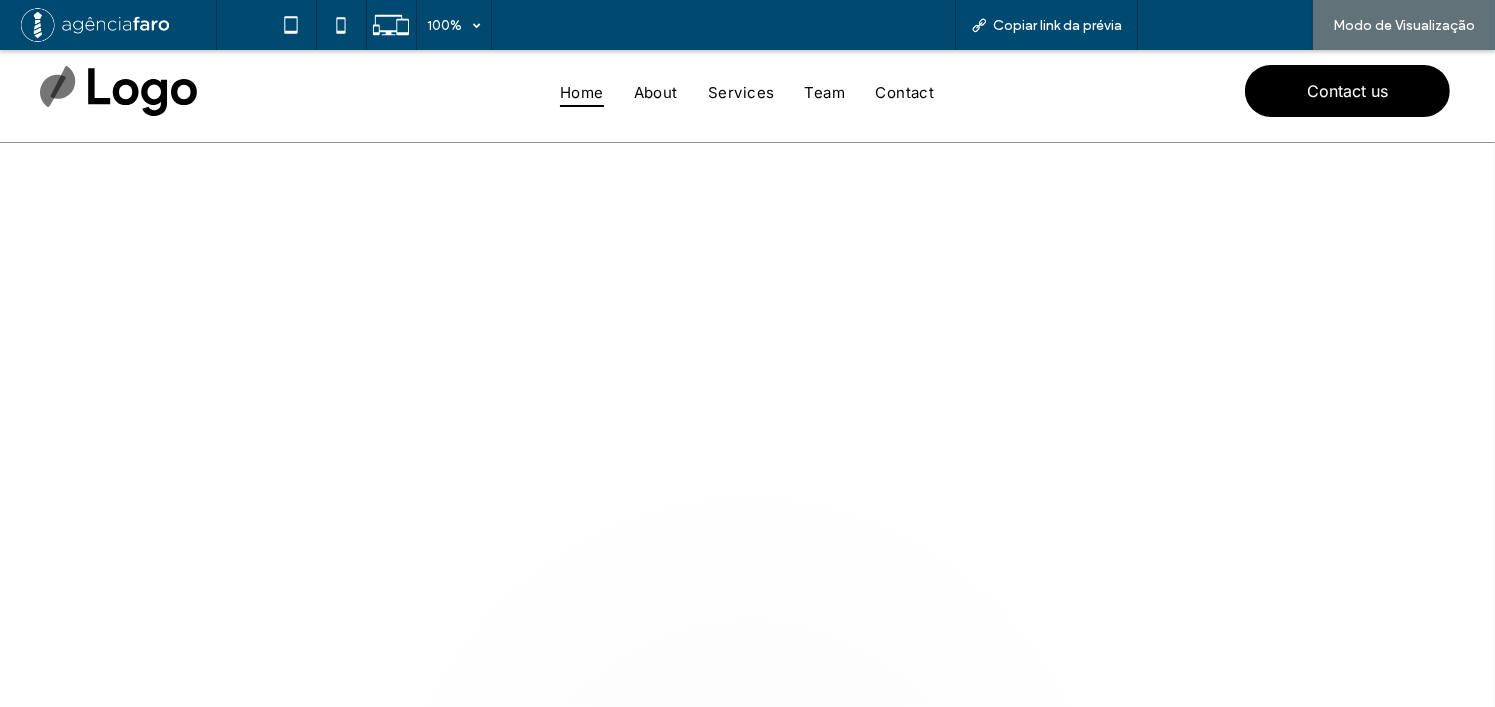 click on "Voltar para o editor" at bounding box center (1235, 25) 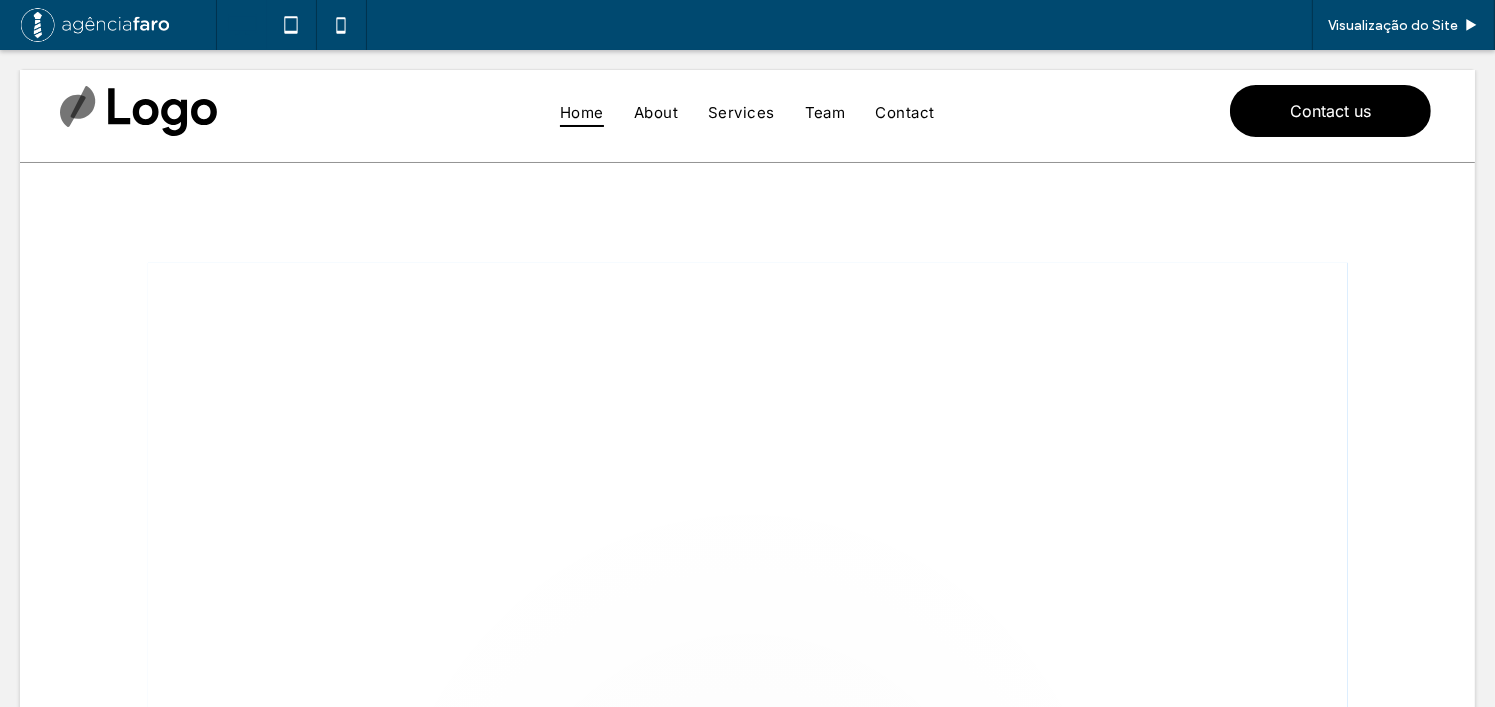 click at bounding box center [748, 591] 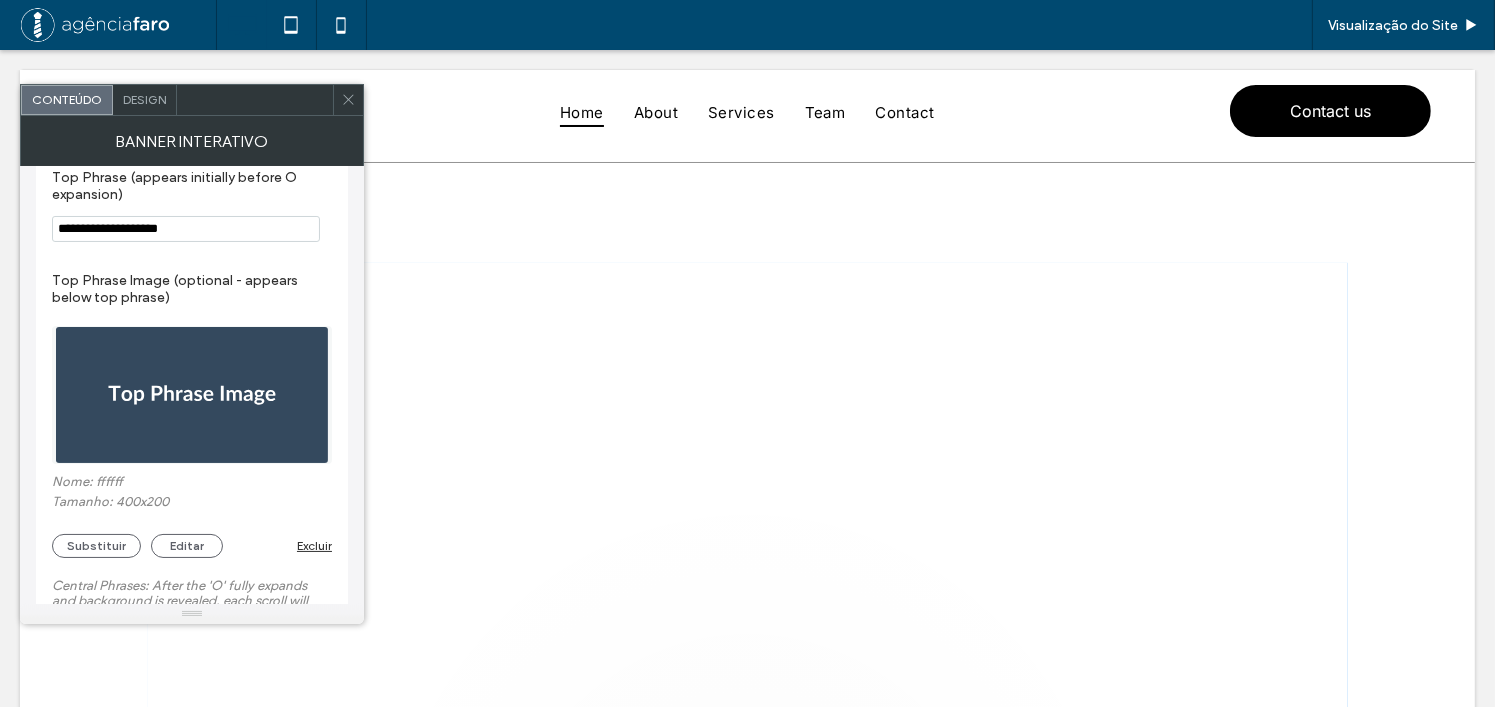 scroll, scrollTop: 200, scrollLeft: 0, axis: vertical 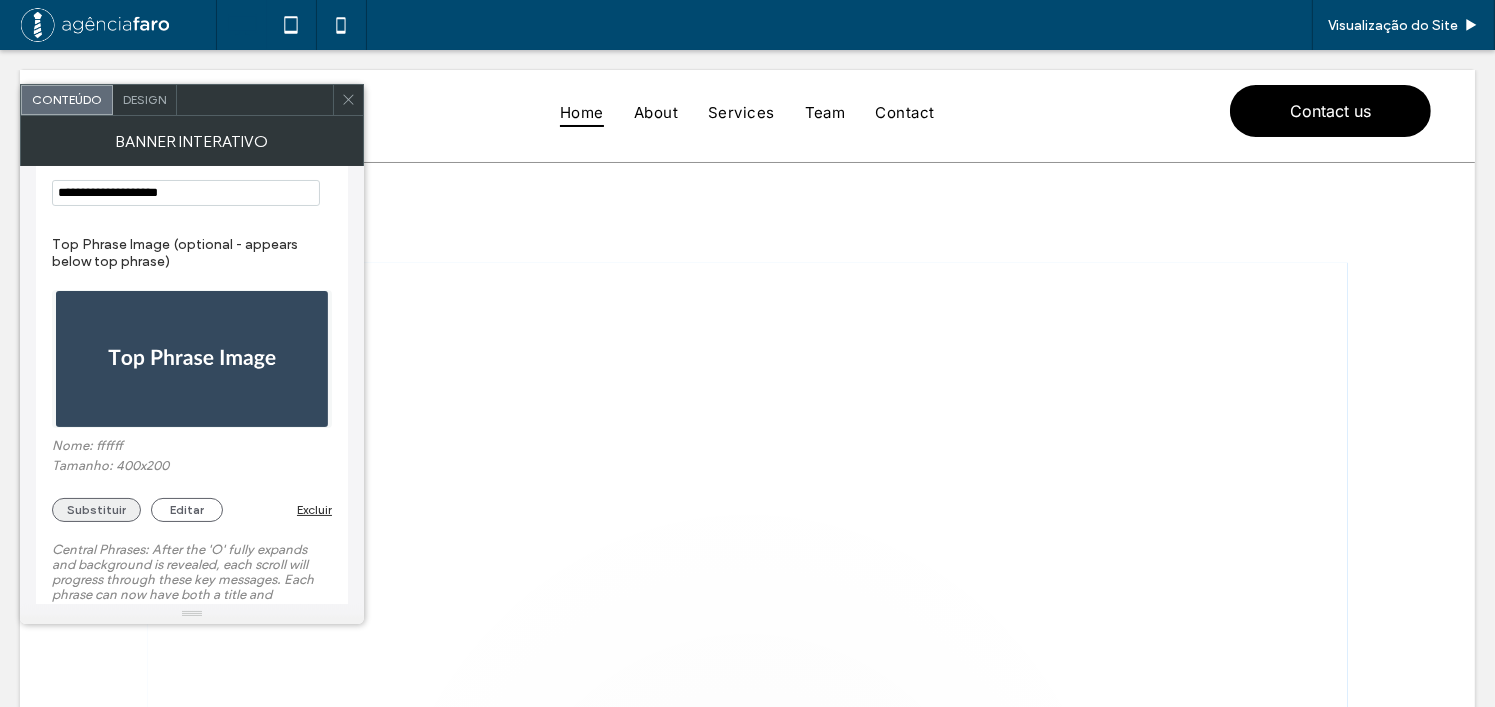 click on "Substituir" at bounding box center [96, 510] 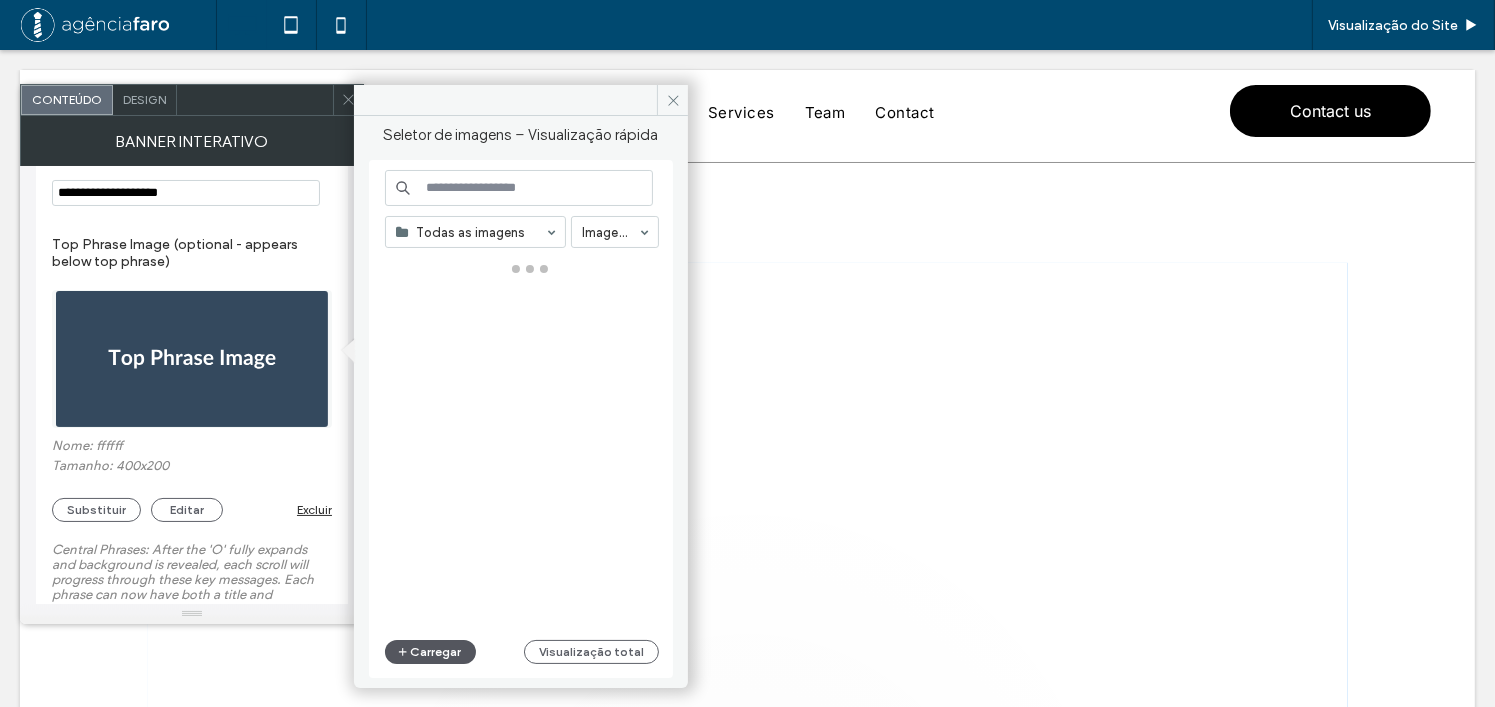 click 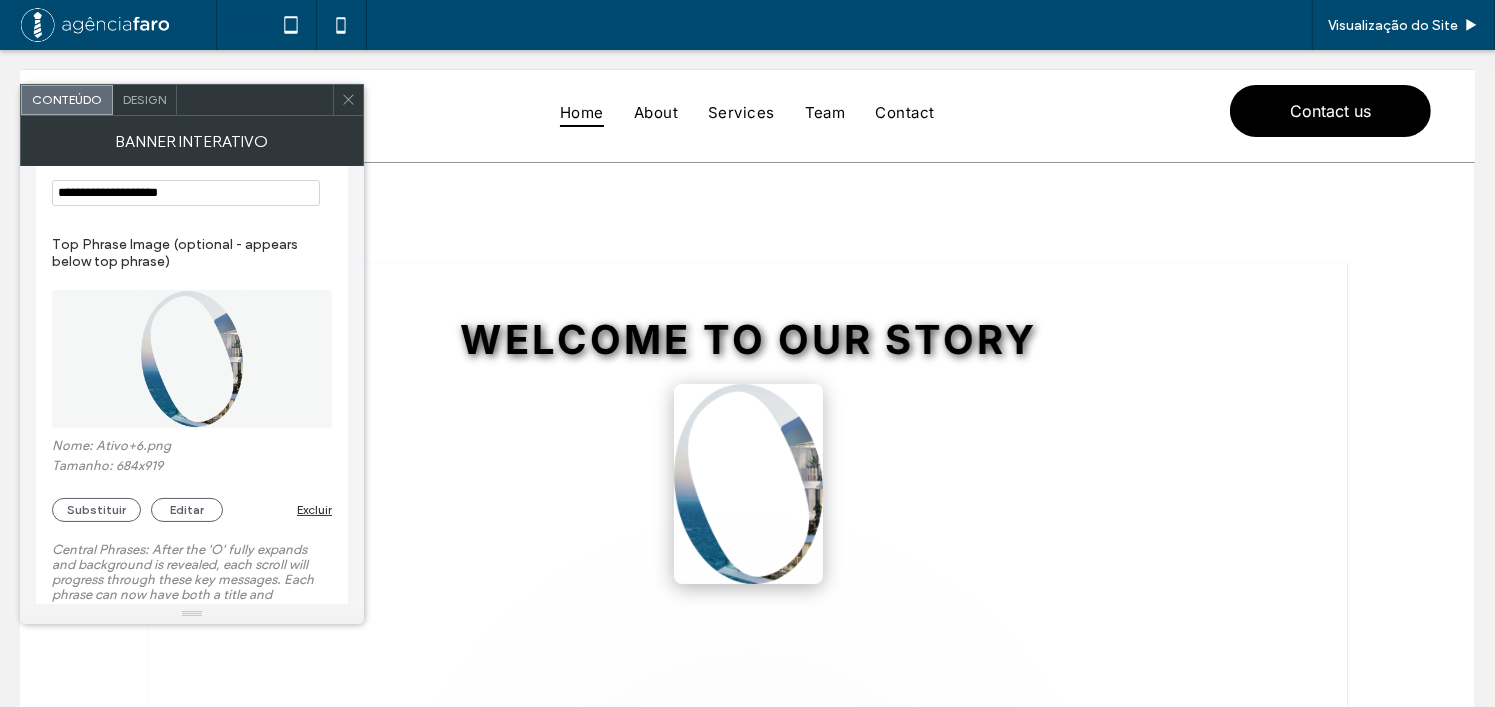 click at bounding box center (348, 100) 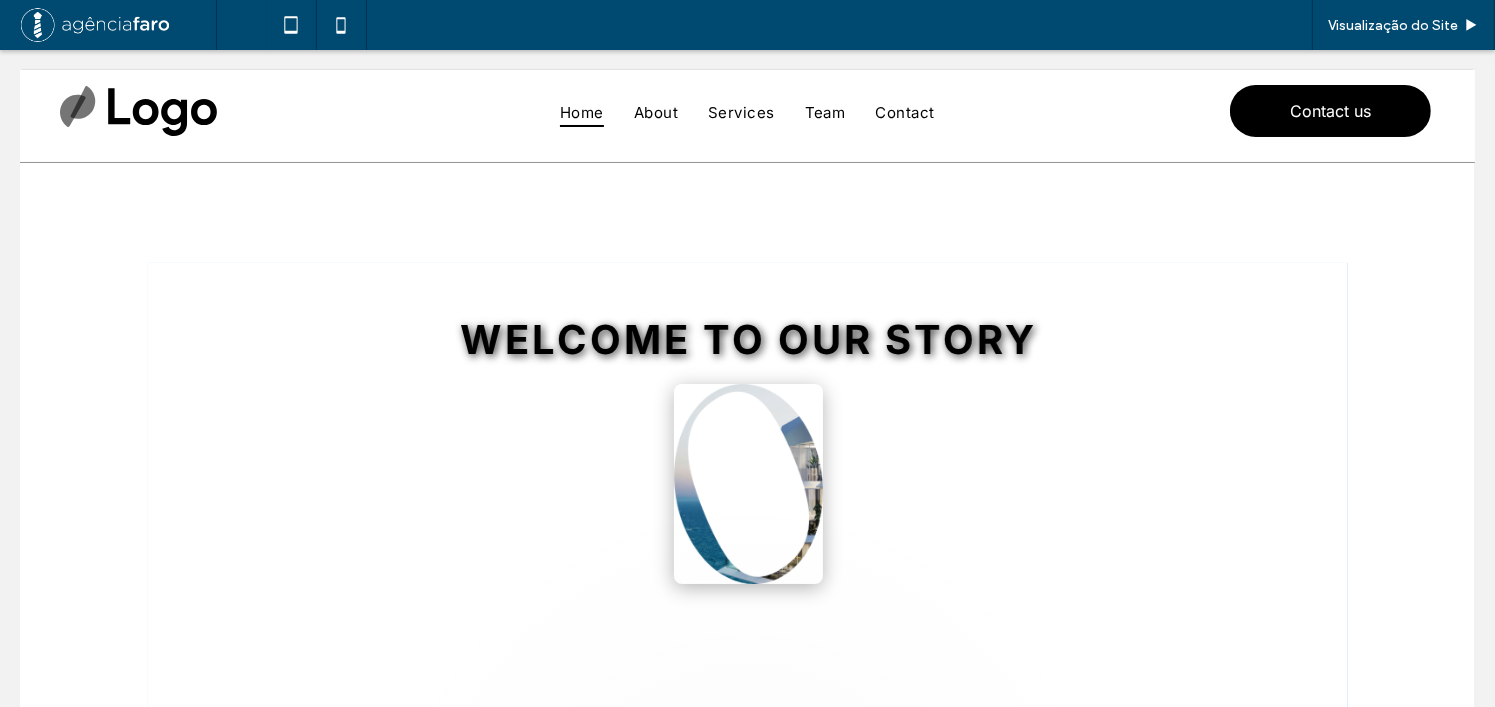 click at bounding box center [748, 591] 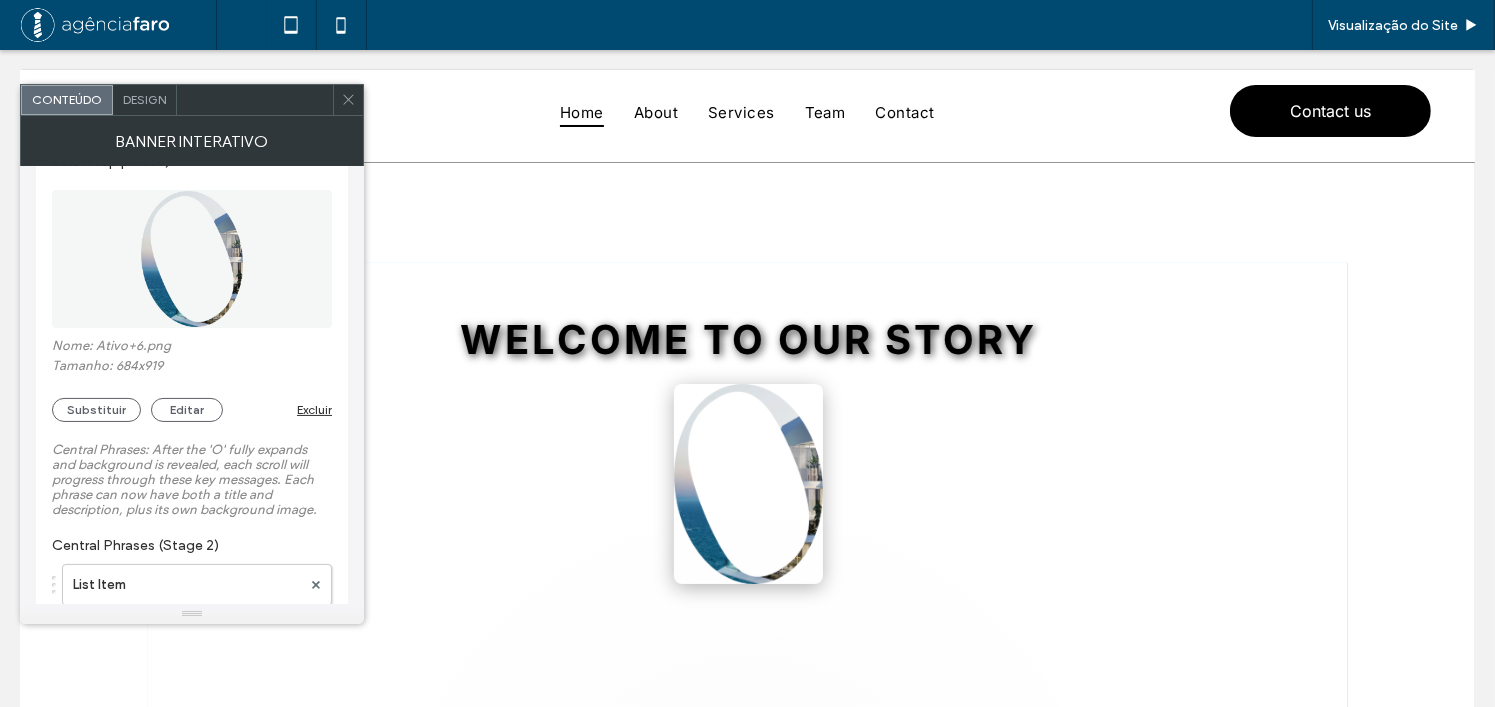scroll, scrollTop: 400, scrollLeft: 0, axis: vertical 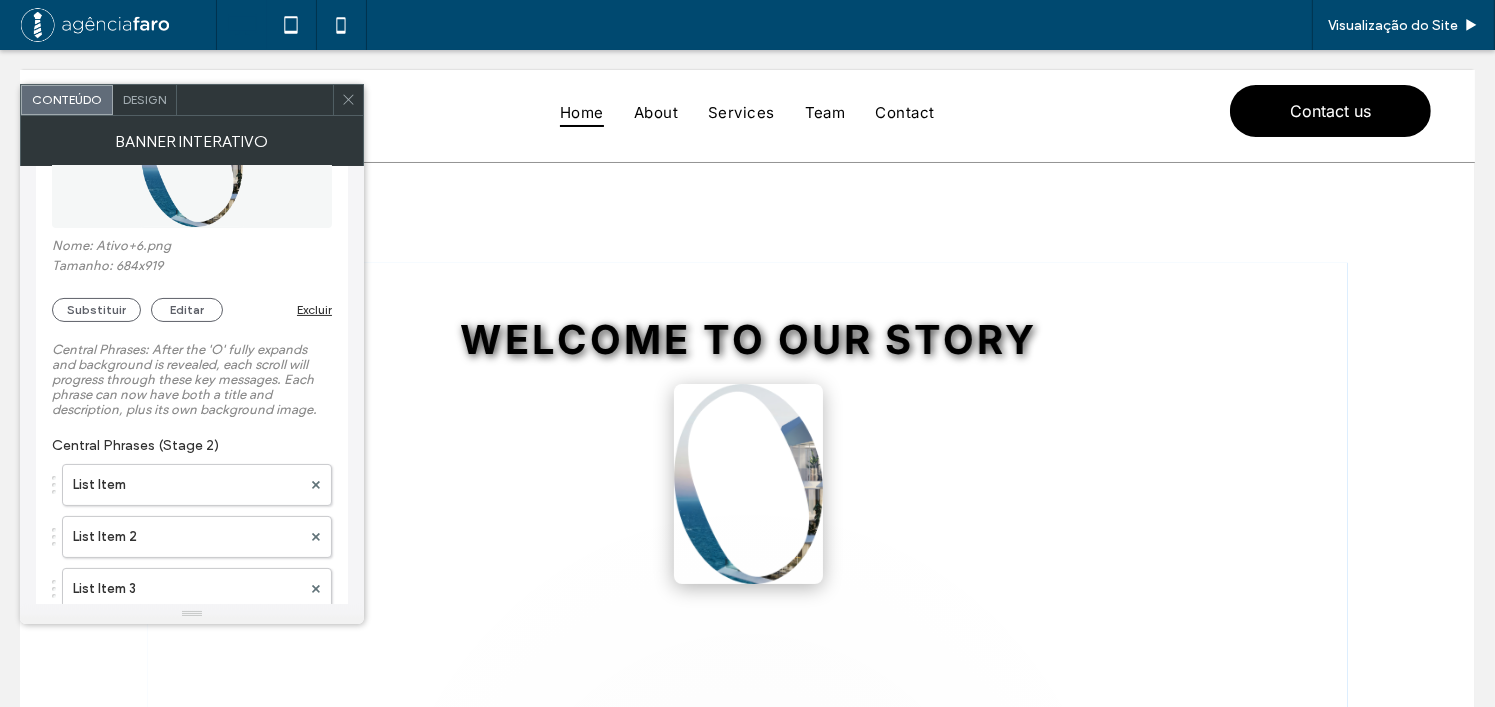 click on "Banner interativo" at bounding box center (192, 141) 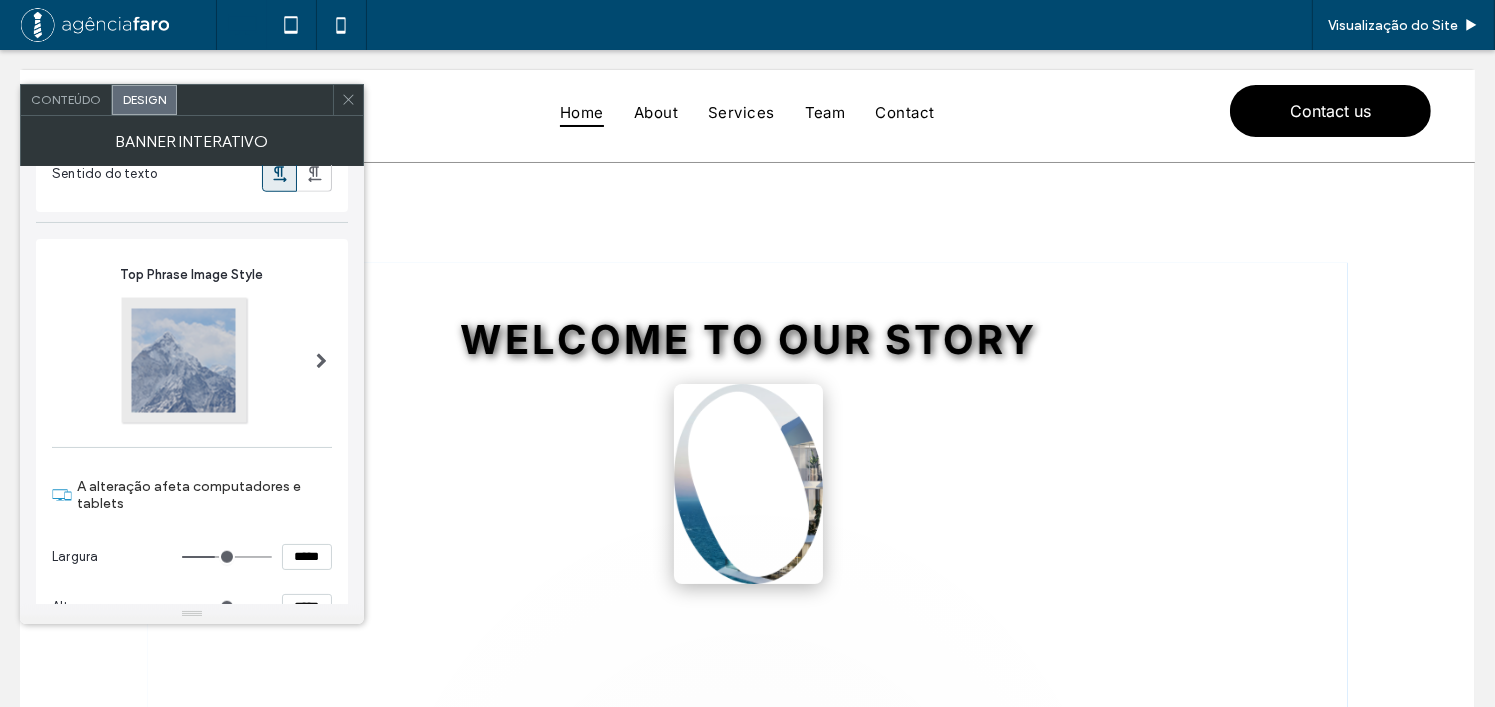 scroll, scrollTop: 1800, scrollLeft: 0, axis: vertical 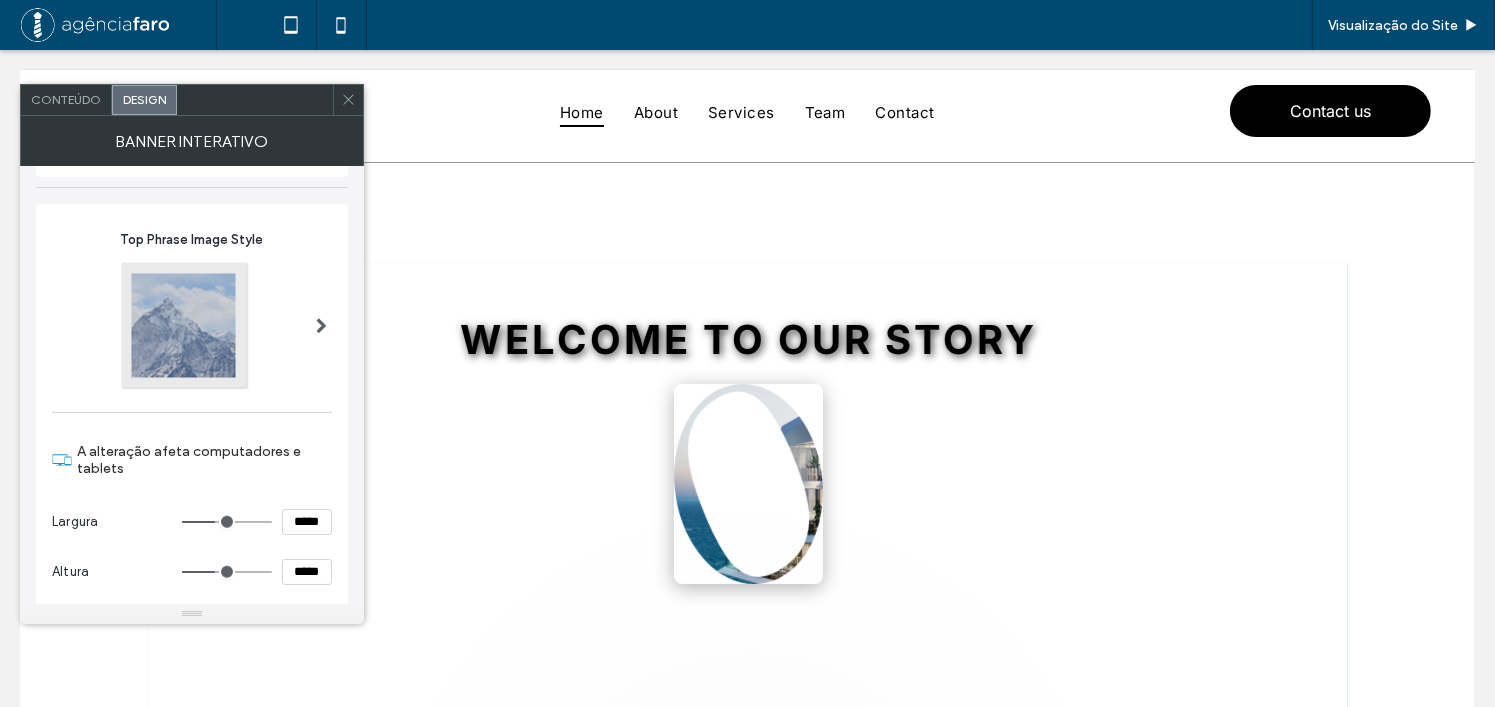 click at bounding box center [321, 326] 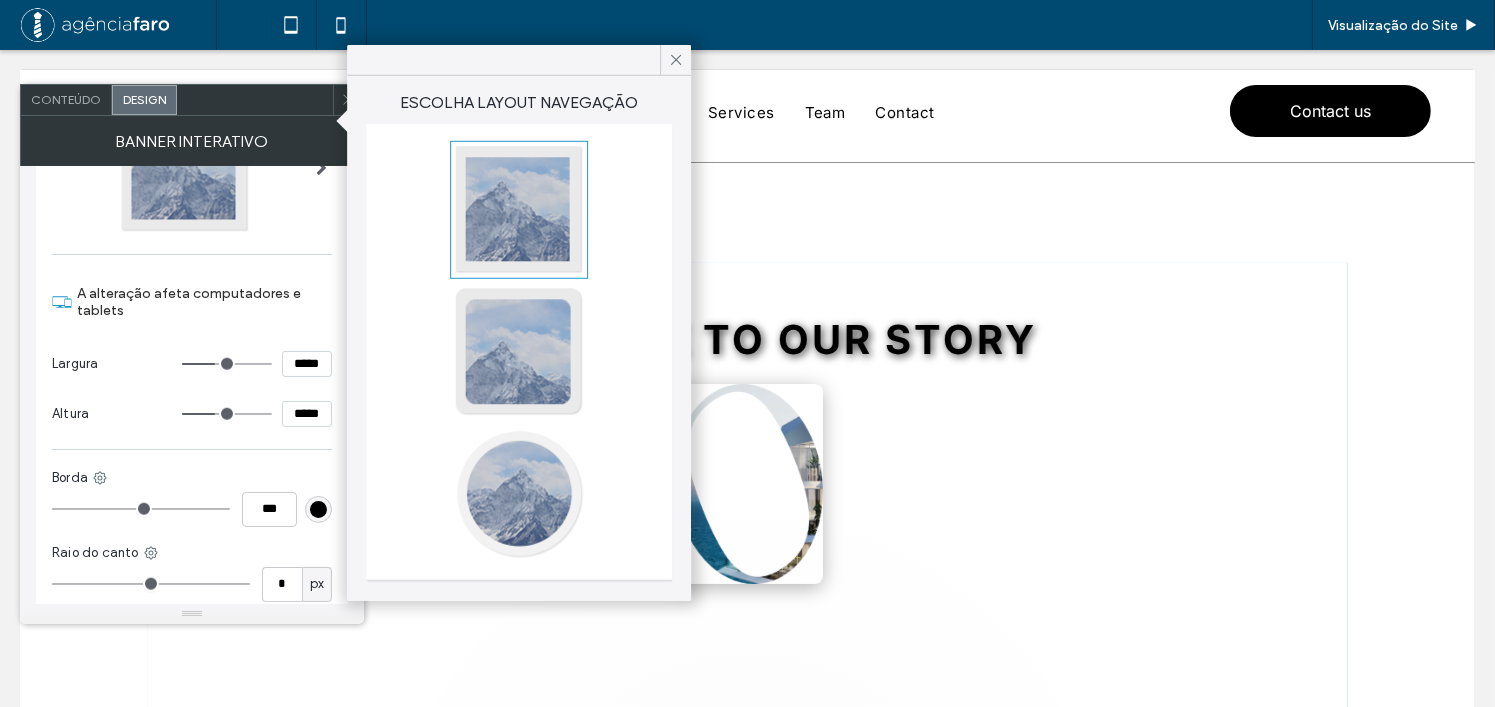 scroll, scrollTop: 2000, scrollLeft: 0, axis: vertical 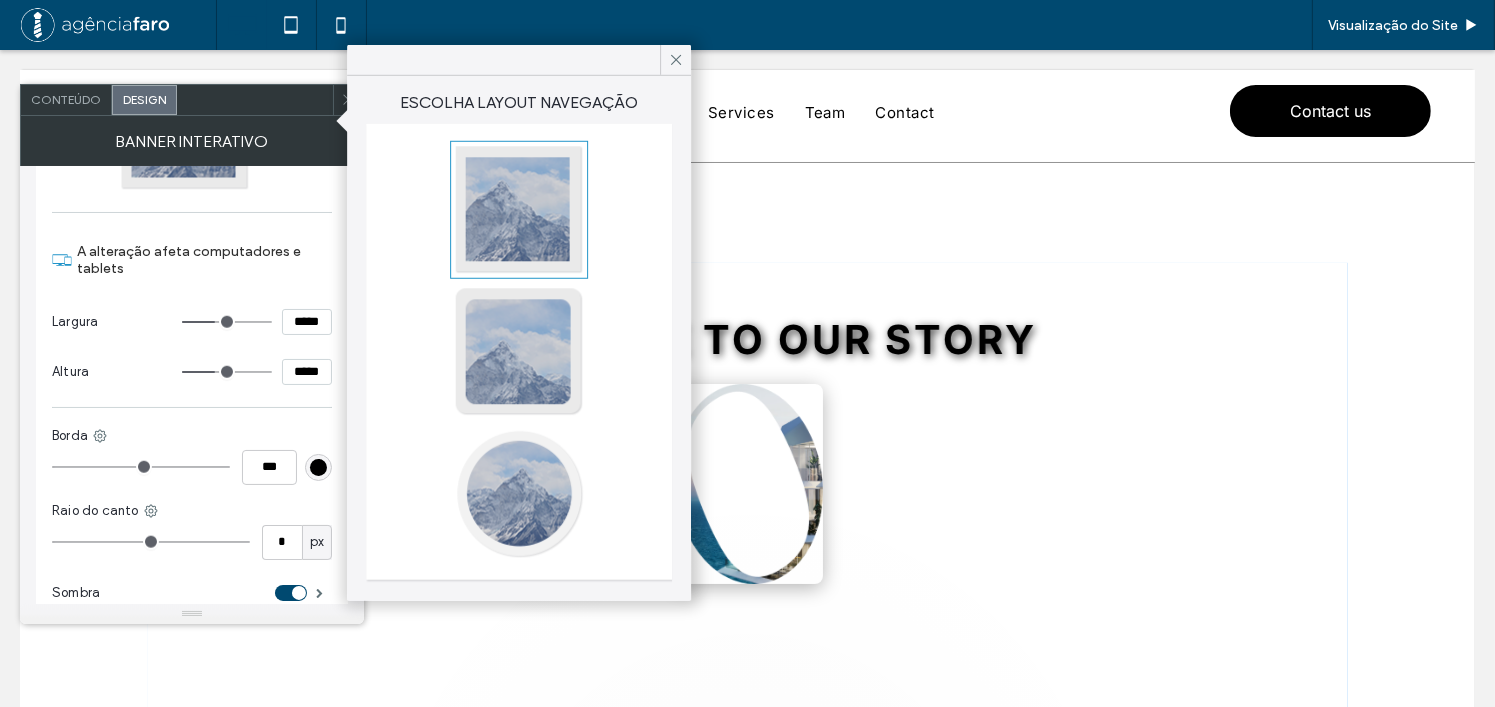 drag, startPoint x: 122, startPoint y: 368, endPoint x: 151, endPoint y: 359, distance: 30.364452 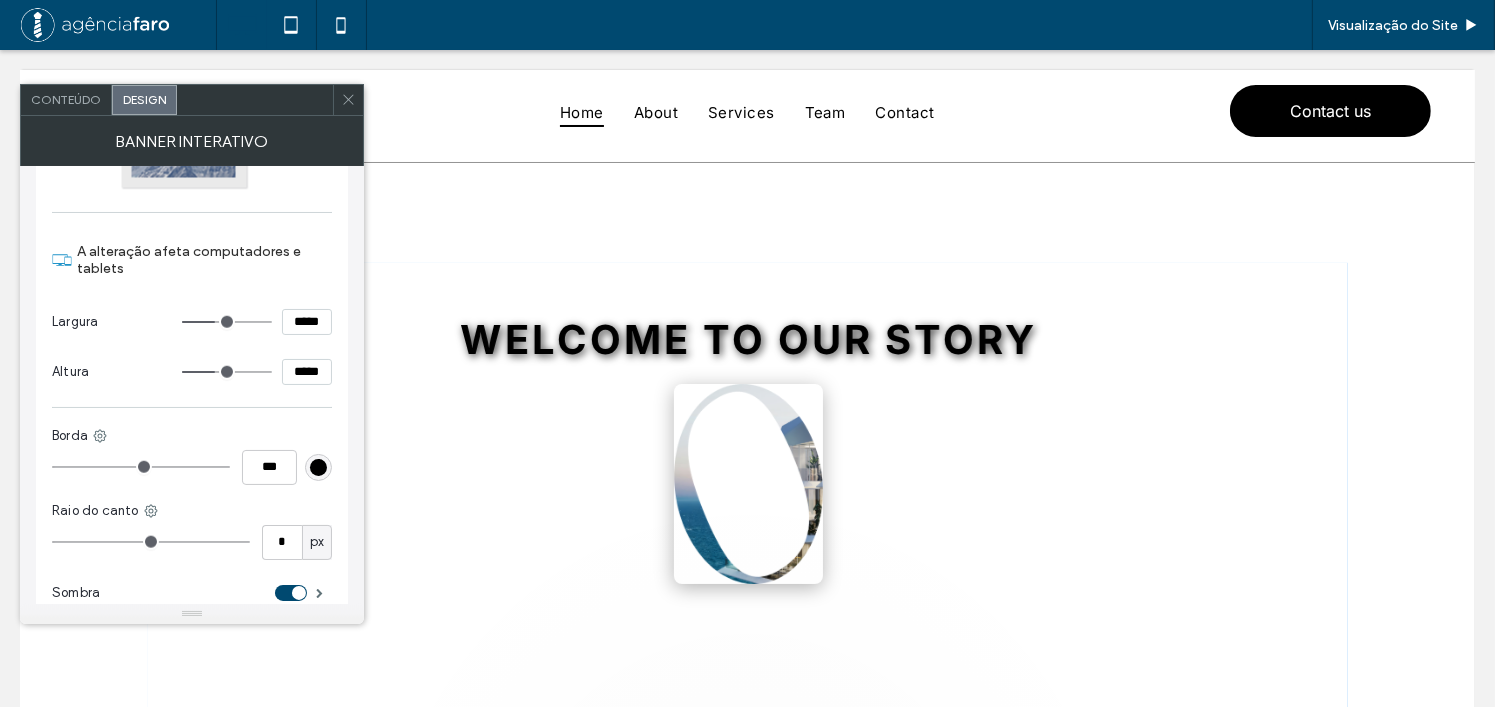 type on "*" 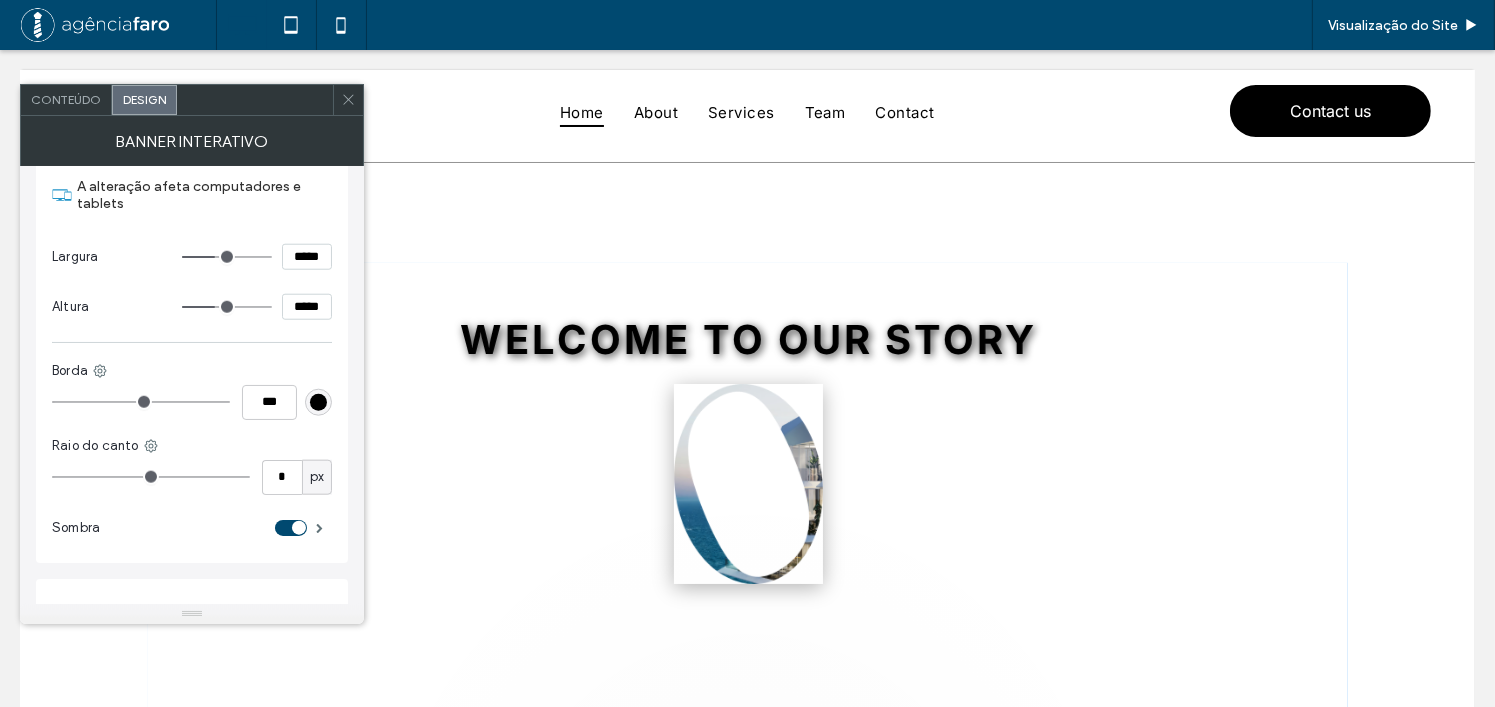 scroll, scrollTop: 2100, scrollLeft: 0, axis: vertical 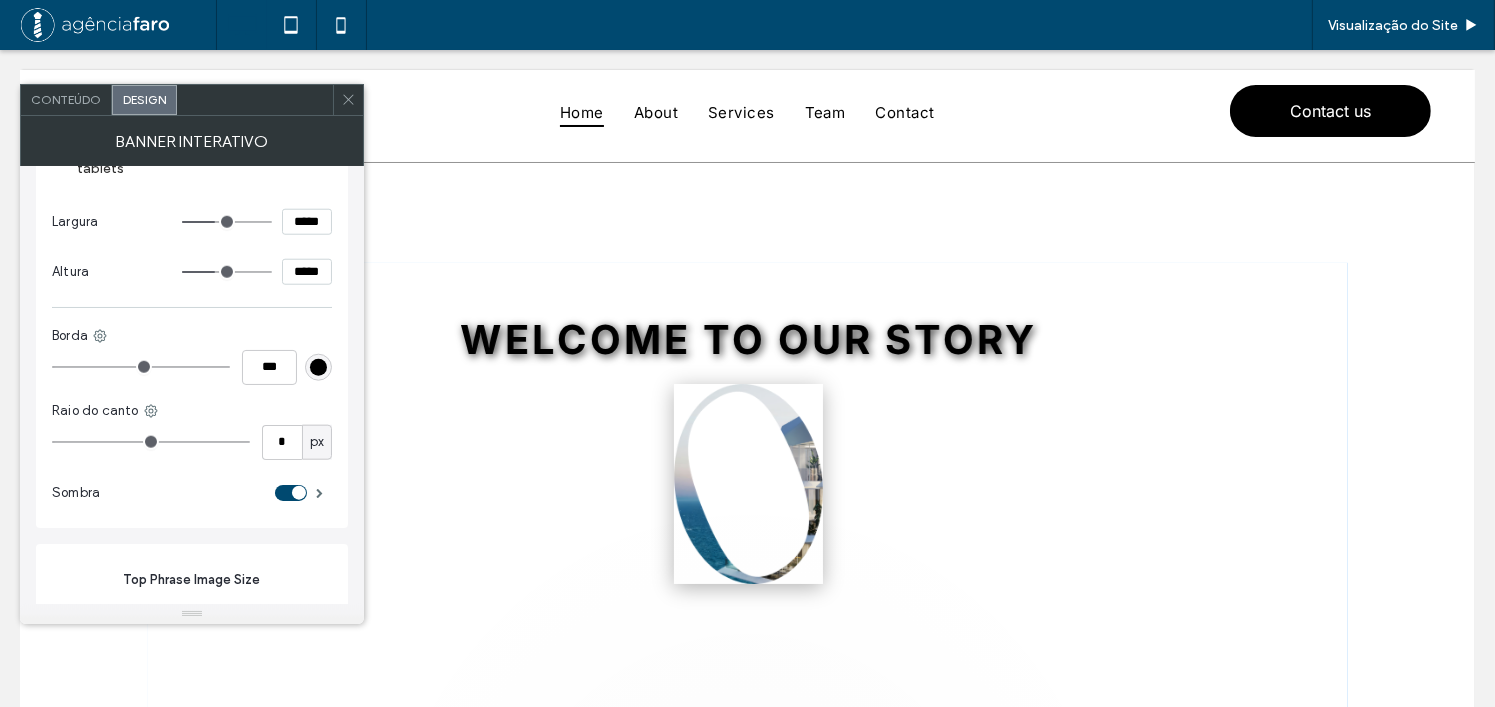 click at bounding box center [291, 493] 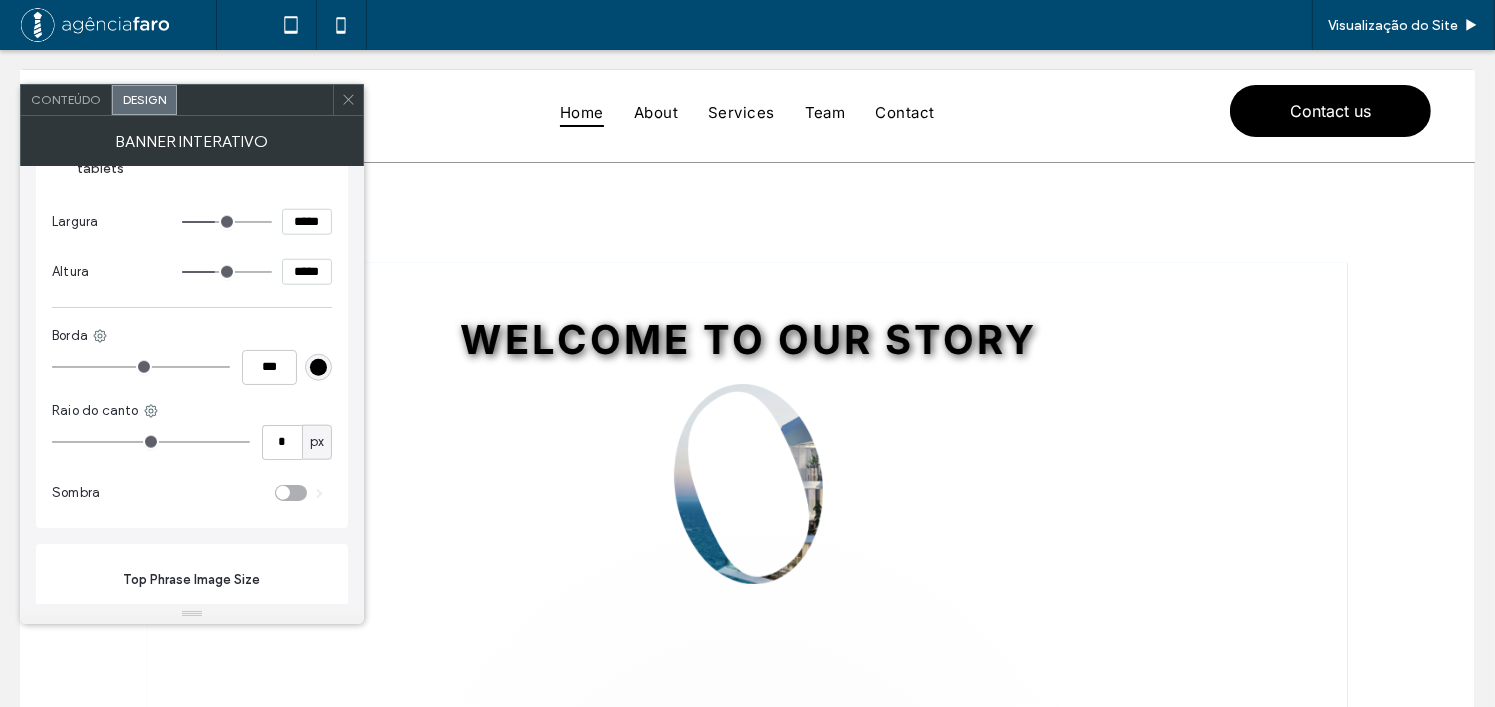 scroll, scrollTop: 2000, scrollLeft: 0, axis: vertical 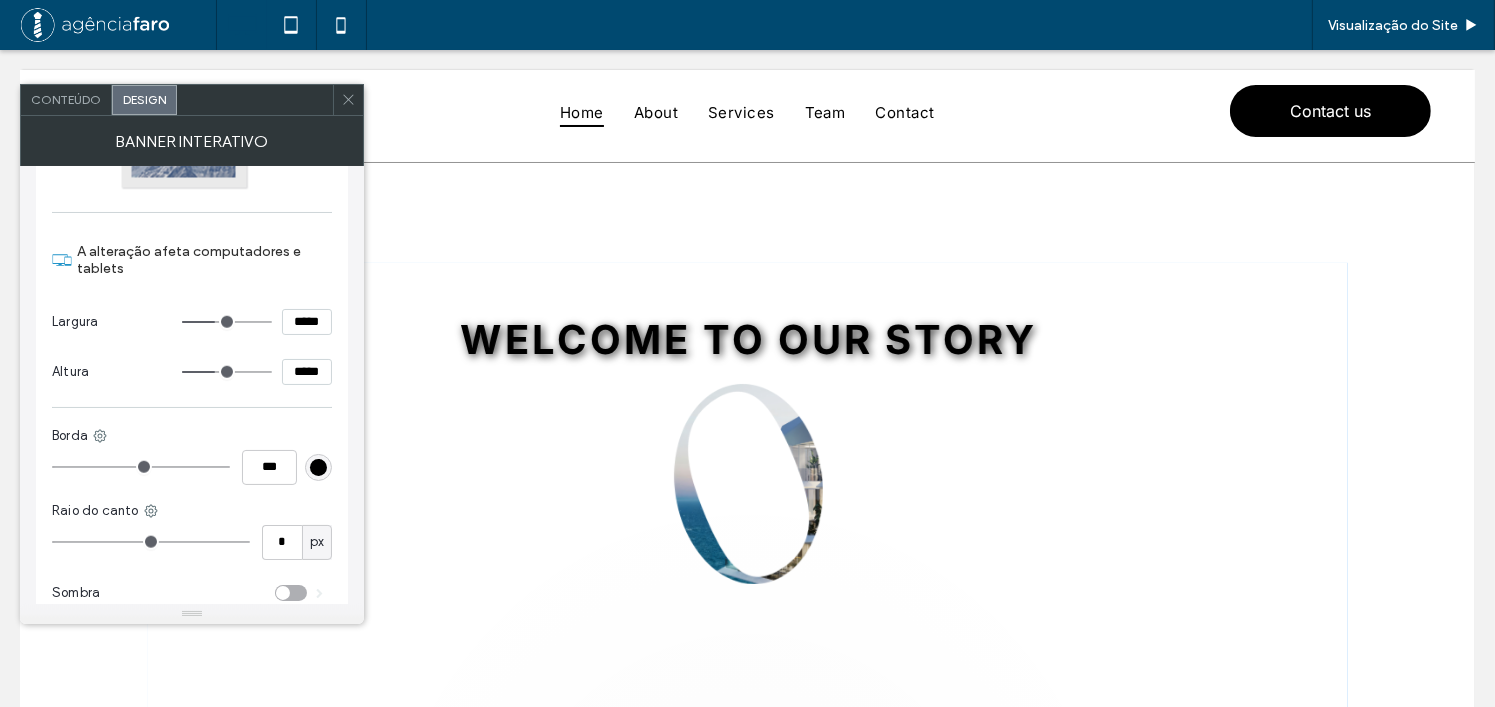 type on "***" 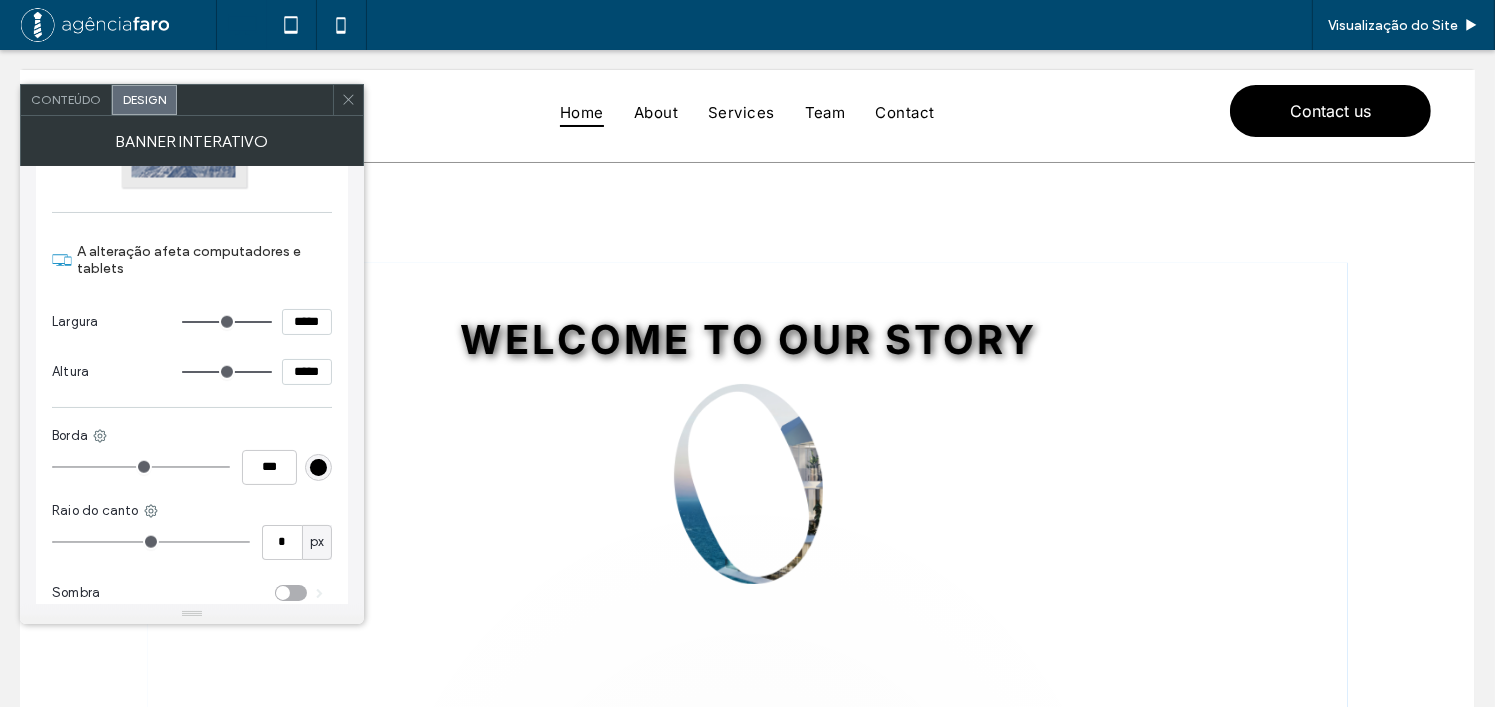 type on "***" 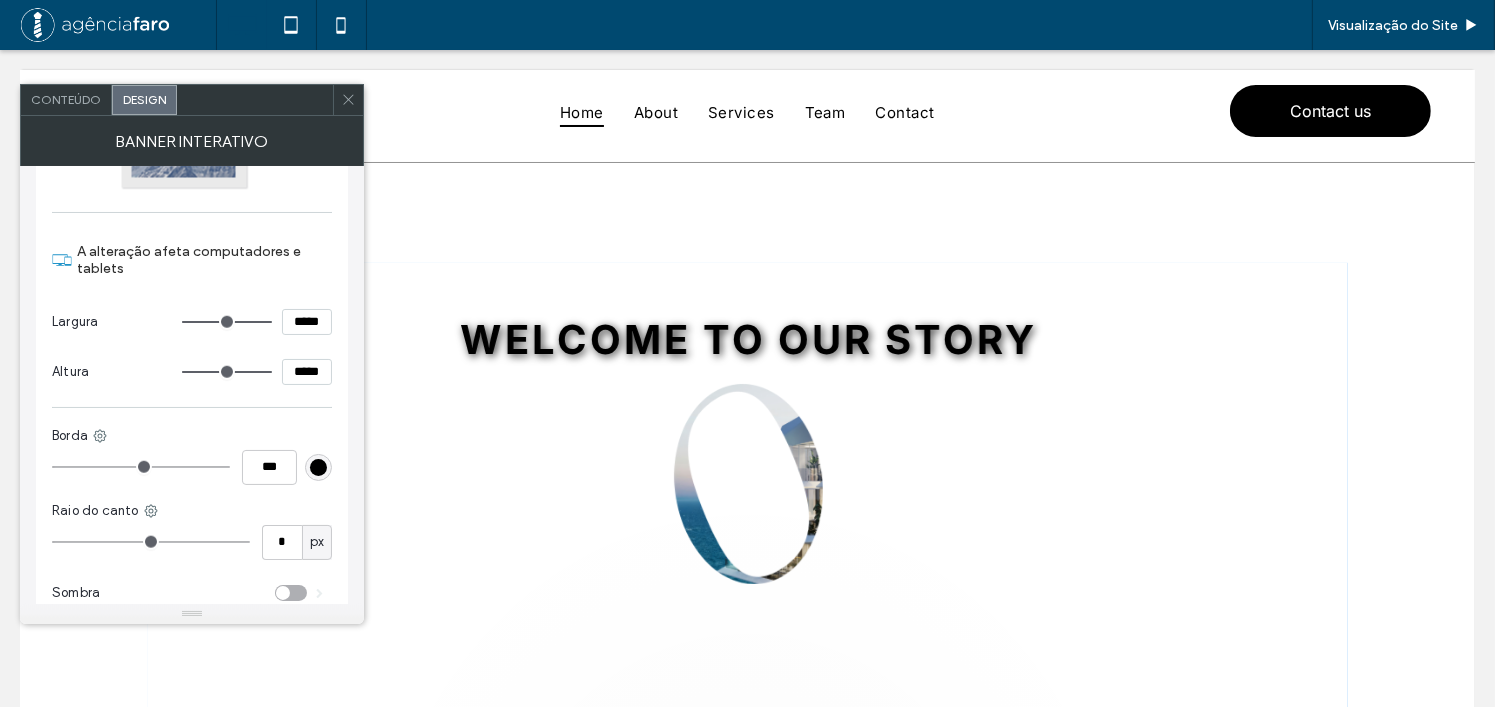 type on "**********" 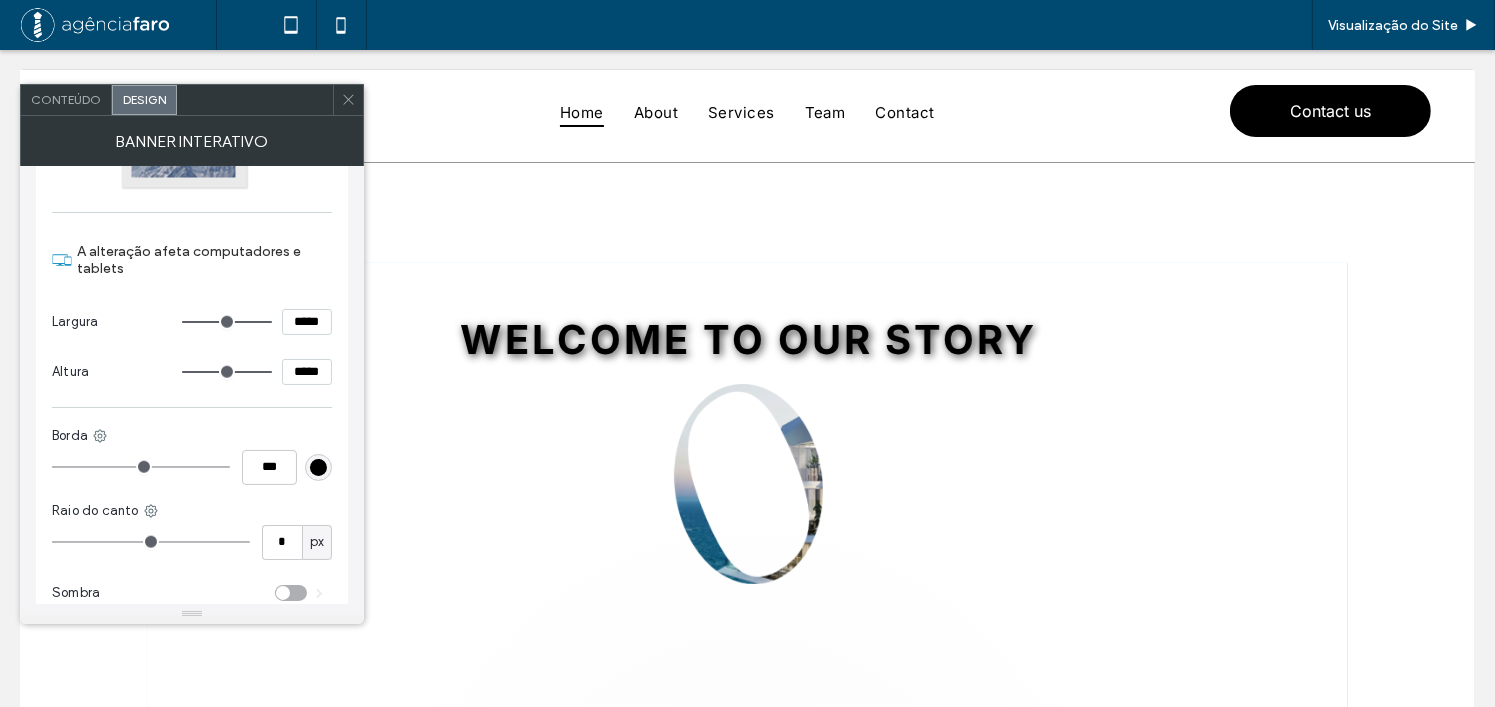 type on "*****" 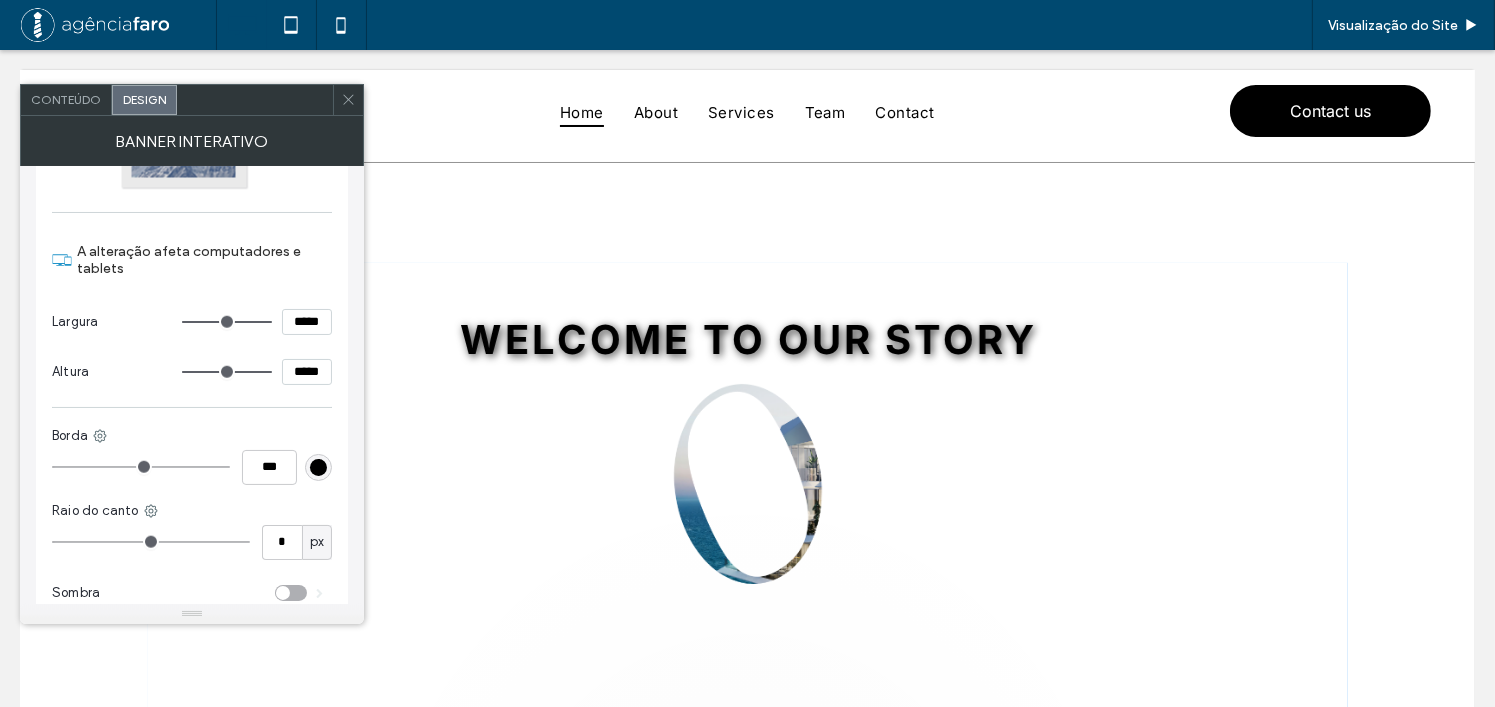 drag, startPoint x: 219, startPoint y: 313, endPoint x: 268, endPoint y: 310, distance: 49.09175 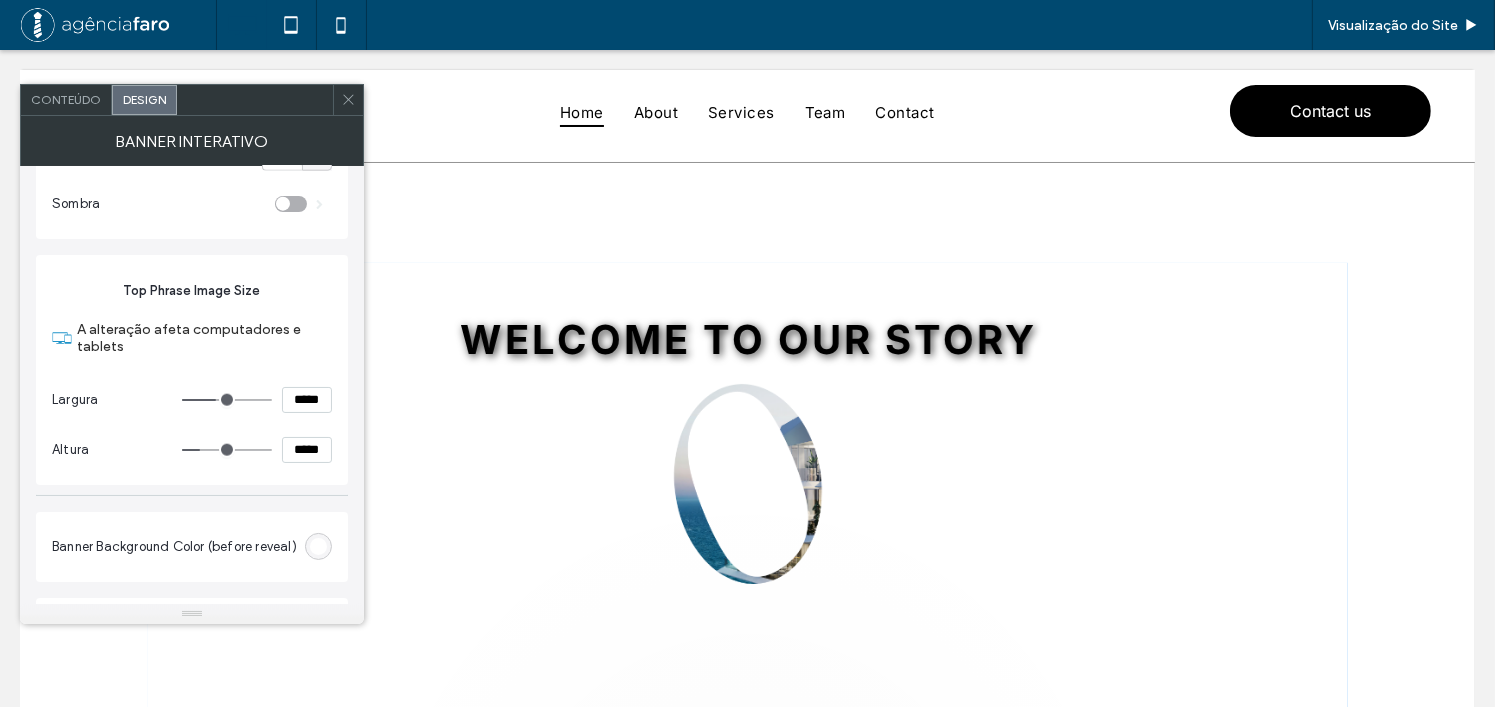 scroll, scrollTop: 2400, scrollLeft: 0, axis: vertical 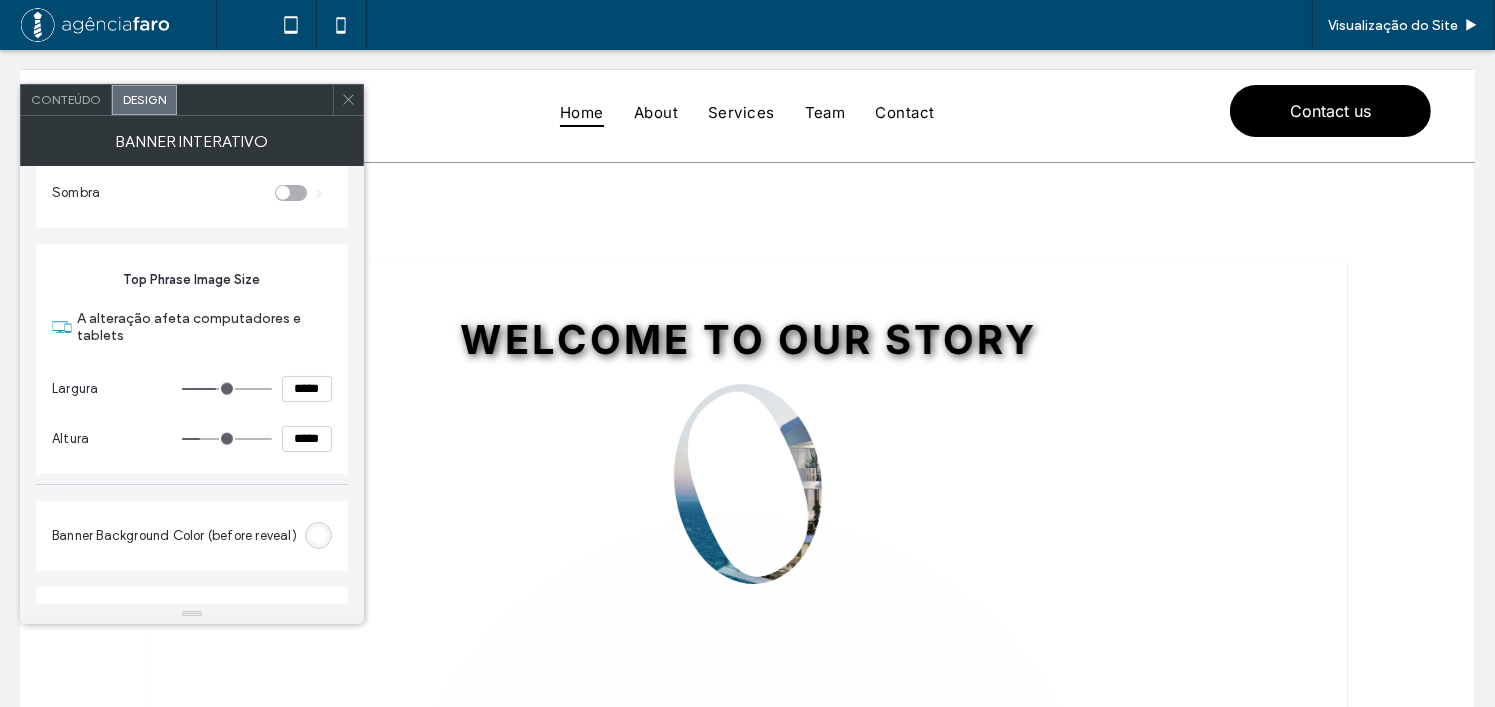type on "***" 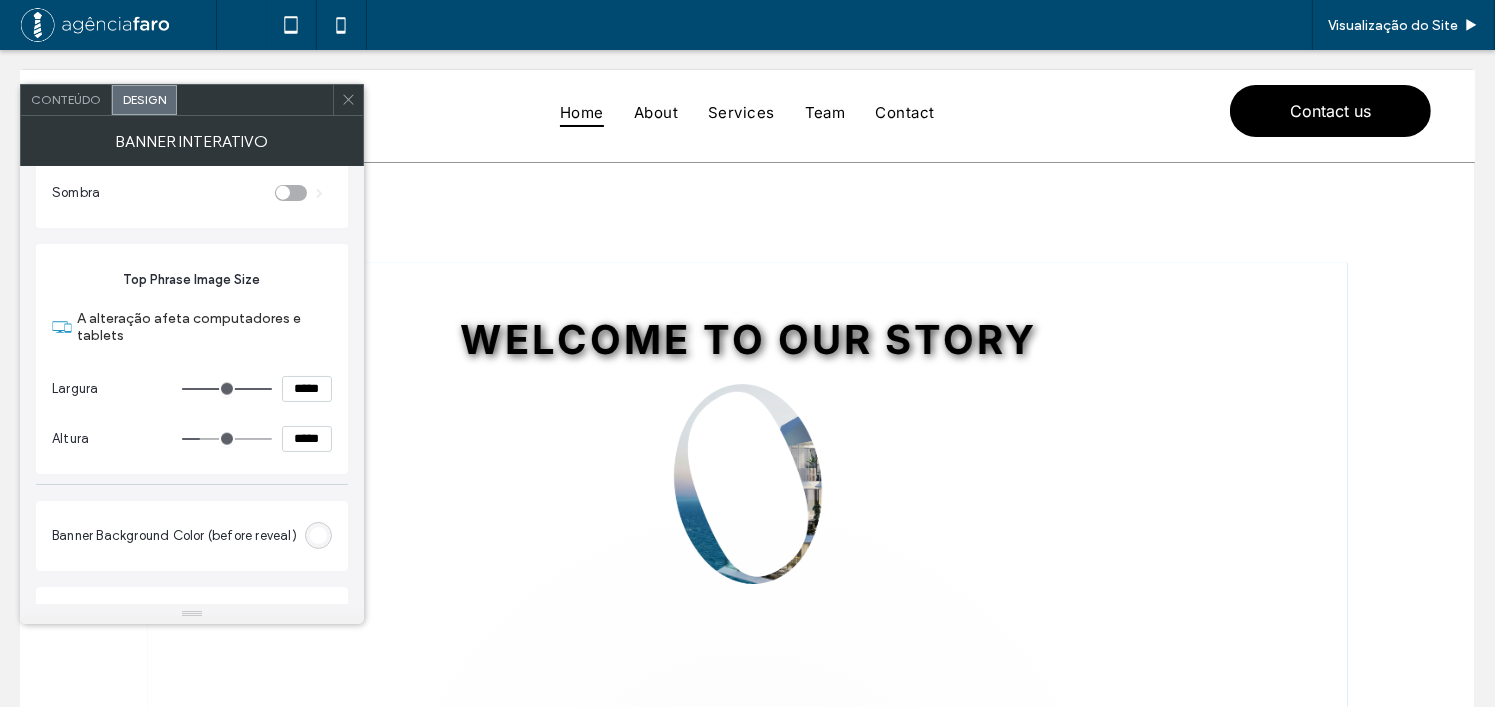 drag, startPoint x: 215, startPoint y: 378, endPoint x: 258, endPoint y: 391, distance: 44.922153 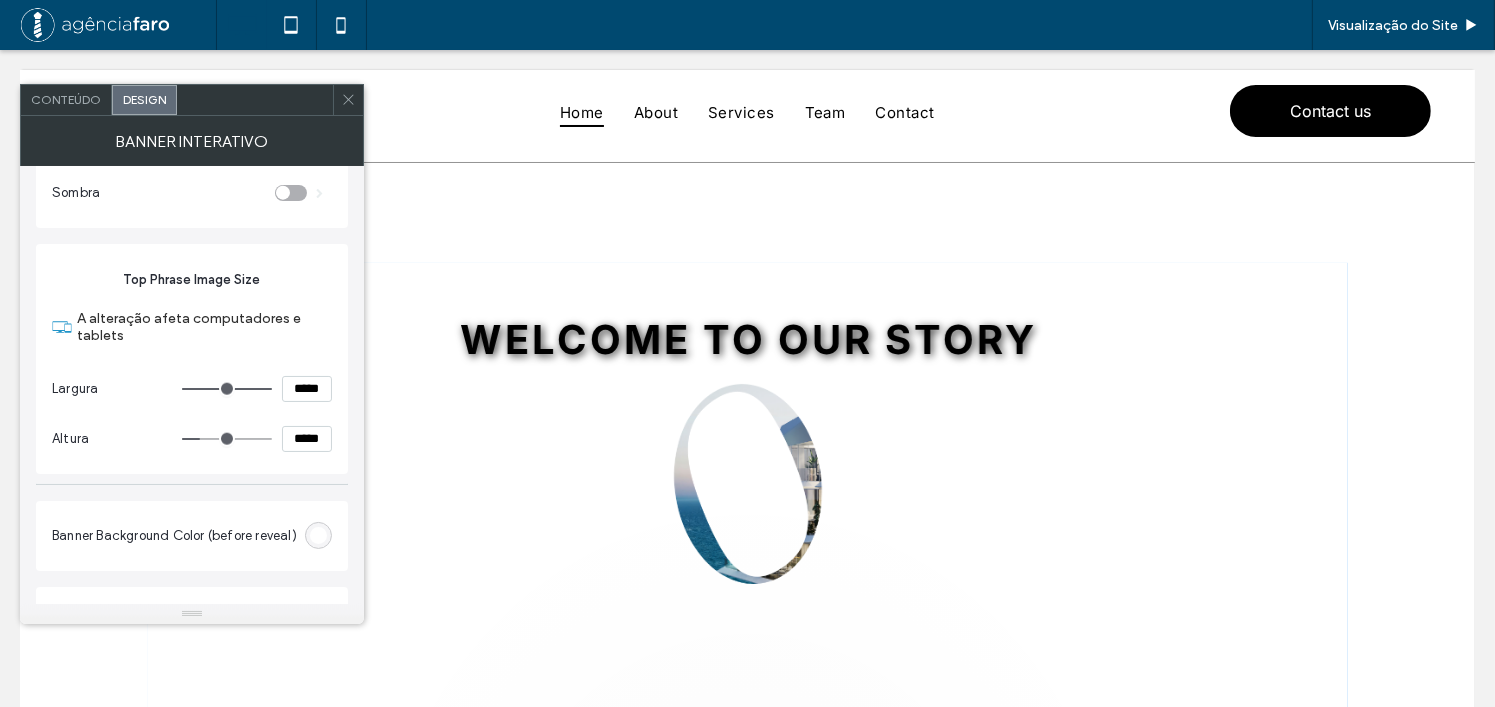 type on "***" 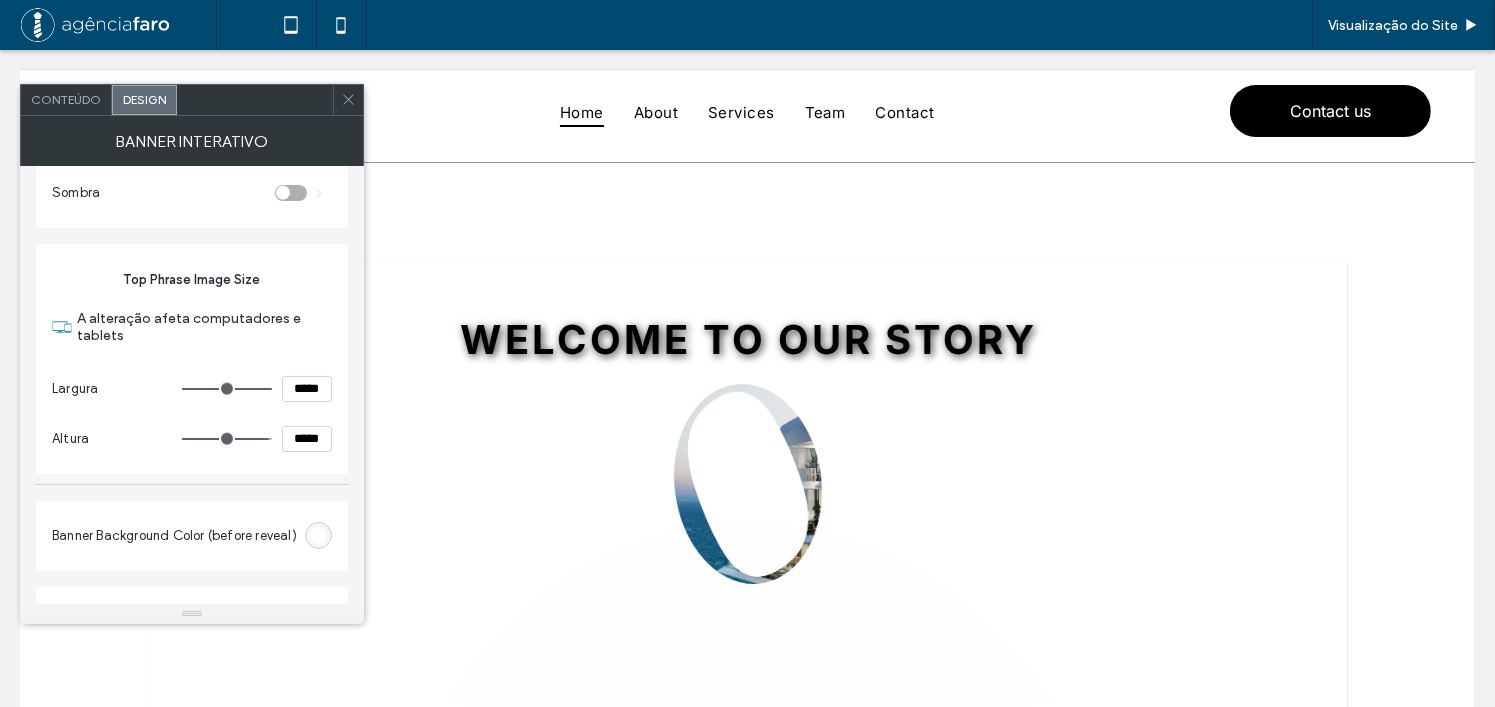 type on "****" 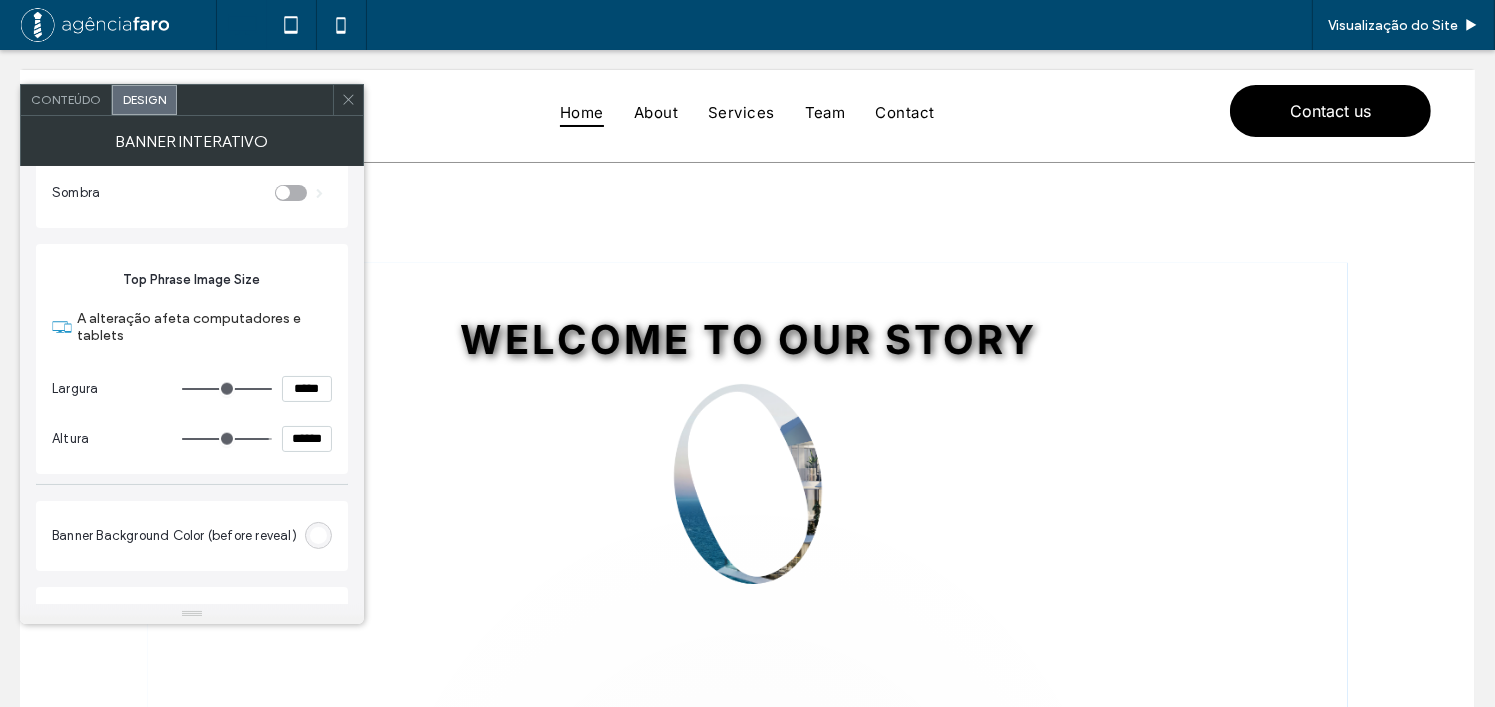 drag, startPoint x: 215, startPoint y: 433, endPoint x: 278, endPoint y: 429, distance: 63.126858 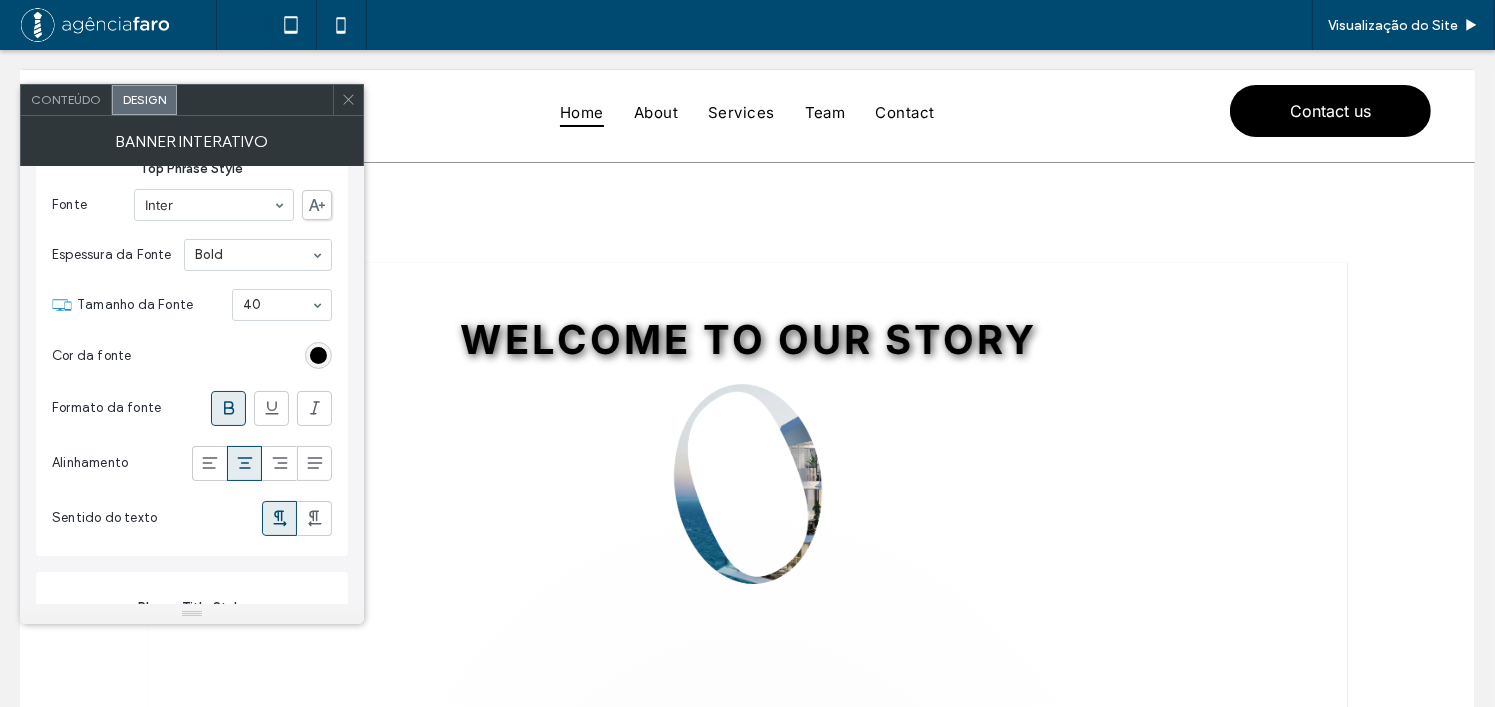 scroll, scrollTop: 0, scrollLeft: 0, axis: both 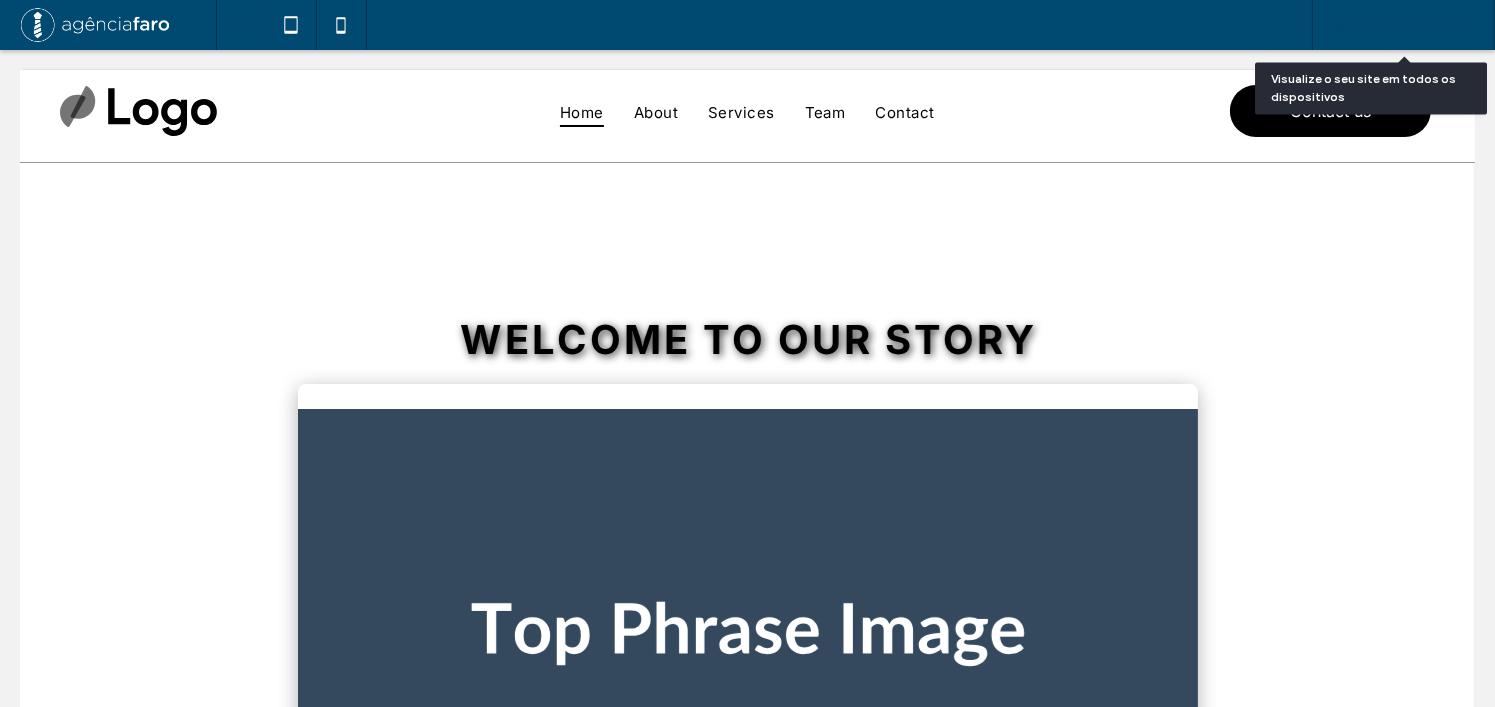 click on "Visualização do Site" at bounding box center [1393, 25] 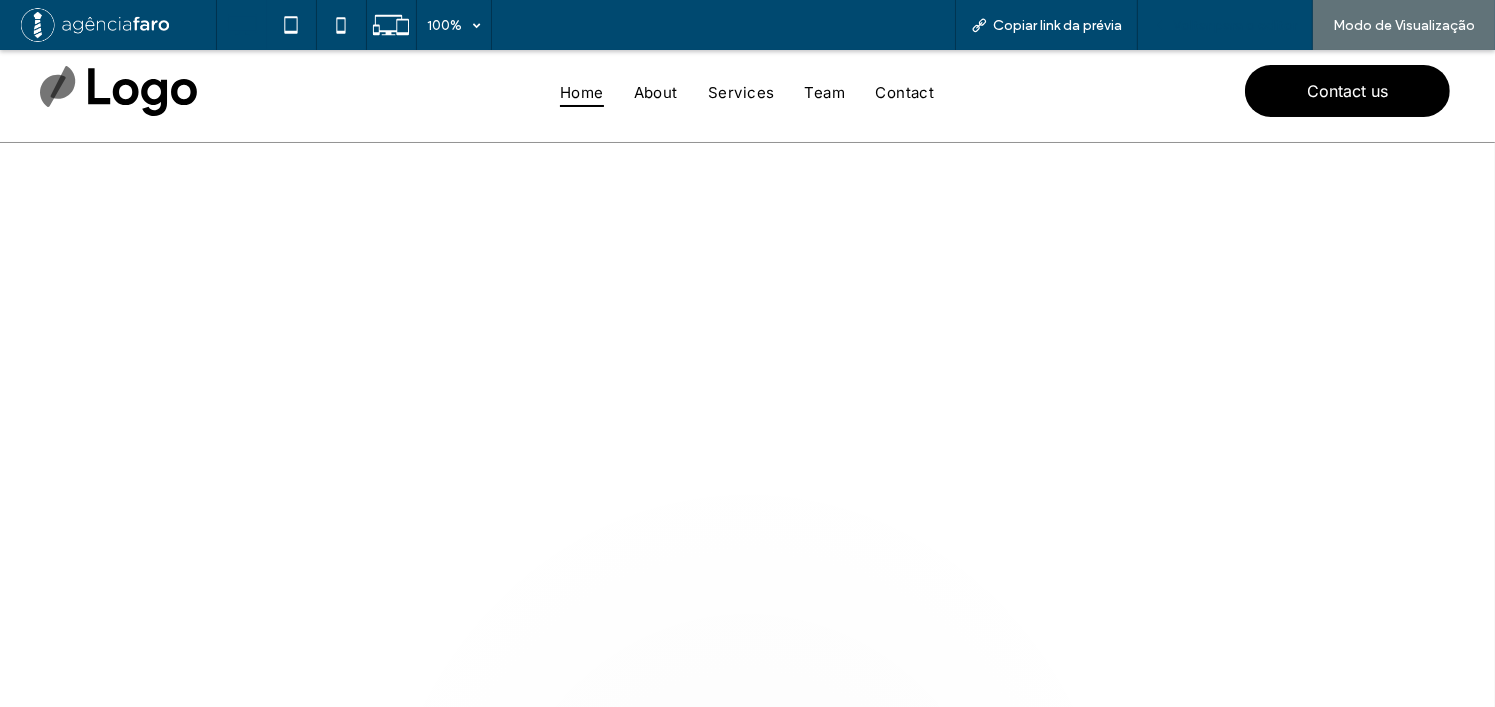 click on "Voltar para o editor" at bounding box center [1225, 25] 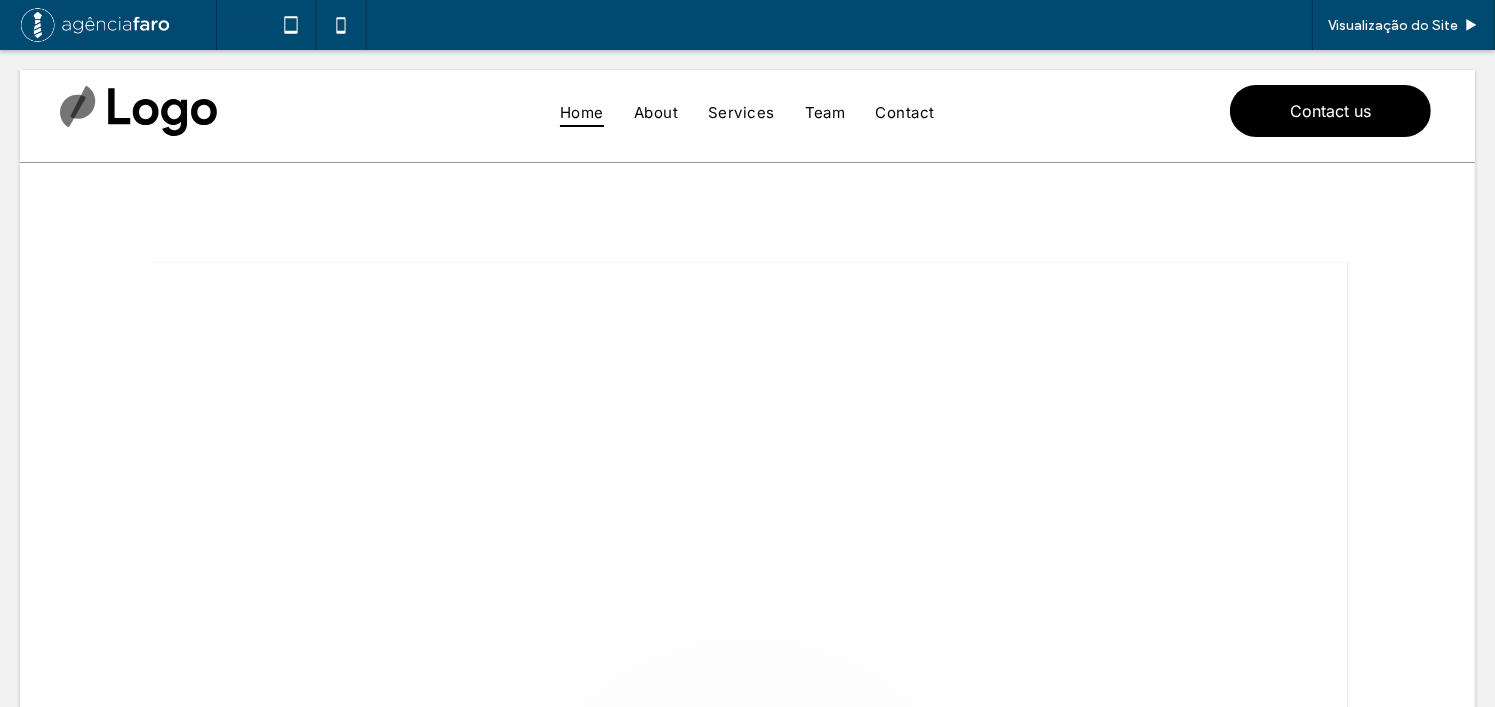 click at bounding box center [748, 591] 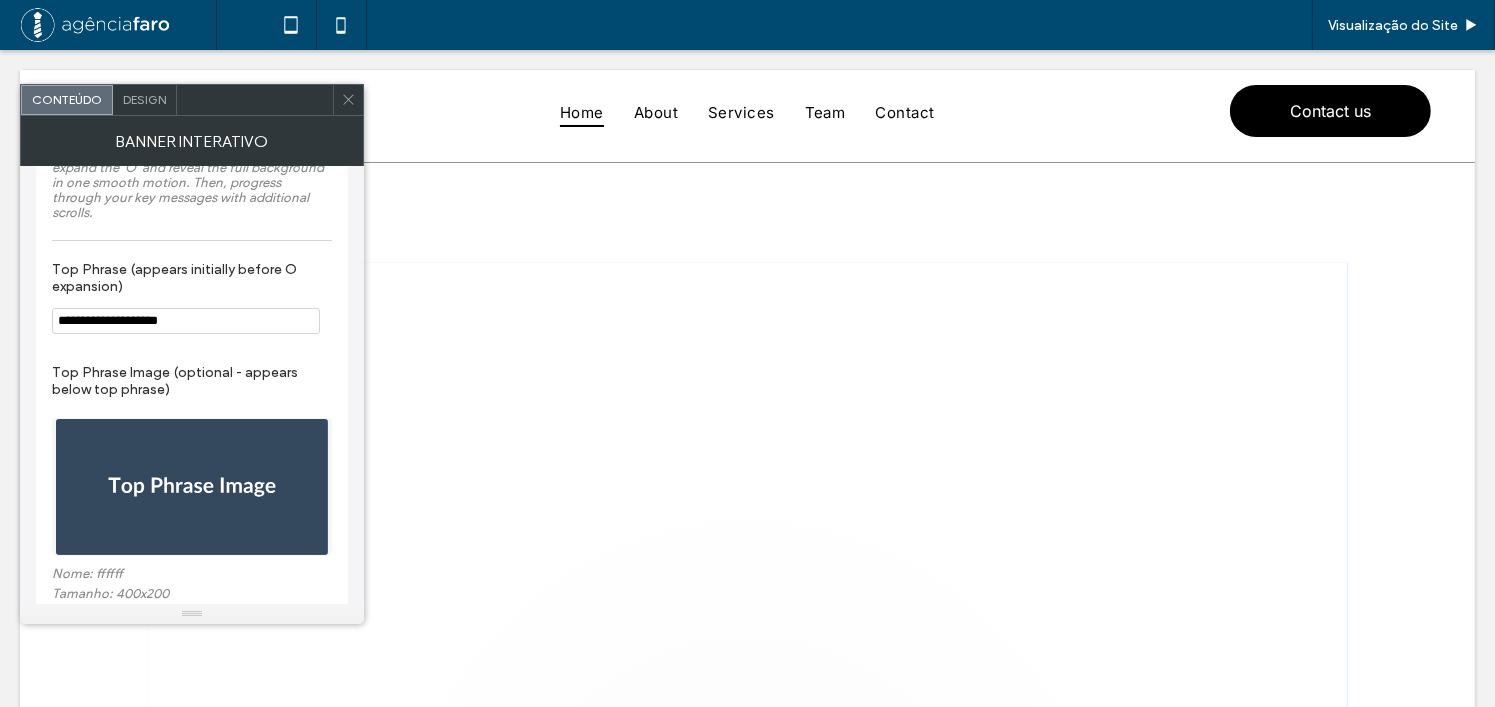scroll, scrollTop: 200, scrollLeft: 0, axis: vertical 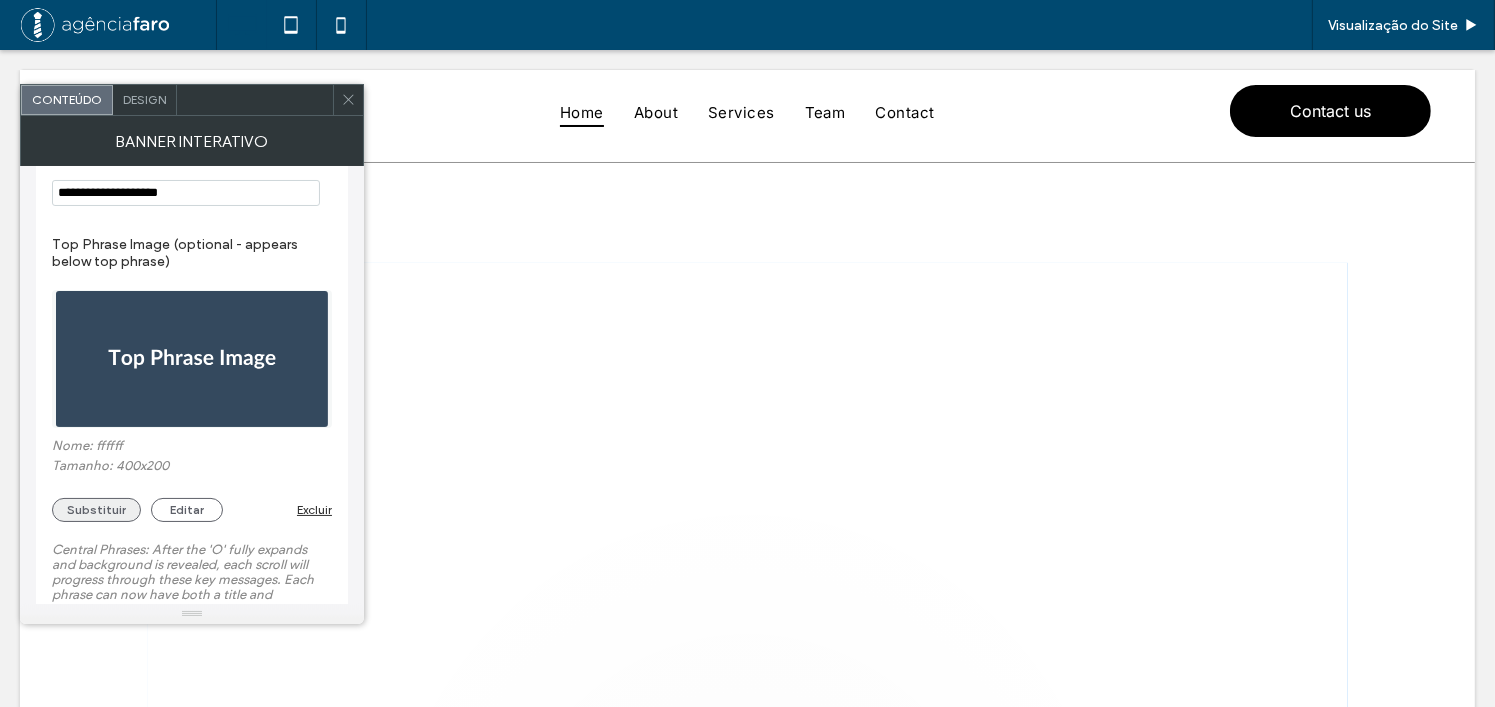 click on "Substituir" at bounding box center [96, 510] 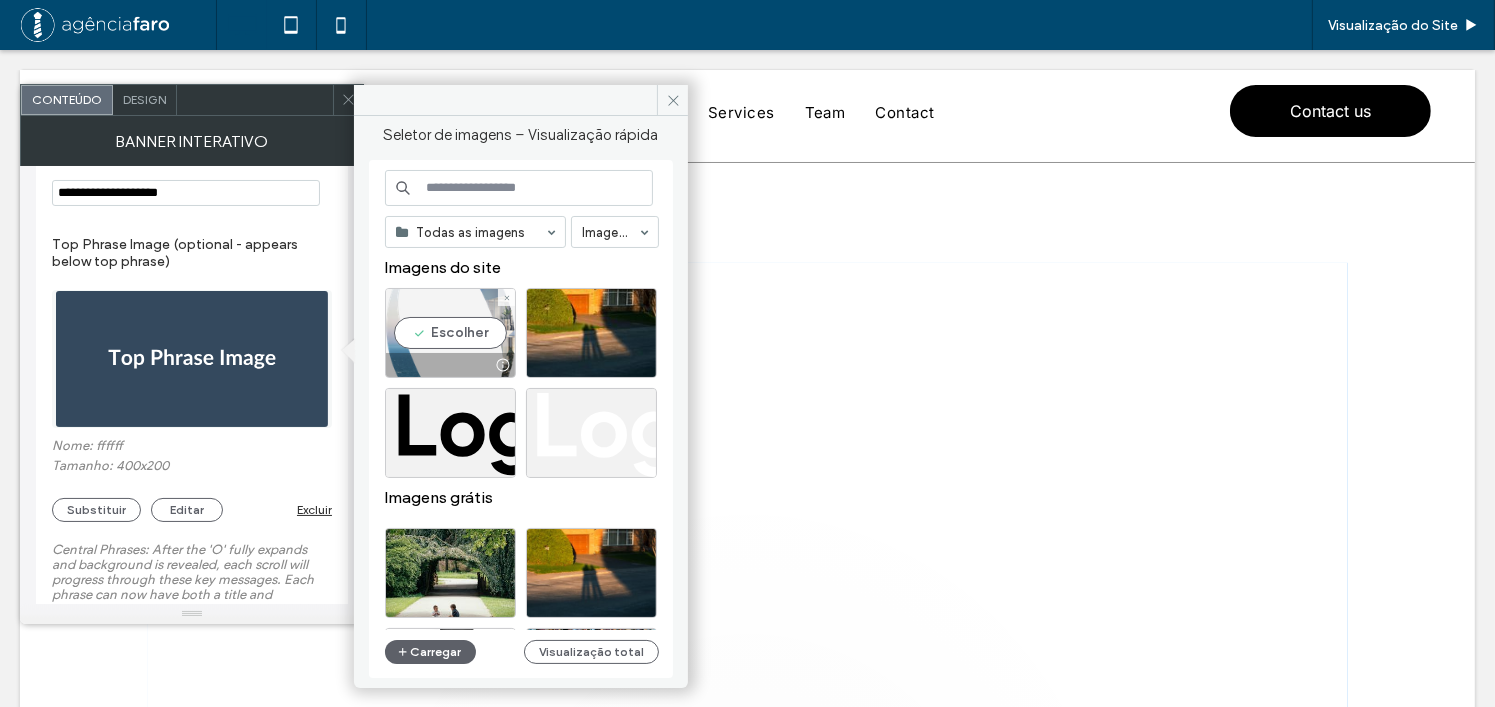 click on "Escolher" at bounding box center [450, 333] 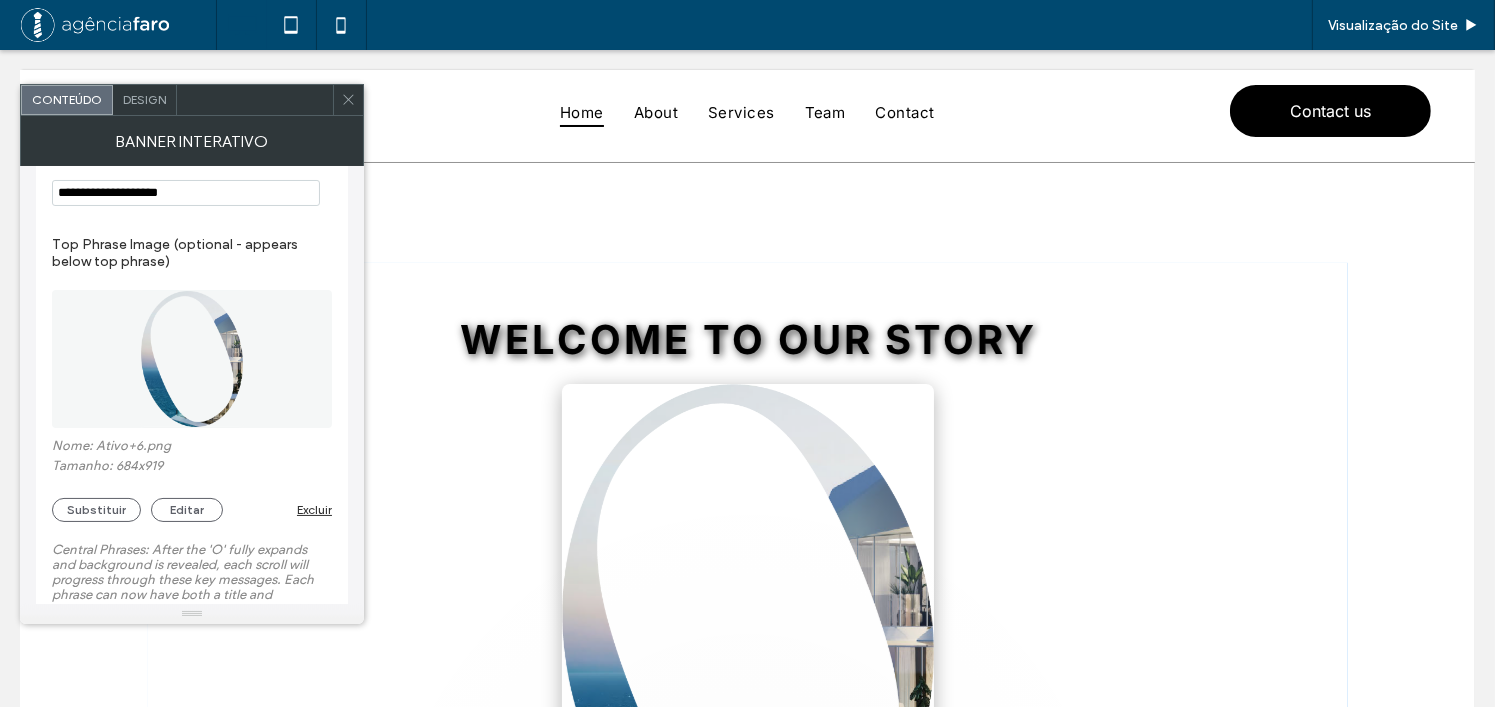 click on "Design" at bounding box center (144, 99) 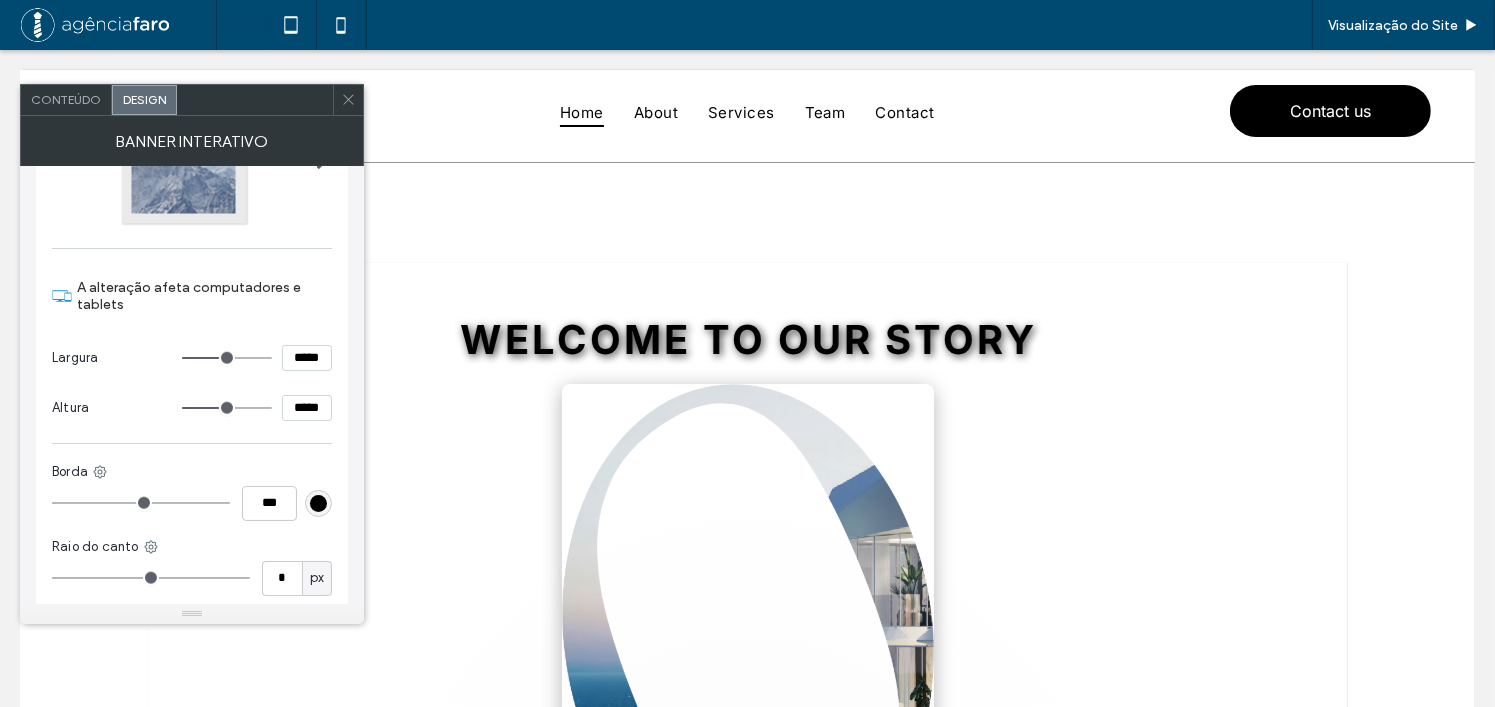 scroll, scrollTop: 2000, scrollLeft: 0, axis: vertical 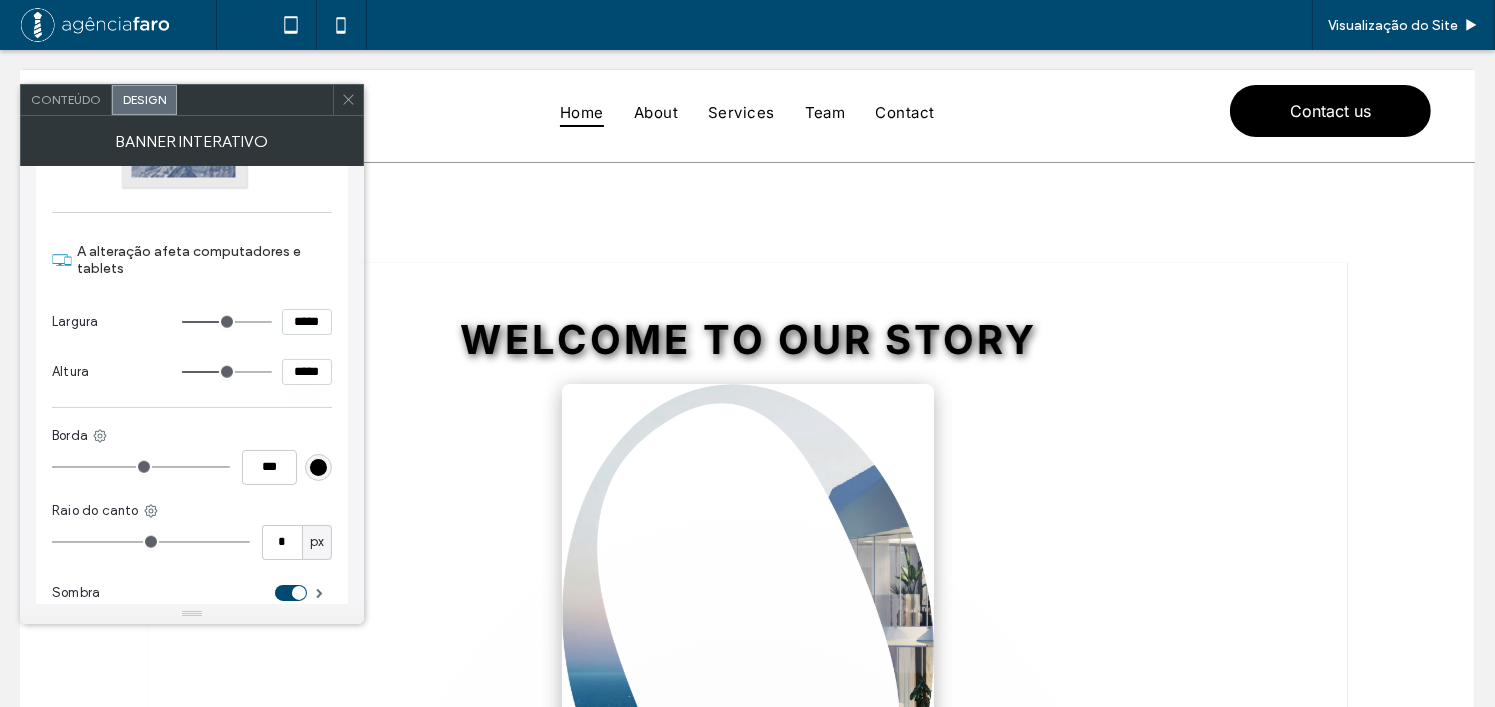click at bounding box center [291, 593] 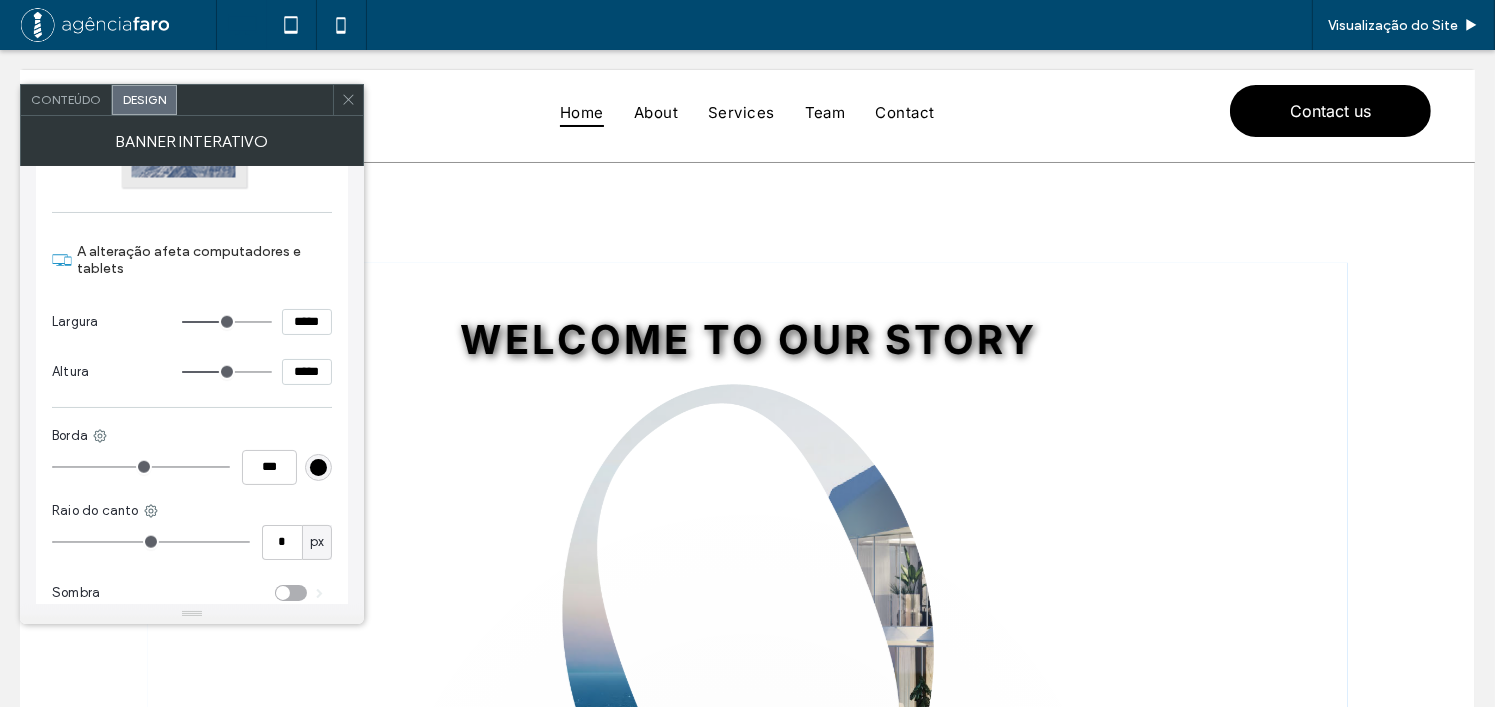 click 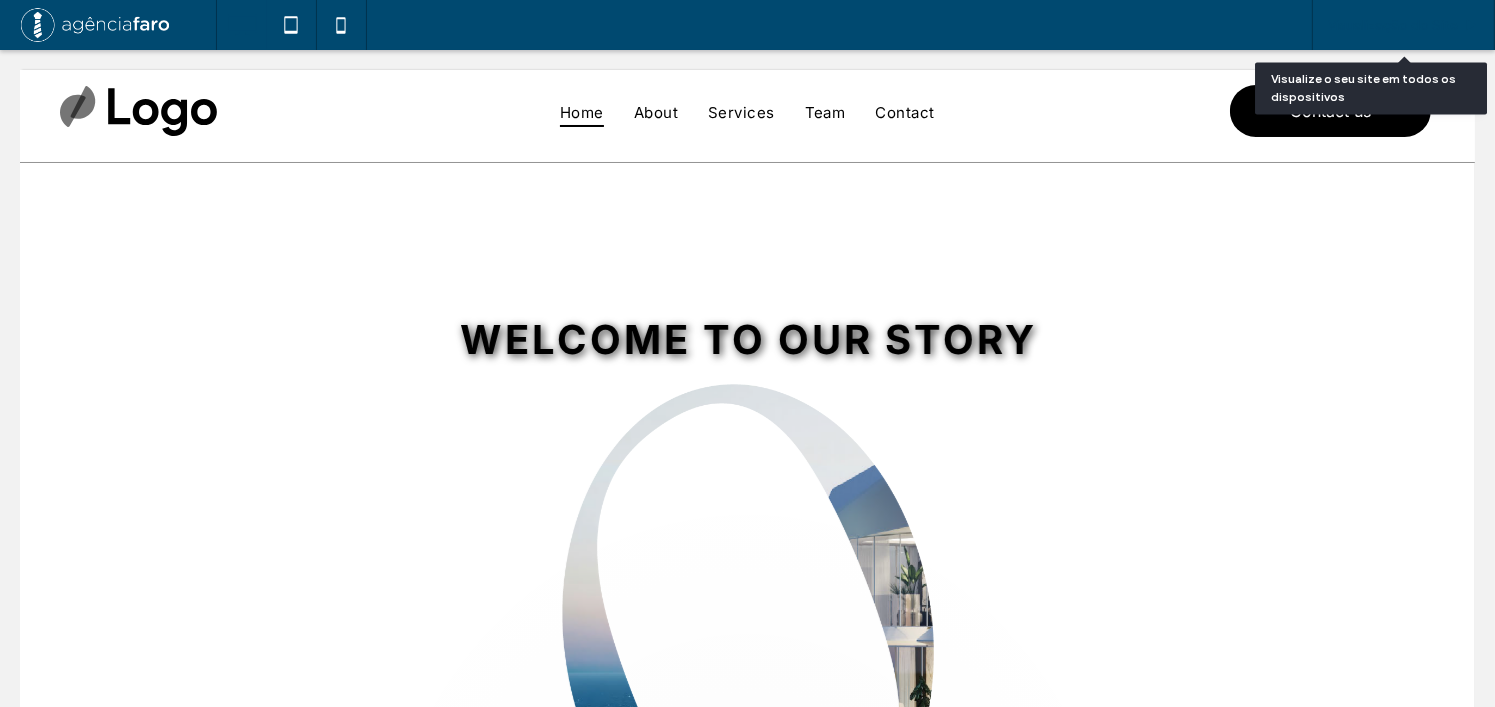 click on "Visualização do Site" at bounding box center [1393, 25] 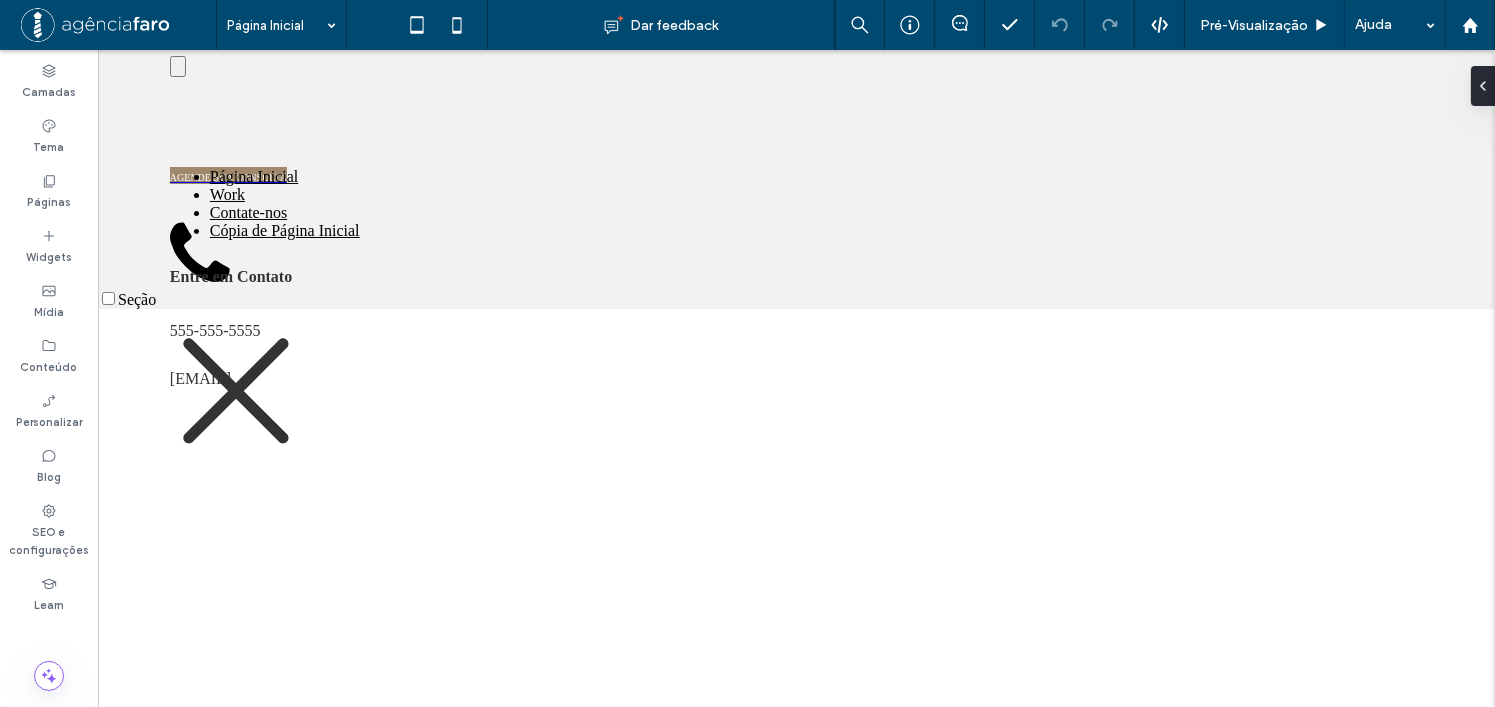 scroll, scrollTop: 0, scrollLeft: 0, axis: both 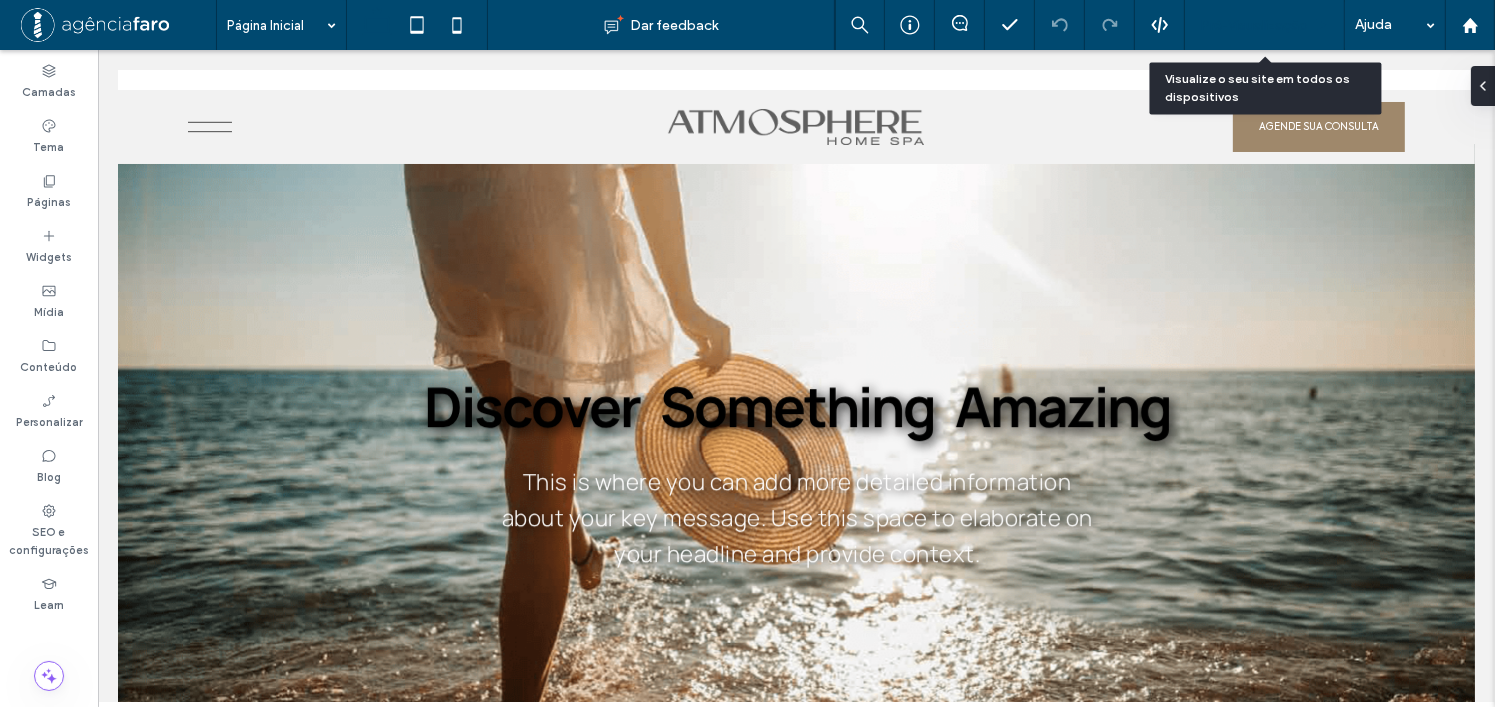 click on "Pré-Visualizaçāo" at bounding box center [1265, 25] 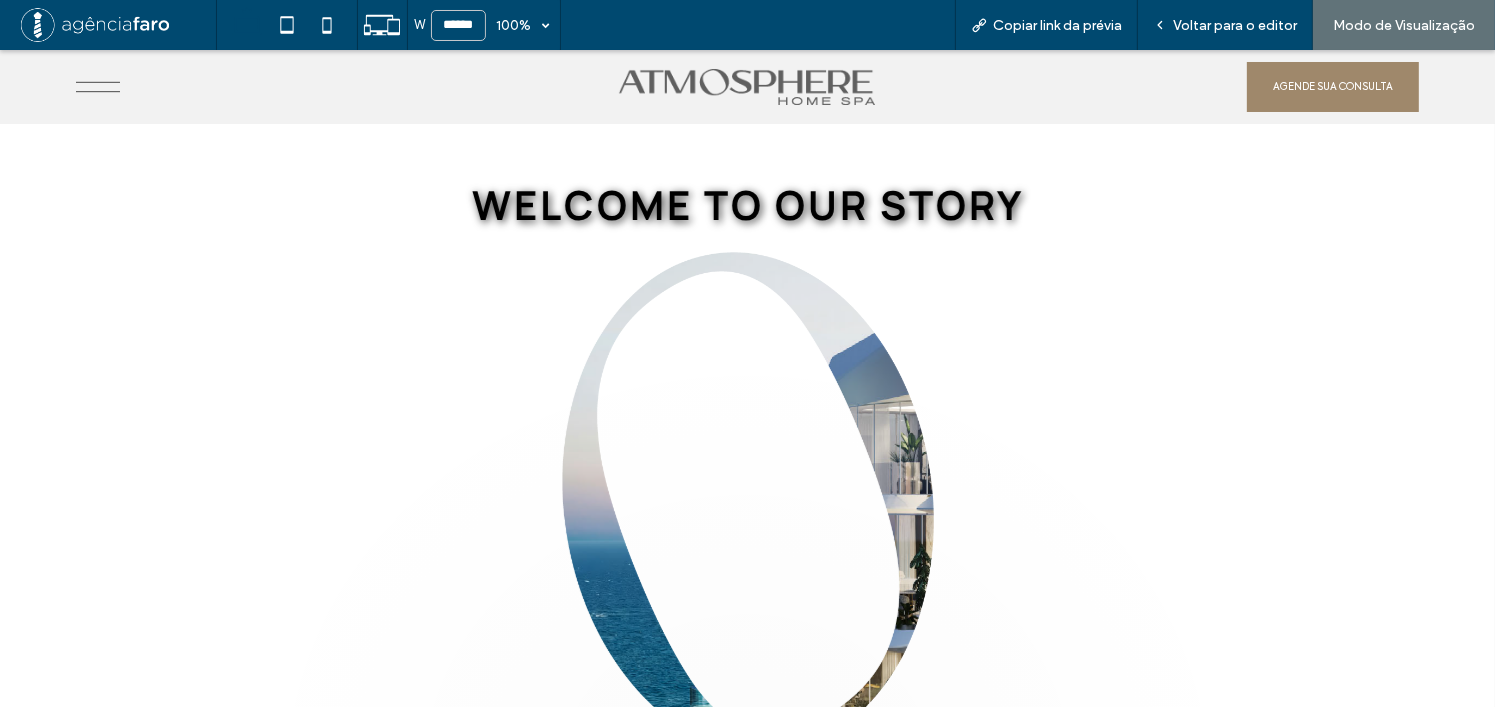 scroll, scrollTop: 0, scrollLeft: 0, axis: both 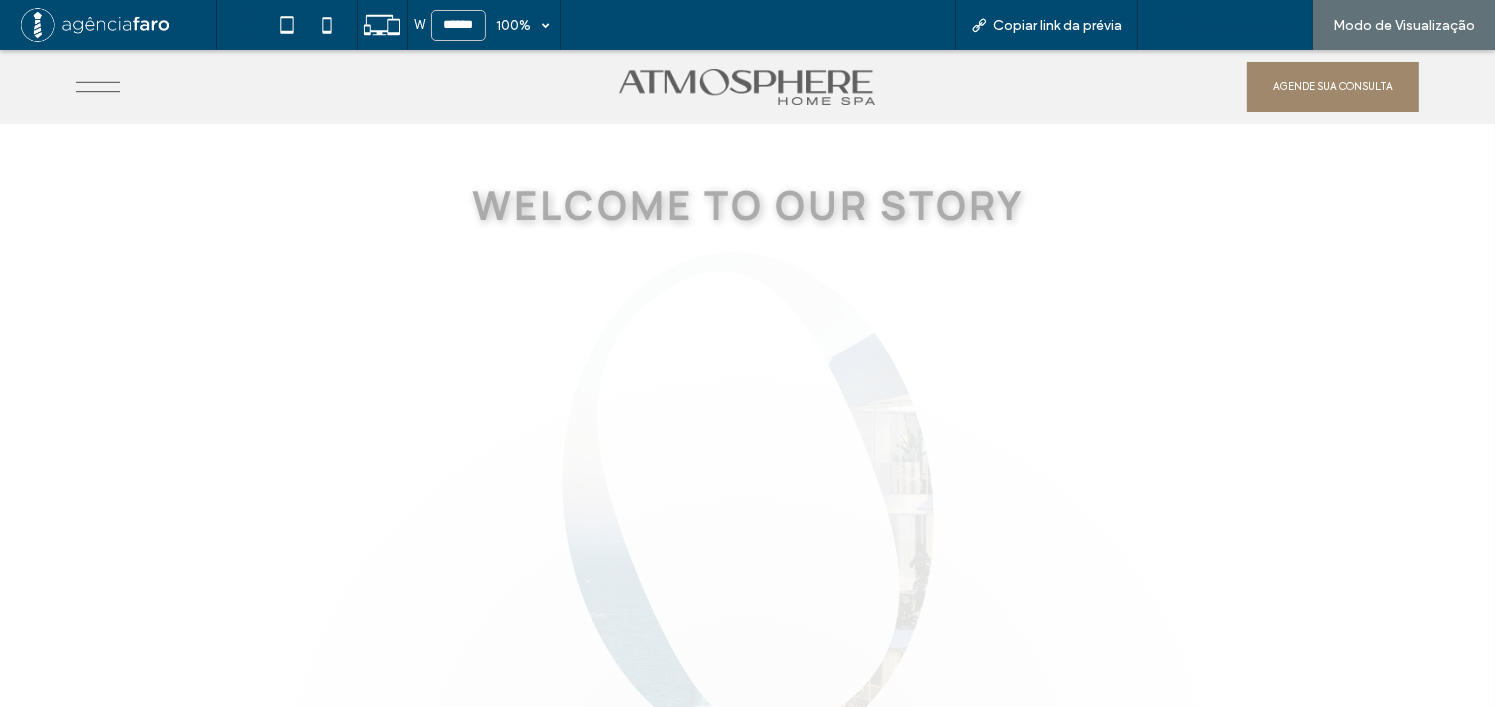 click on "Voltar para o editor" at bounding box center (1235, 25) 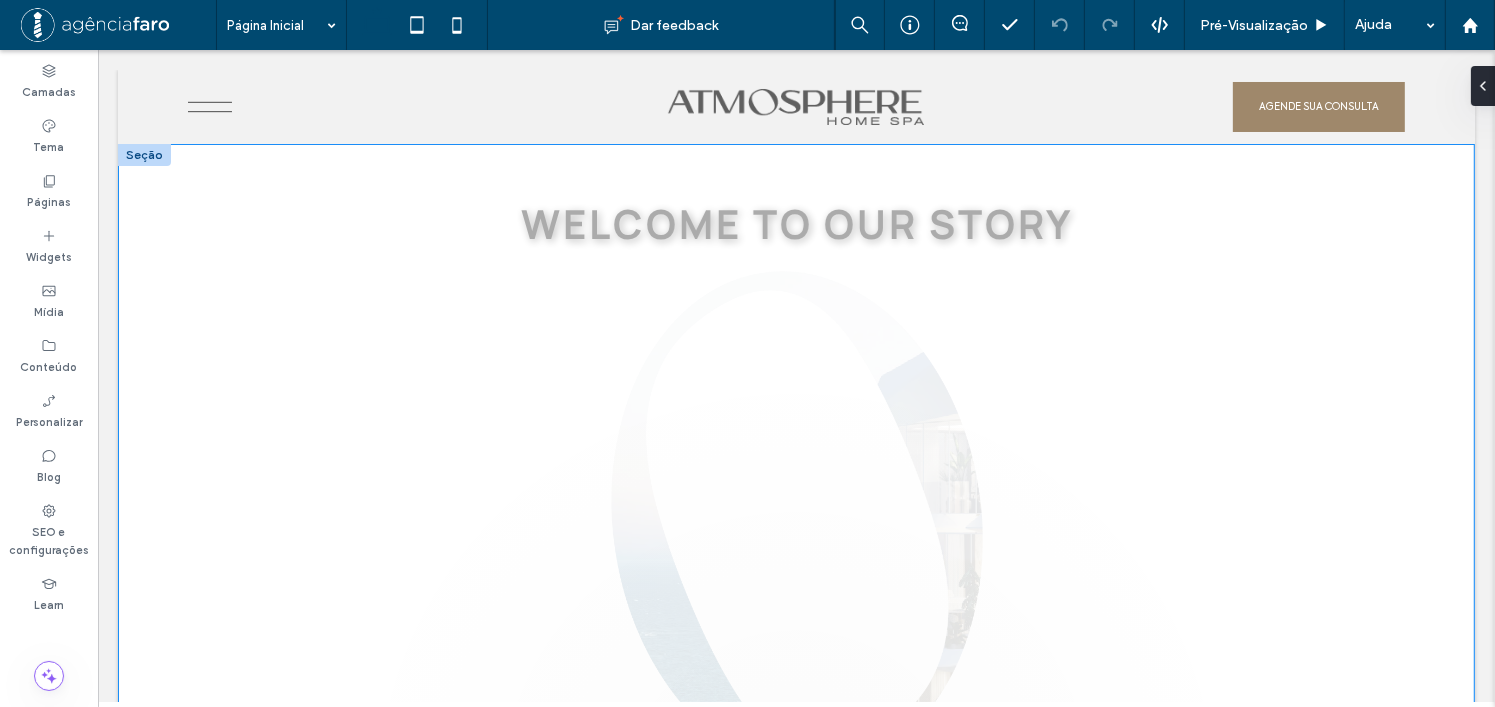click at bounding box center (795, 470) 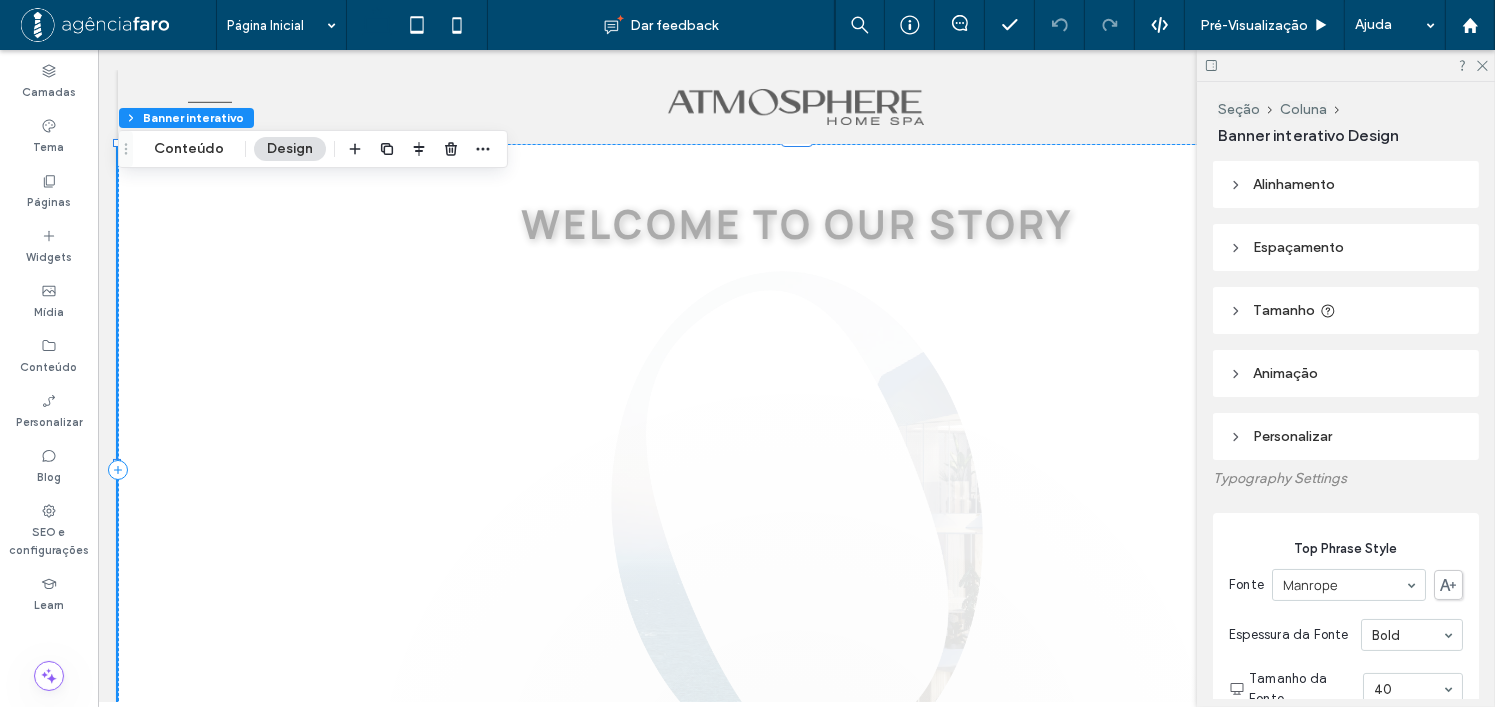 type on "*" 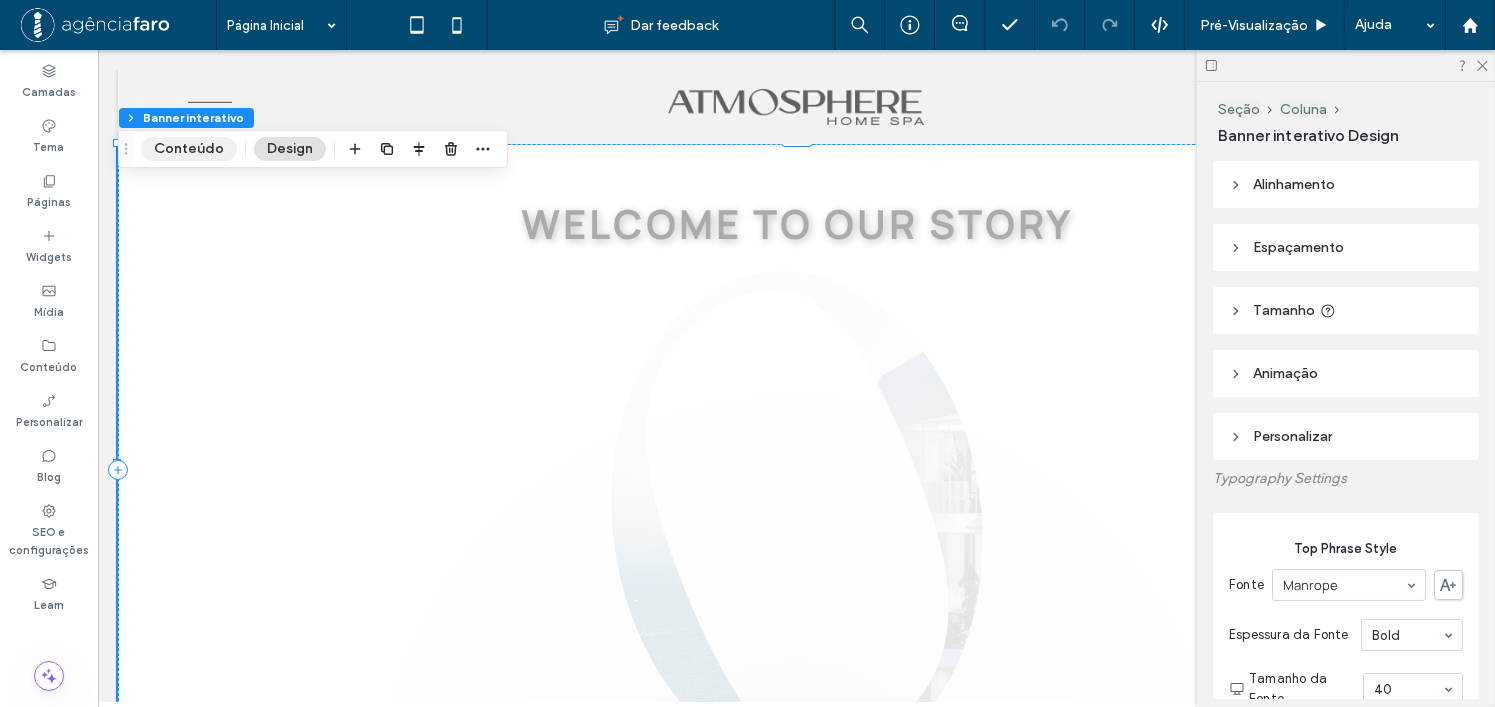 click on "Conteúdo" at bounding box center [189, 149] 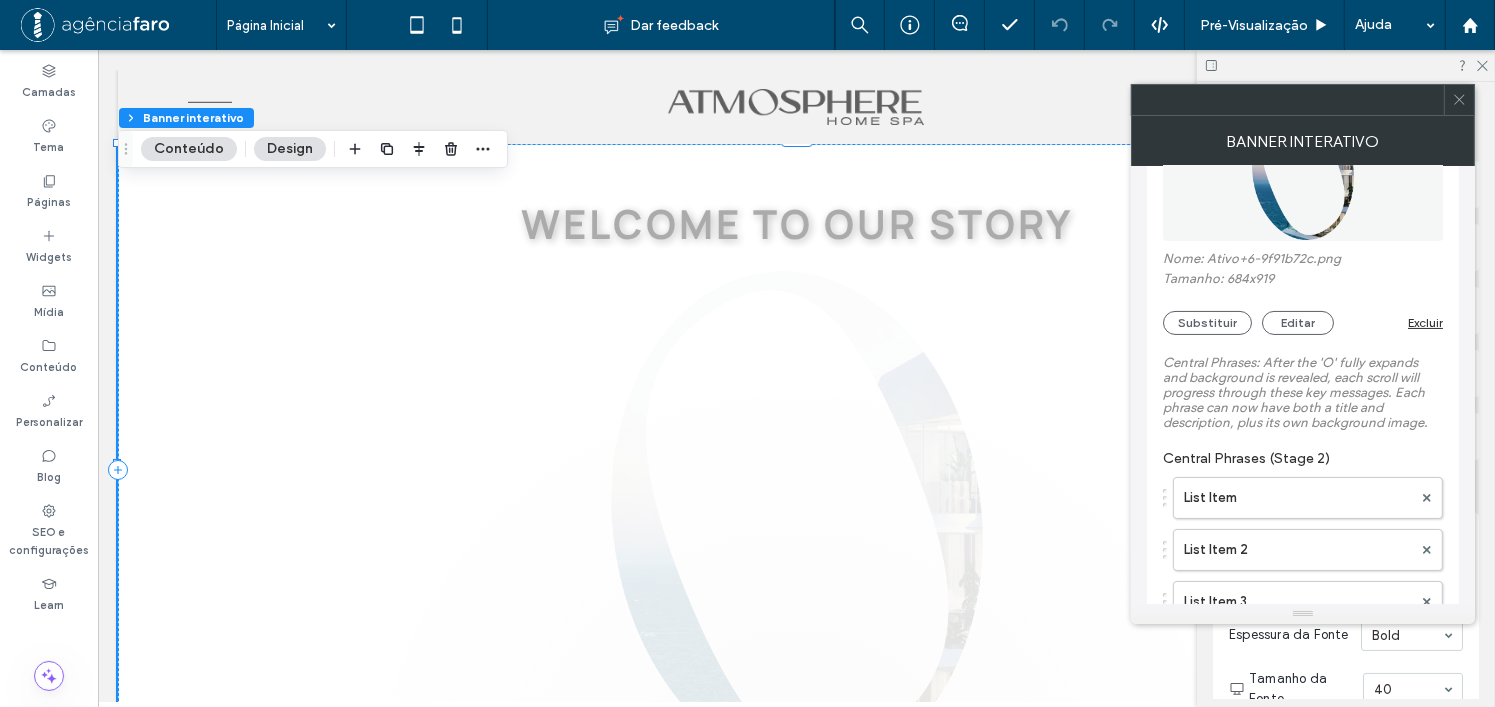 scroll, scrollTop: 400, scrollLeft: 0, axis: vertical 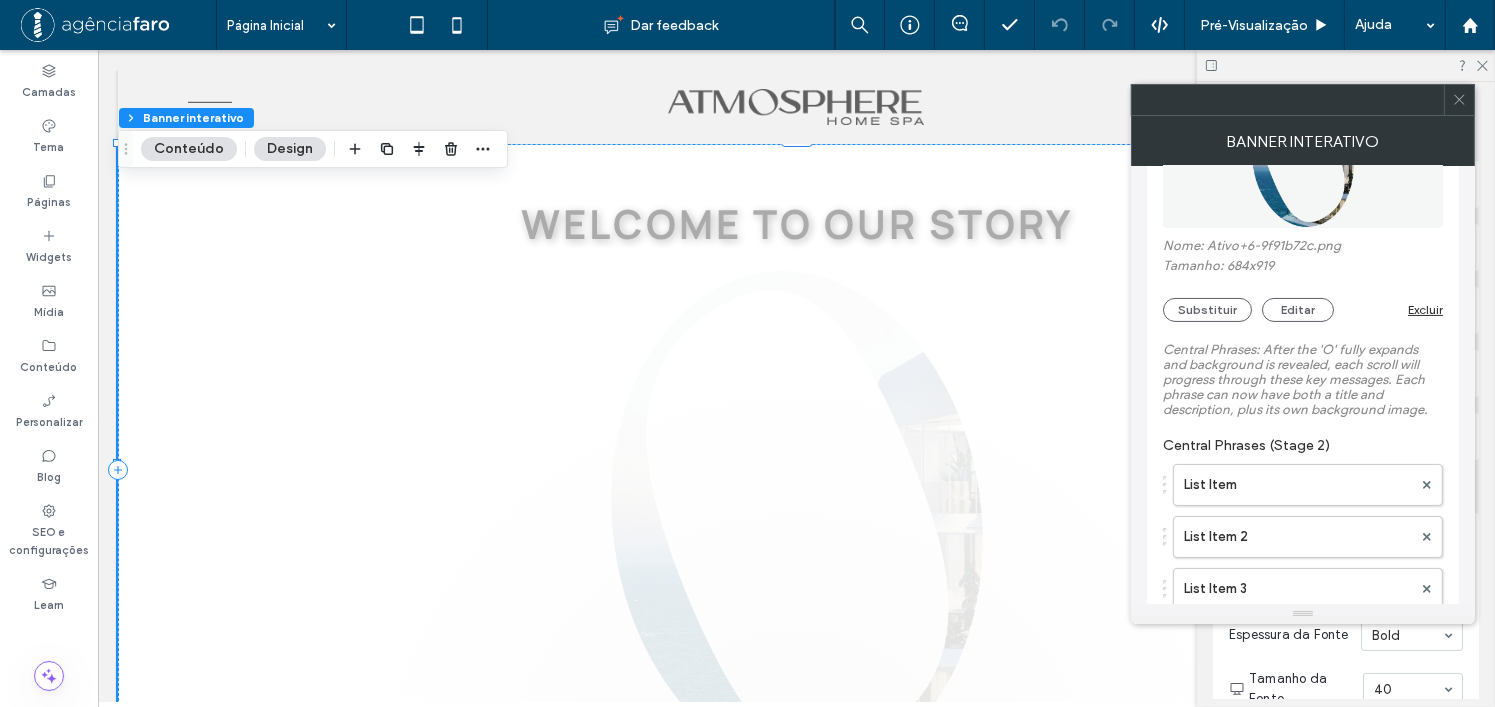click on "Design" at bounding box center (290, 149) 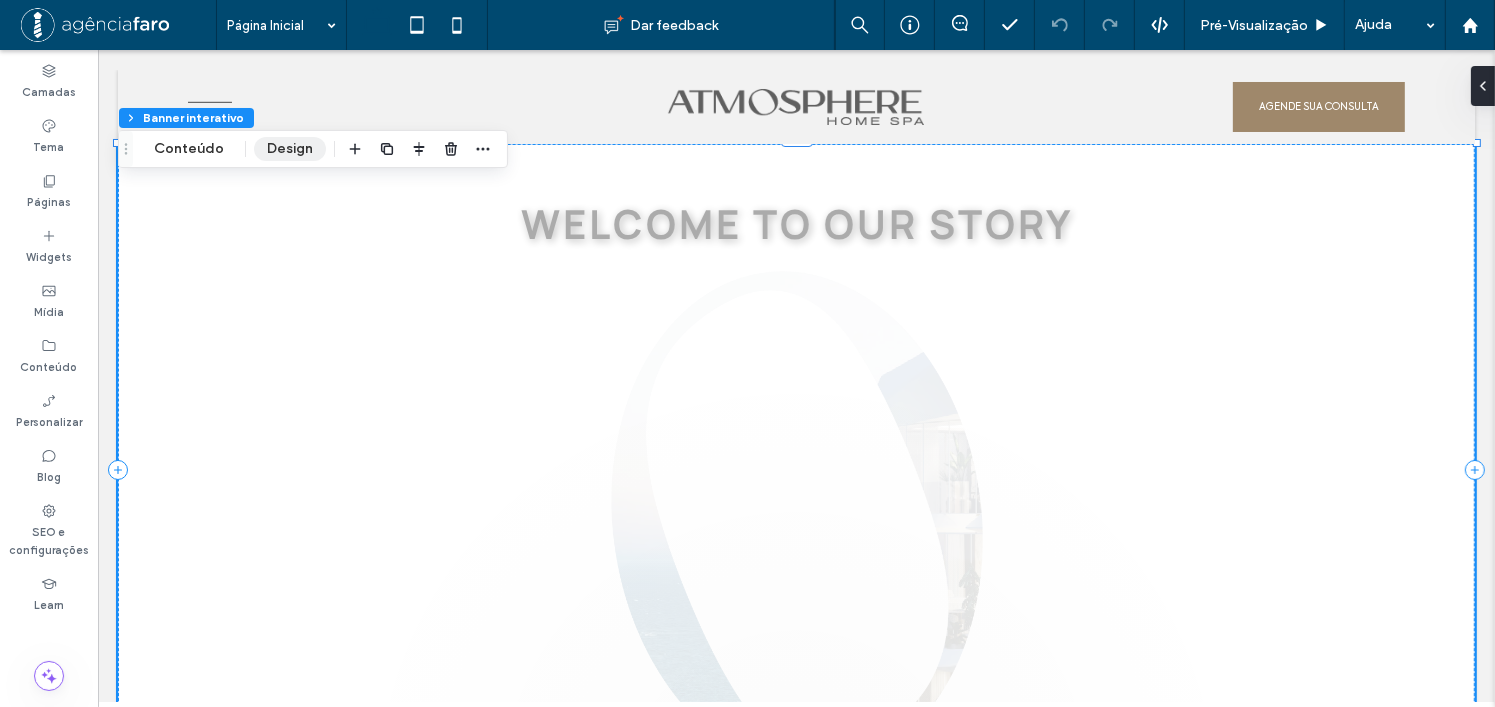 click on "Design" at bounding box center (290, 149) 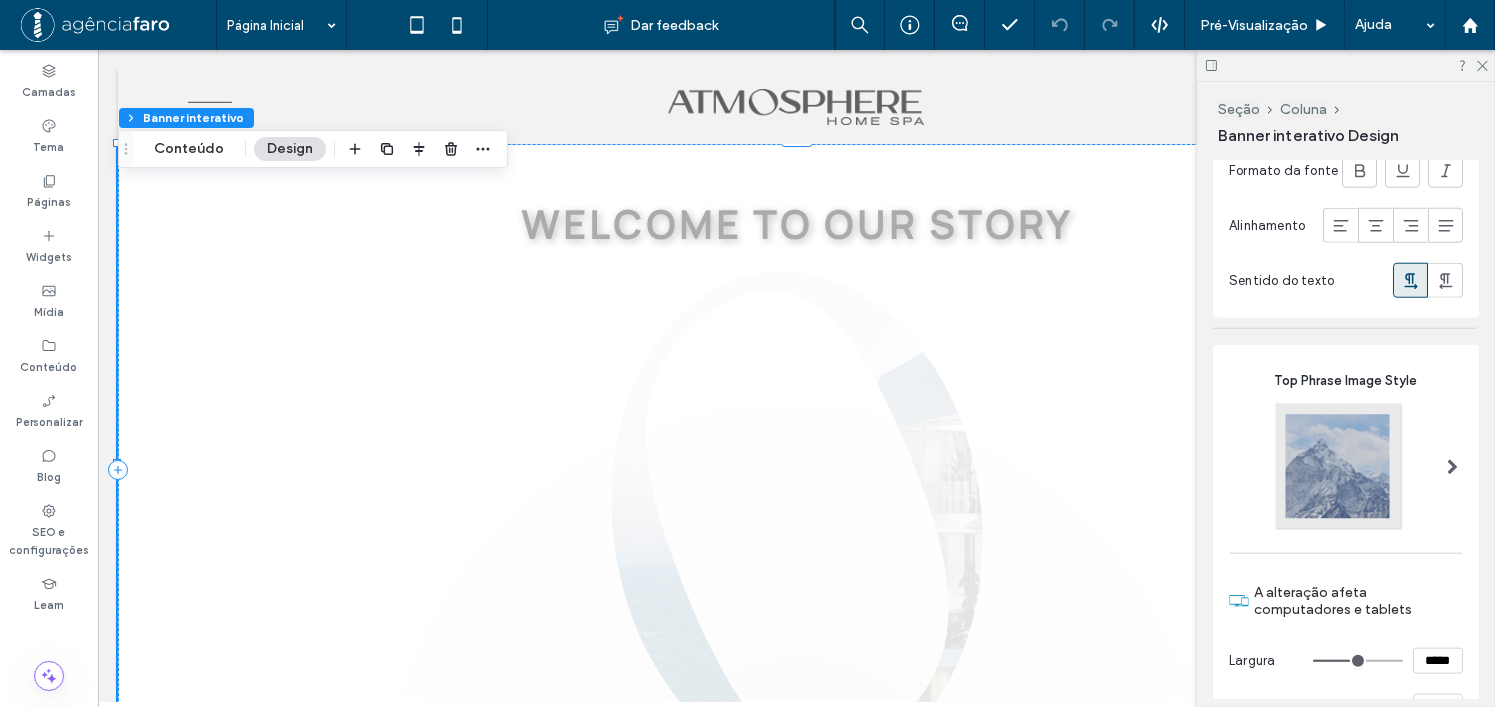 scroll, scrollTop: 2100, scrollLeft: 0, axis: vertical 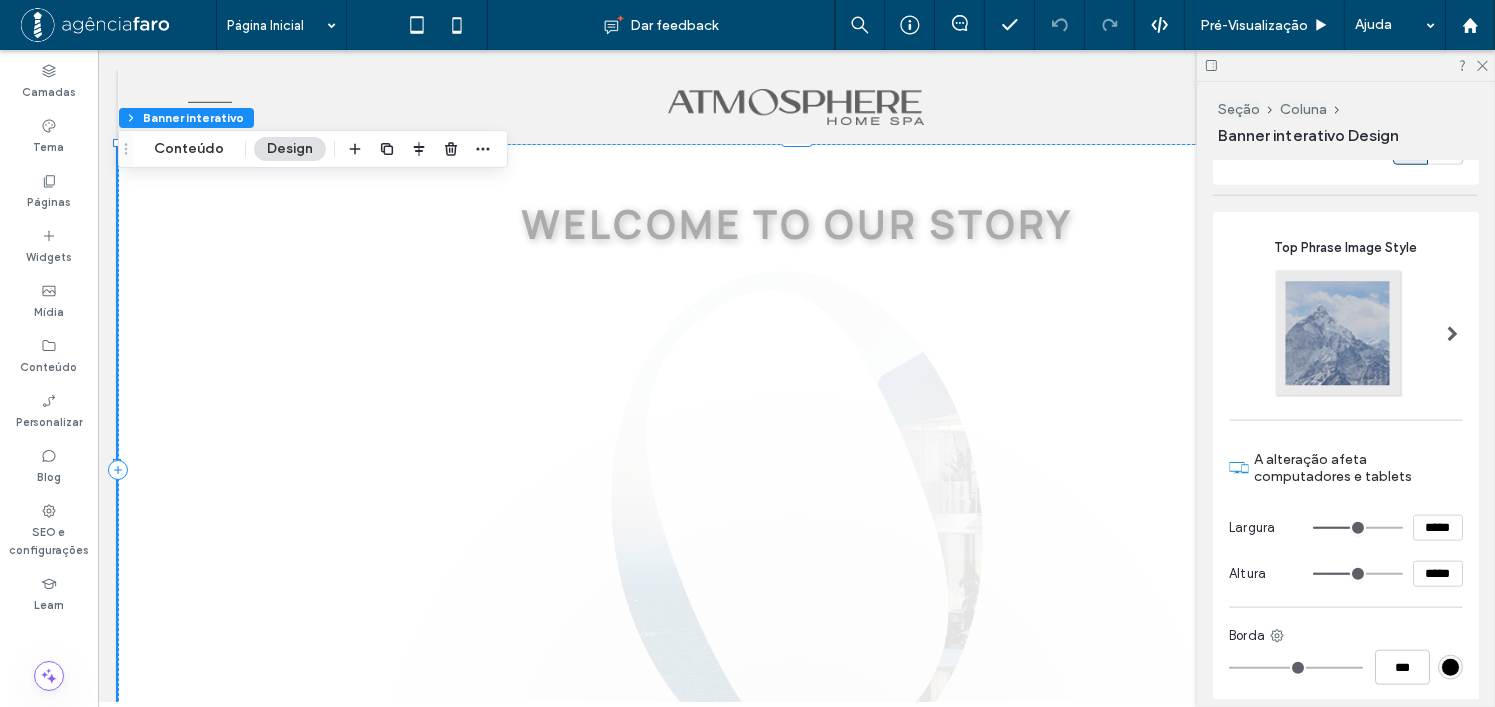 type on "***" 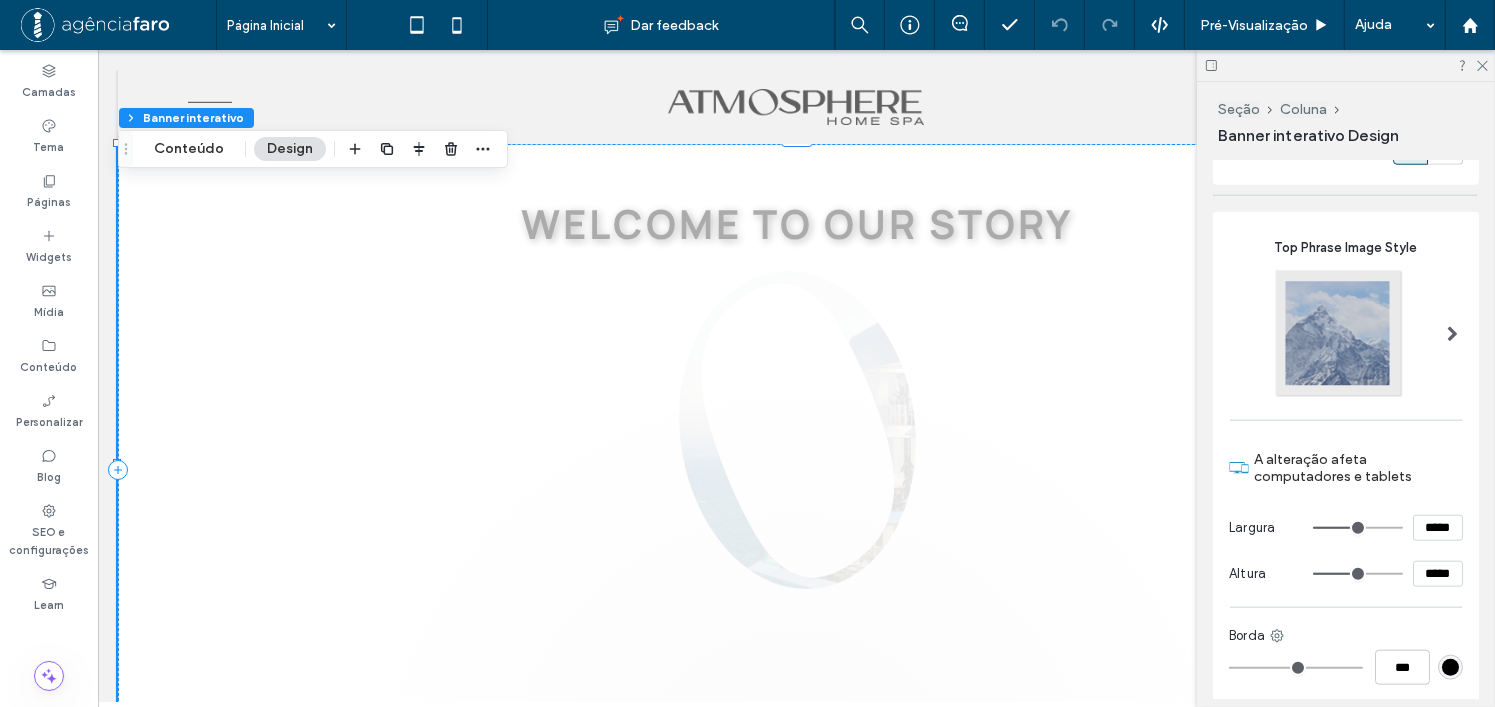 type on "***" 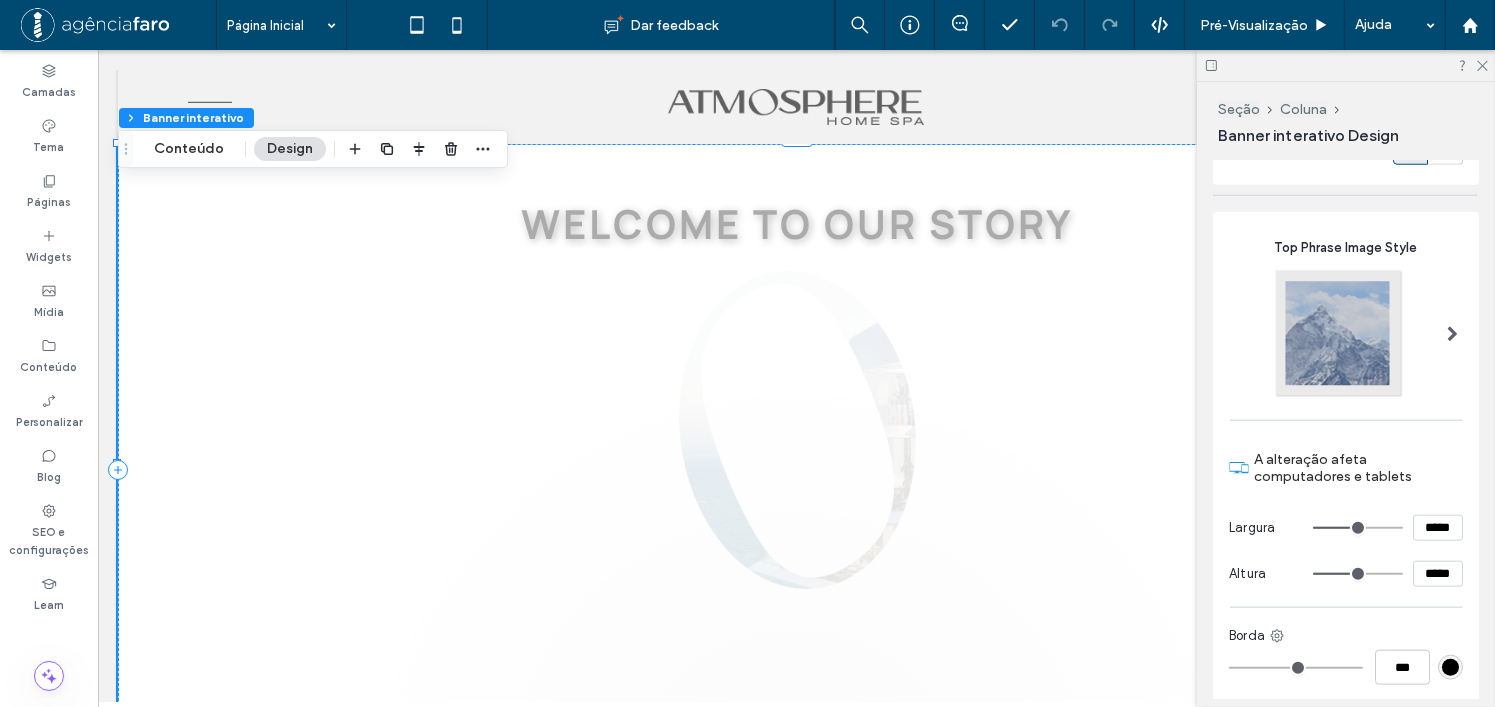 type on "*****" 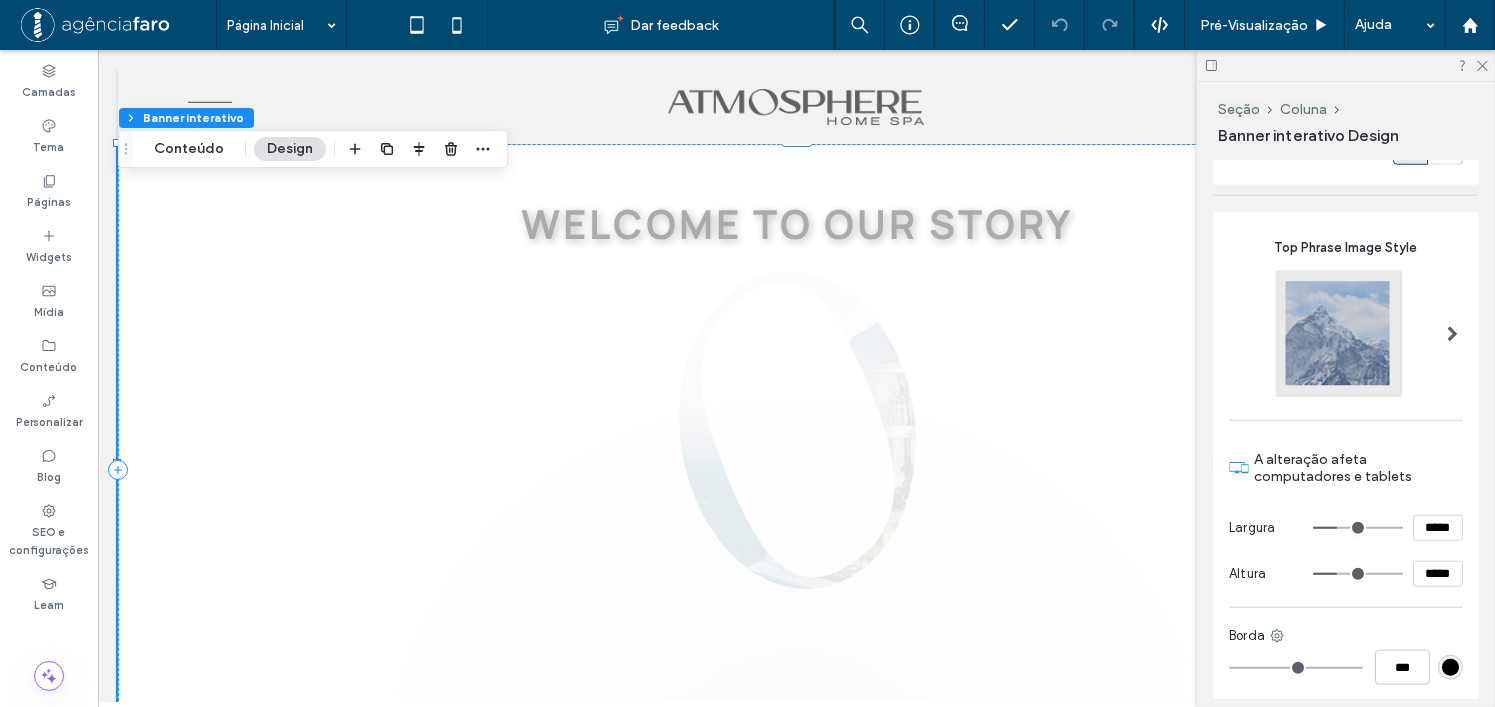 type on "***" 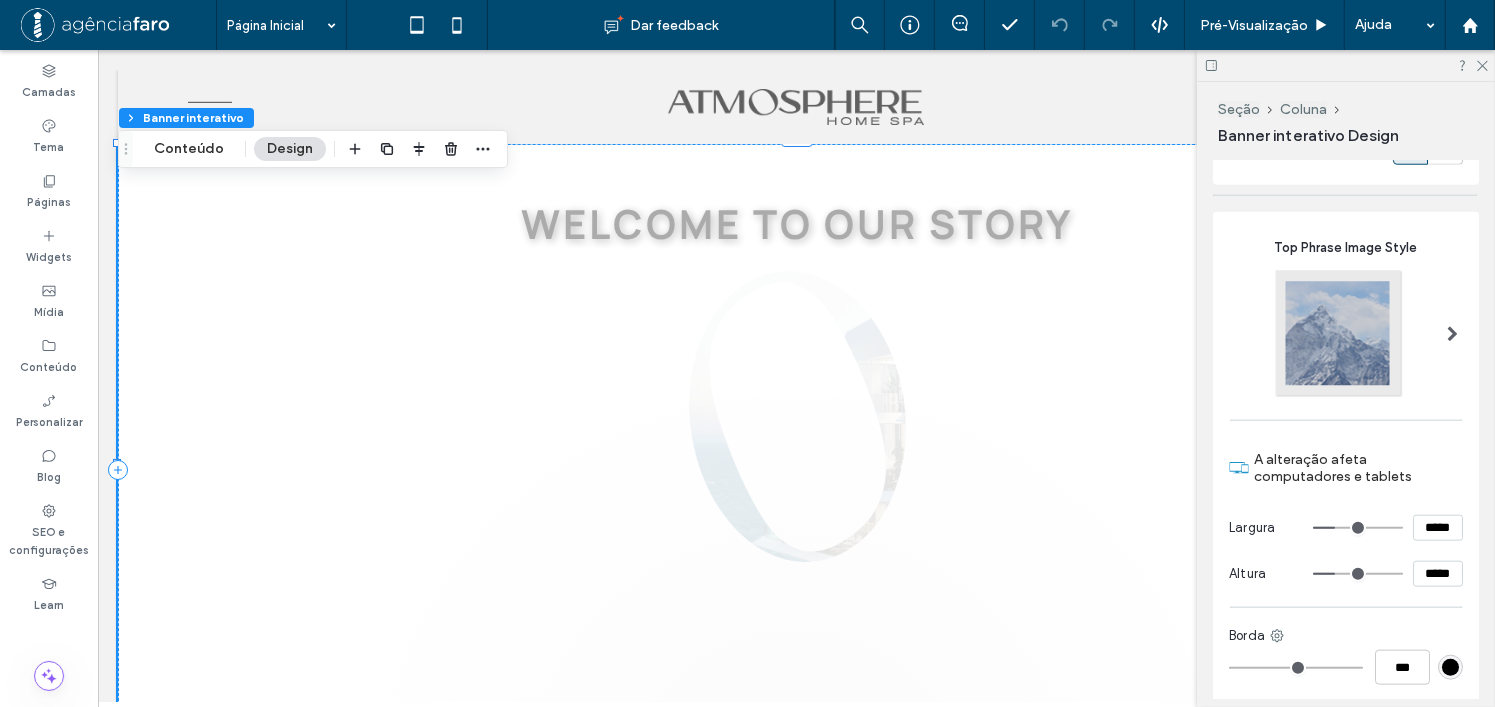 type on "***" 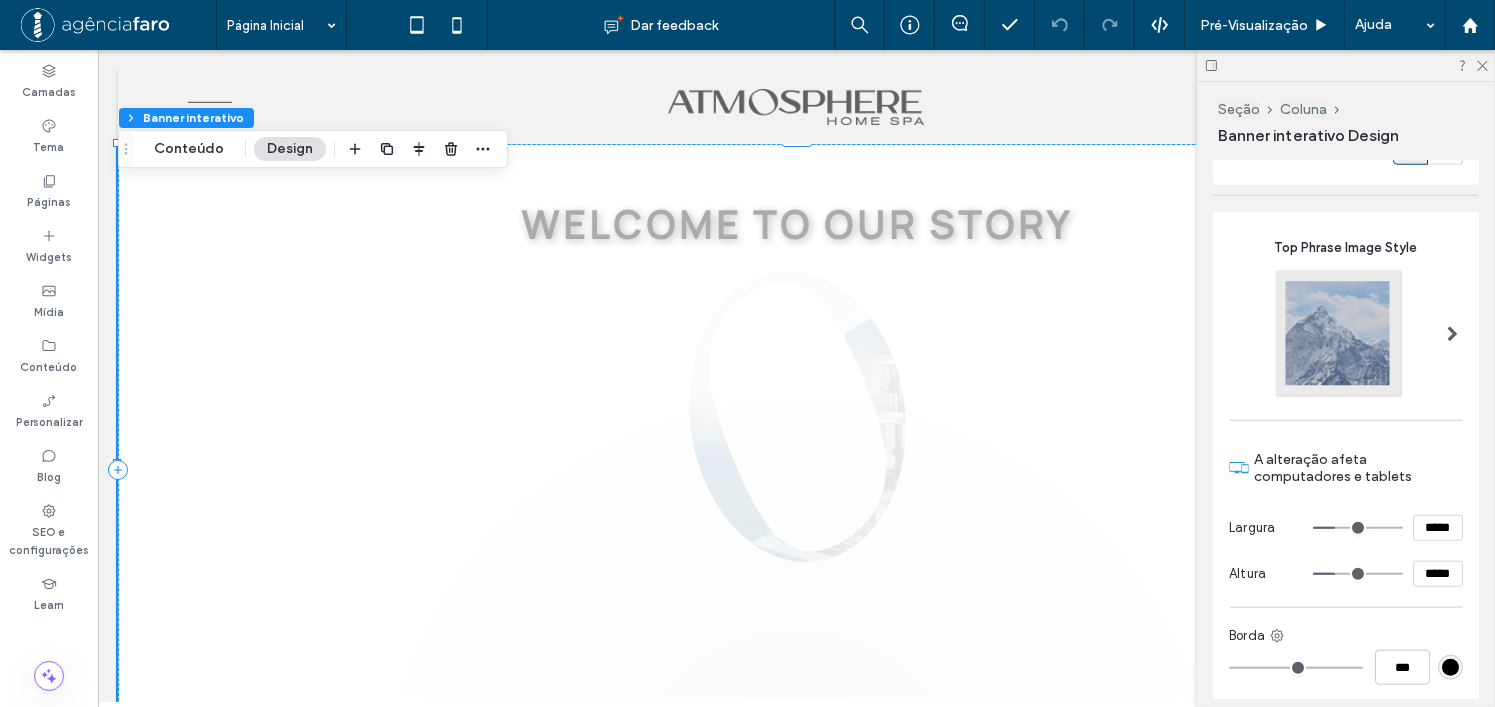 type on "*****" 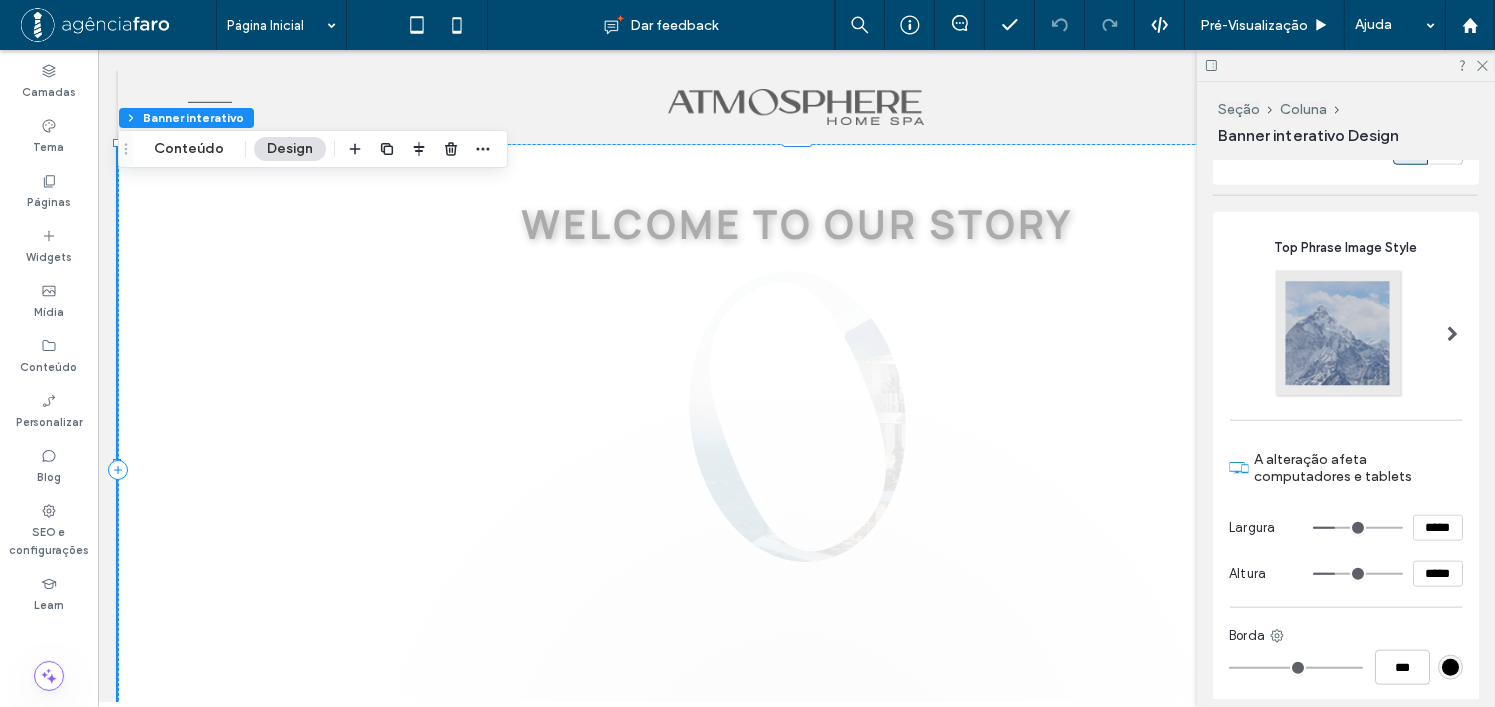 type on "**********" 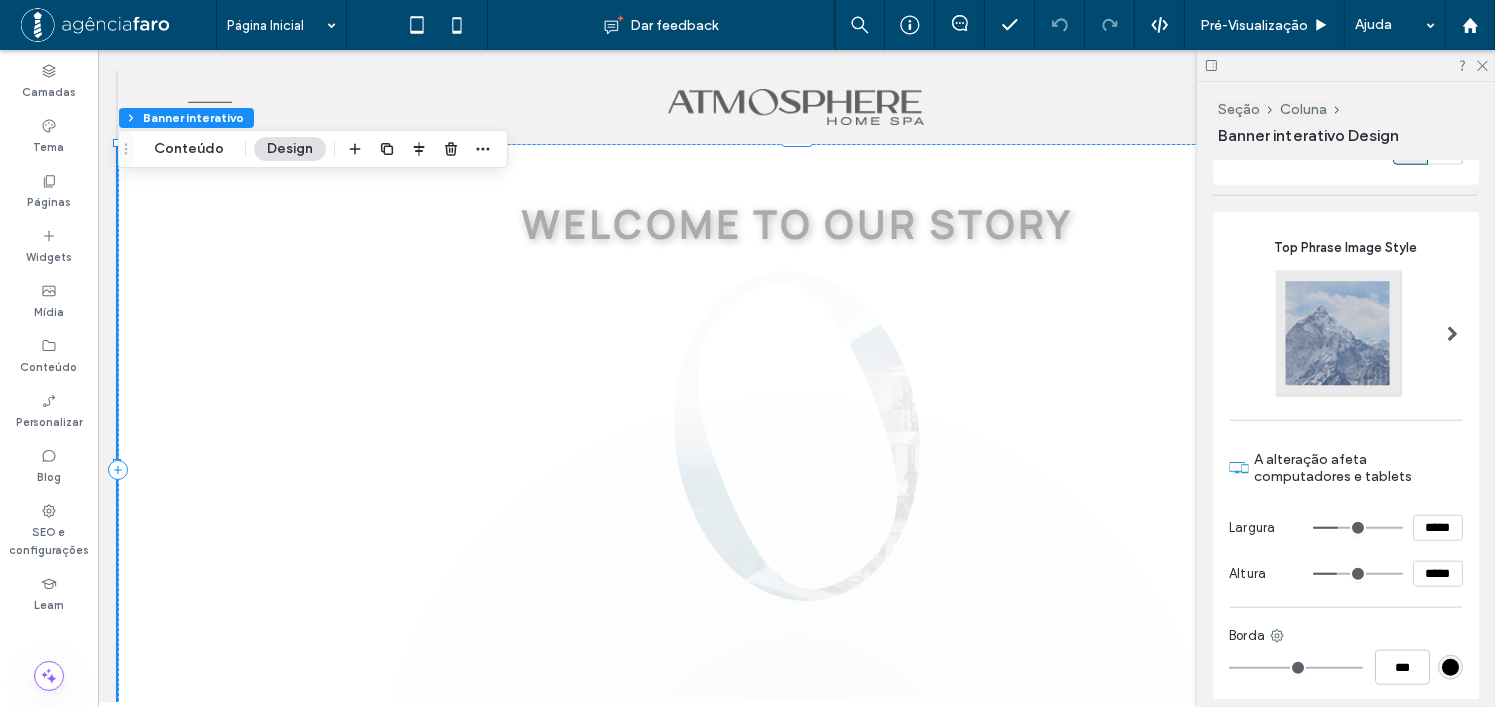 type on "***" 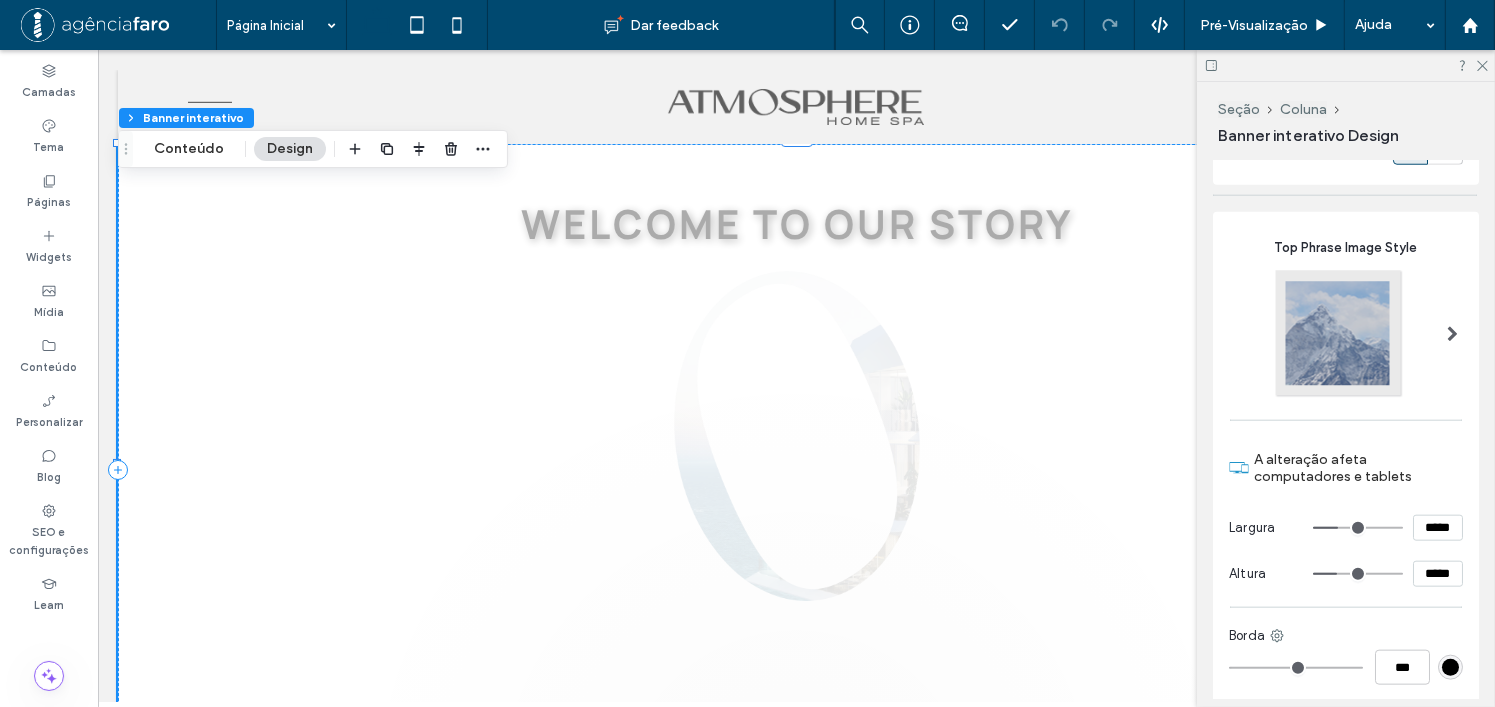 type on "**********" 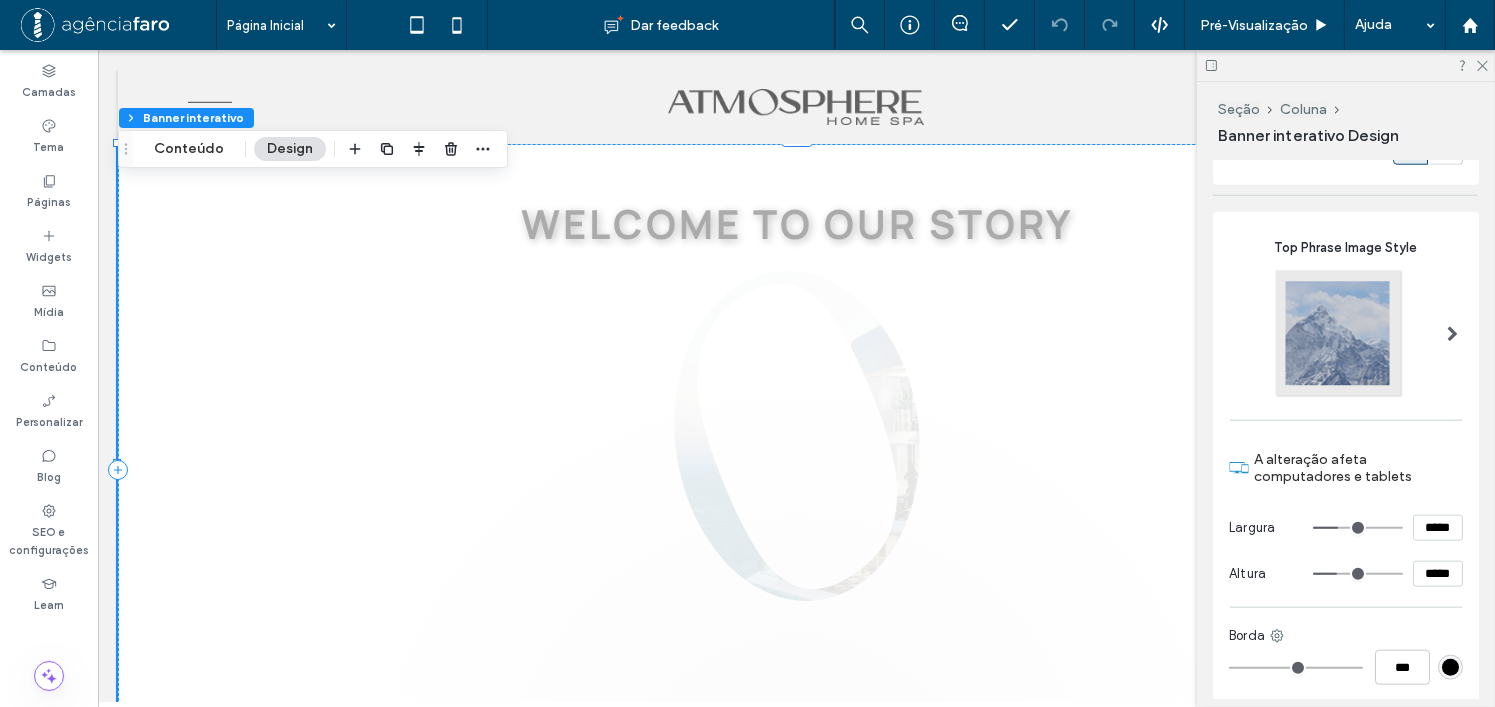 type on "***" 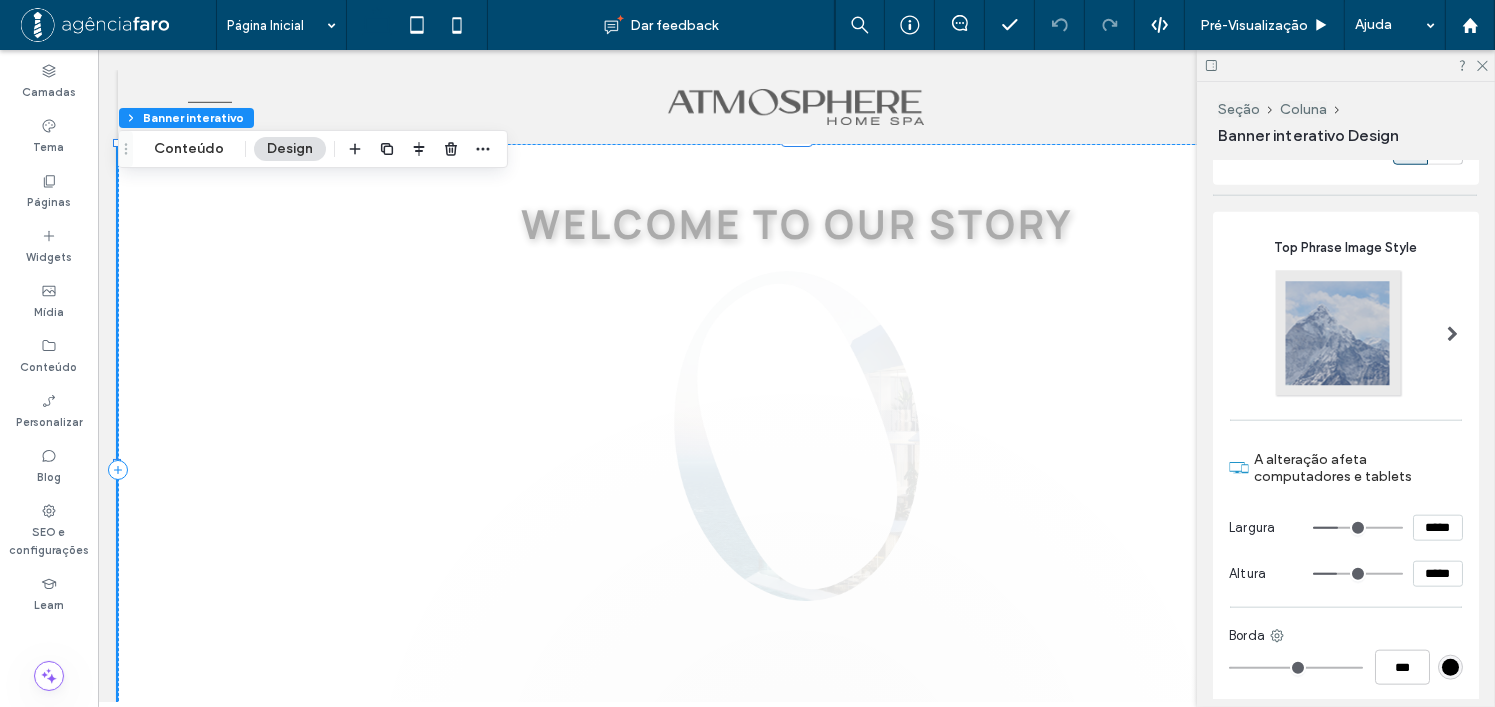 type on "*****" 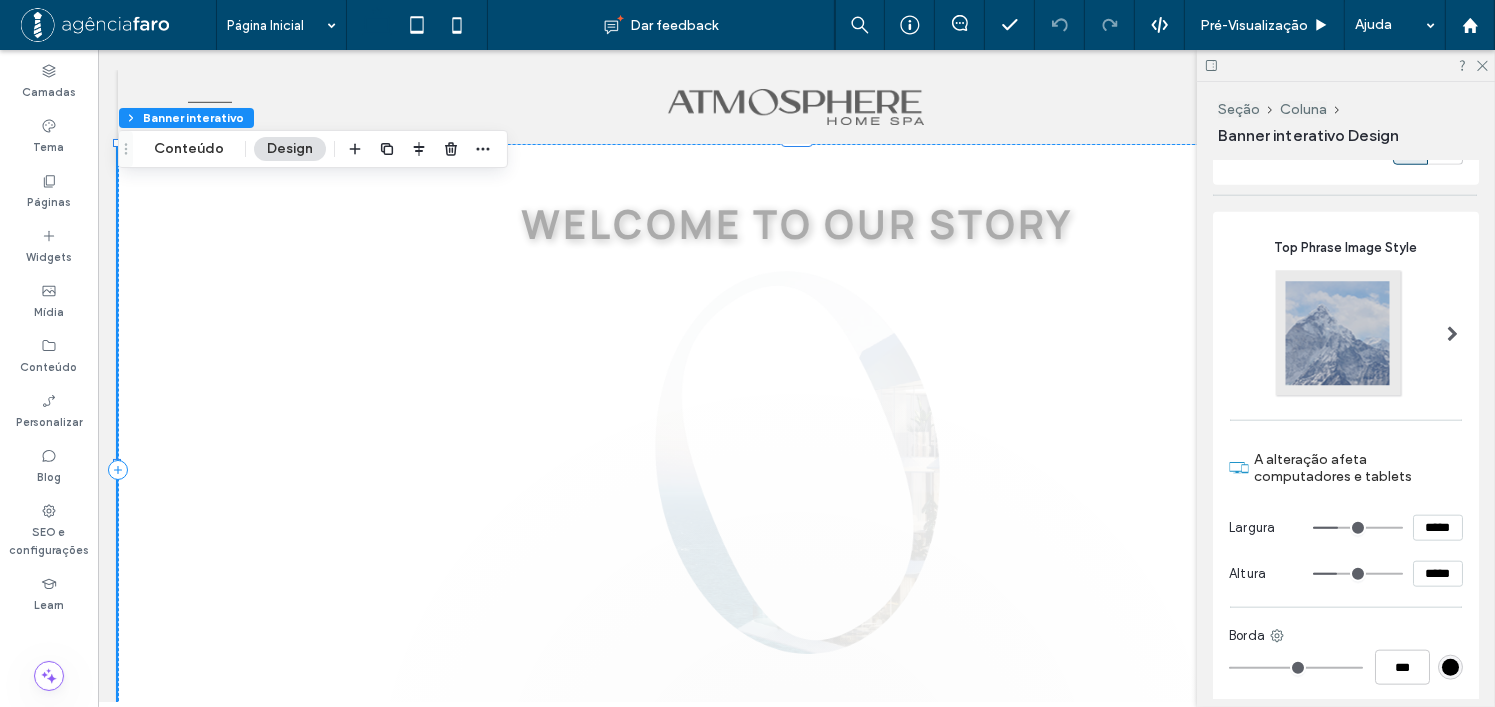 type on "***" 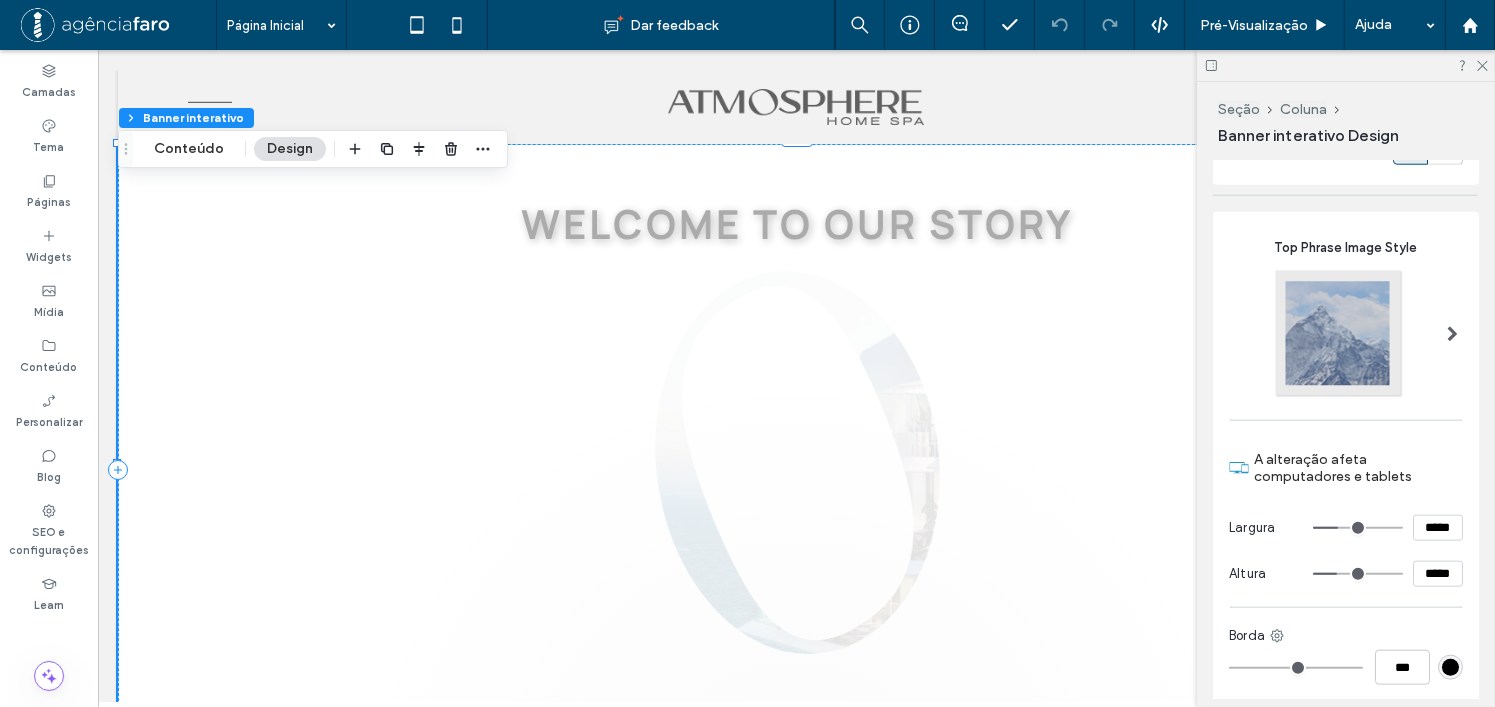type on "*****" 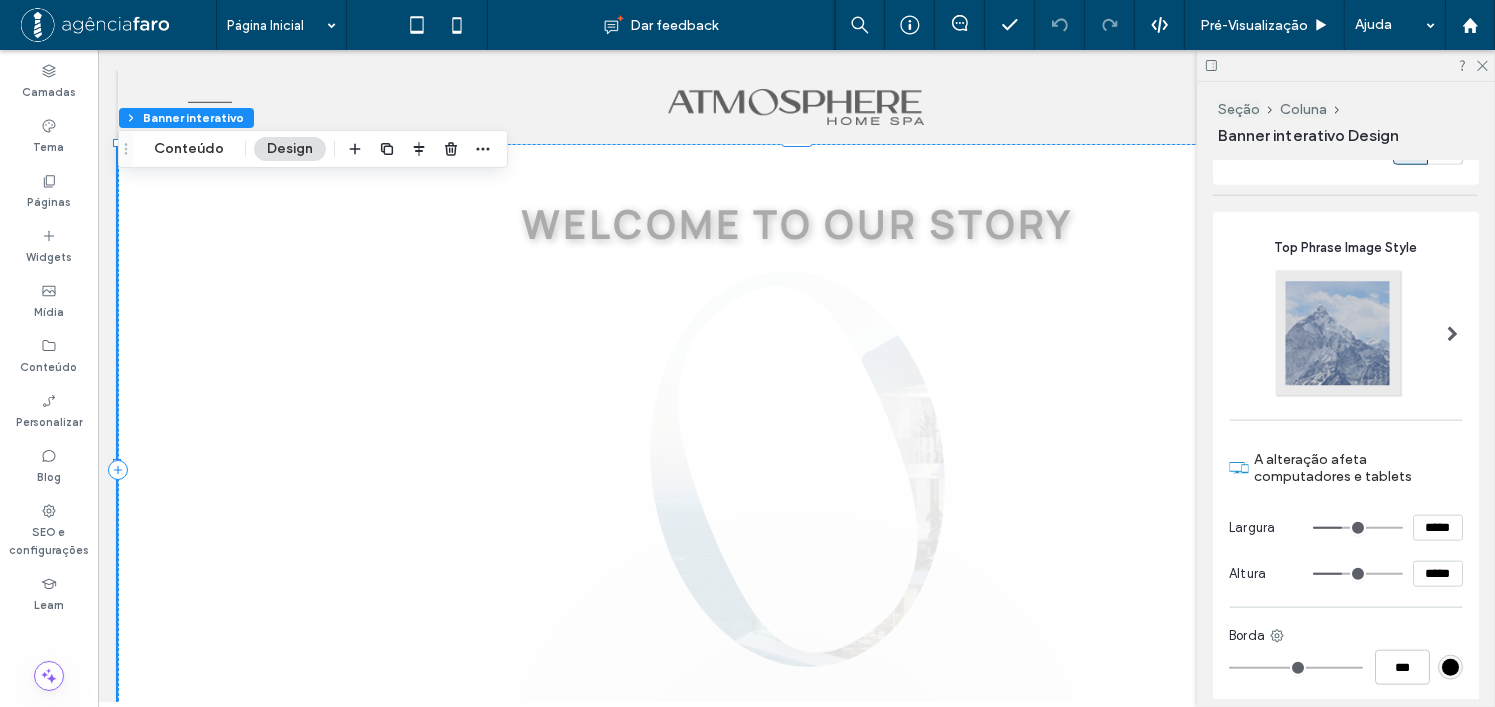 type on "***" 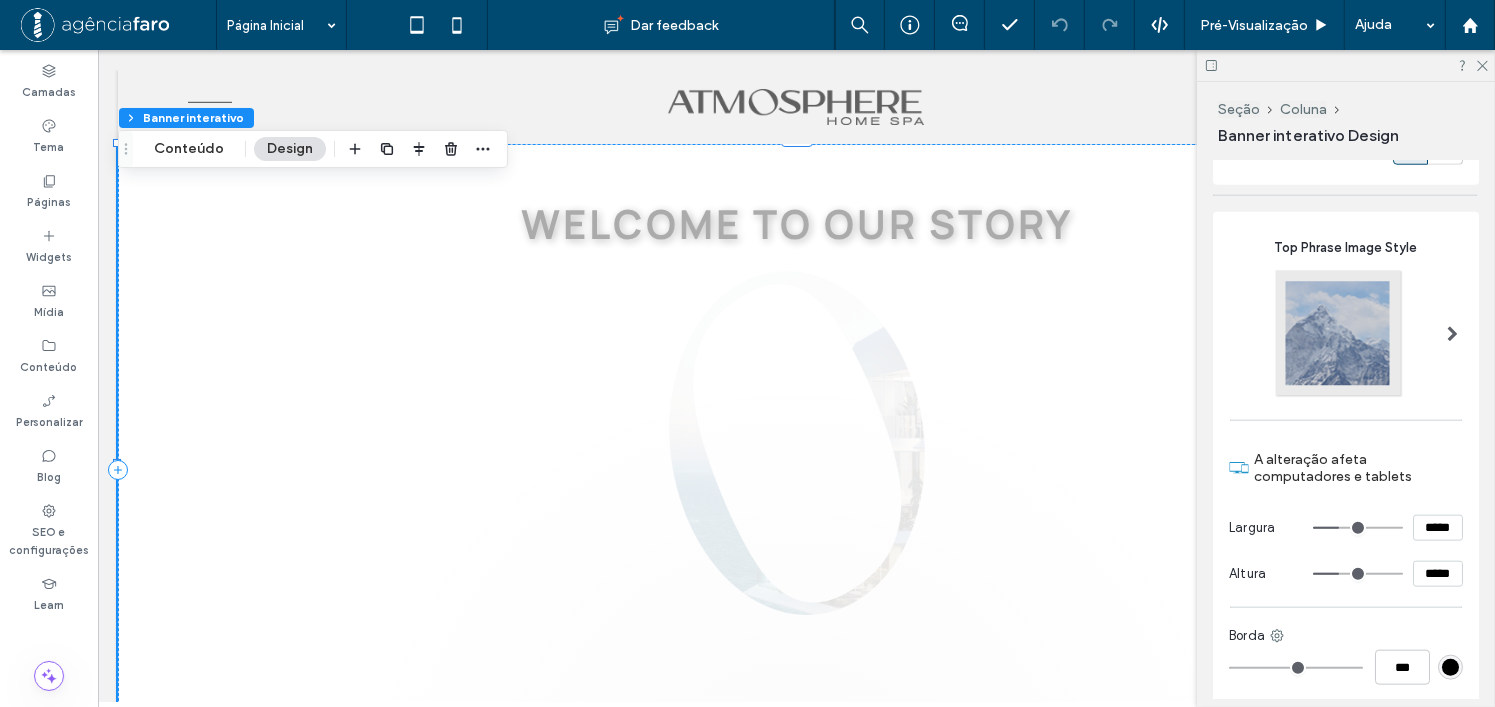 type on "***" 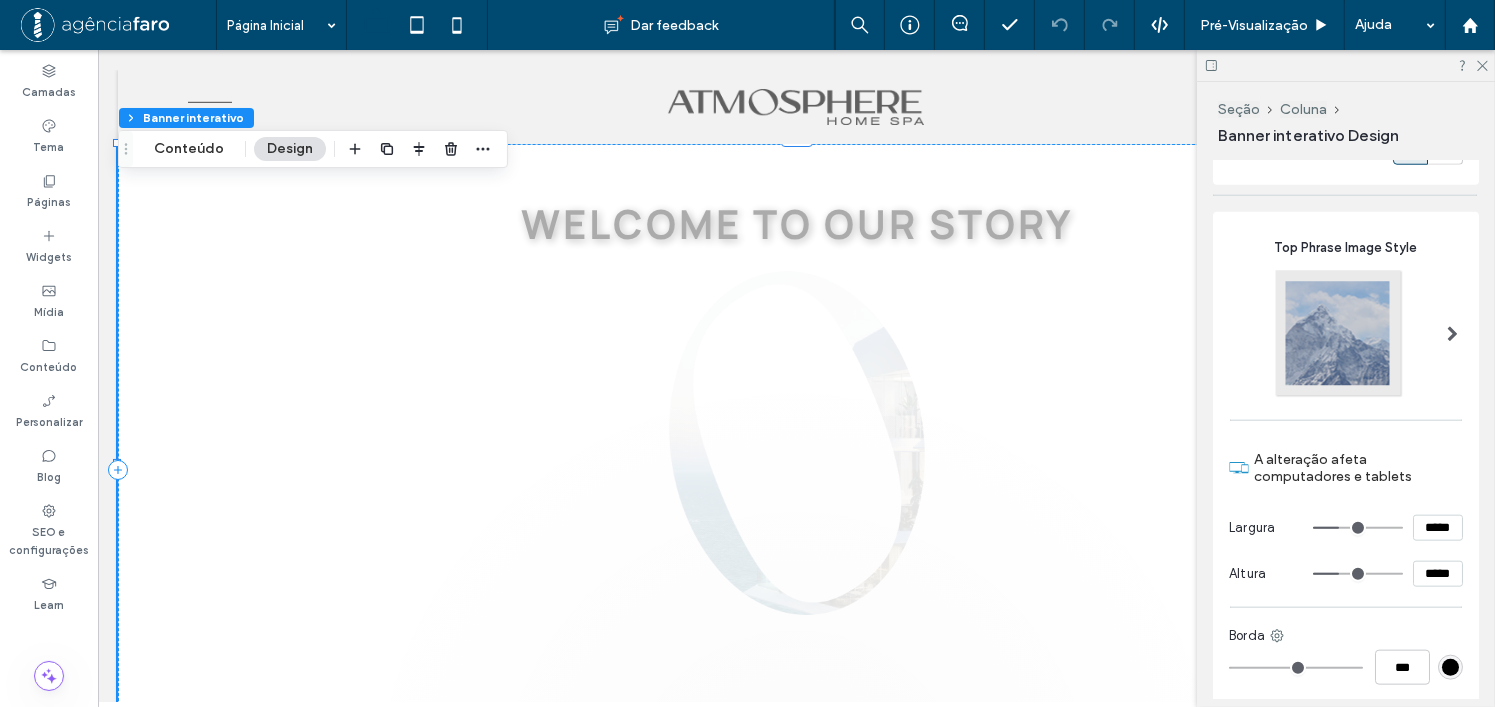 type on "**********" 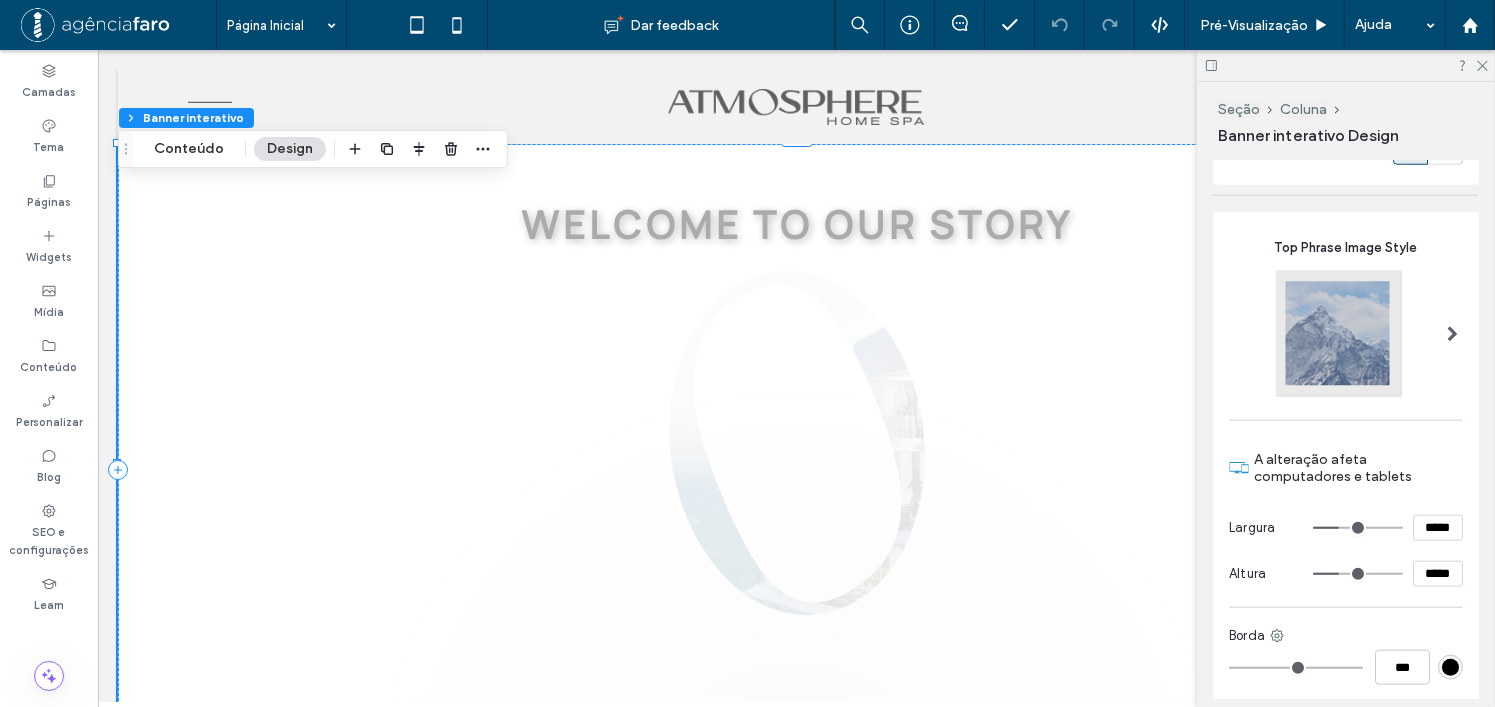 type on "*****" 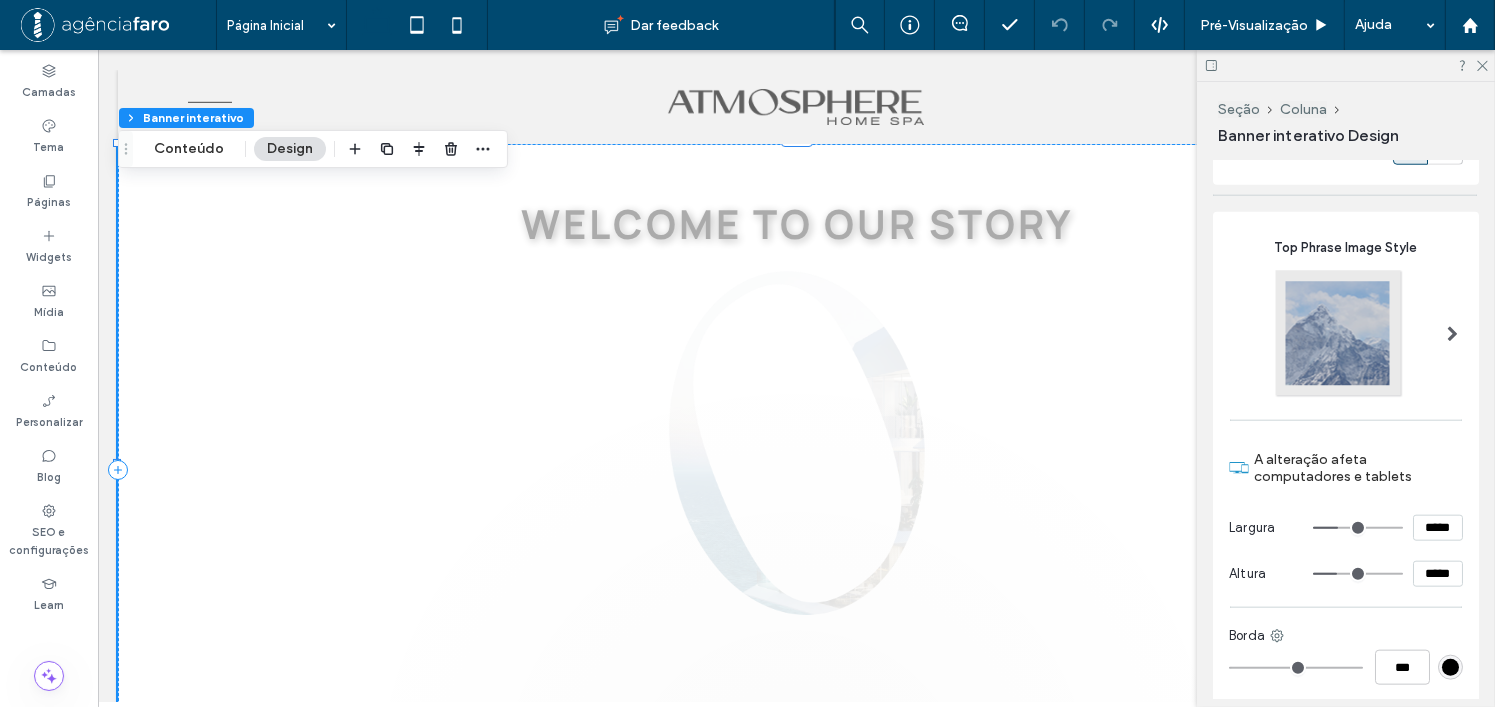 type on "***" 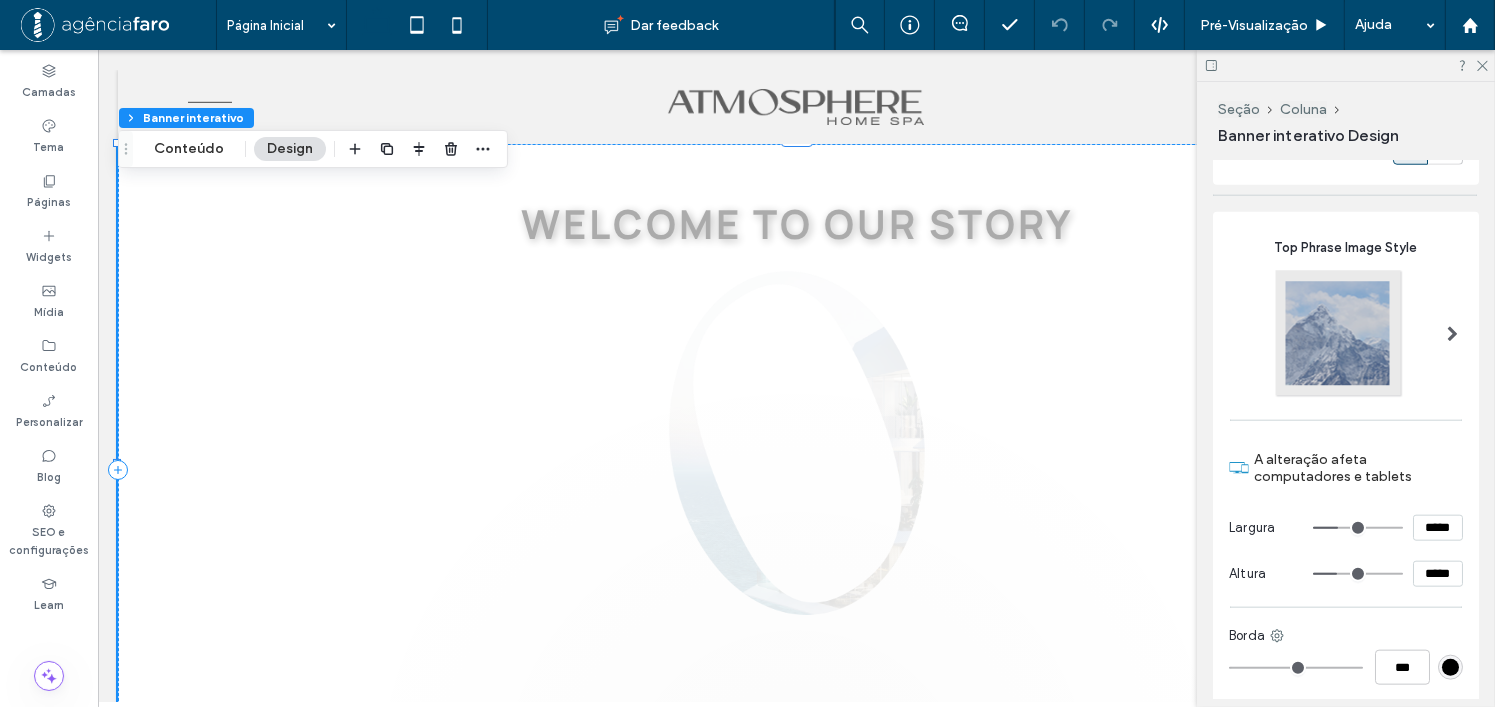 type on "**********" 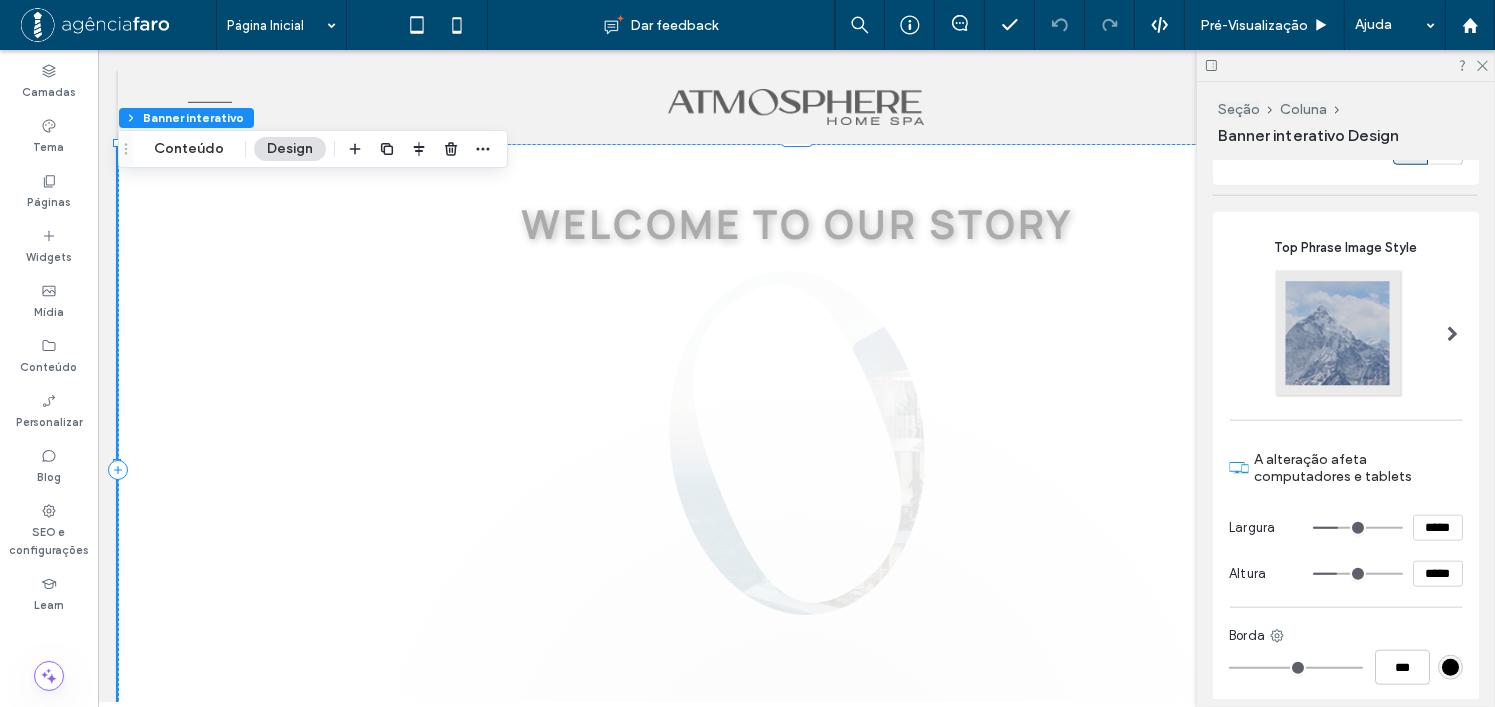 type on "*****" 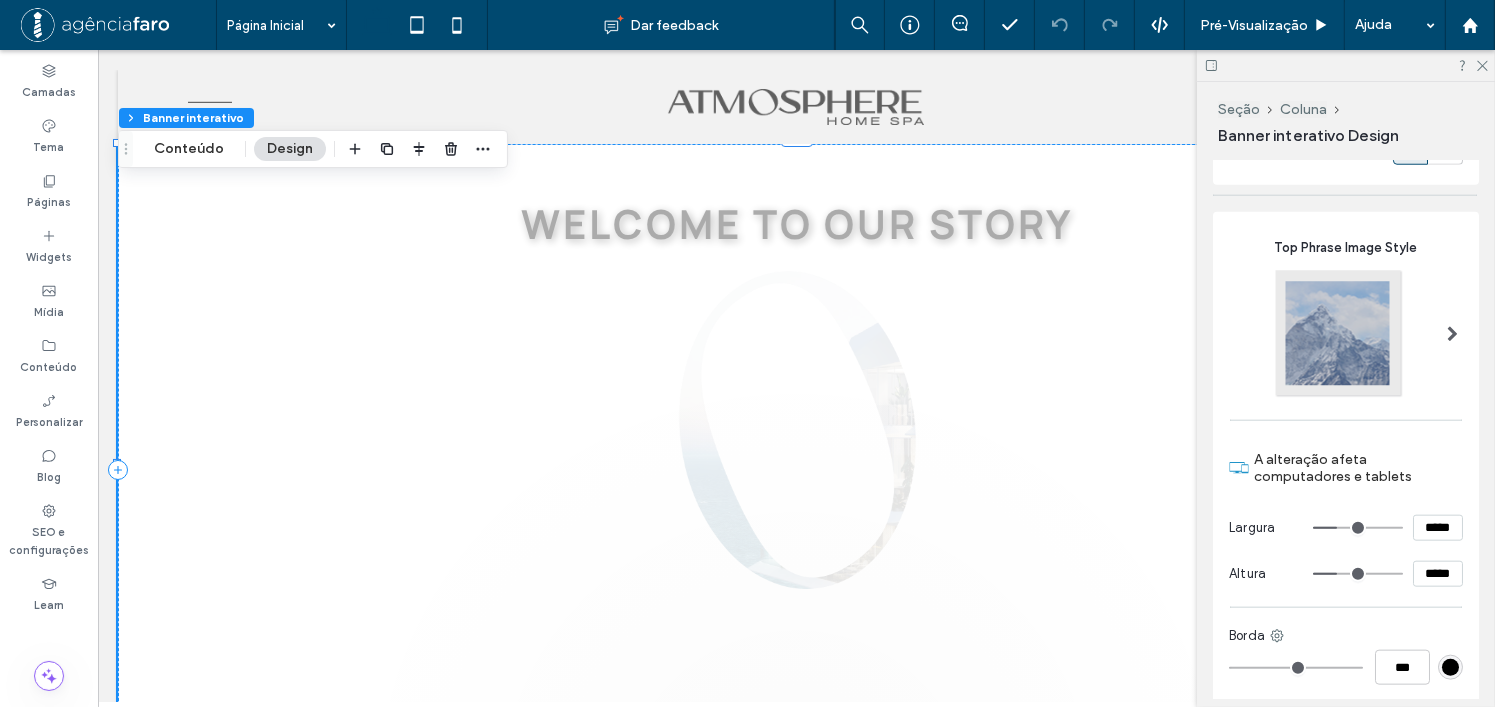 type on "***" 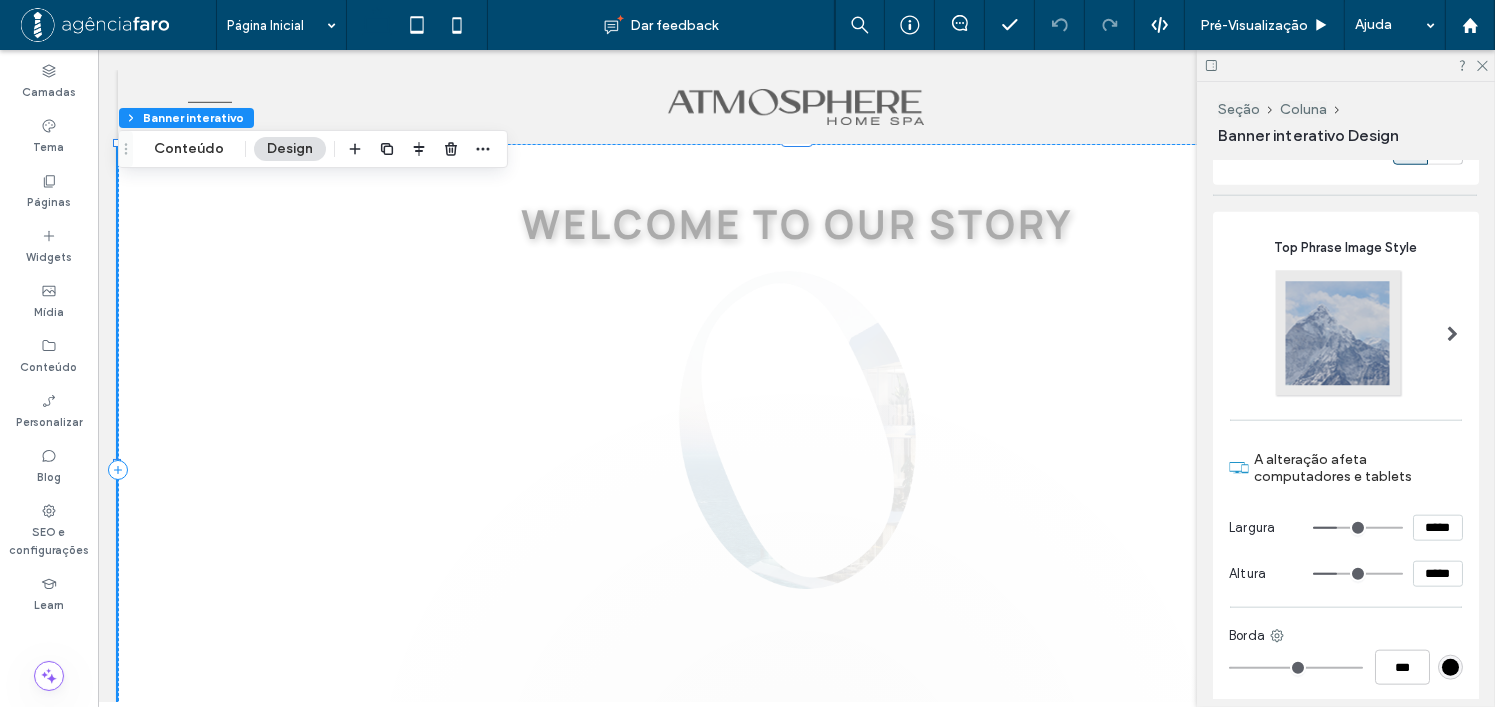 type on "*****" 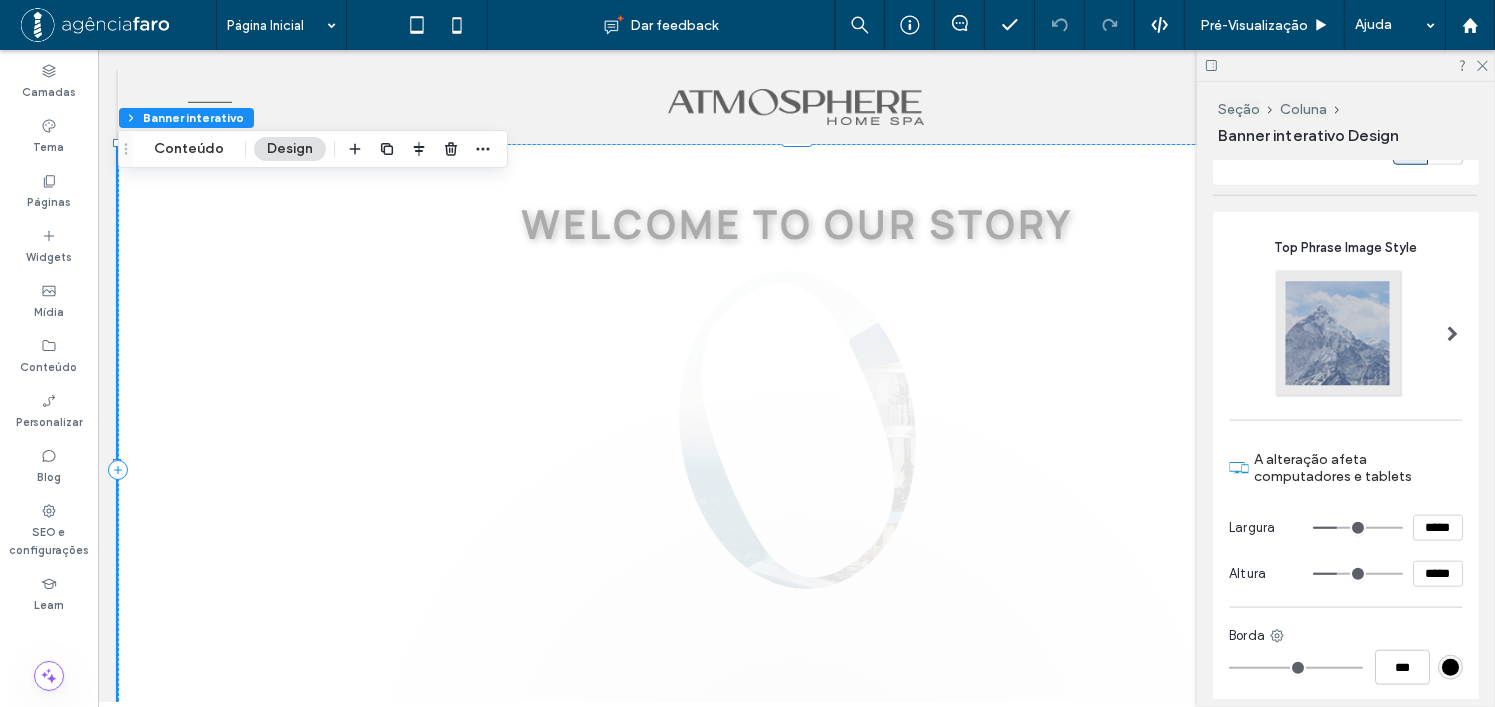 type on "**********" 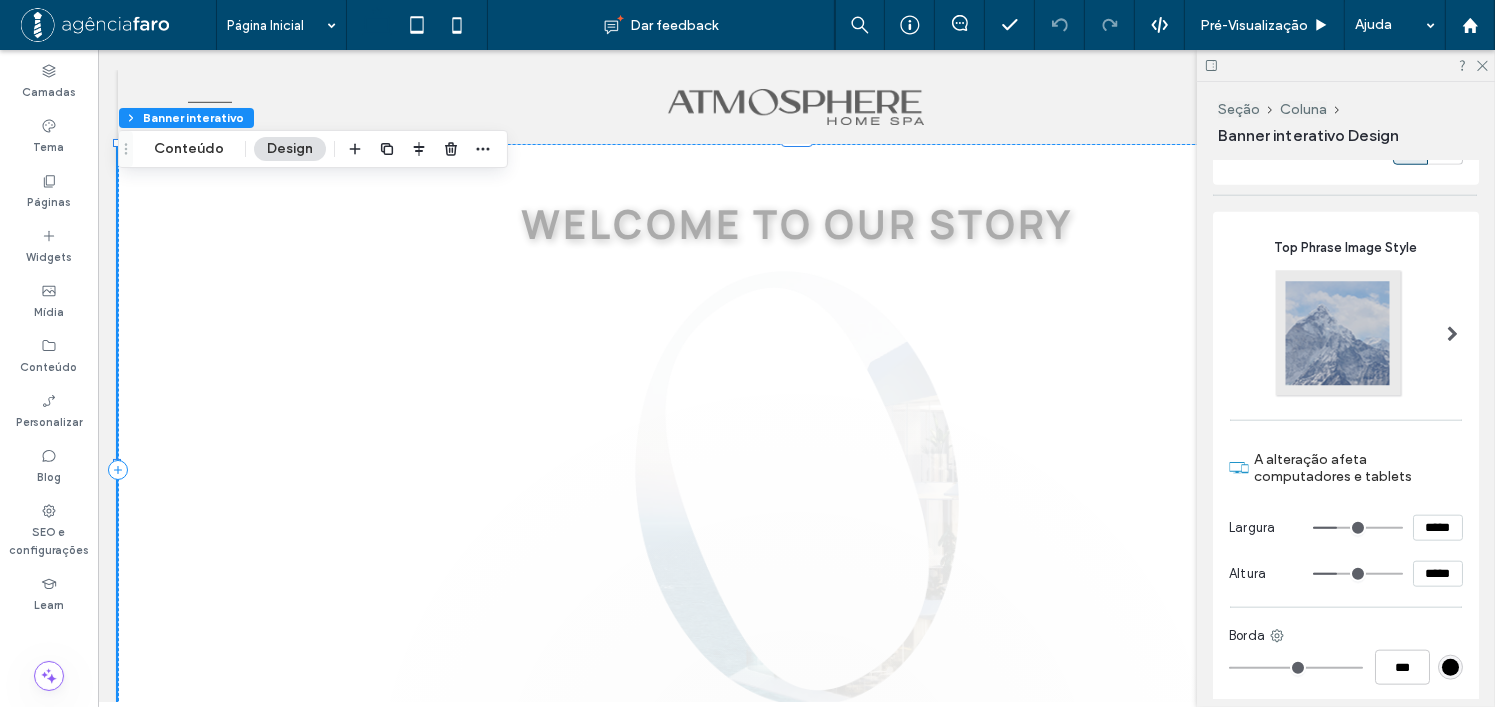 type on "***" 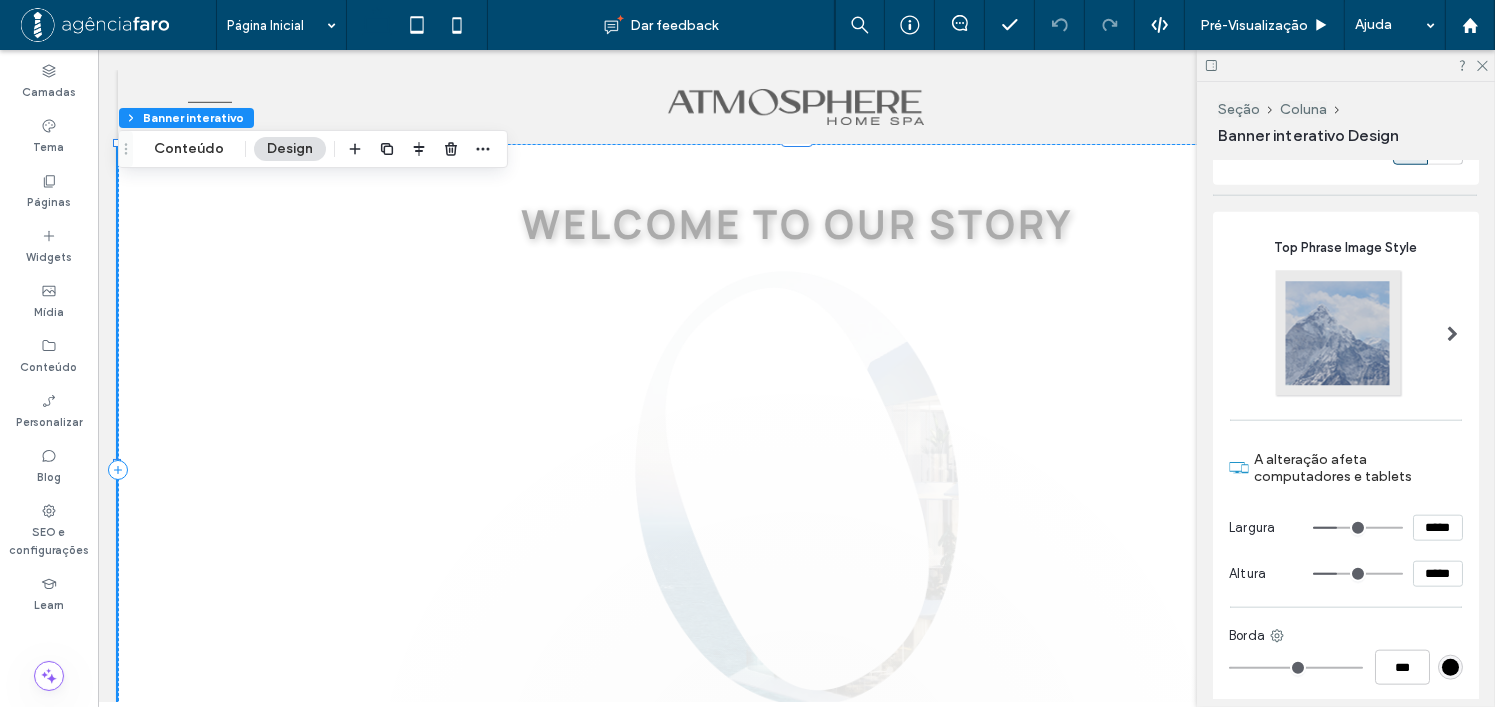 type on "**********" 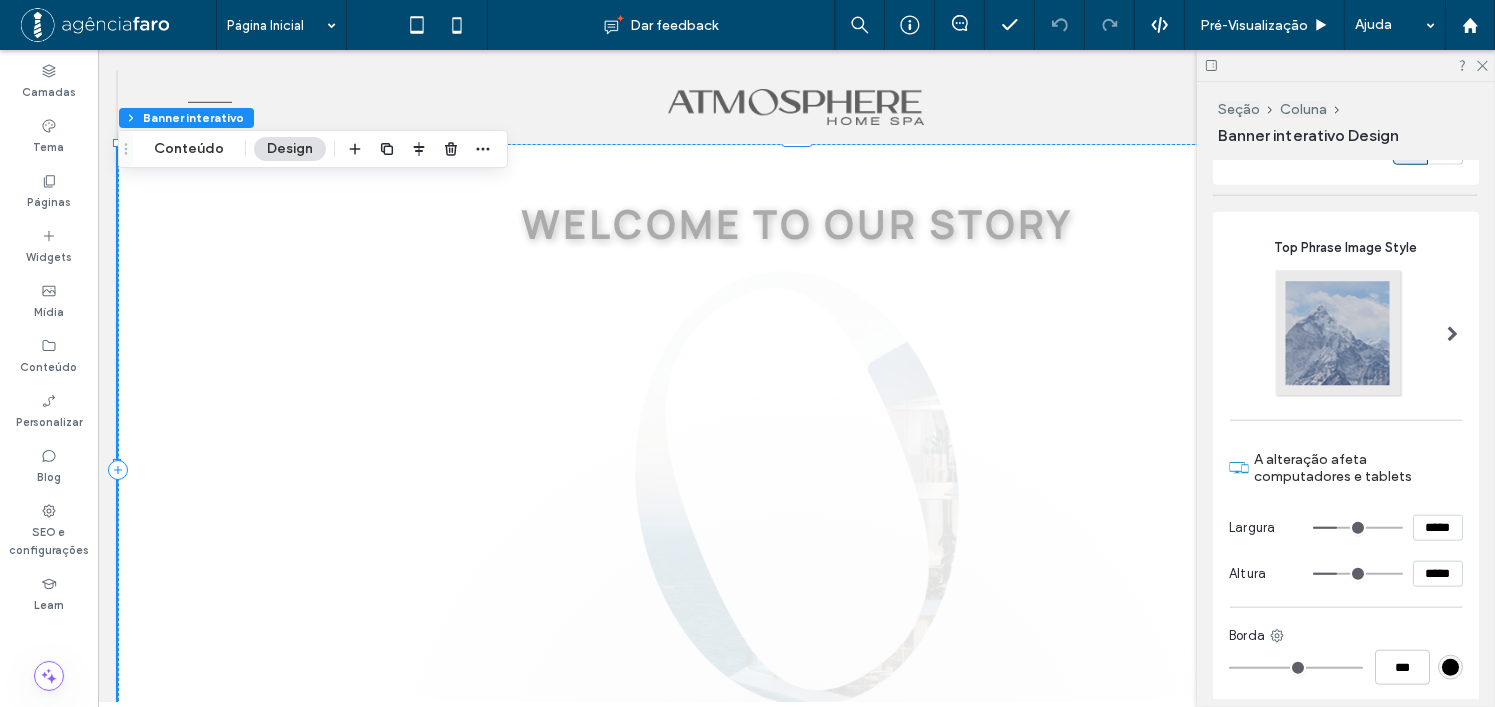 type on "***" 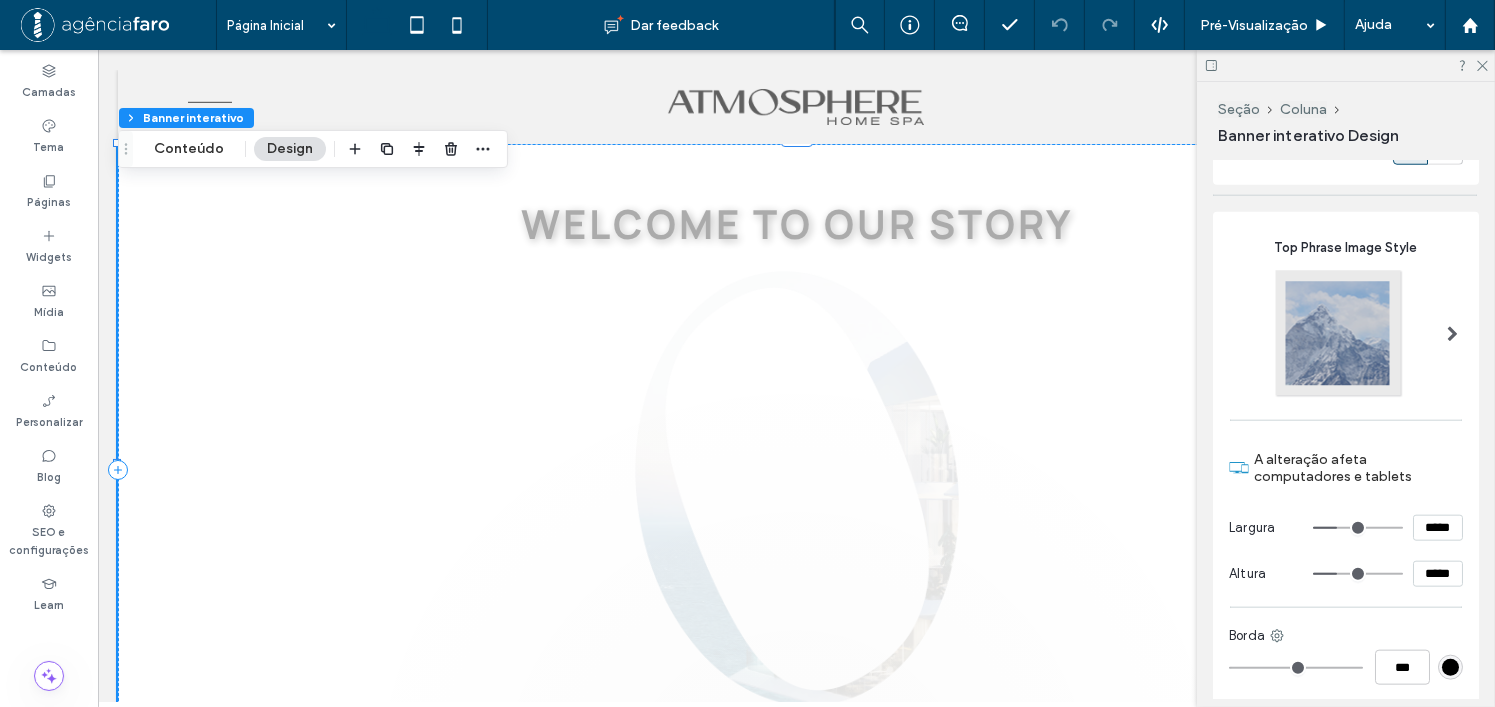 type on "*****" 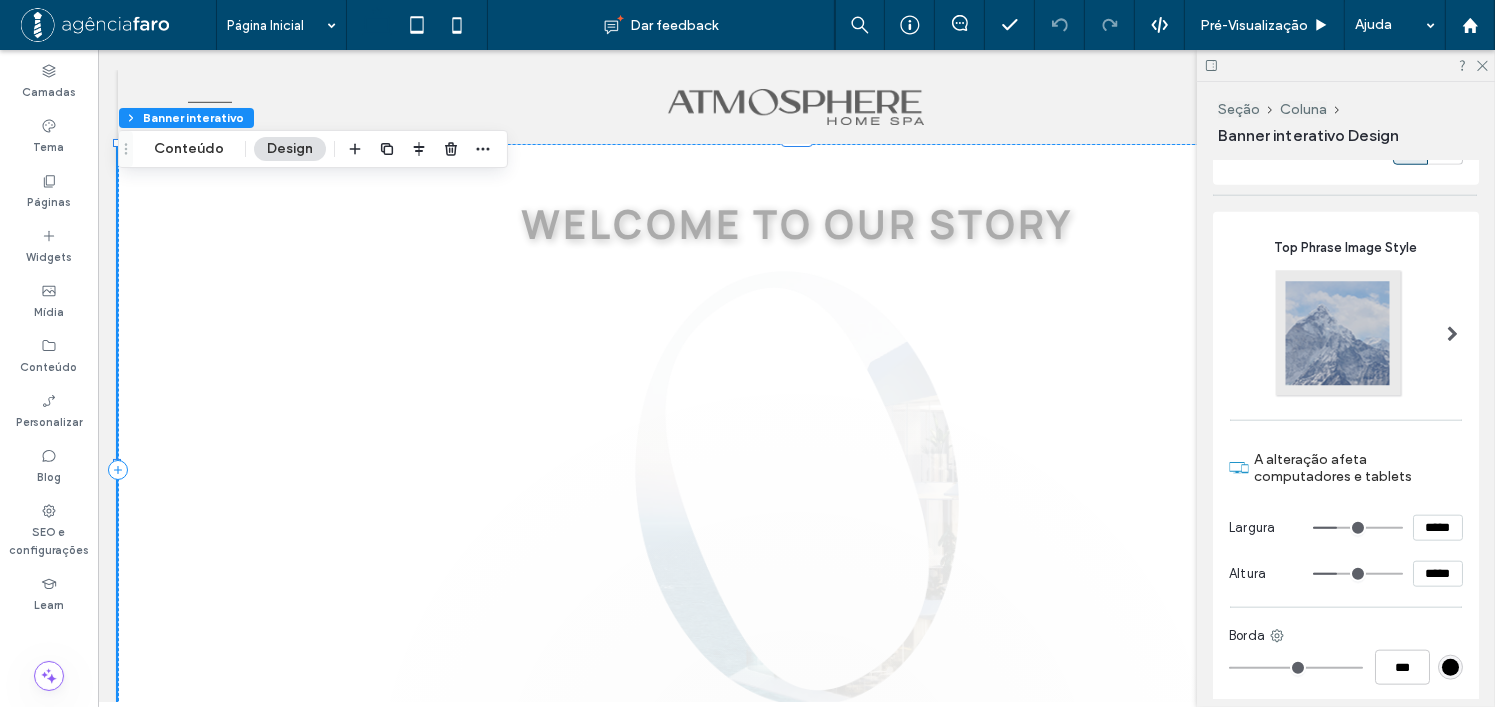 type on "*****" 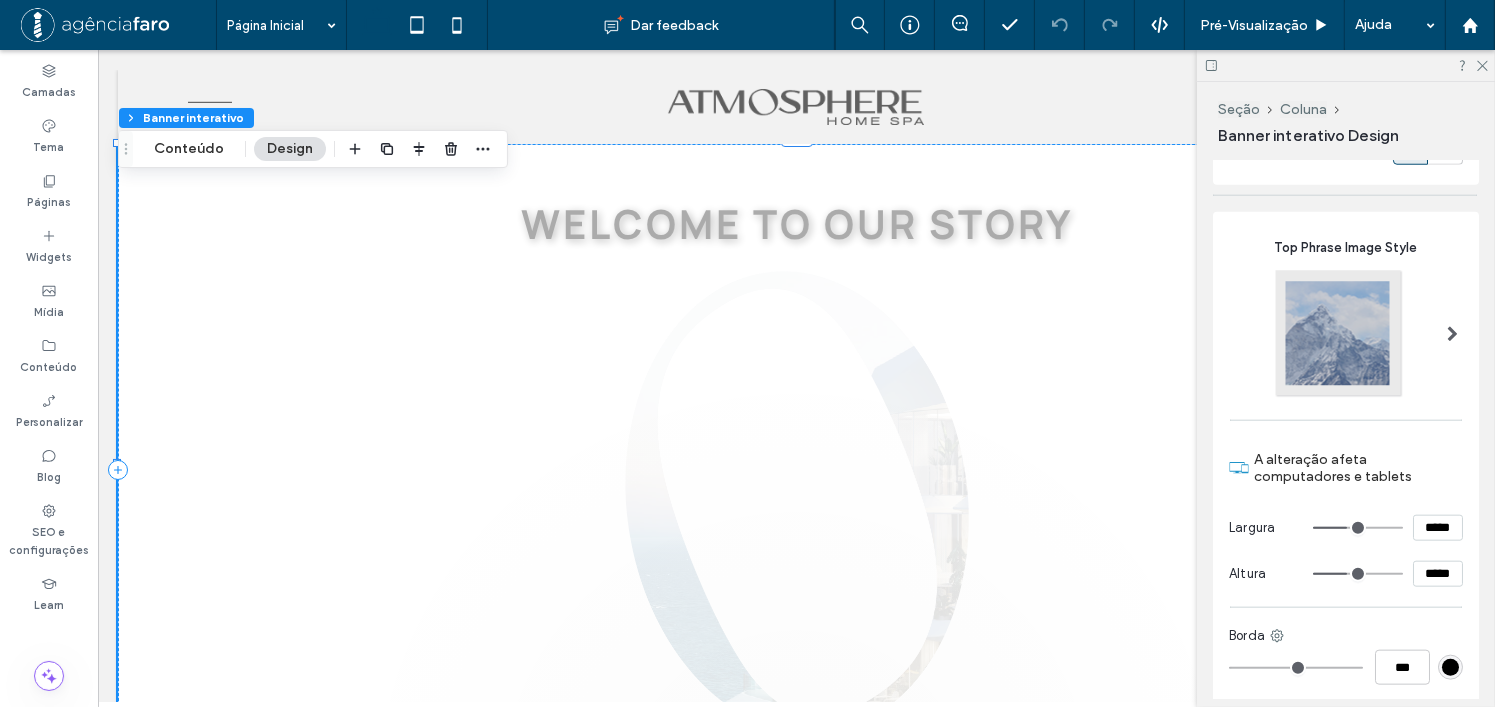 type on "***" 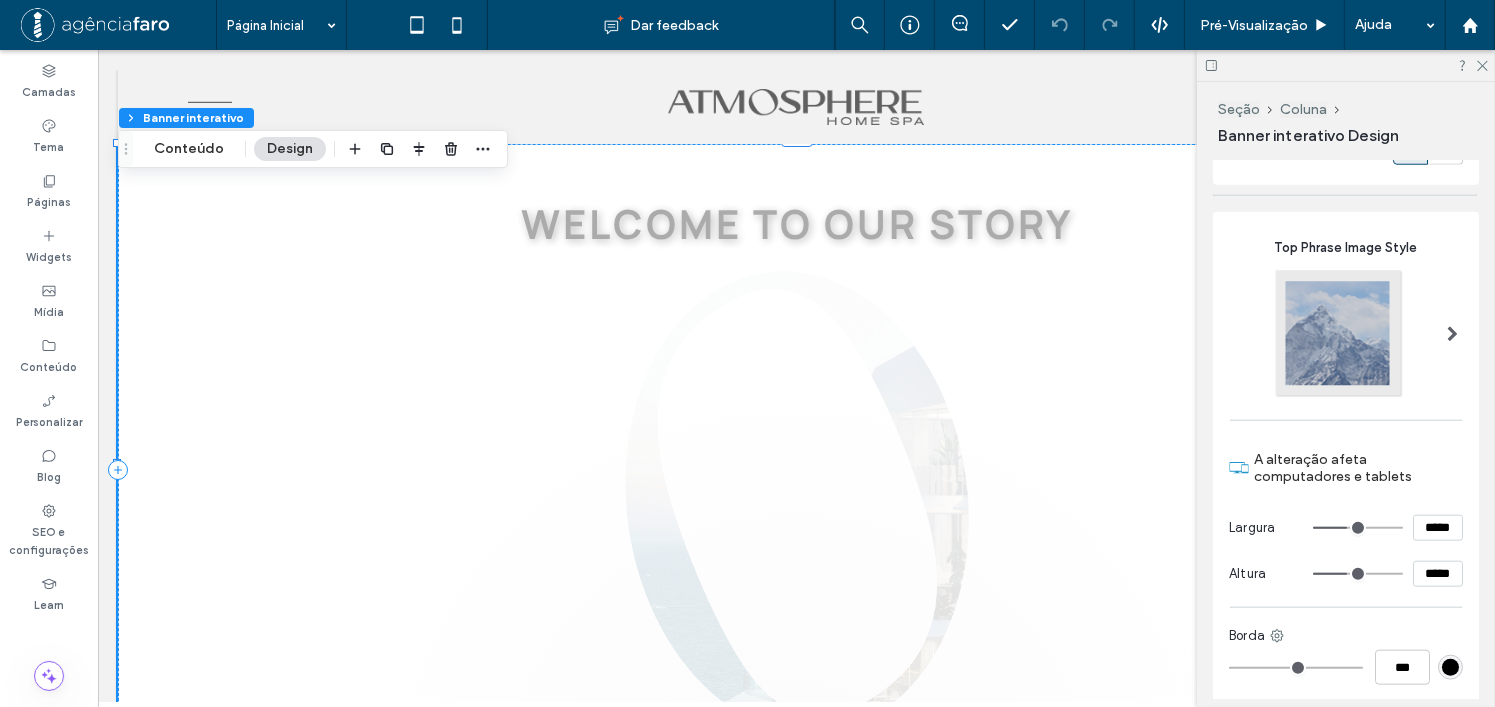 type on "**********" 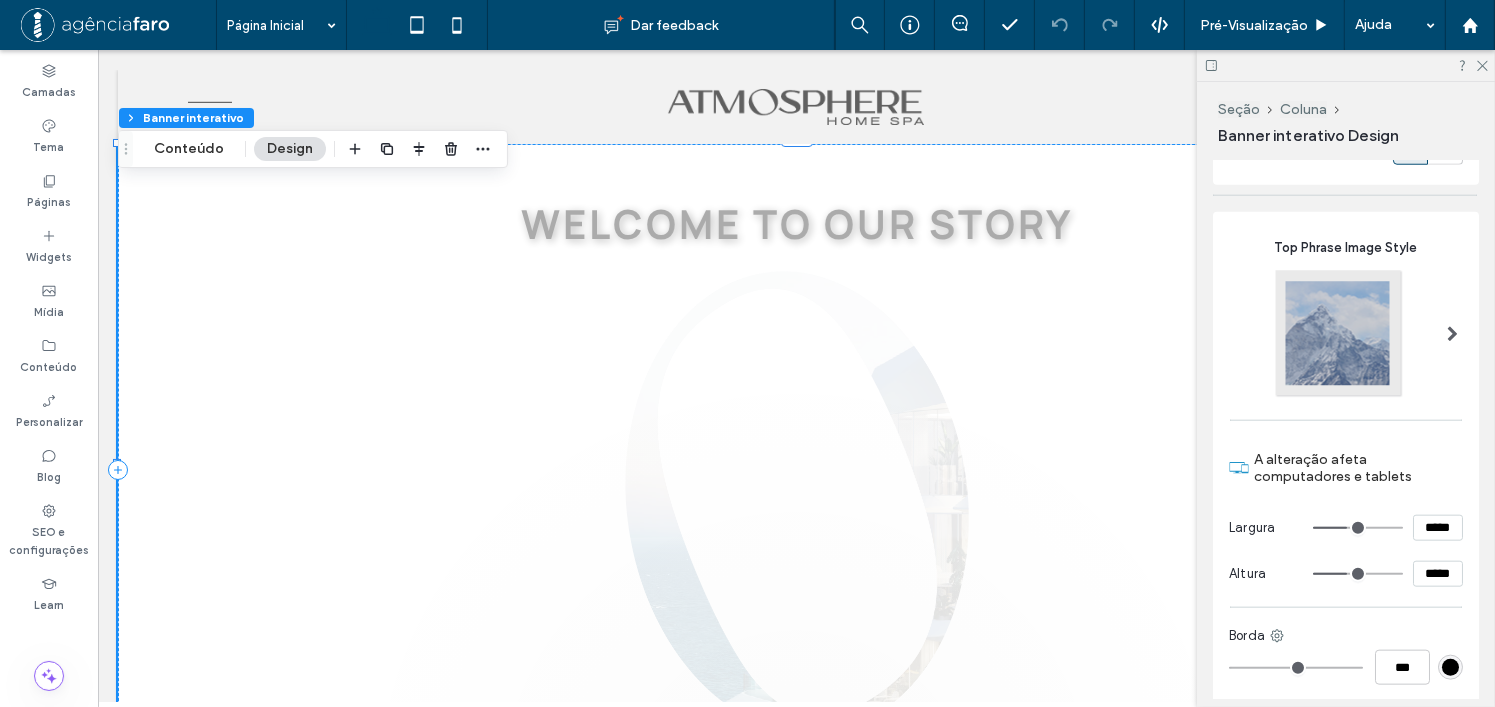 type on "*****" 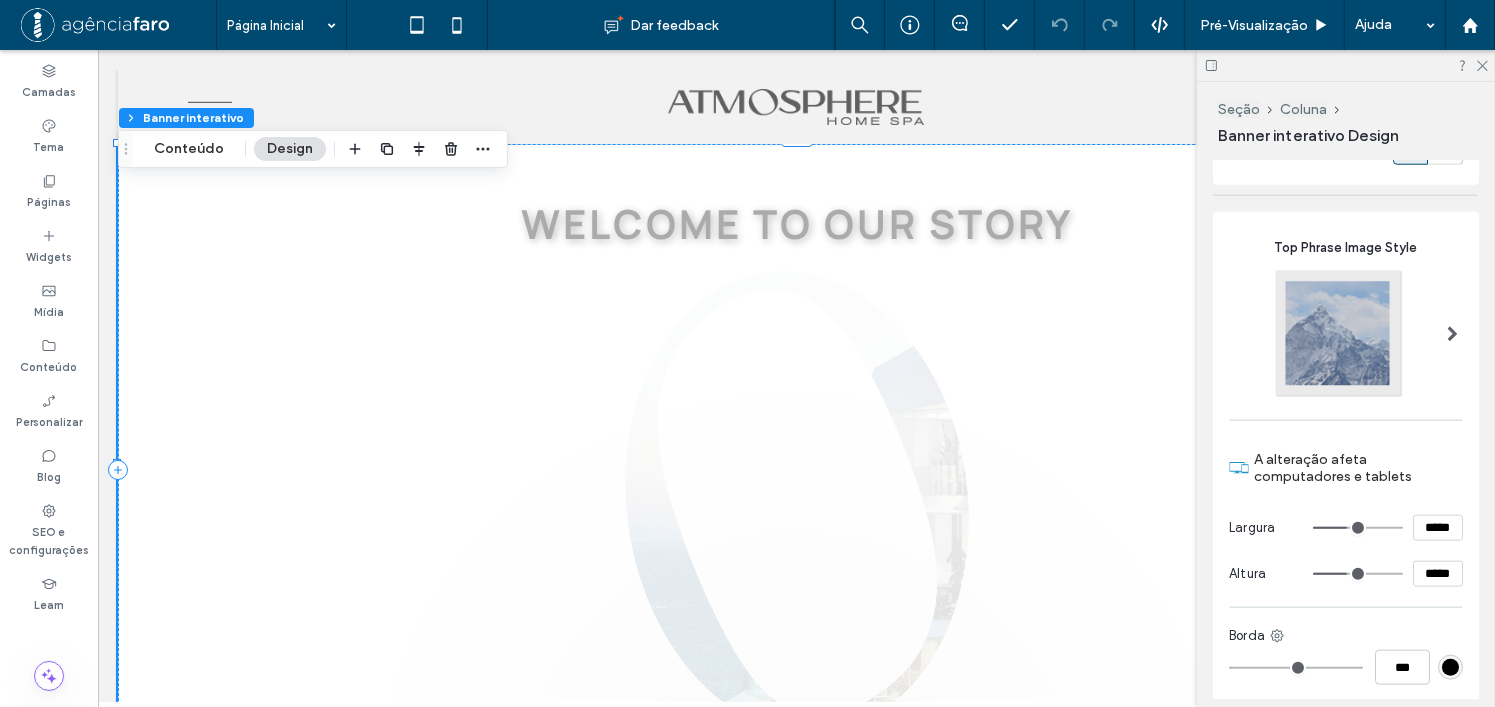 type on "*****" 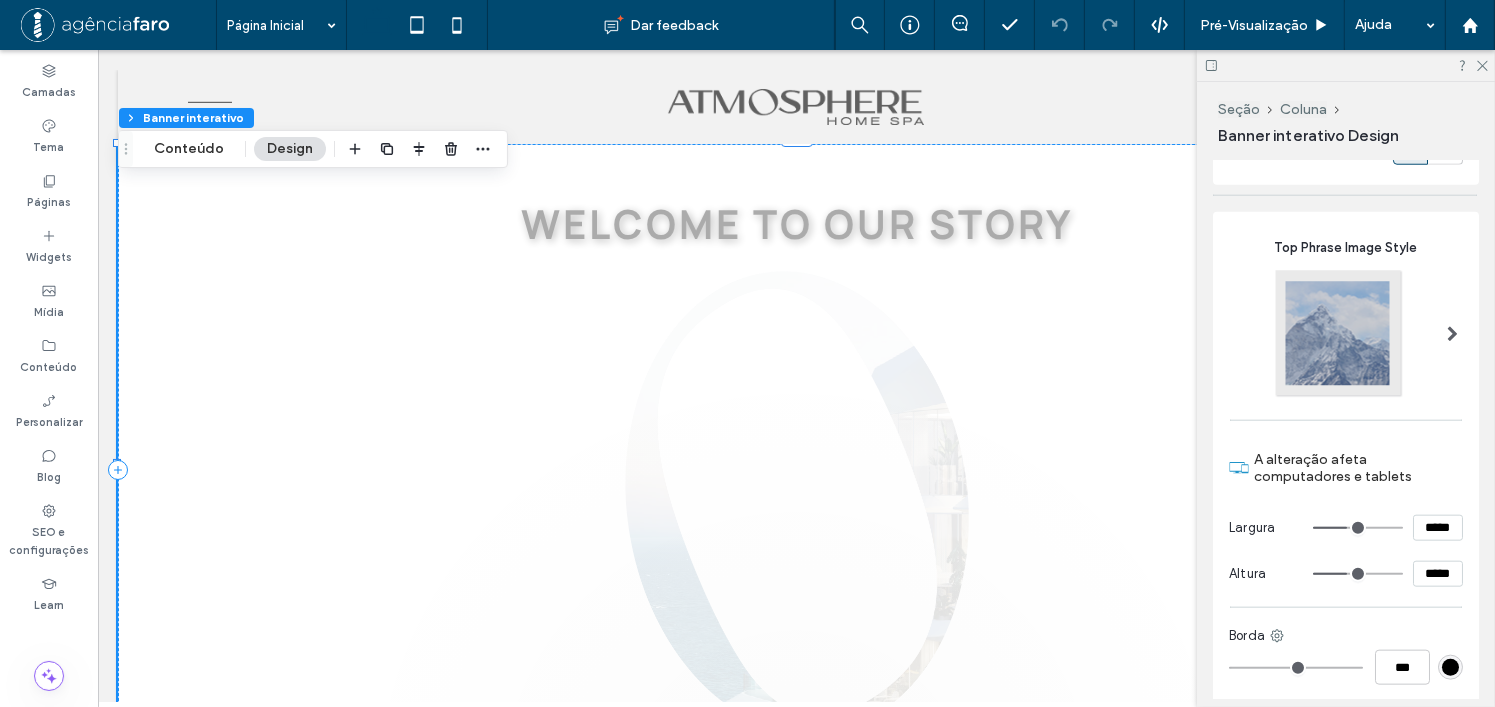 type on "**********" 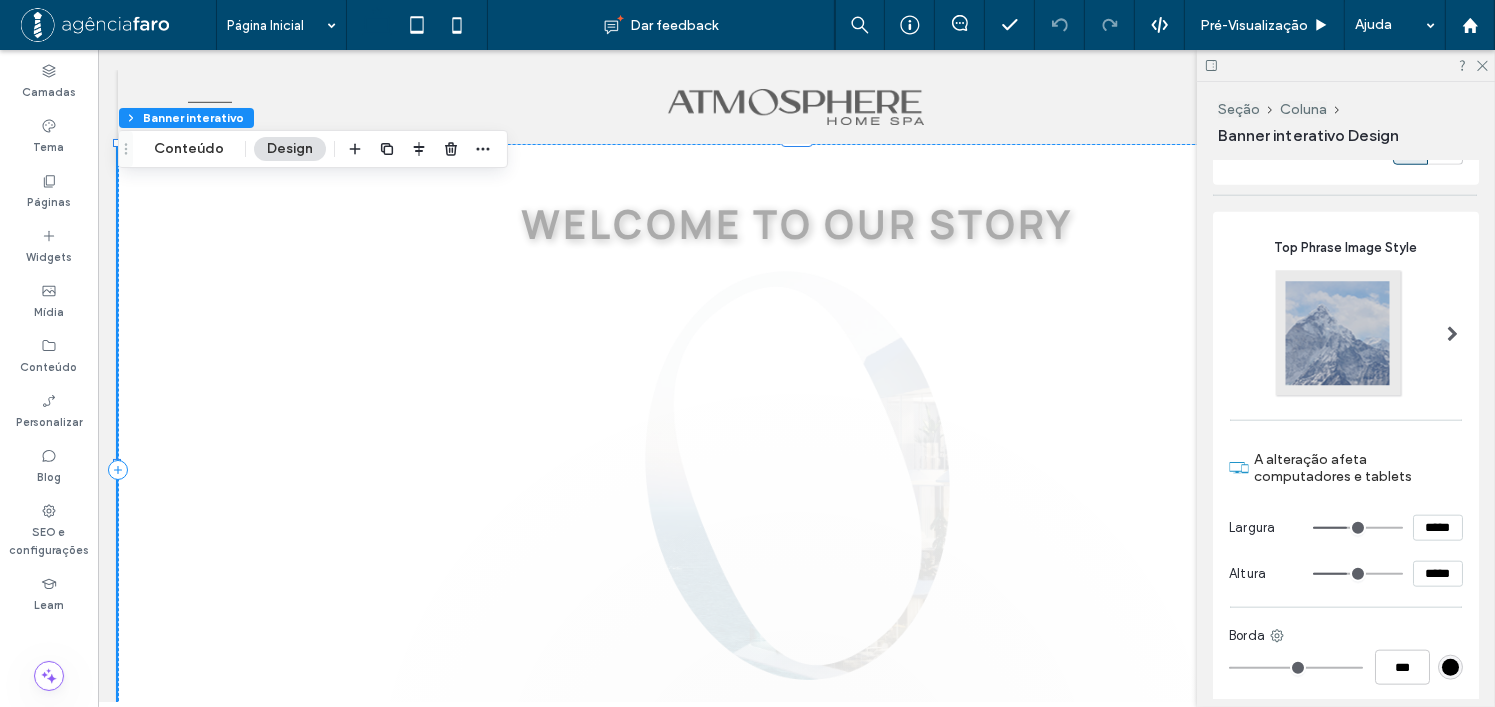 type on "***" 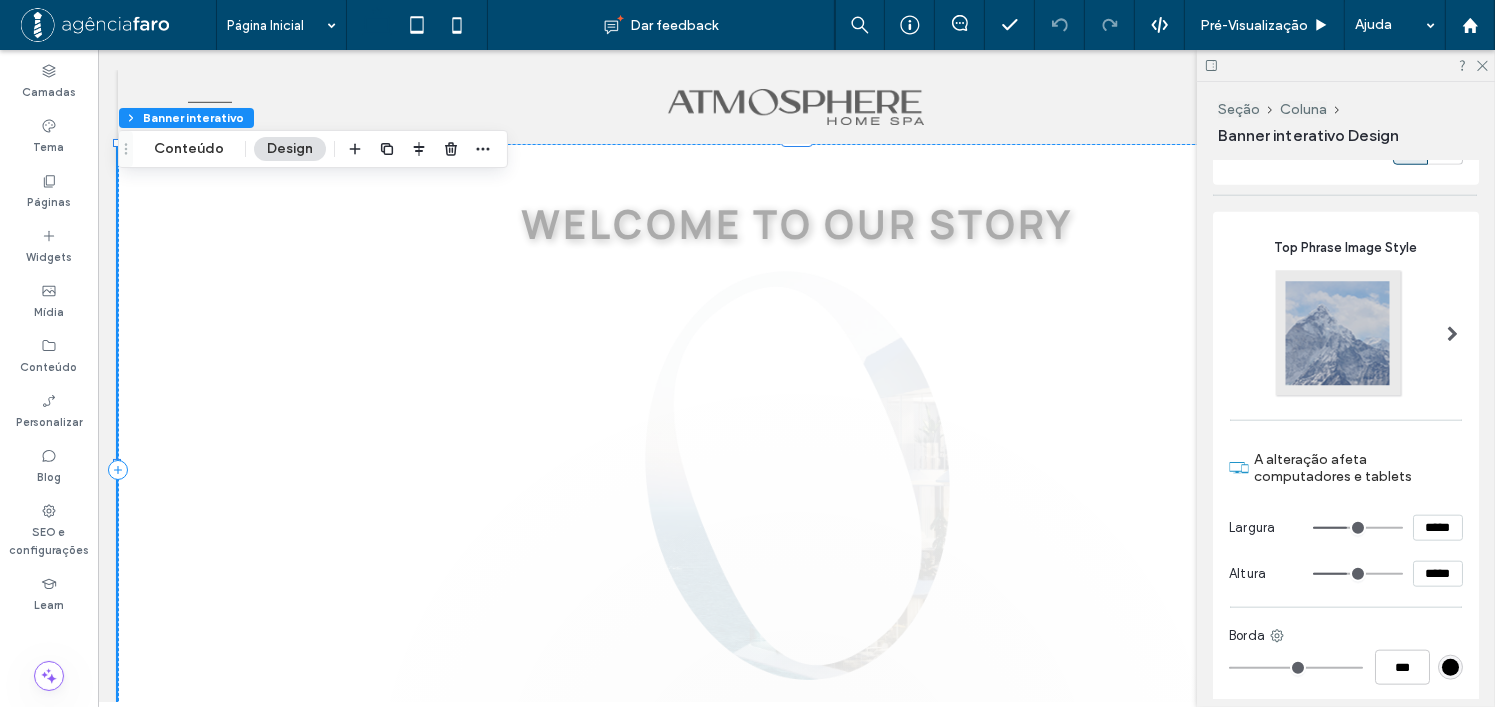 type on "*****" 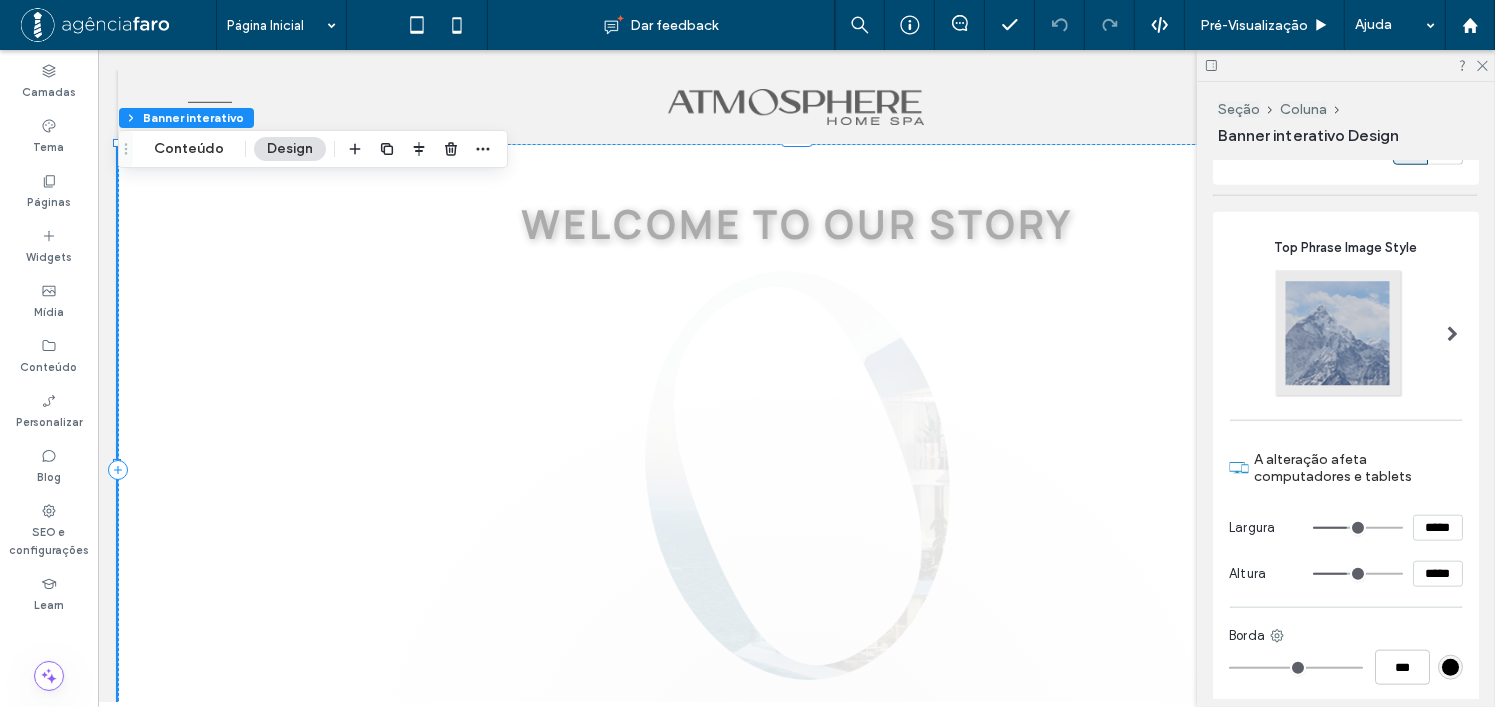 type on "*****" 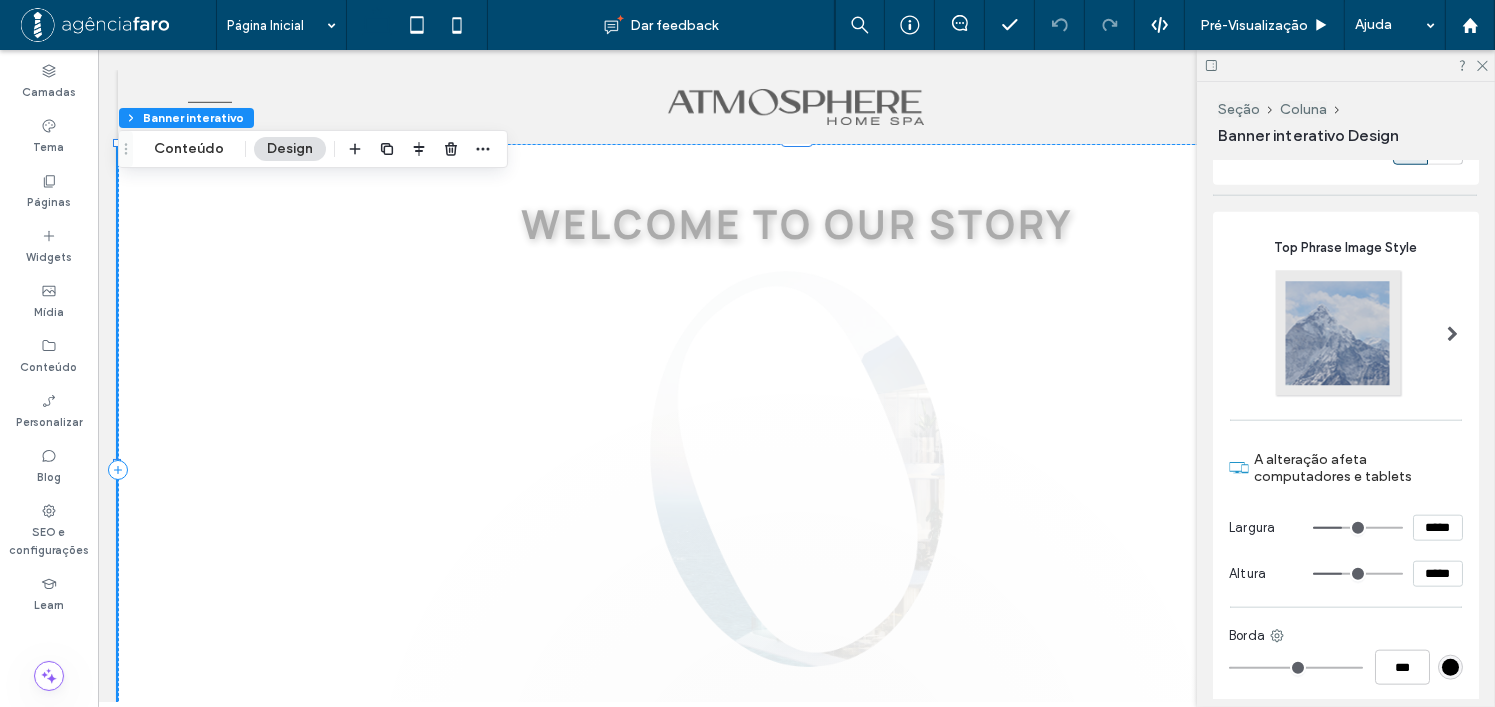type on "***" 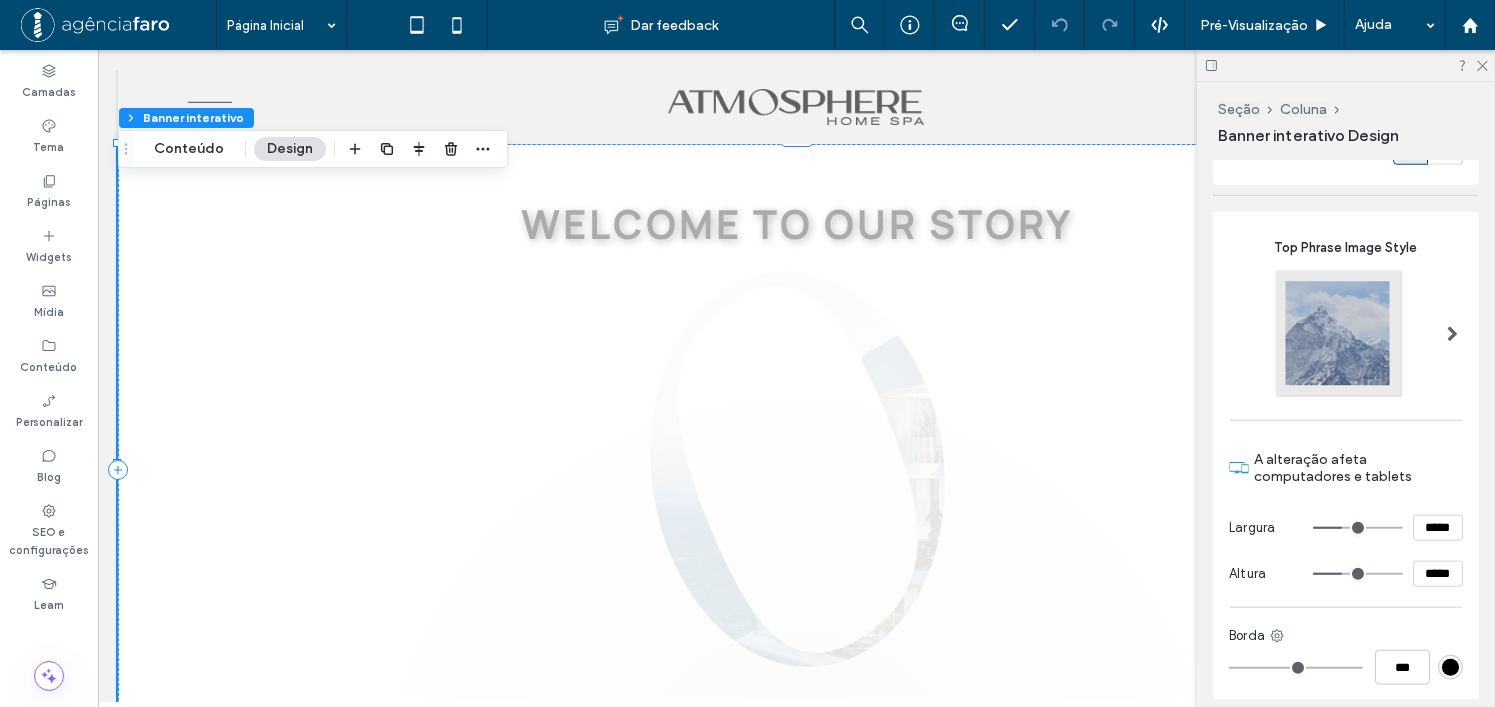 type on "*****" 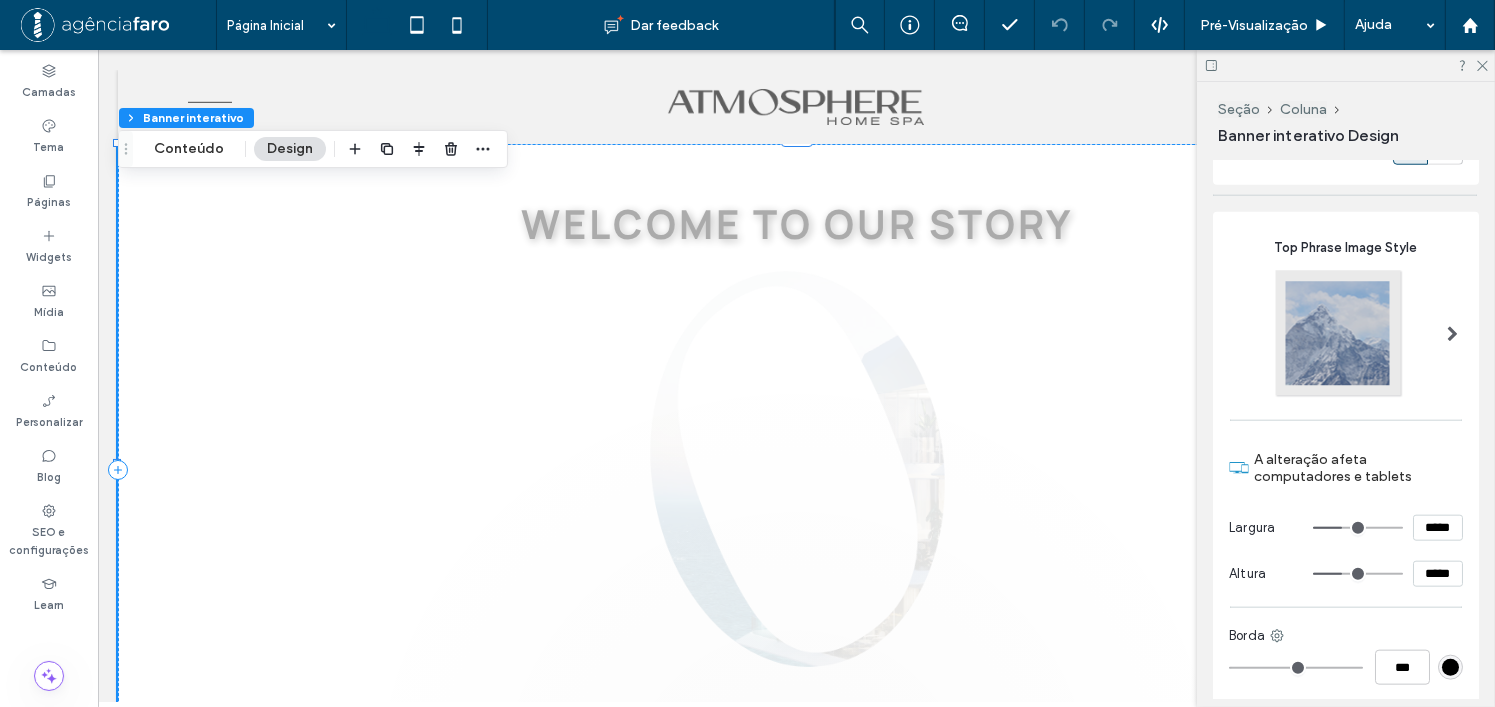 type on "*****" 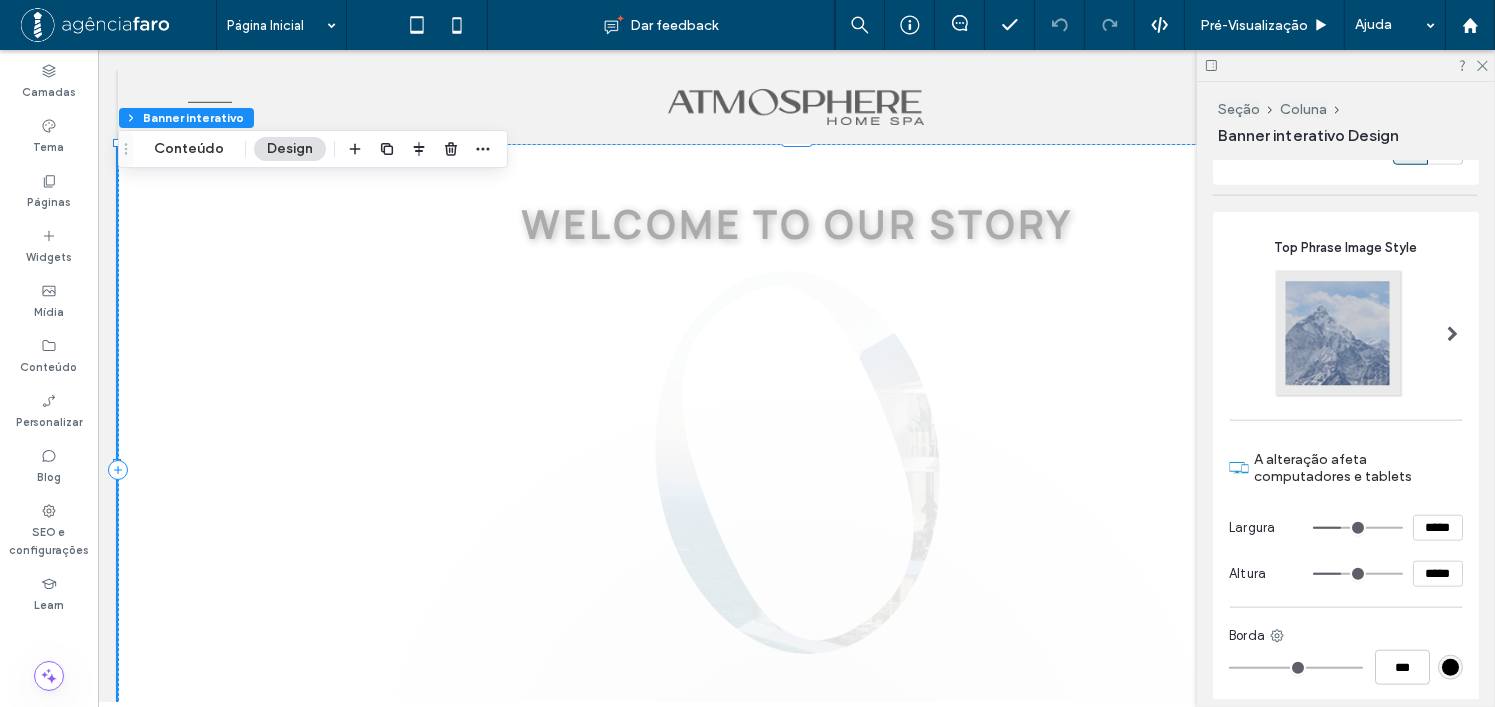 type on "***" 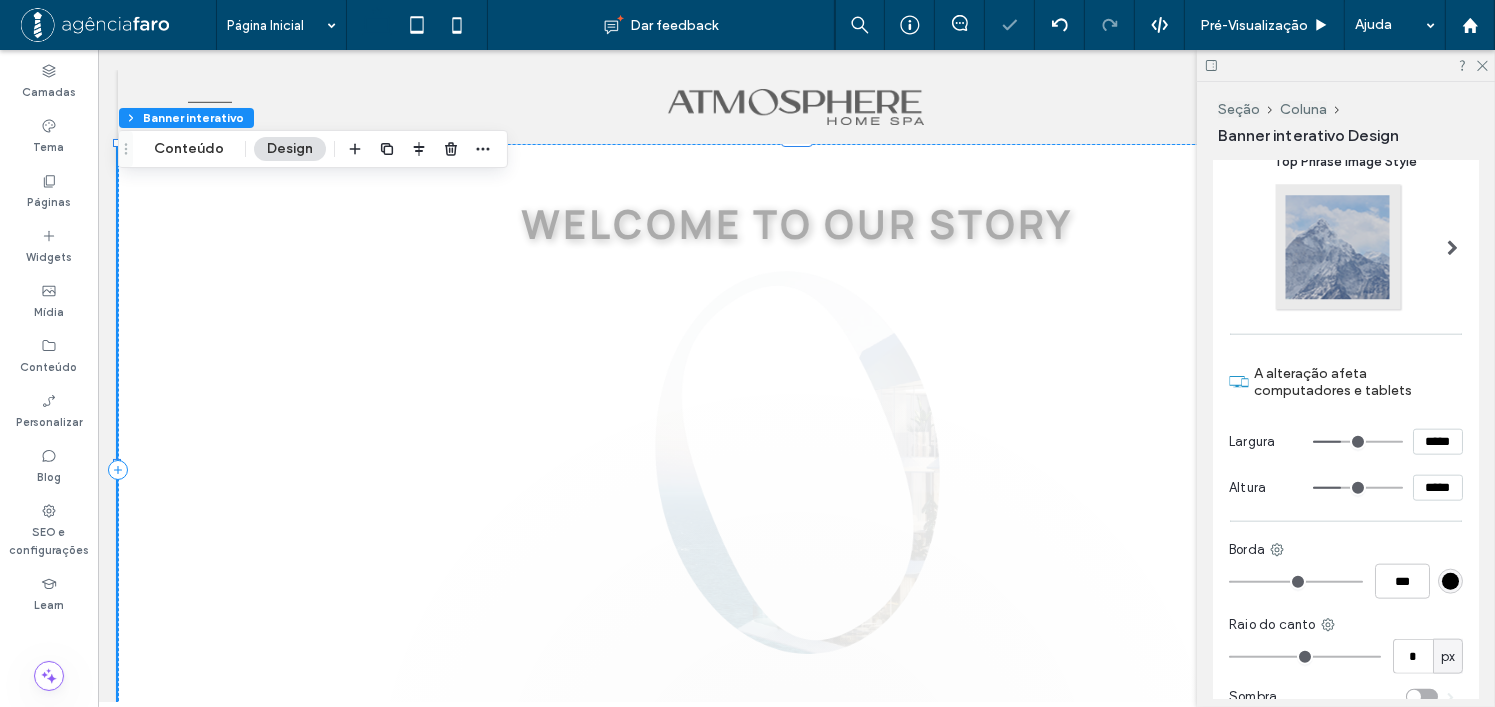 scroll, scrollTop: 2300, scrollLeft: 0, axis: vertical 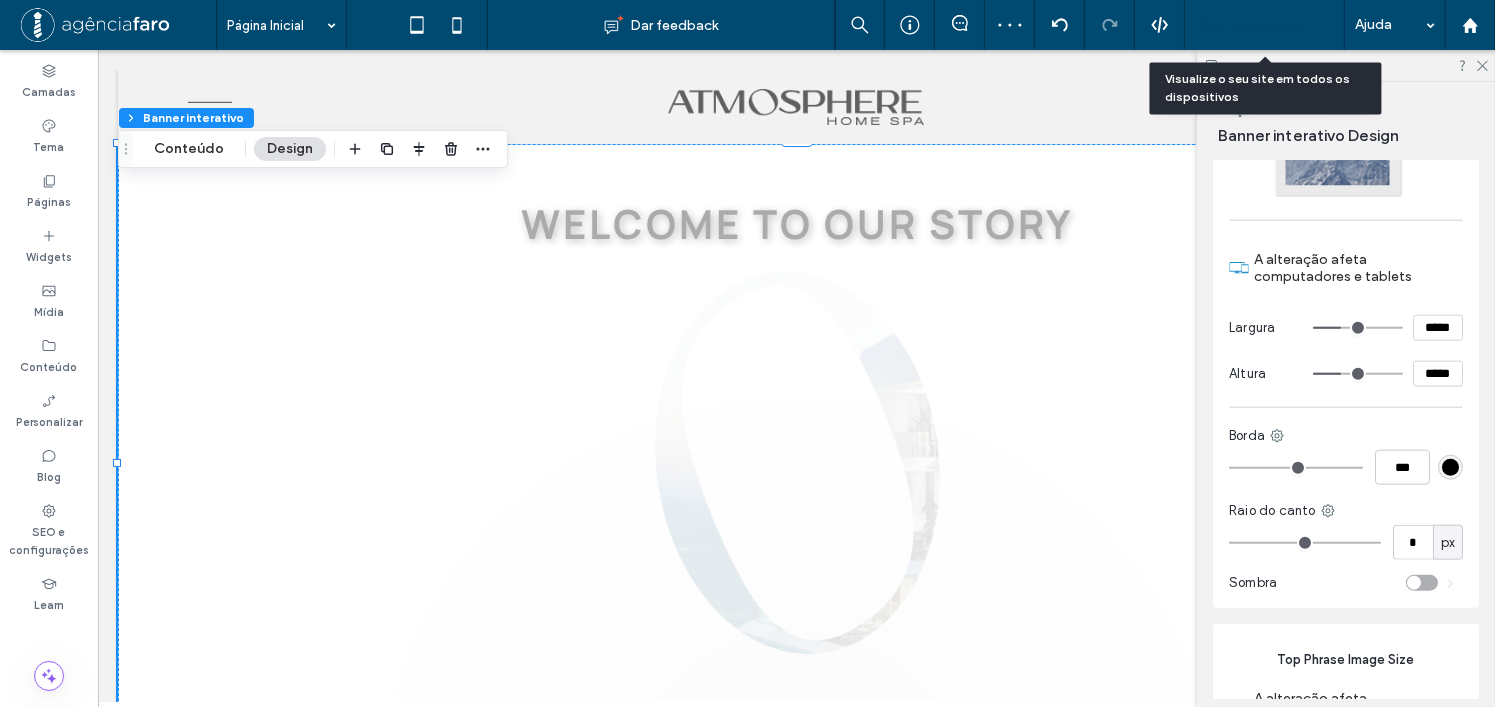 click on "Pré-Visualizaçāo" at bounding box center [1265, 25] 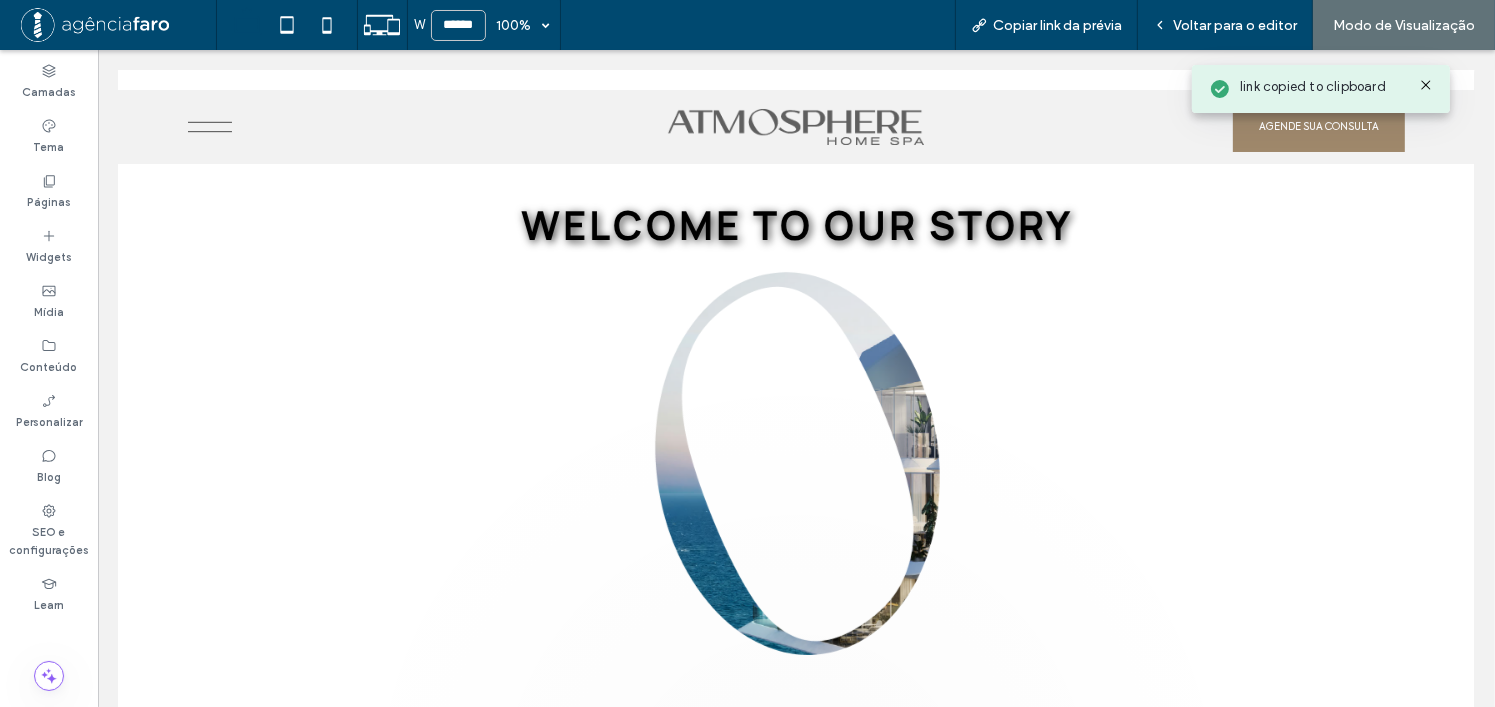 scroll, scrollTop: 0, scrollLeft: 0, axis: both 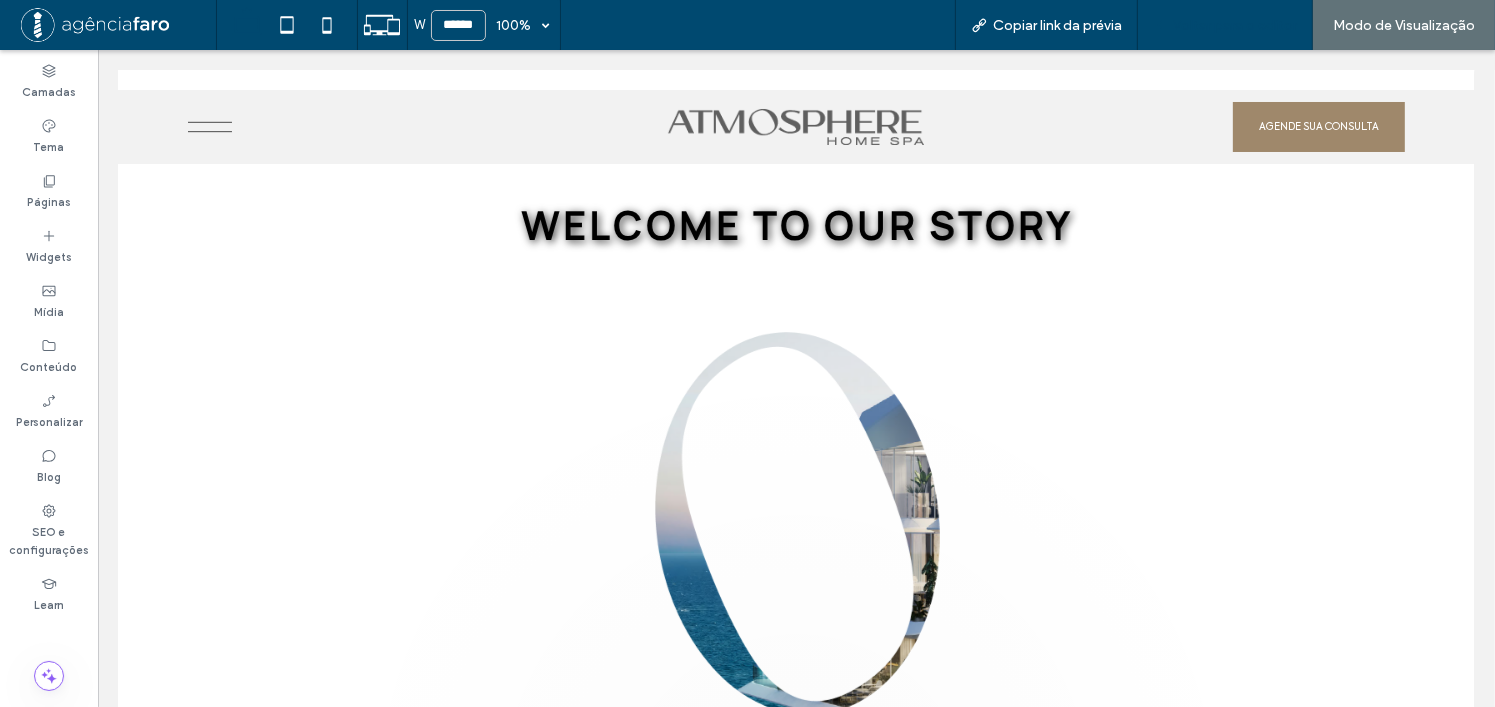 click on "Voltar para o editor" at bounding box center (1235, 25) 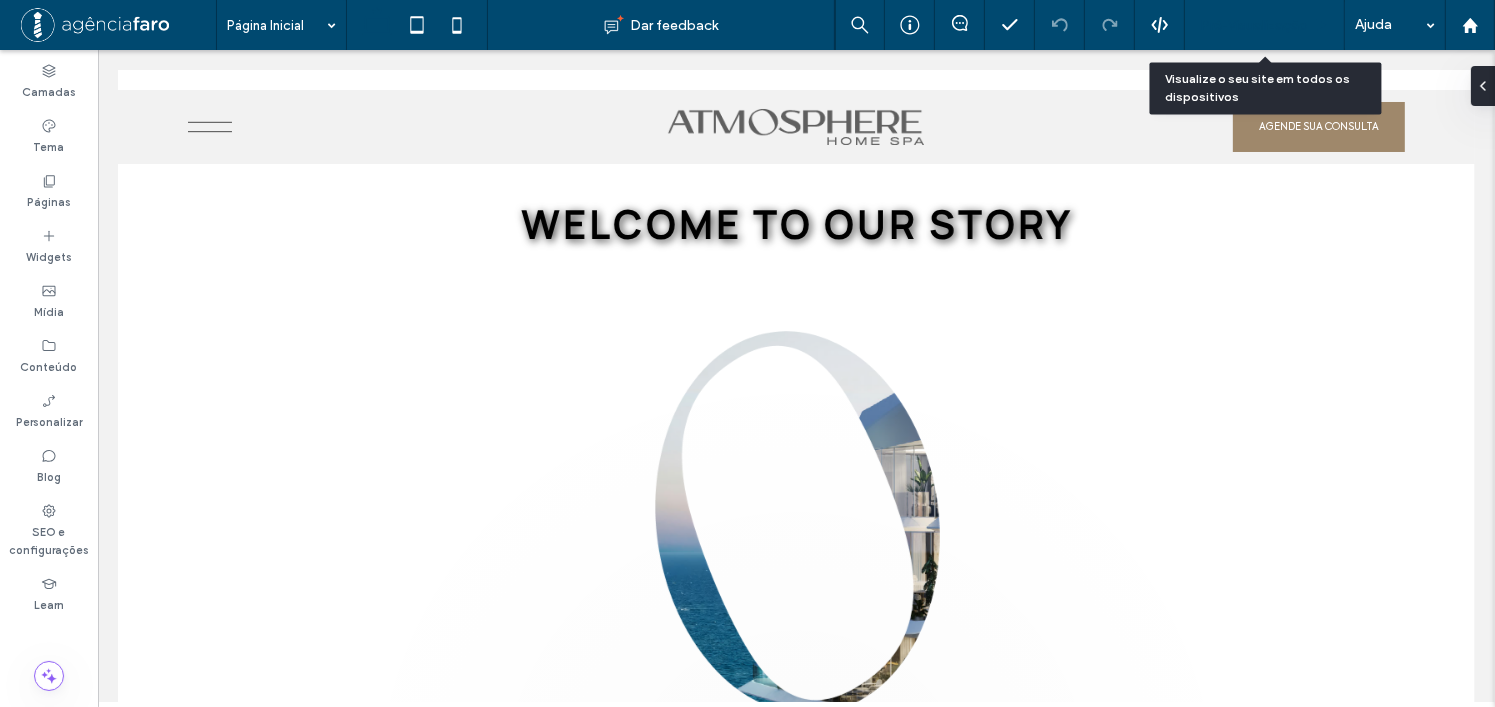 click on "Pré-Visualizaçāo" at bounding box center (1254, 25) 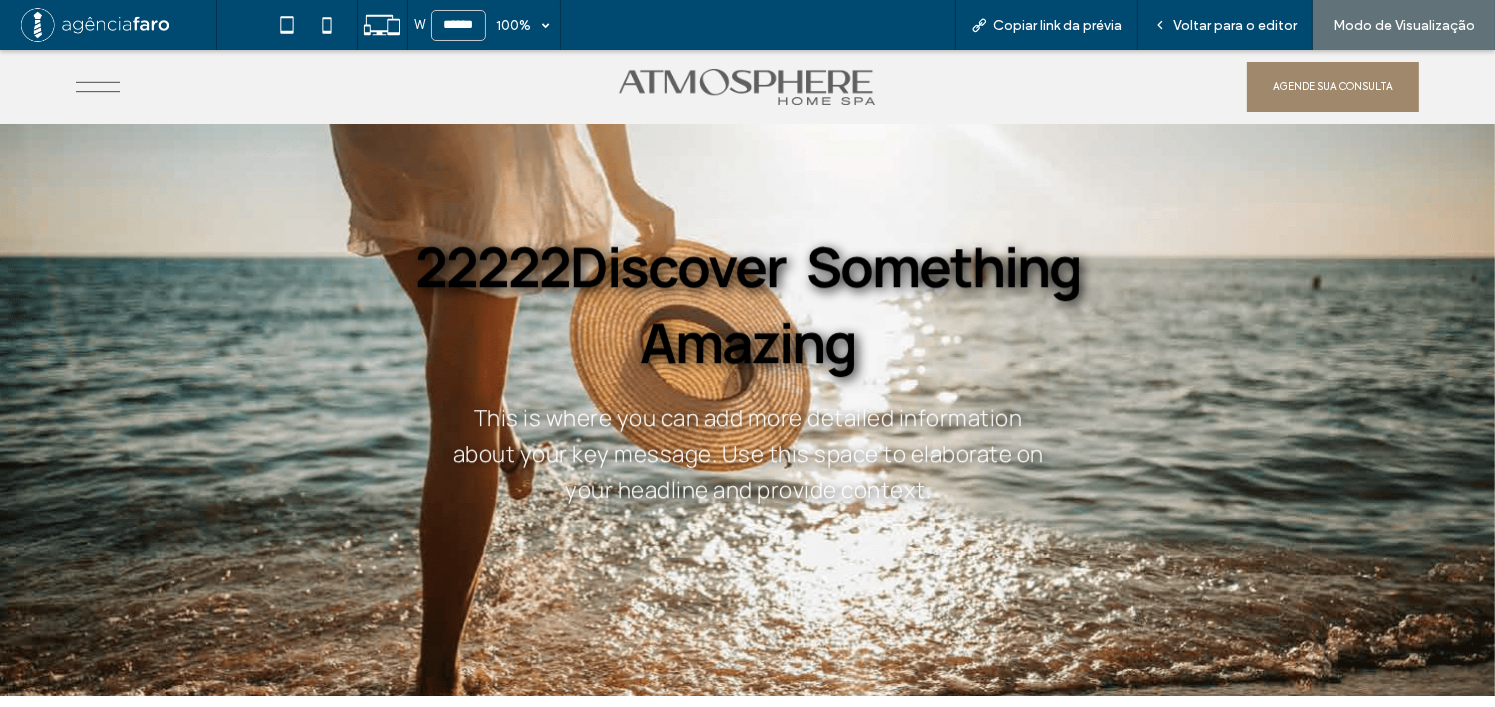 scroll, scrollTop: 0, scrollLeft: 0, axis: both 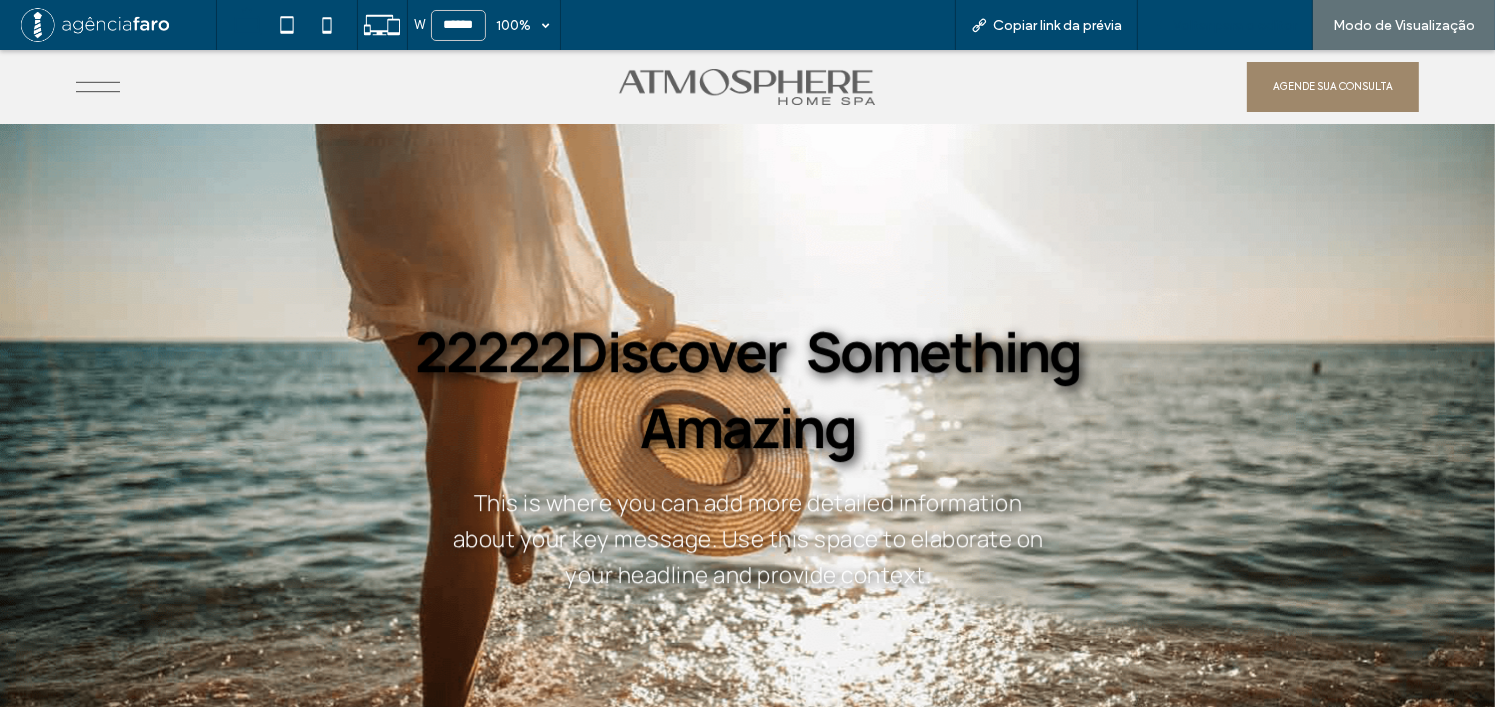 click 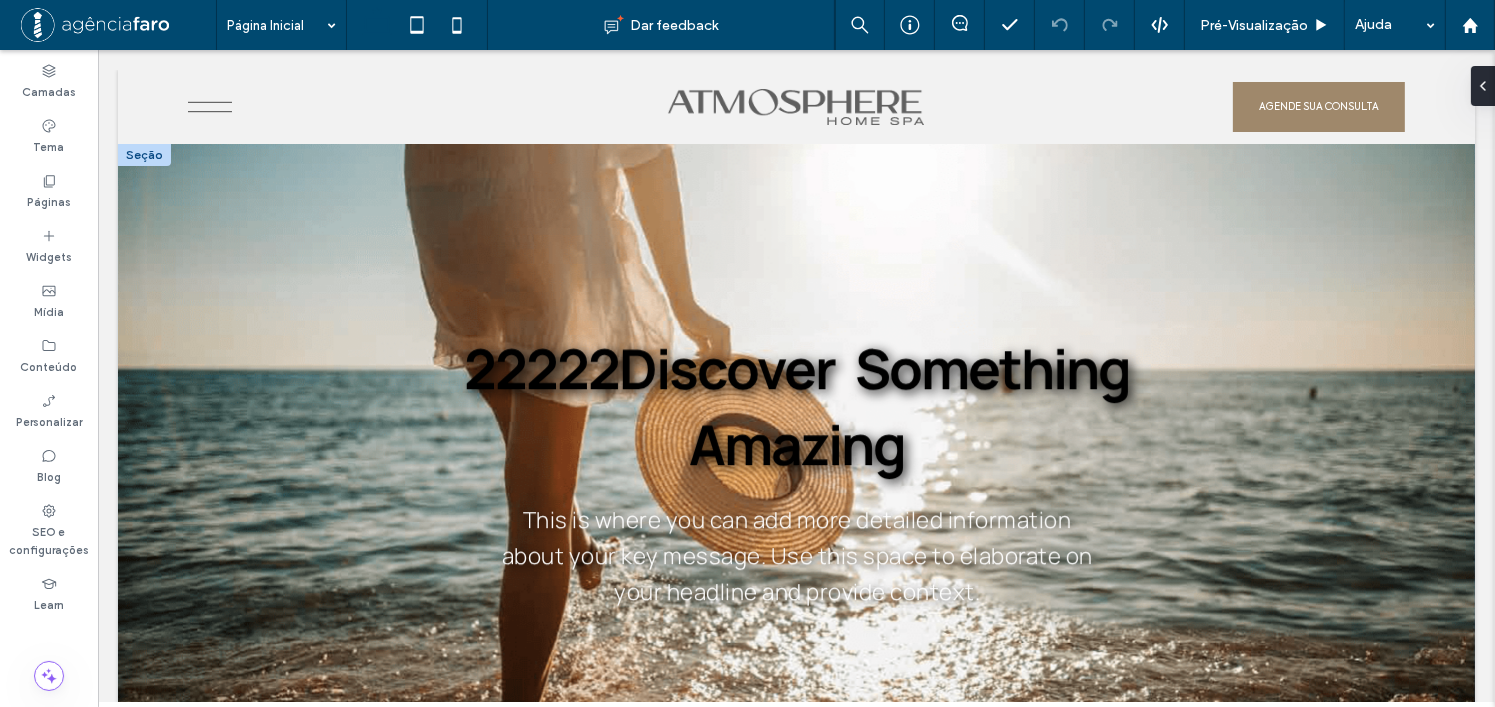 click at bounding box center (795, 470) 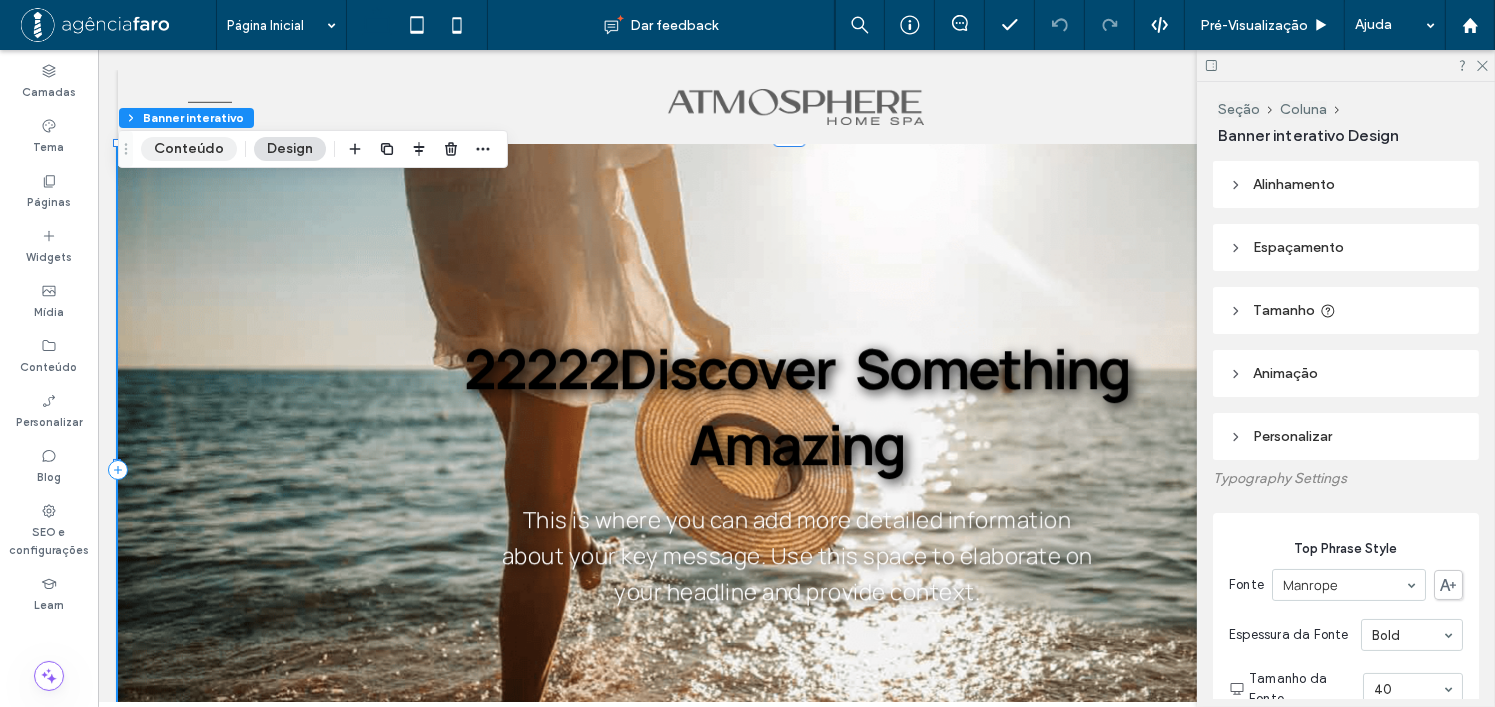 type on "*" 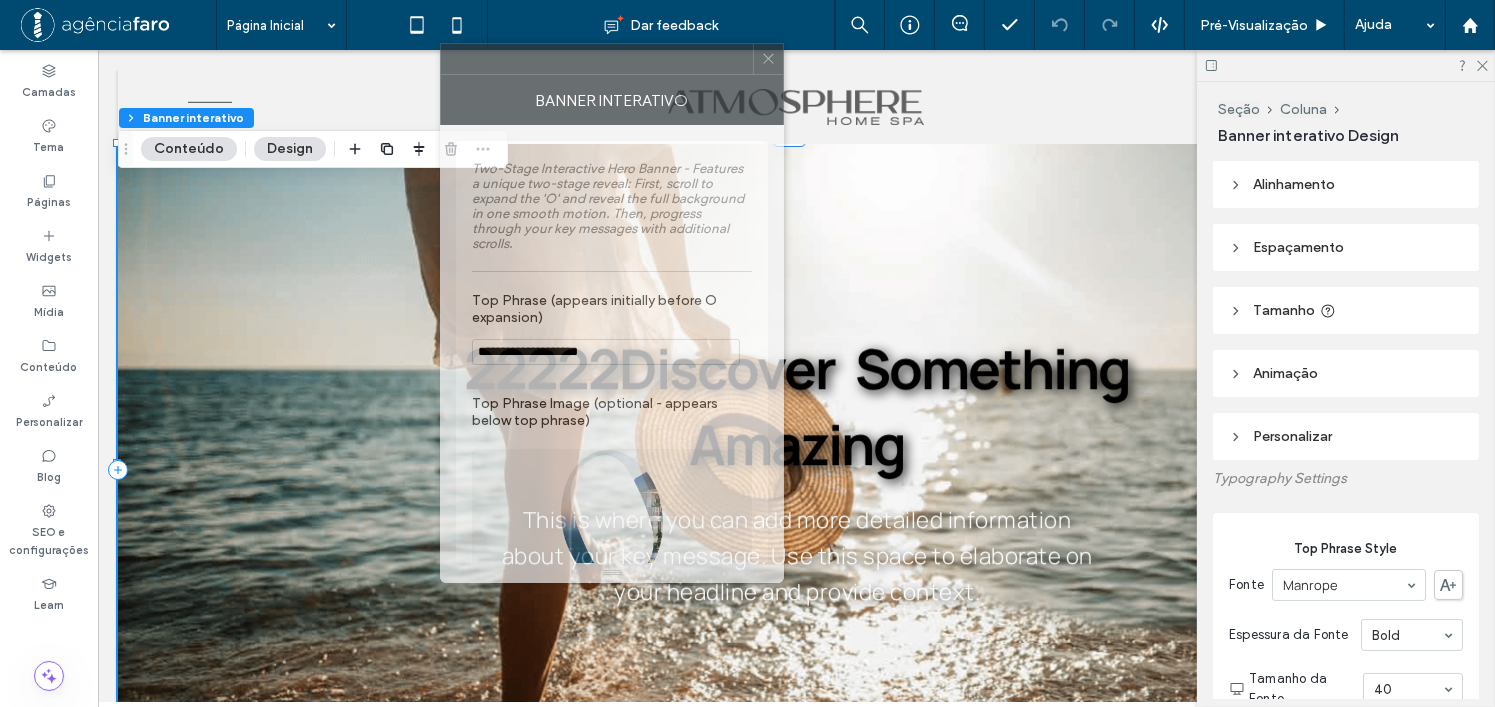 drag, startPoint x: 1372, startPoint y: 120, endPoint x: 595, endPoint y: 56, distance: 779.63135 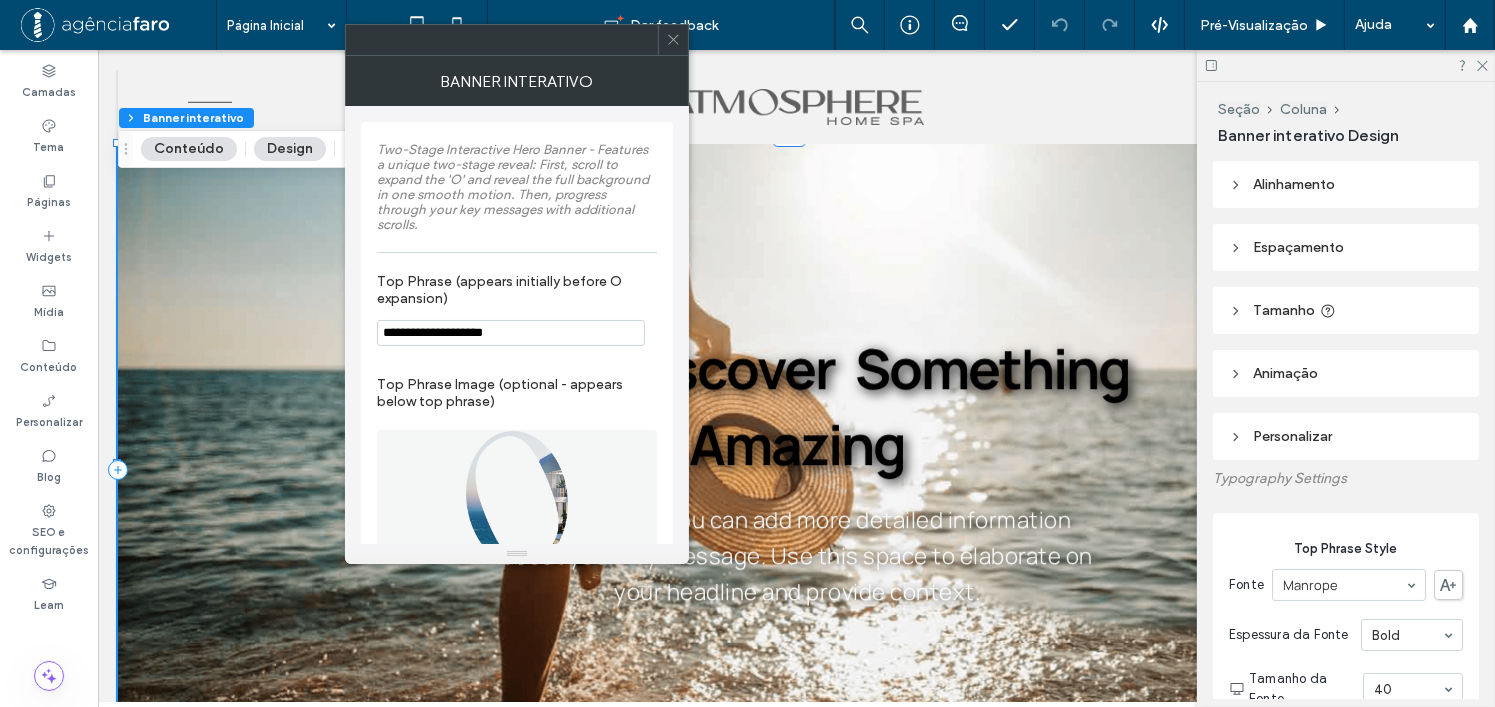 click on "**********" at bounding box center (511, 333) 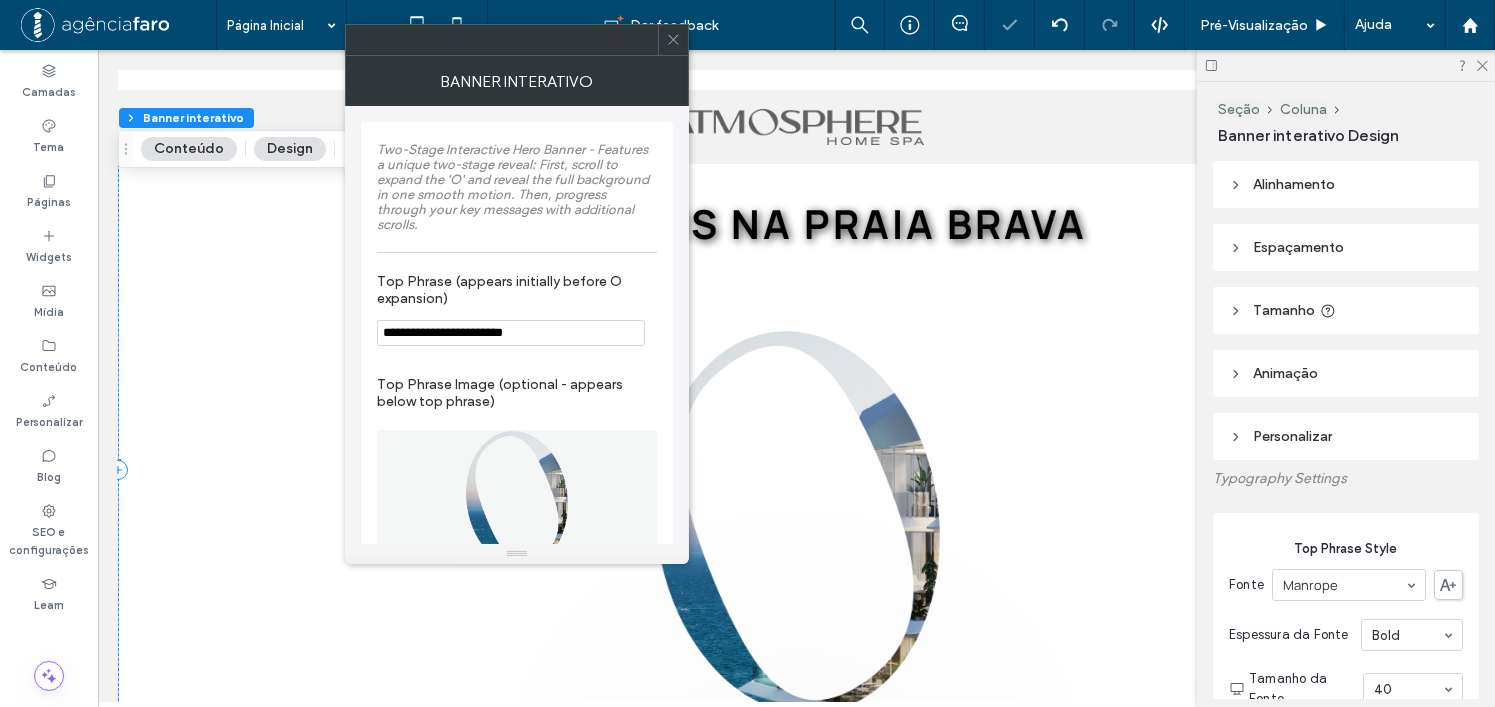 click on "Top Phrase Image (optional - appears below top phrase)" at bounding box center [517, 393] 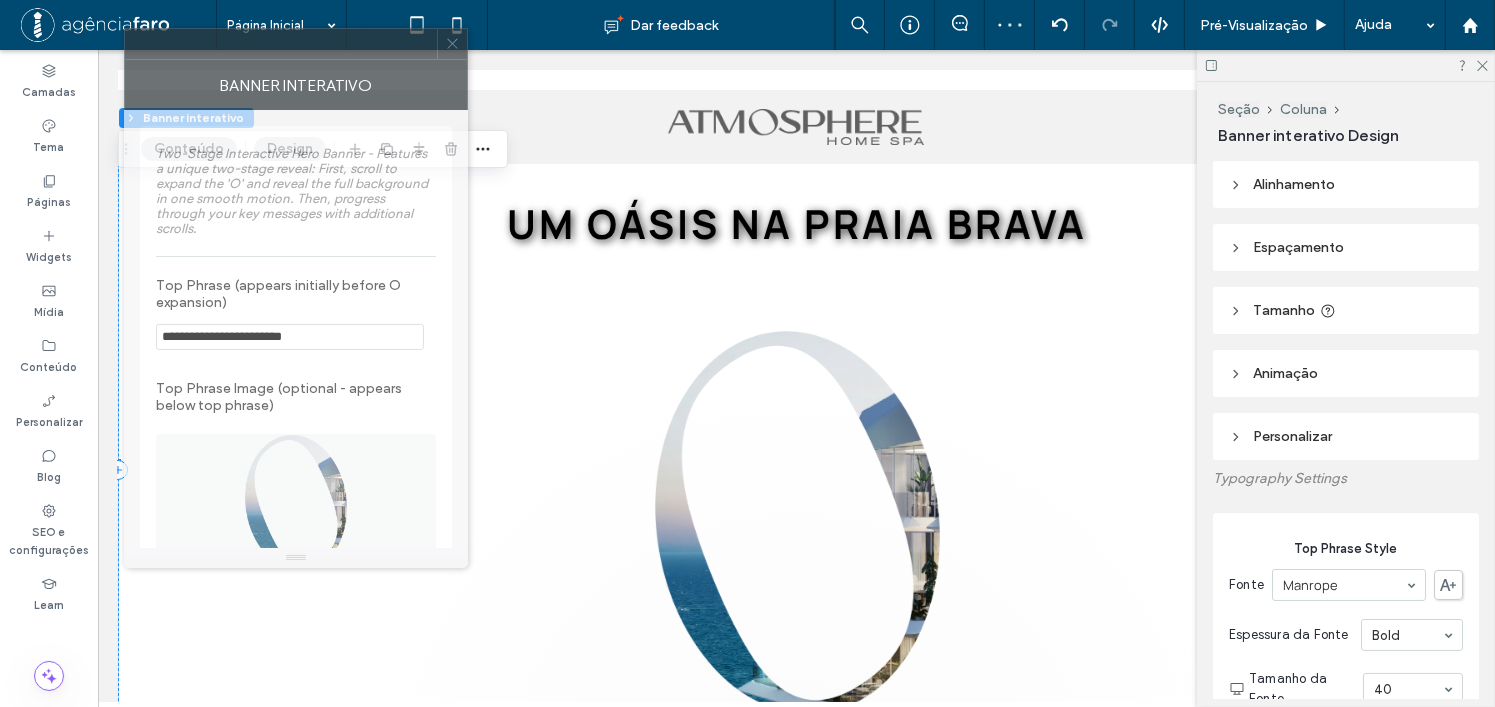 drag, startPoint x: 555, startPoint y: 52, endPoint x: 331, endPoint y: 52, distance: 224 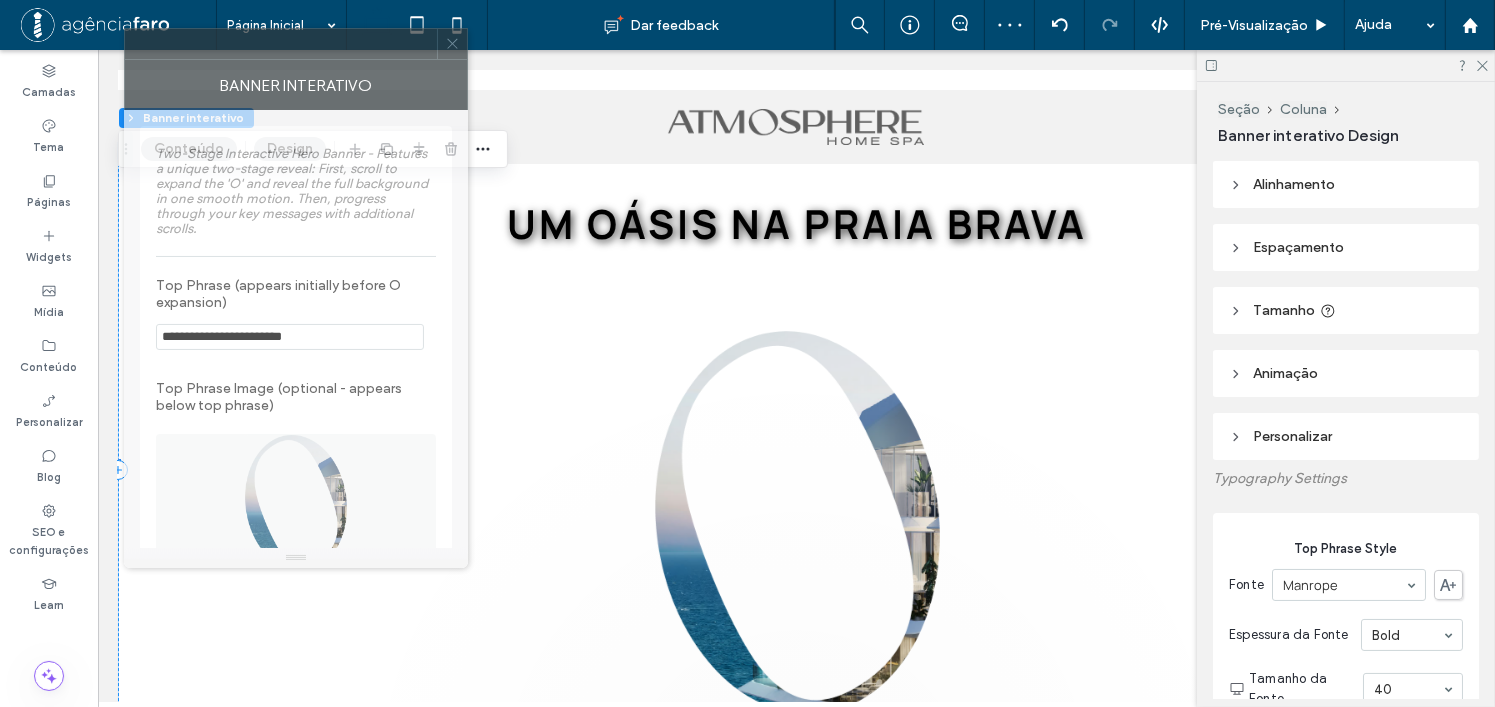 click at bounding box center [281, 44] 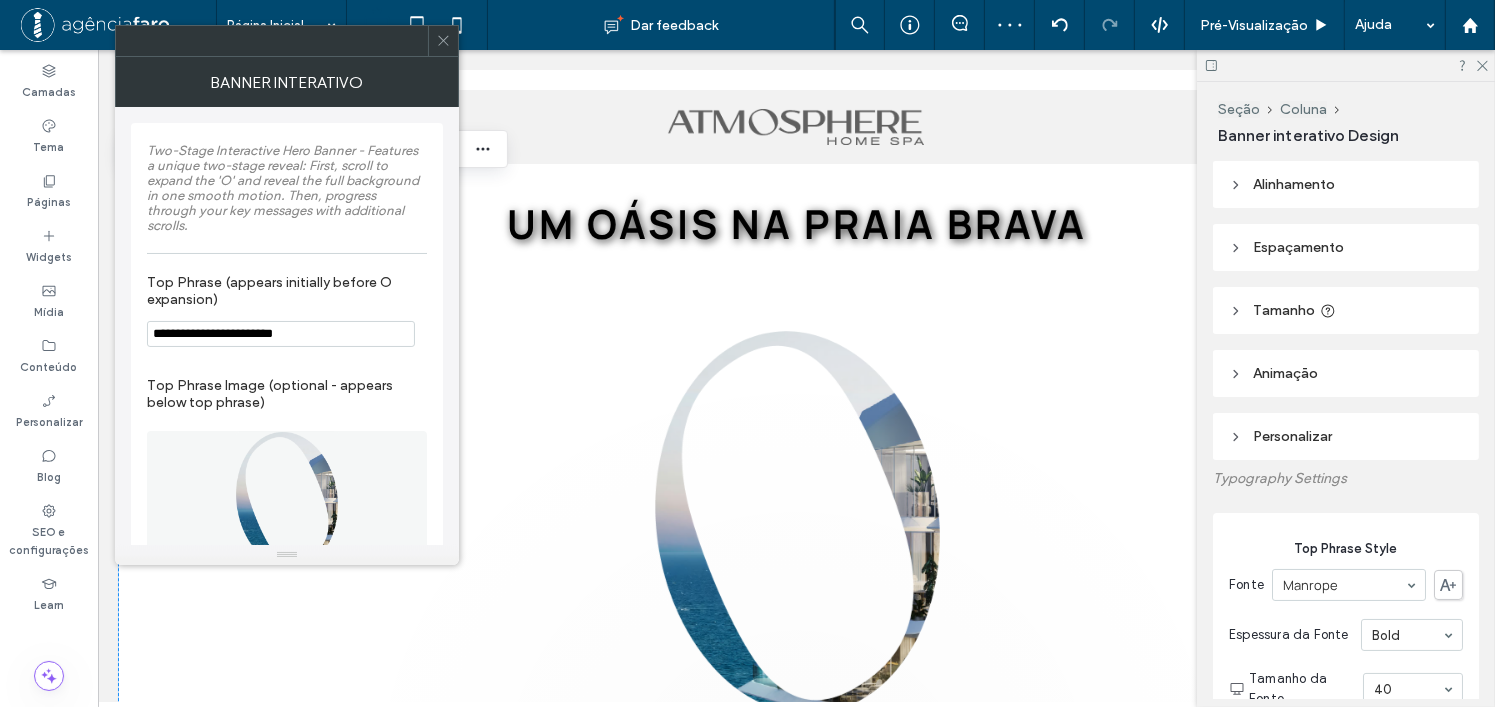 click on "**********" at bounding box center [281, 334] 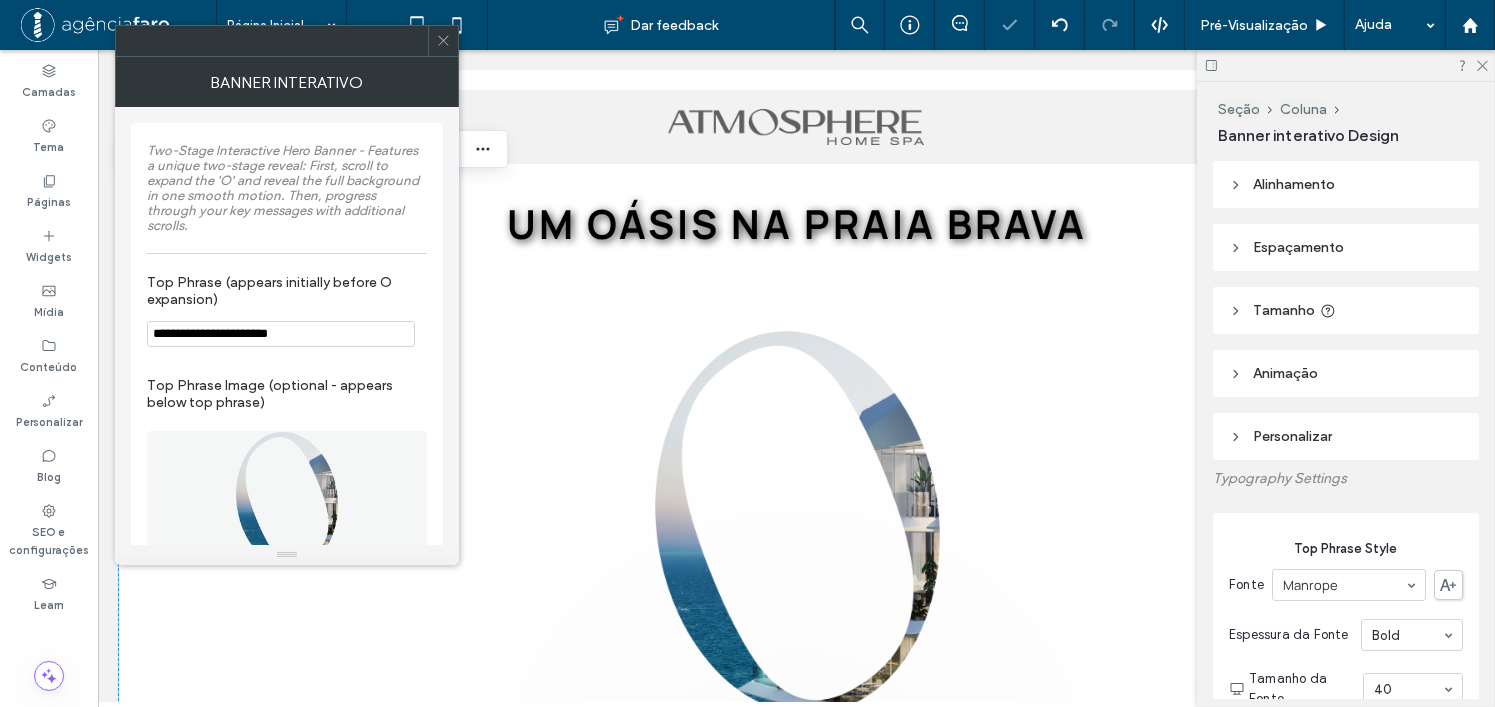 type on "**********" 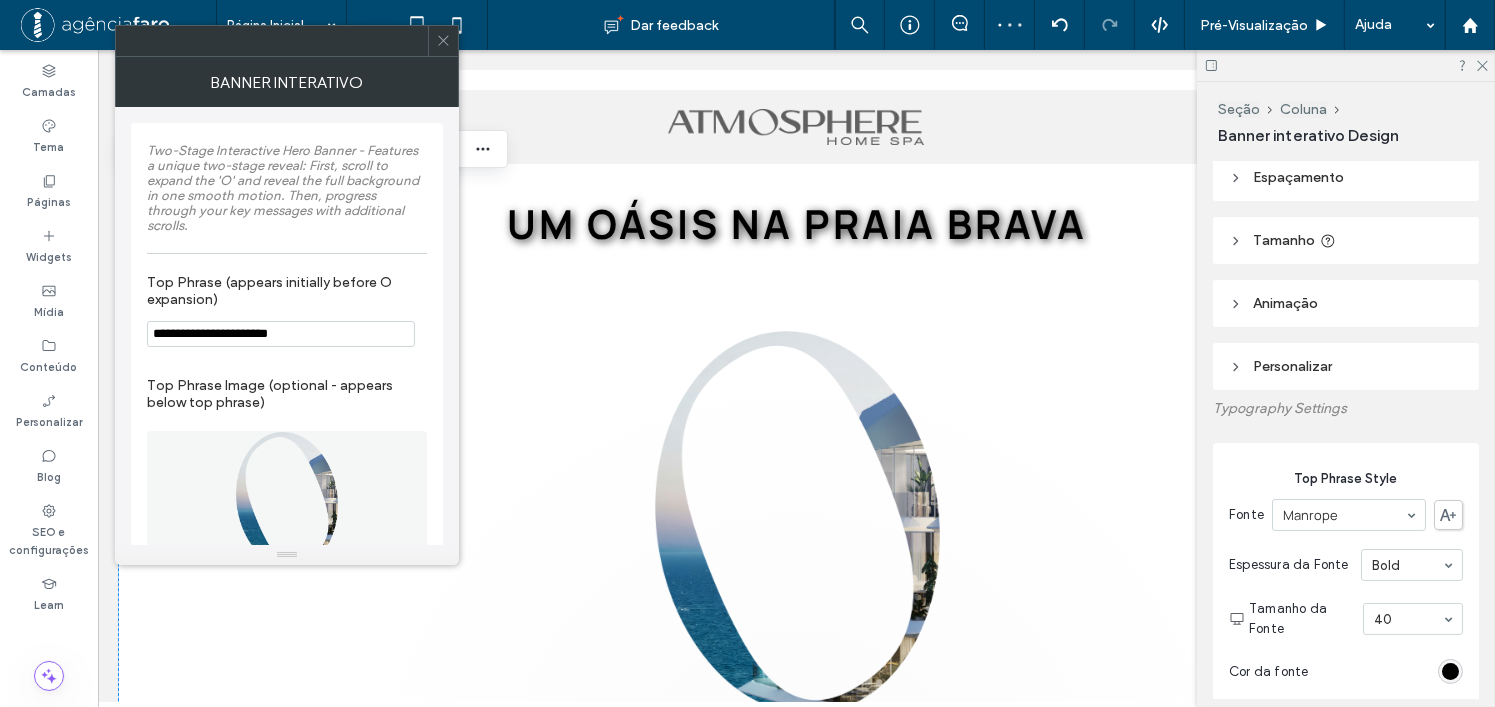 scroll, scrollTop: 100, scrollLeft: 0, axis: vertical 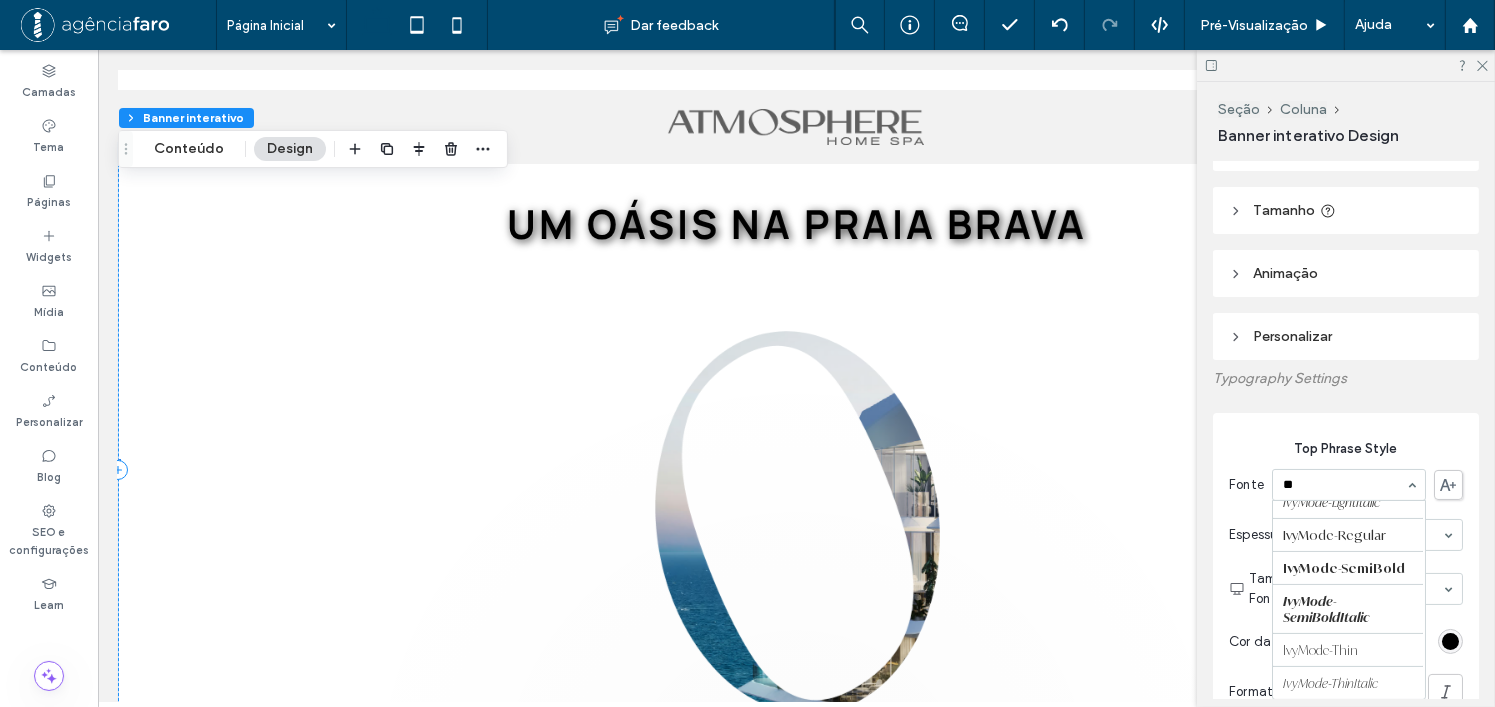 type on "***" 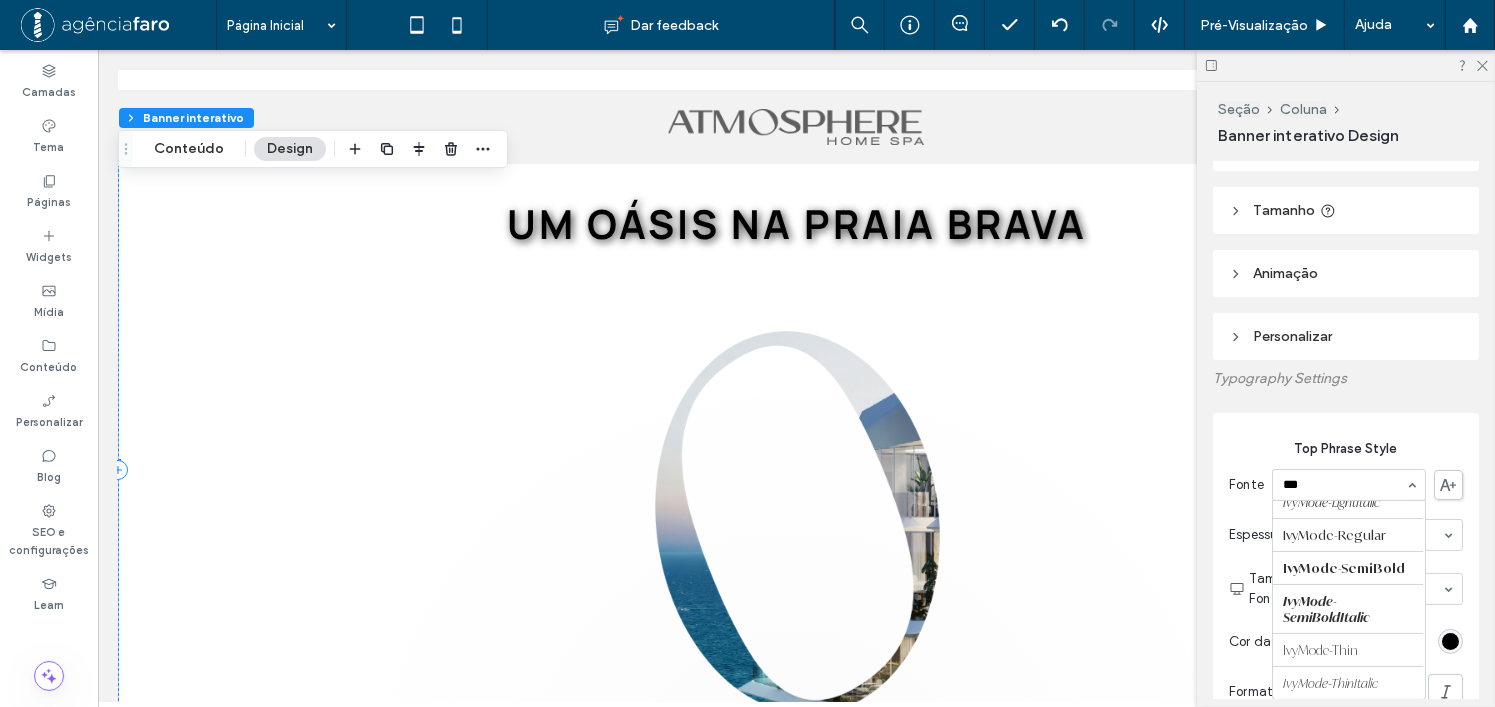 scroll, scrollTop: 176, scrollLeft: 0, axis: vertical 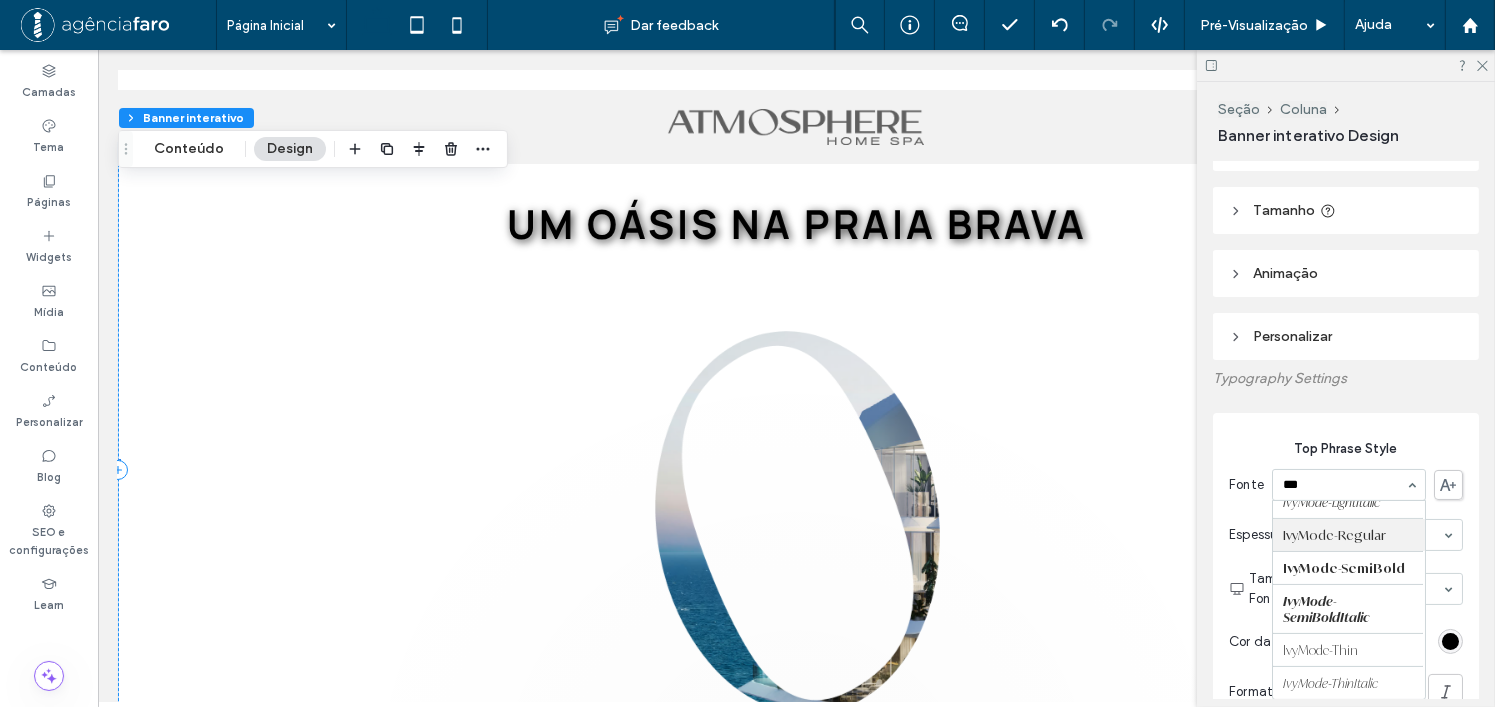 type 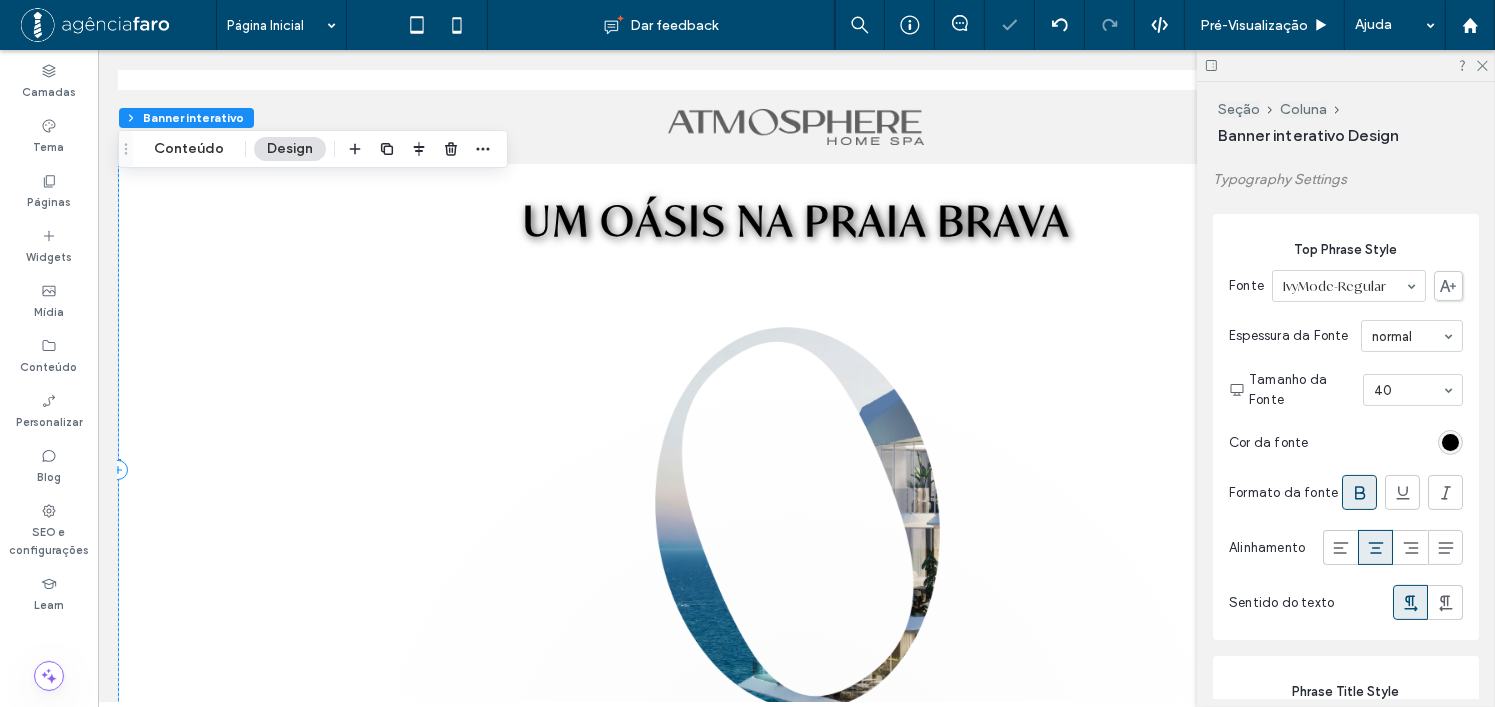scroll, scrollTop: 300, scrollLeft: 0, axis: vertical 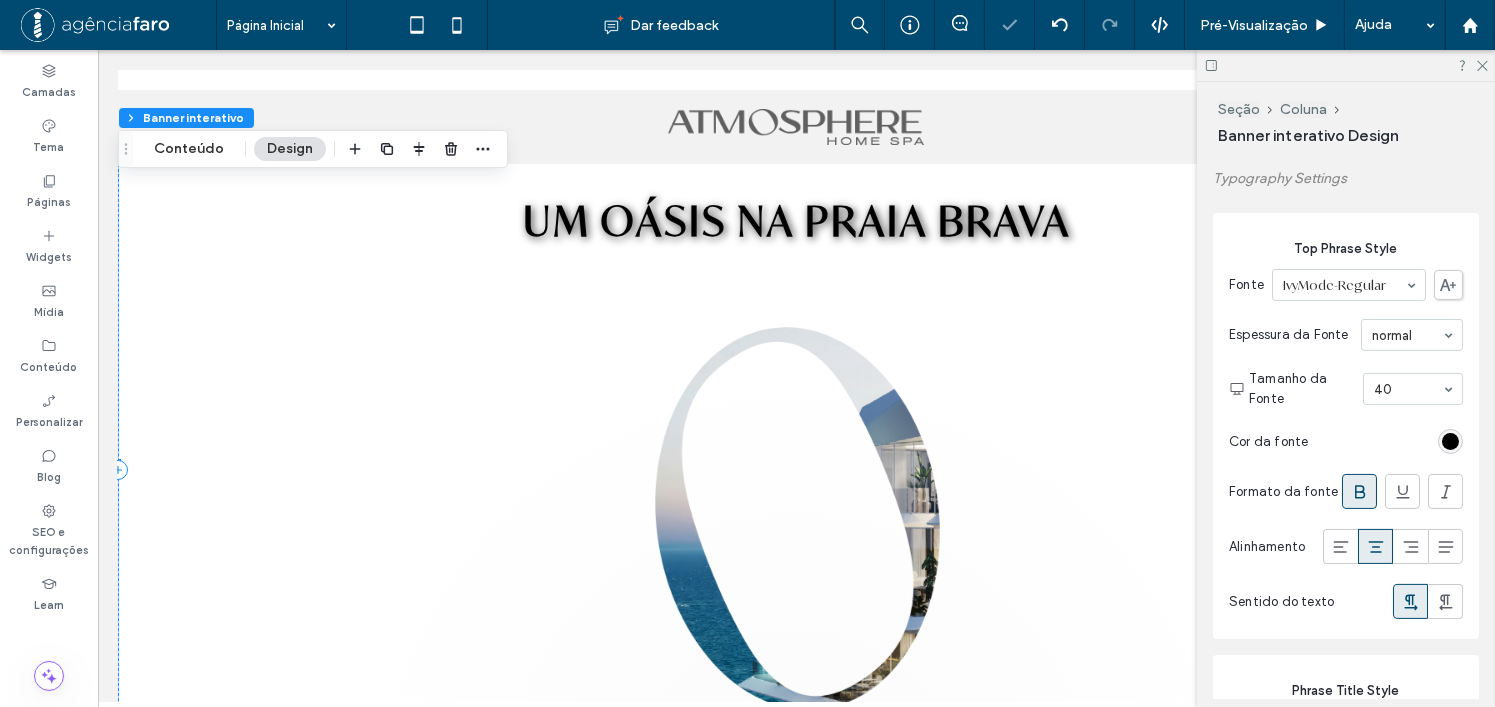 click at bounding box center [1360, 491] 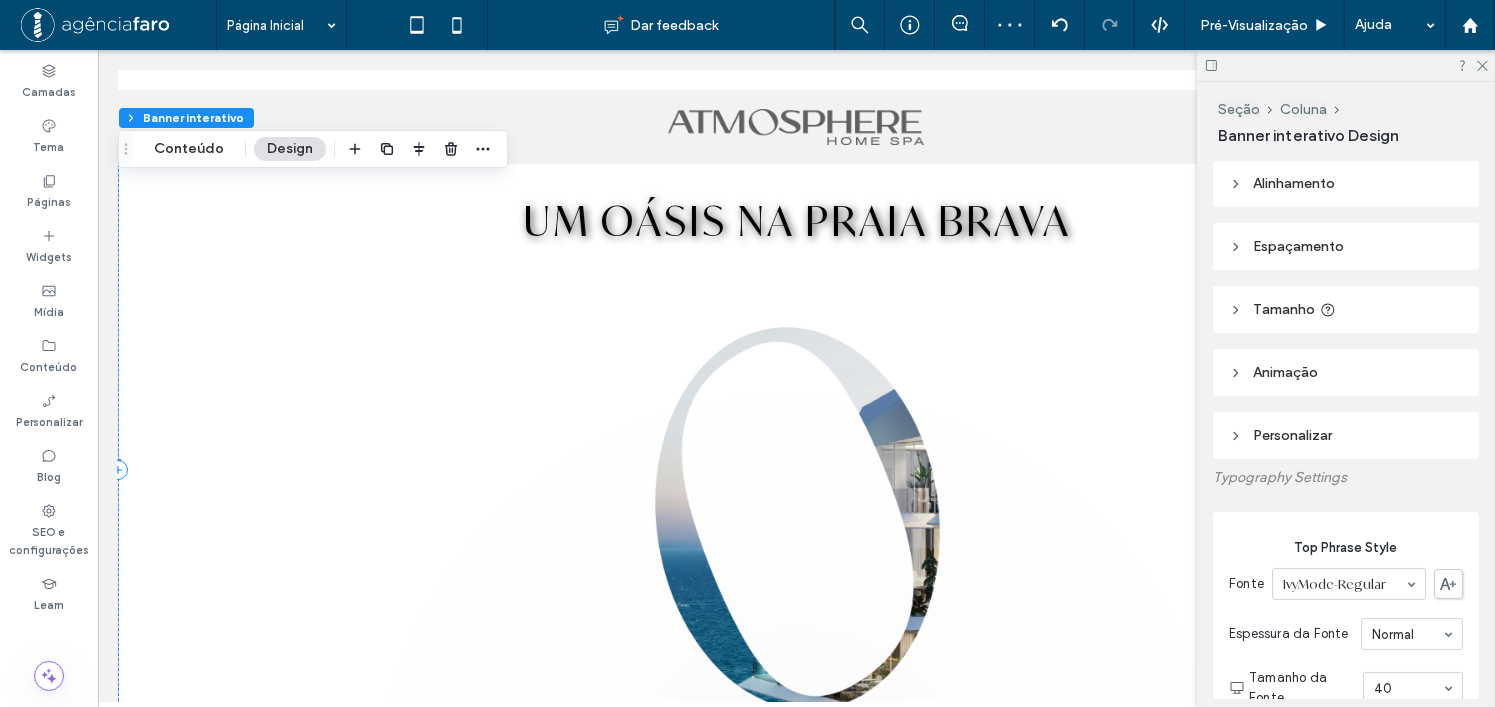 scroll, scrollTop: 0, scrollLeft: 0, axis: both 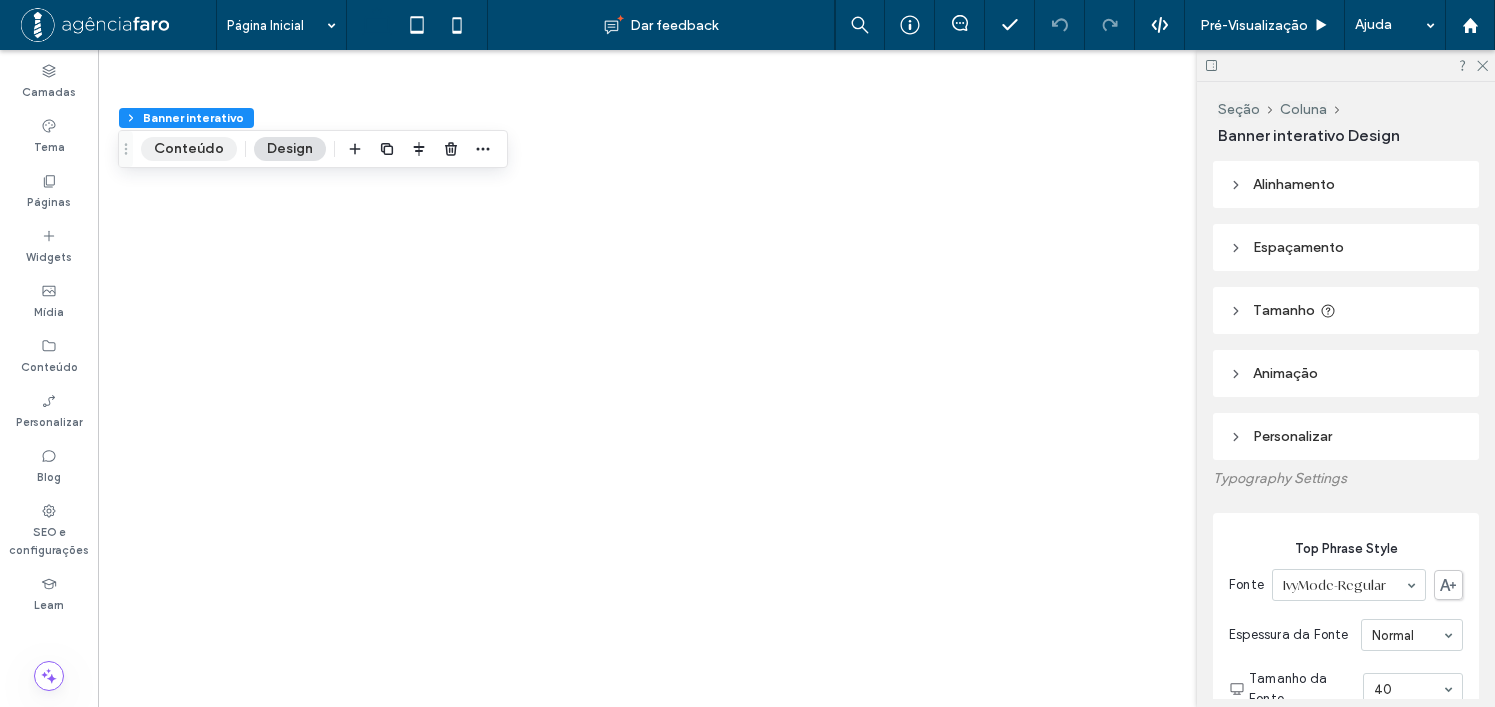 type on "*" 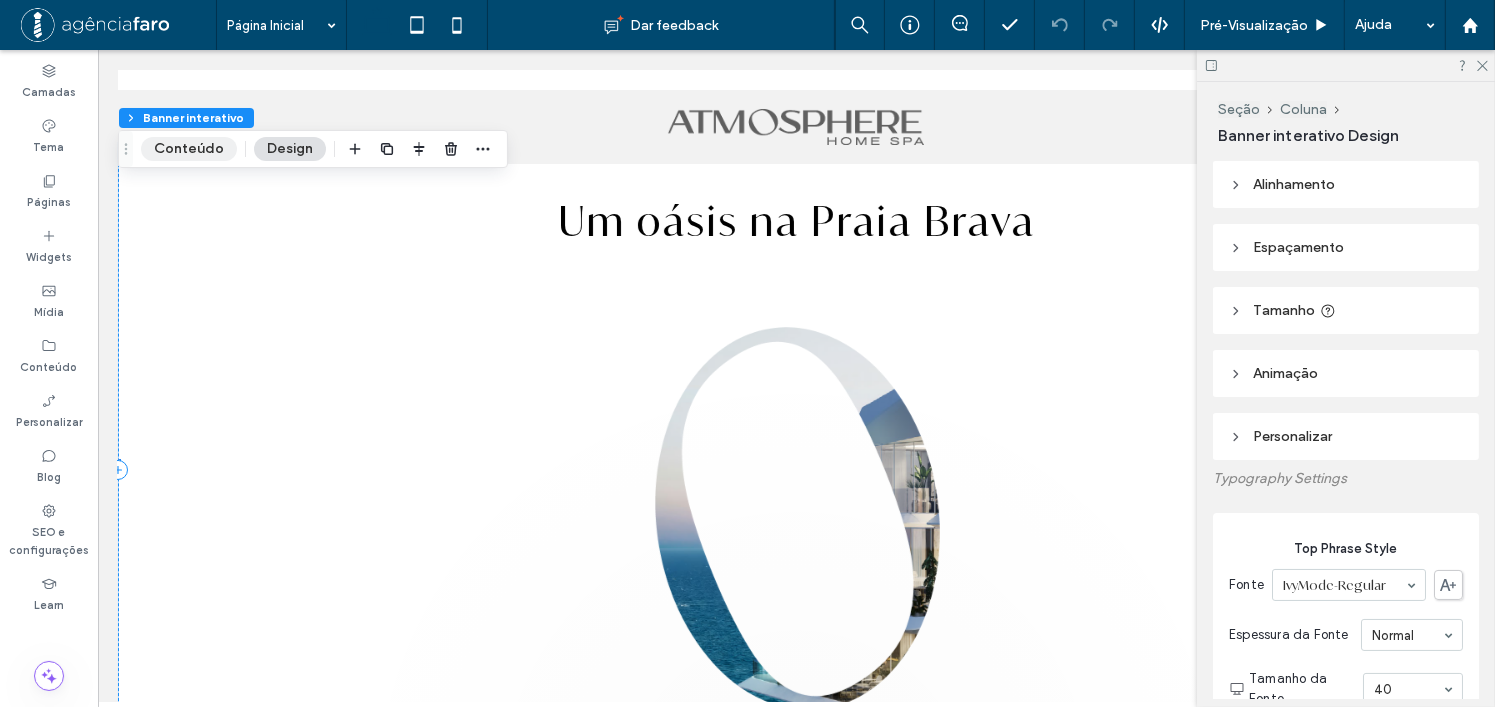 scroll, scrollTop: 0, scrollLeft: 0, axis: both 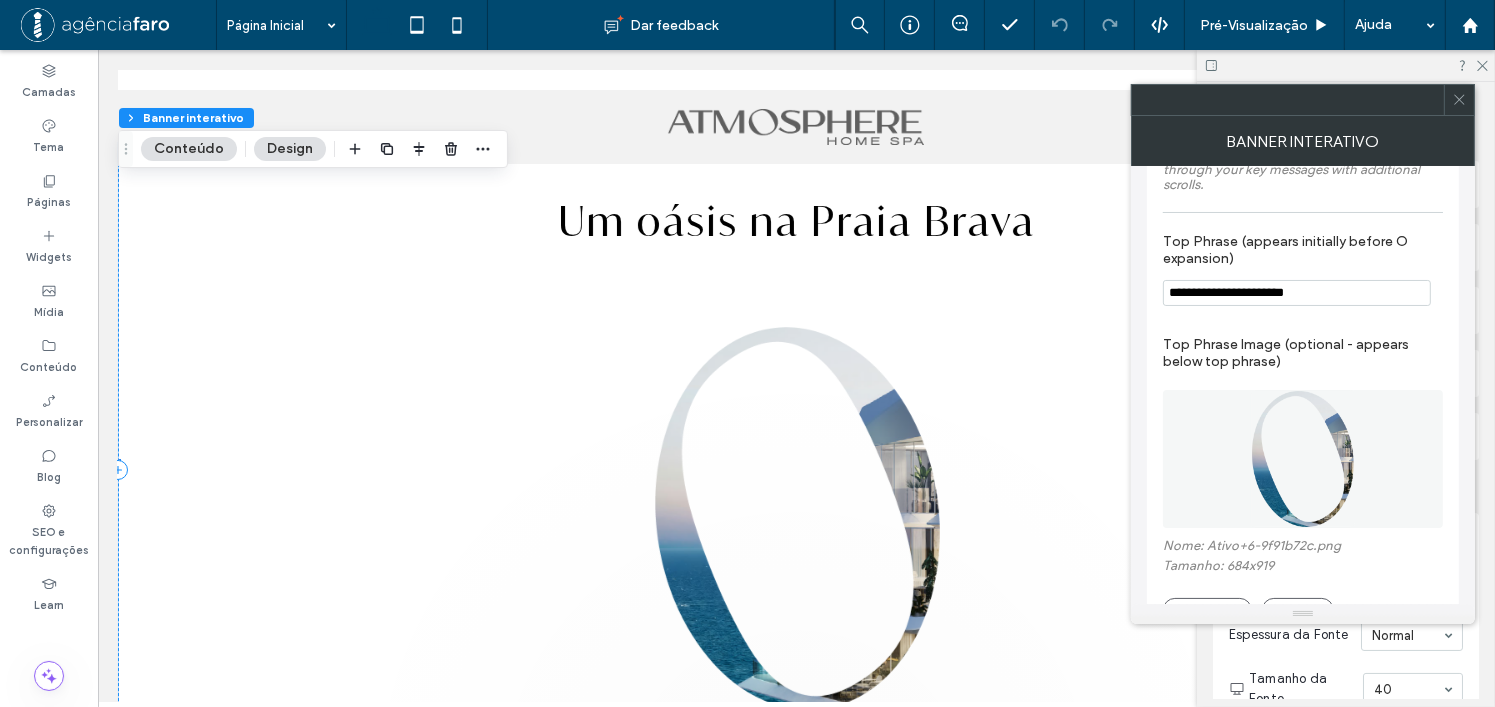 click on "**********" at bounding box center (1297, 293) 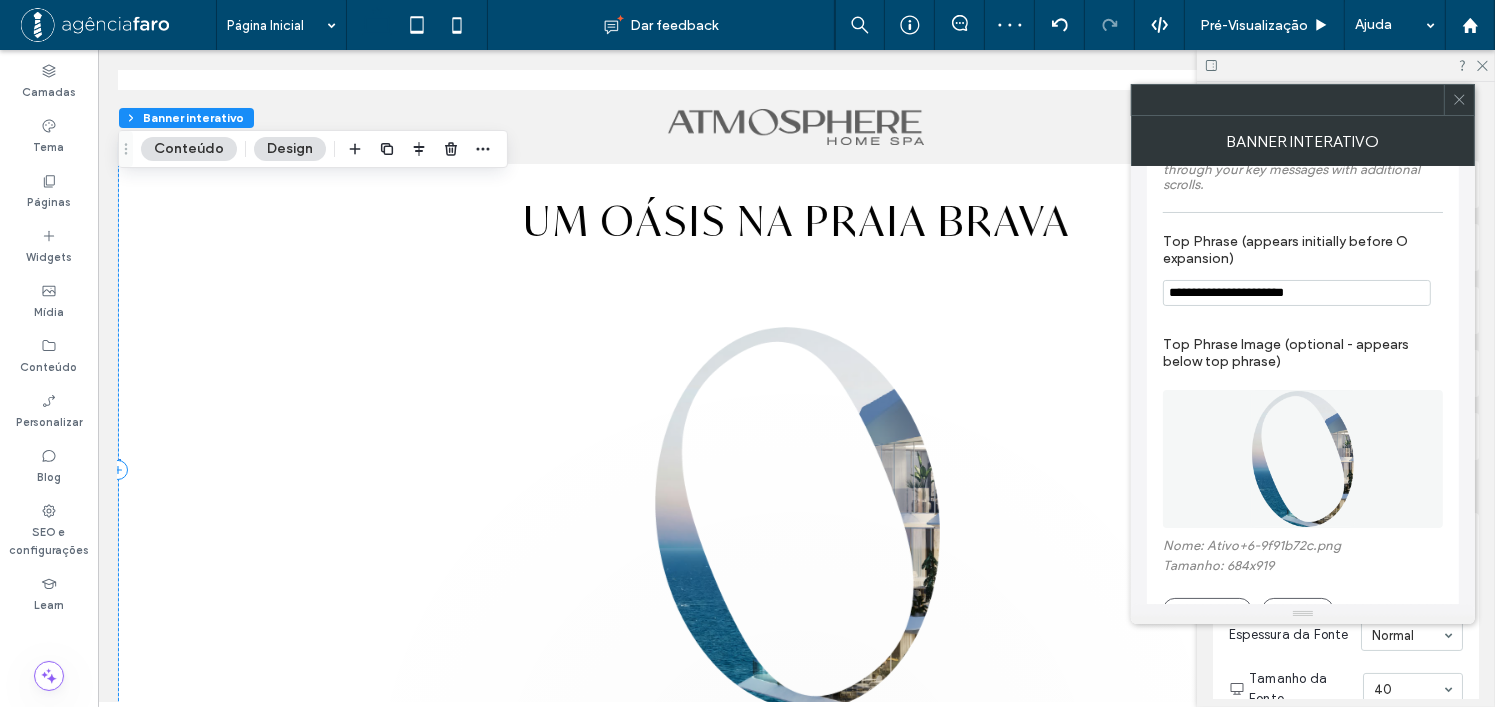 click on "**********" at bounding box center (1297, 293) 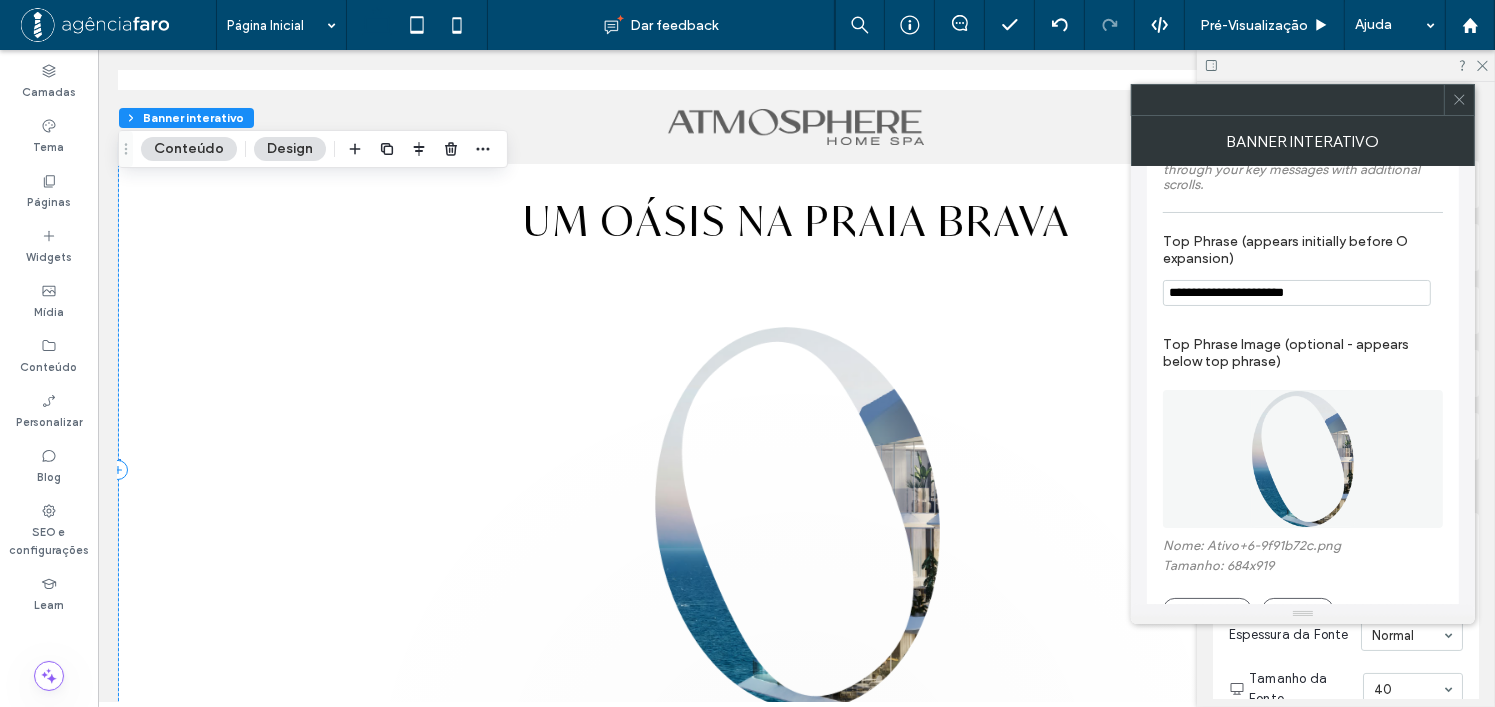 type on "**********" 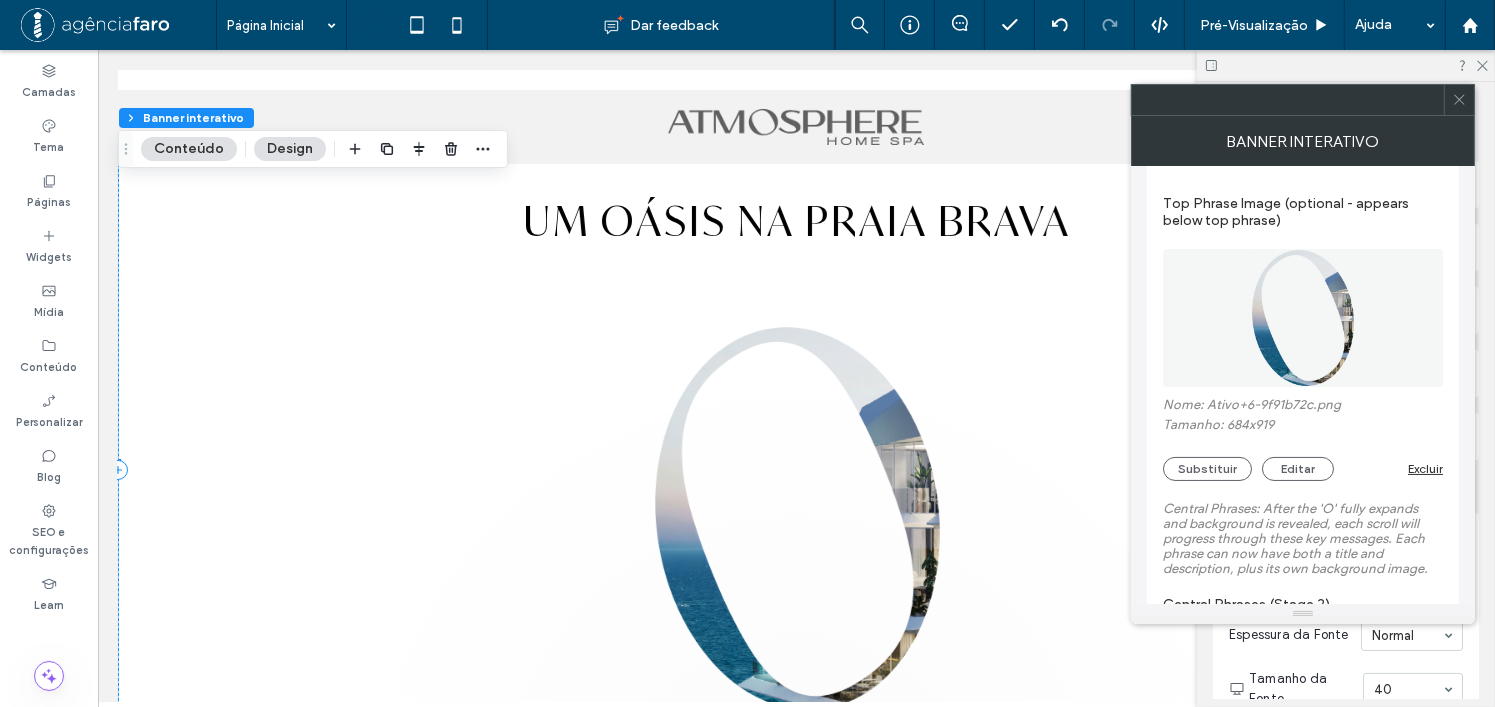 scroll, scrollTop: 300, scrollLeft: 0, axis: vertical 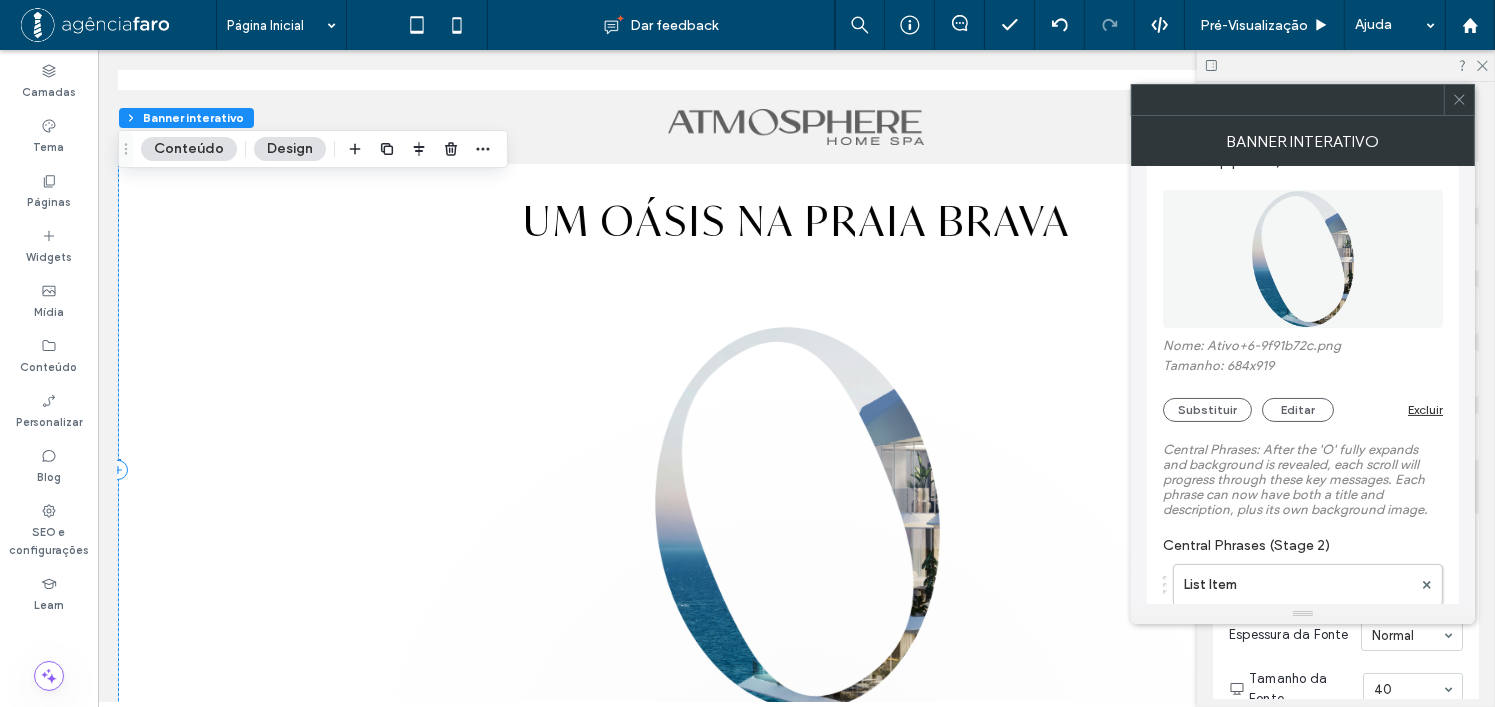 click 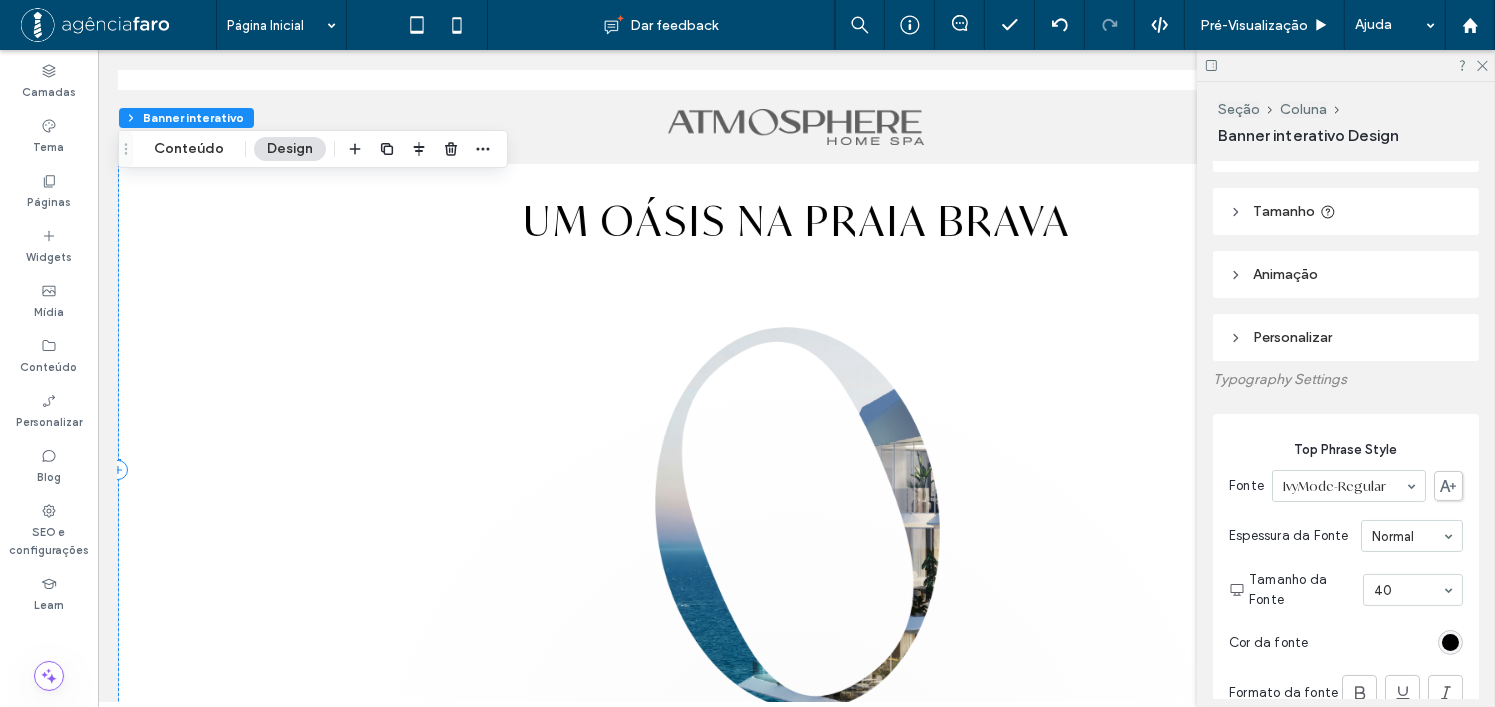 scroll, scrollTop: 300, scrollLeft: 0, axis: vertical 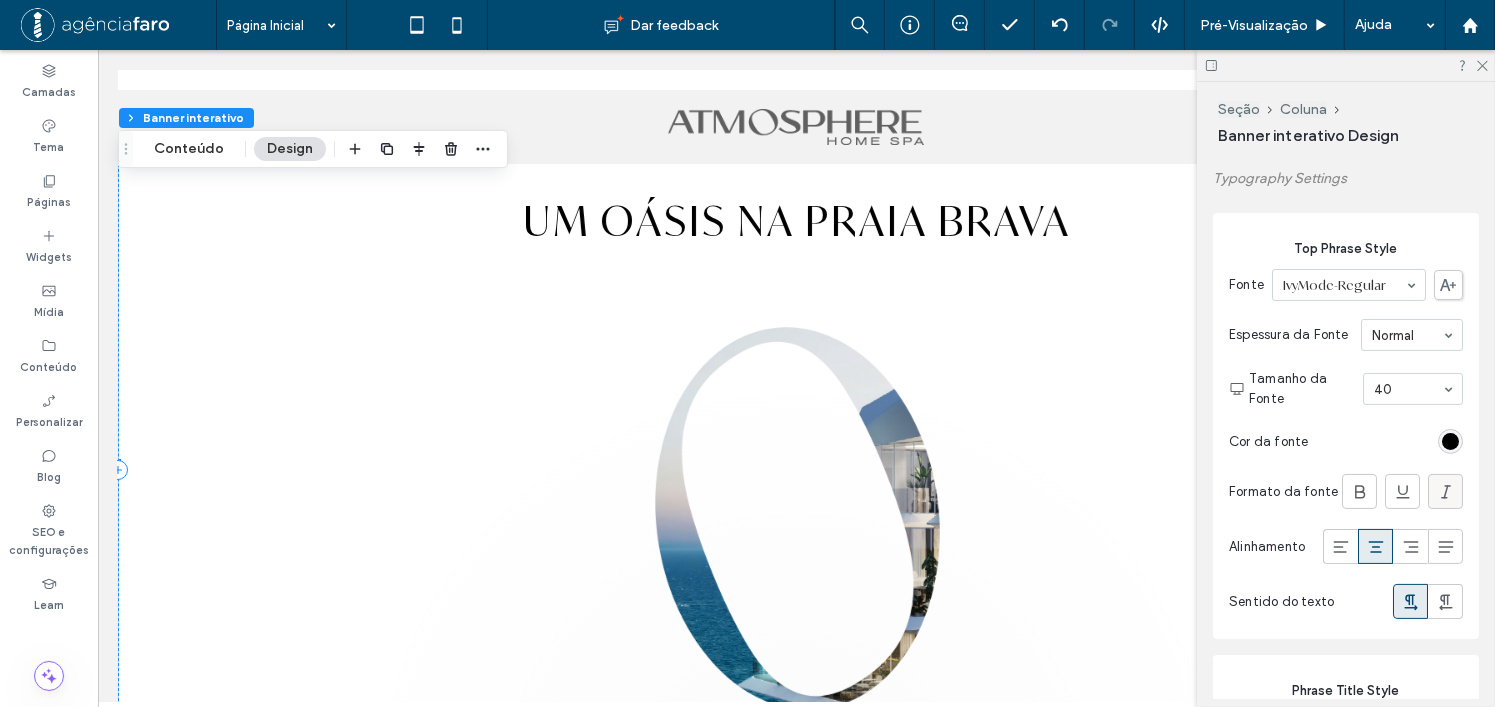 click 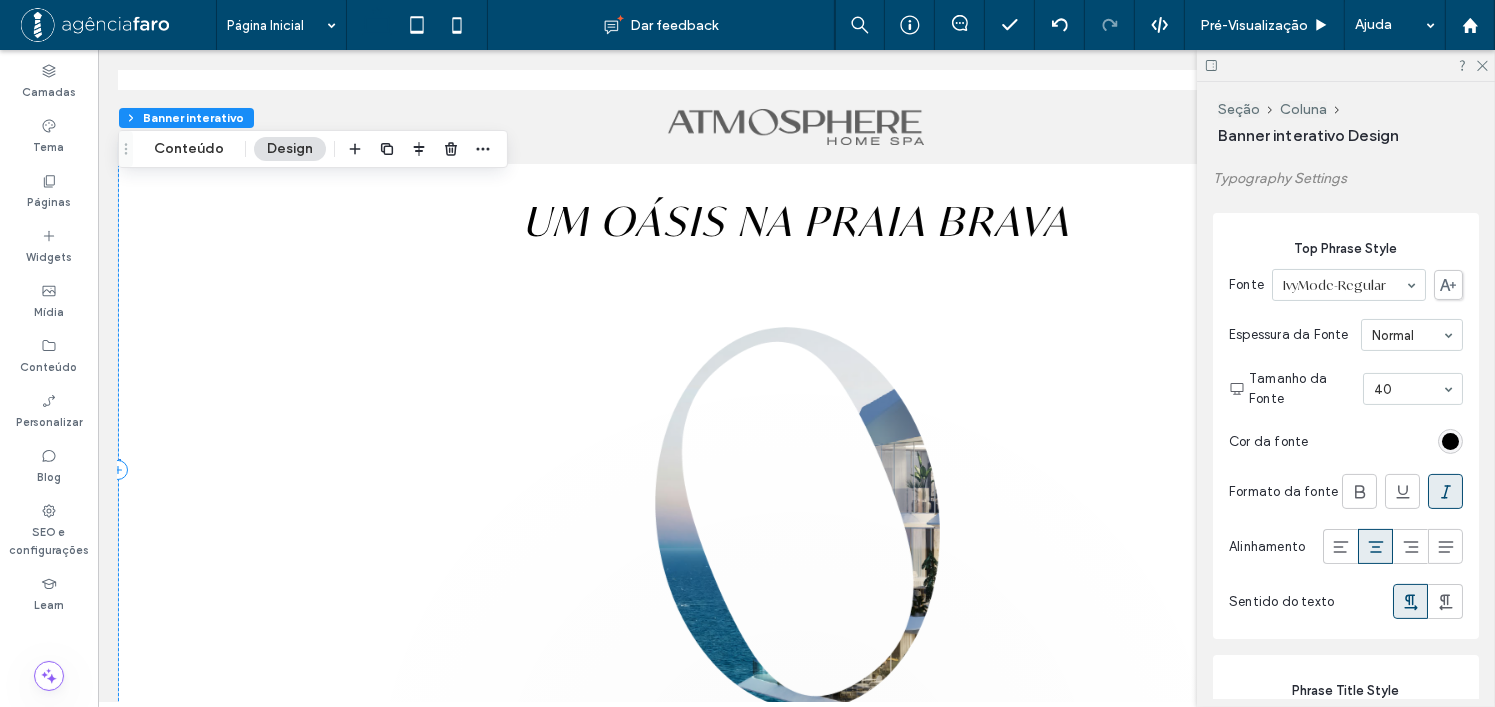 drag, startPoint x: 1439, startPoint y: 484, endPoint x: 1414, endPoint y: 439, distance: 51.47815 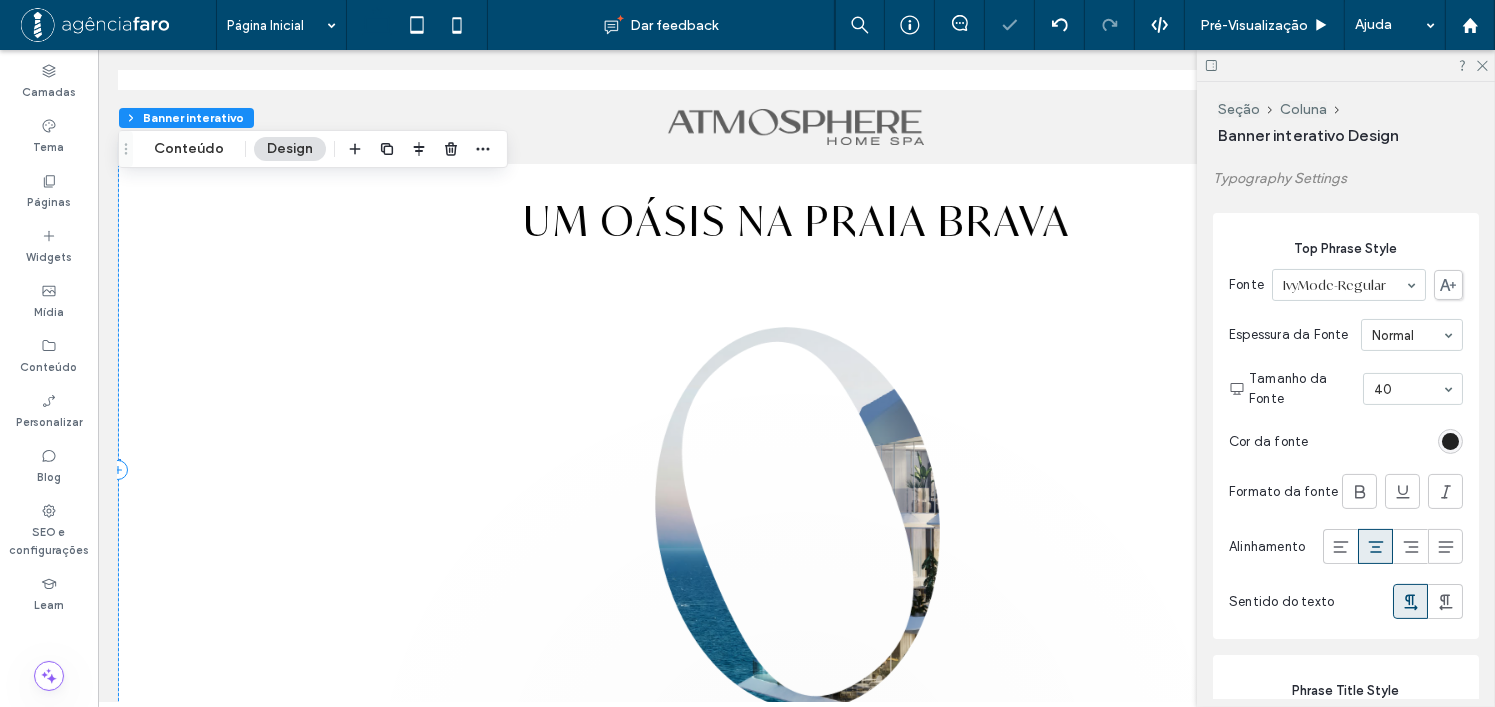 click at bounding box center (1450, 441) 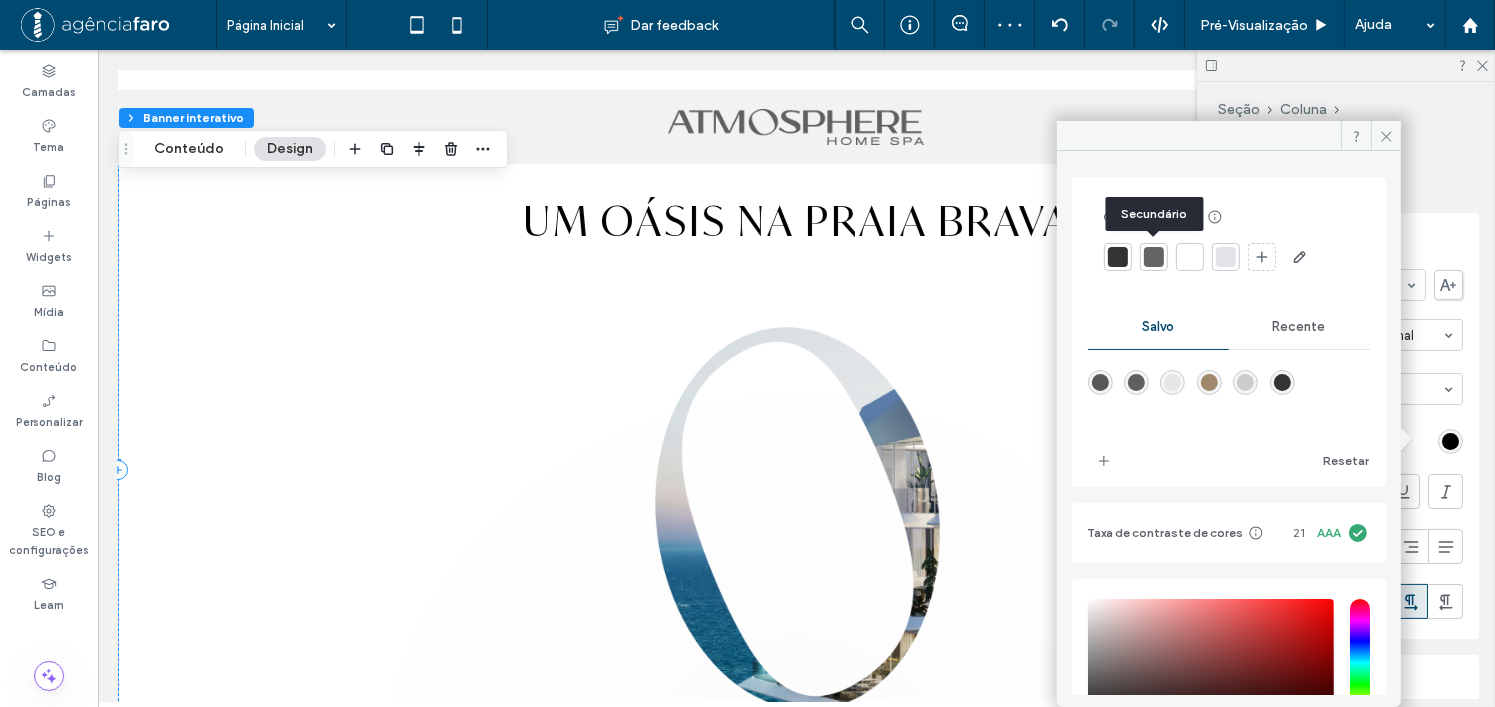 click at bounding box center [1154, 257] 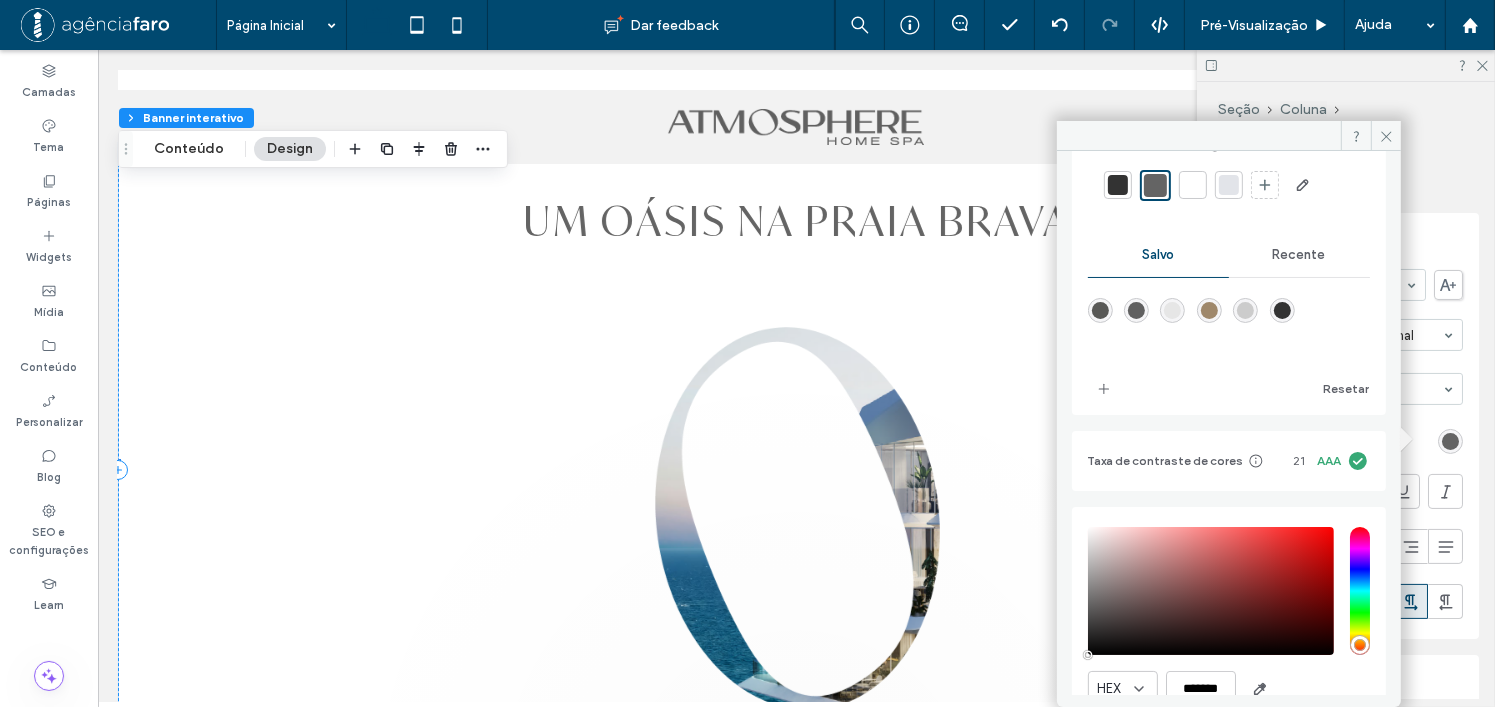 scroll, scrollTop: 0, scrollLeft: 0, axis: both 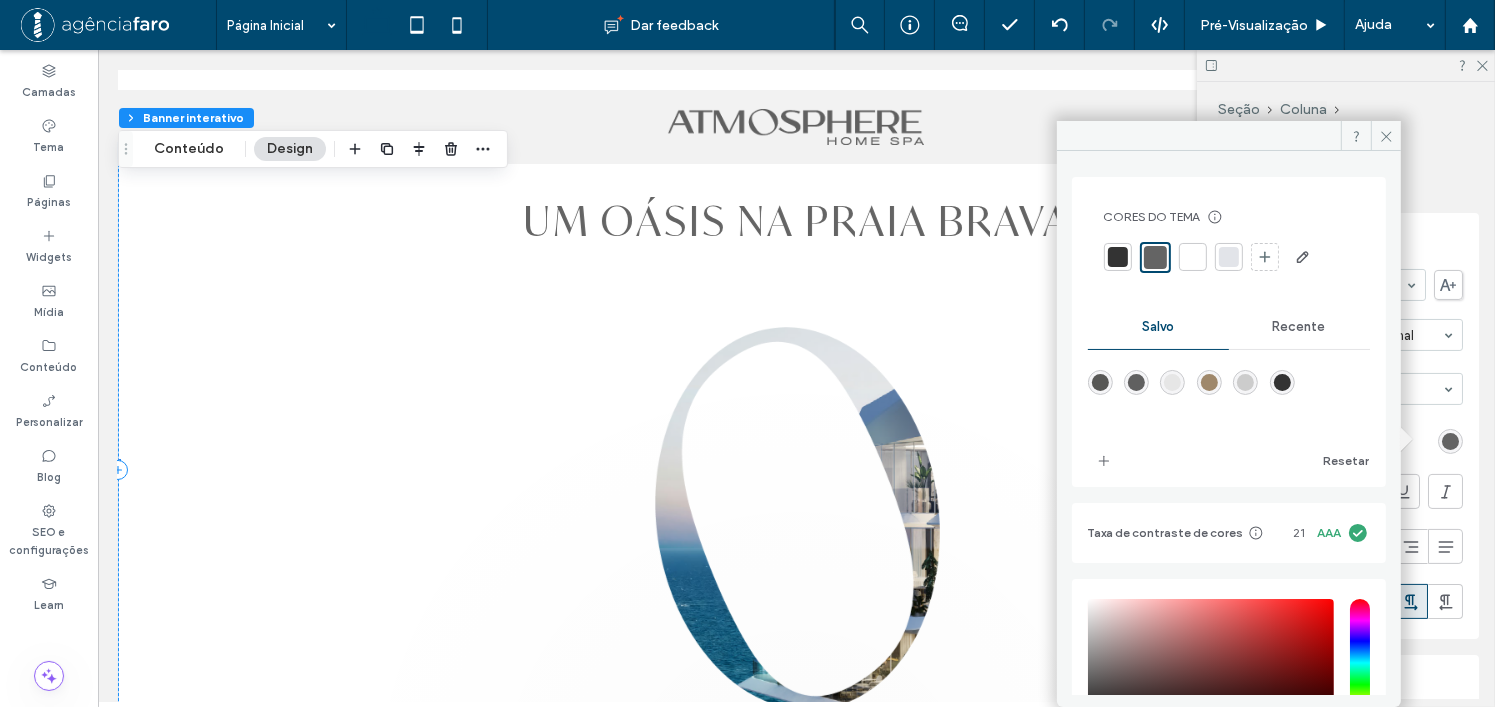 click at bounding box center (1282, 382) 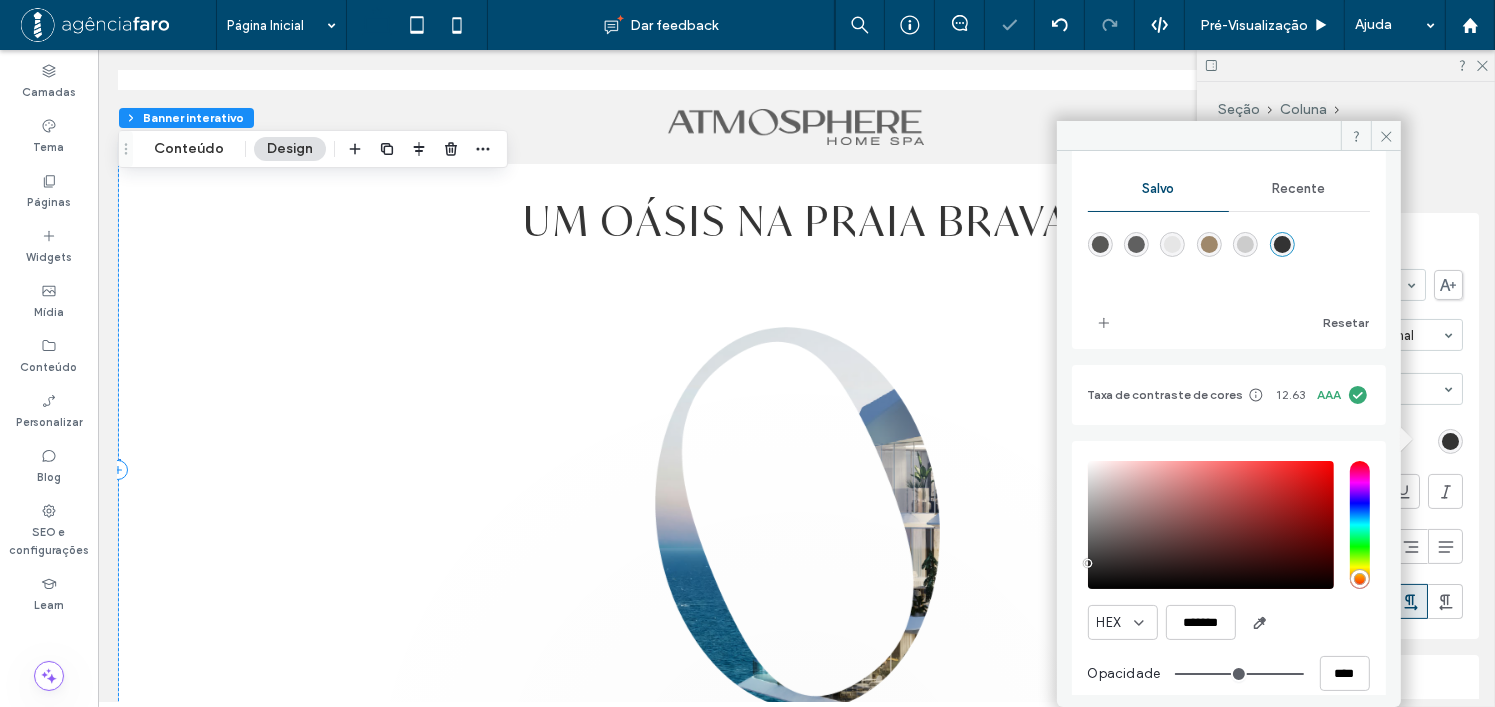 scroll, scrollTop: 158, scrollLeft: 0, axis: vertical 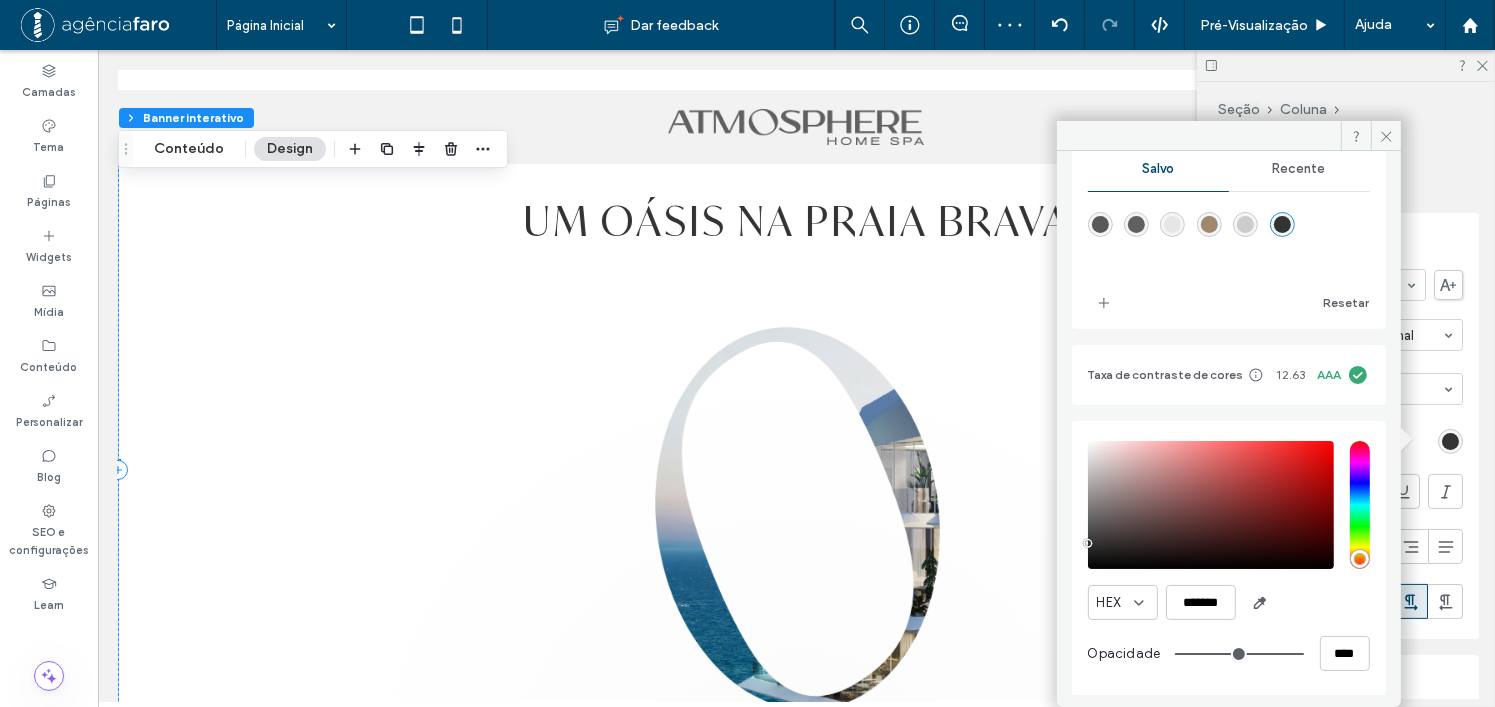 click at bounding box center (1136, 224) 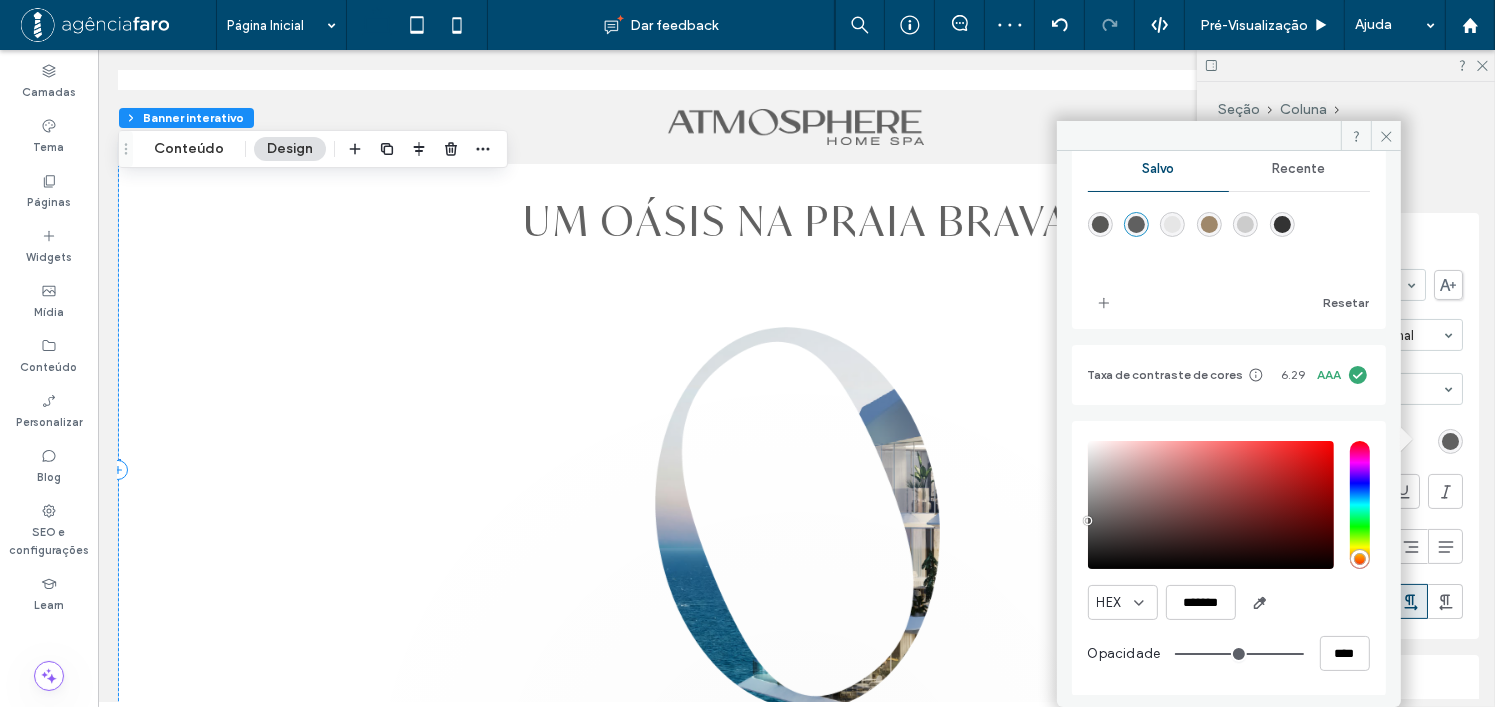 click at bounding box center (1155, 303) 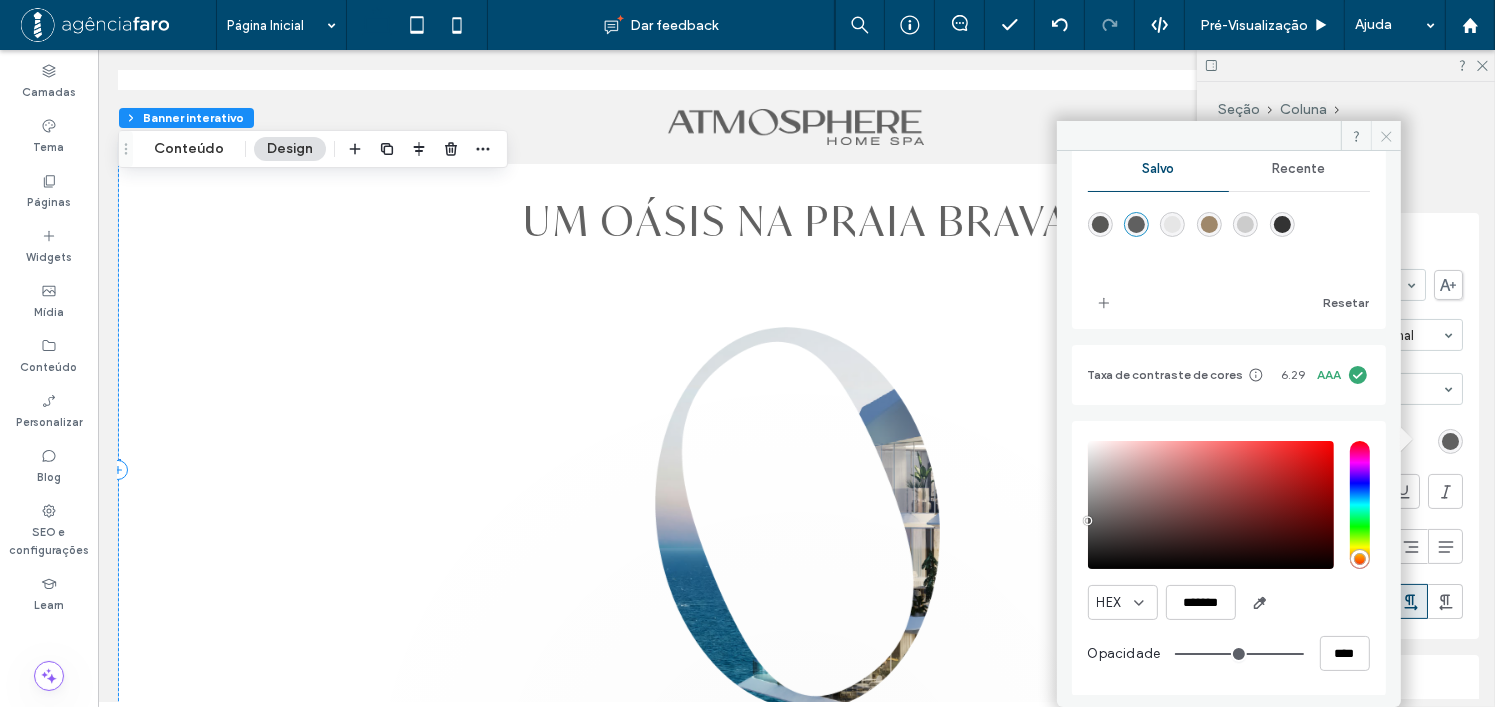 click 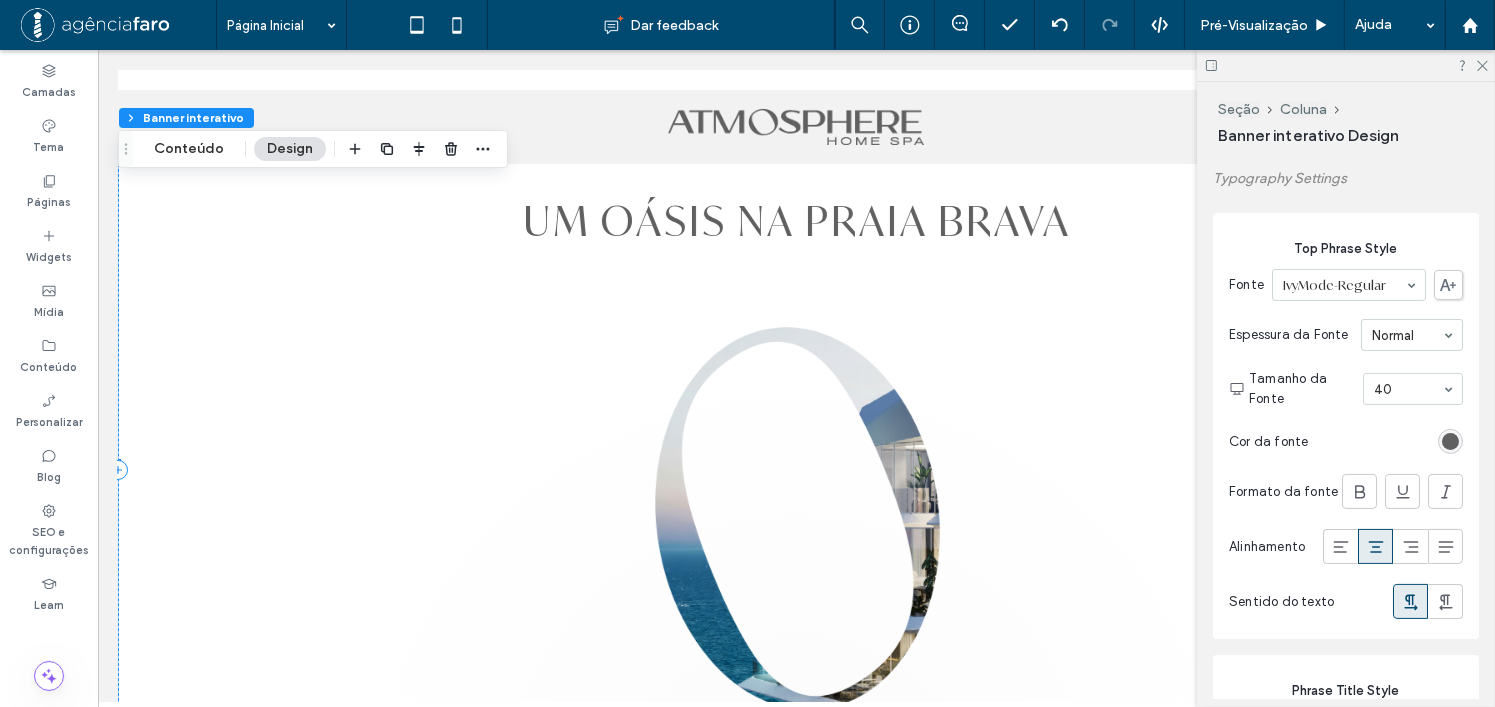 scroll, scrollTop: 0, scrollLeft: 0, axis: both 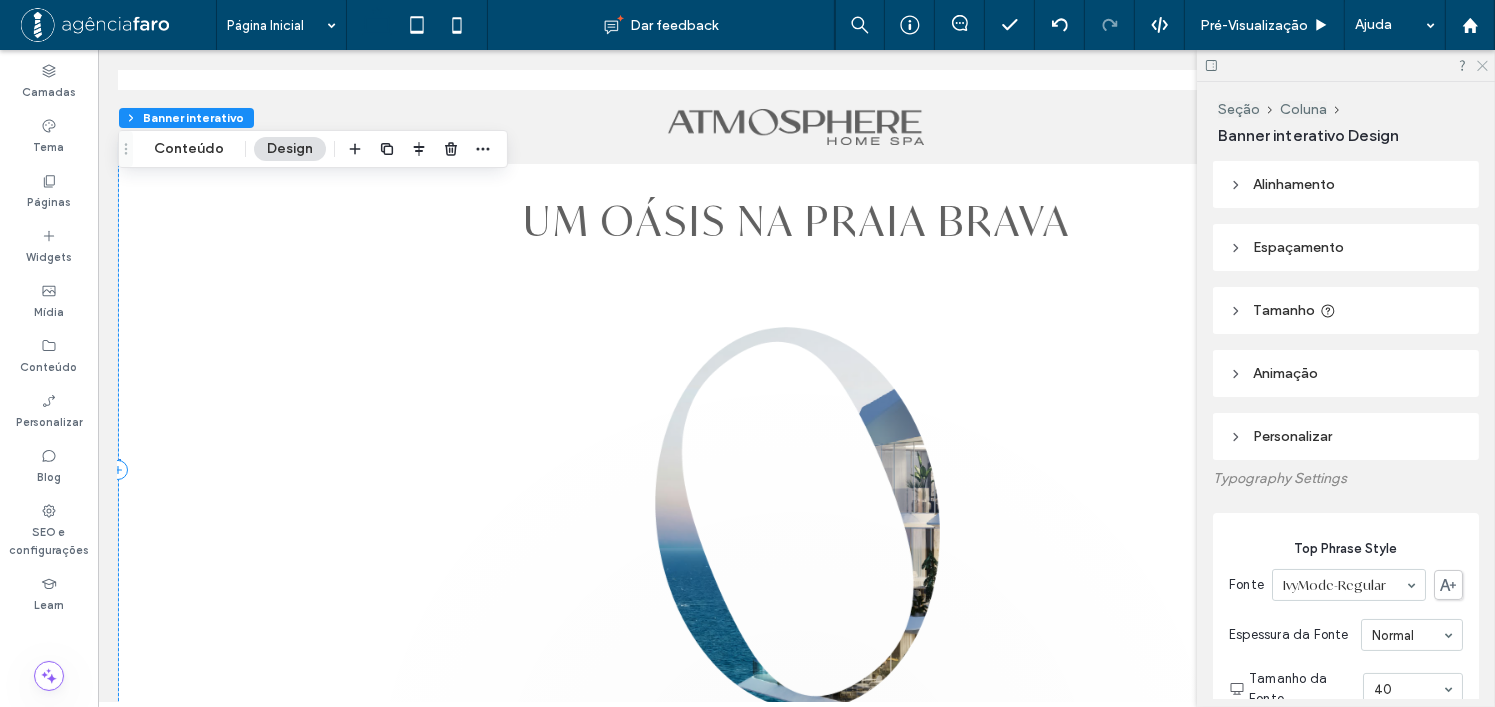 click 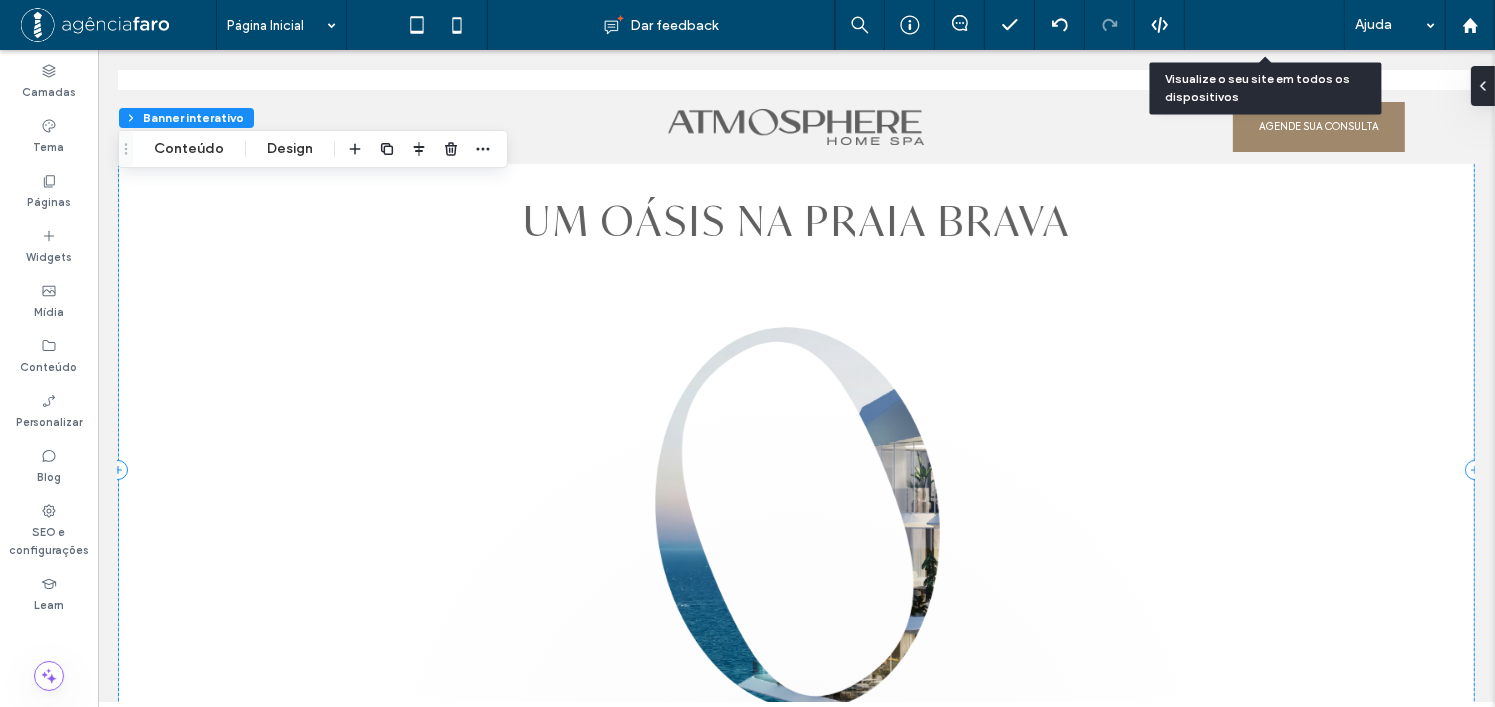 click on "Pré-Visualizaçāo" at bounding box center (1254, 25) 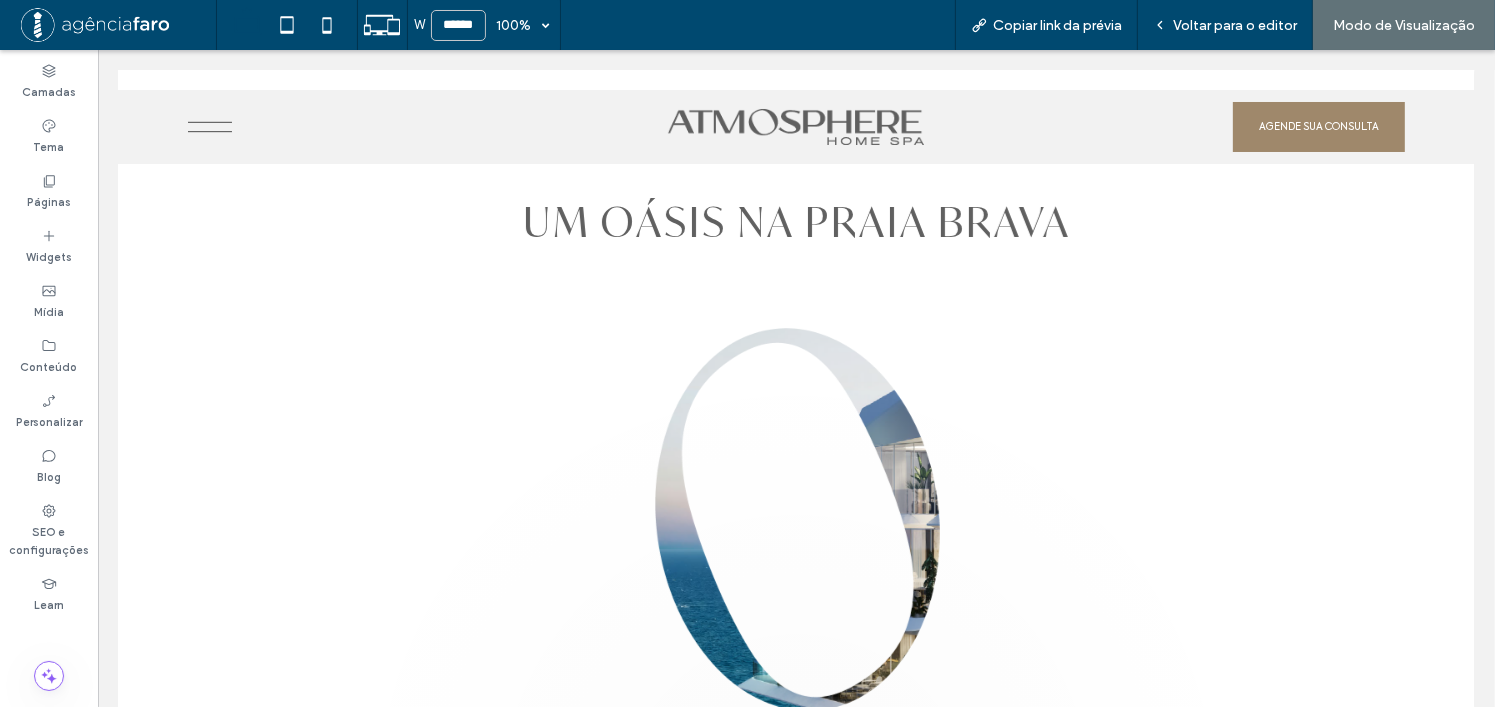 scroll, scrollTop: 0, scrollLeft: 0, axis: both 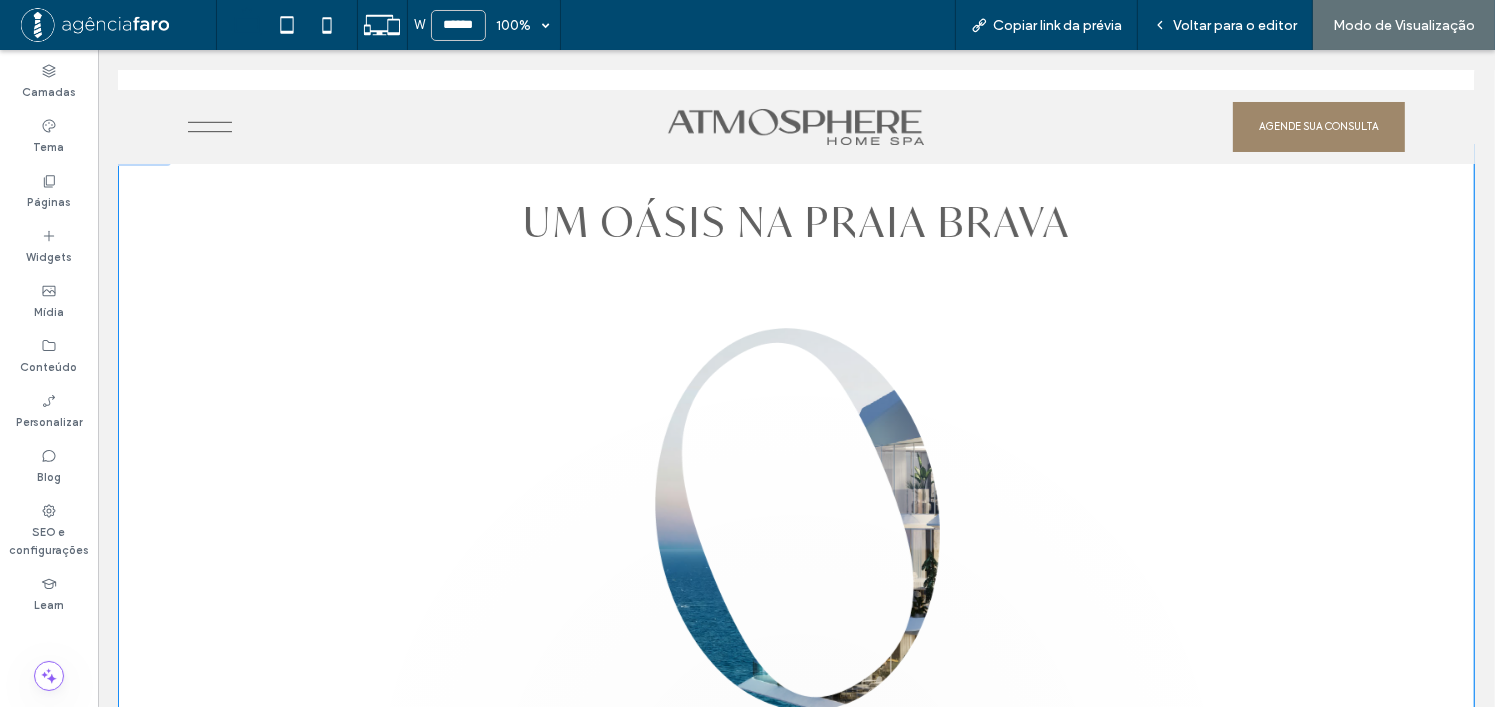 click on "UM OÁSIS NA PRAIA BRAVA
Discover Something Amazing
This is where you can add more detailed information about your key message. Use this space to elaborate on your headline and provide context.
Discover Something Amazing
This is where you can add more detailed information about your key message. Use this space to elaborate on your headline and provide context.
Discover Something Amazing
This is where you can add more detailed information about your key message. Use this space to elaborate on your headline and provide context.
1111124324243242434234
This is where you can add more detailed information about your key message. Use this space to elaborate on your headline and provide context.
22222Discover Something Amazing
This is where you can add more detailed information about your key message. Use this space to elaborate on your headline and provide context." at bounding box center [795, 472] 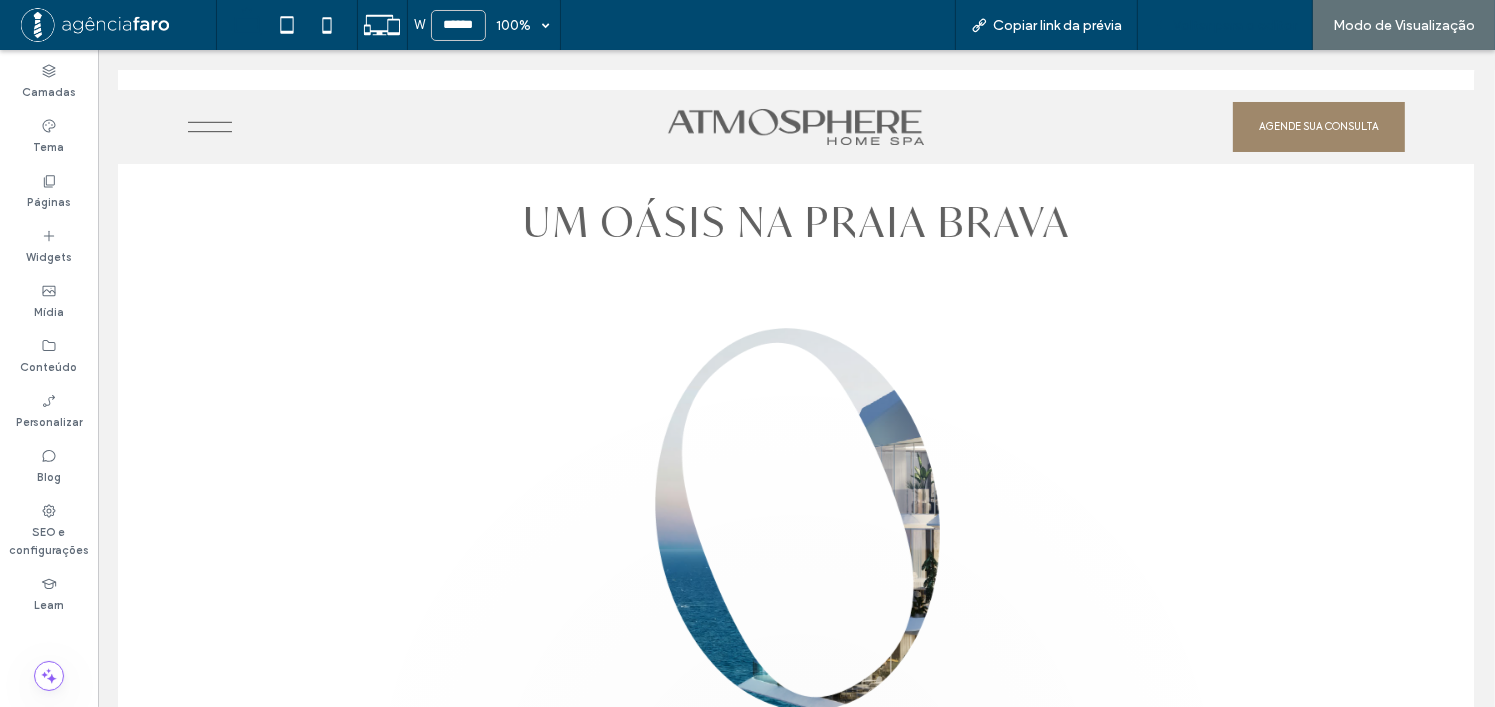 click on "Voltar para o editor" at bounding box center [1225, 25] 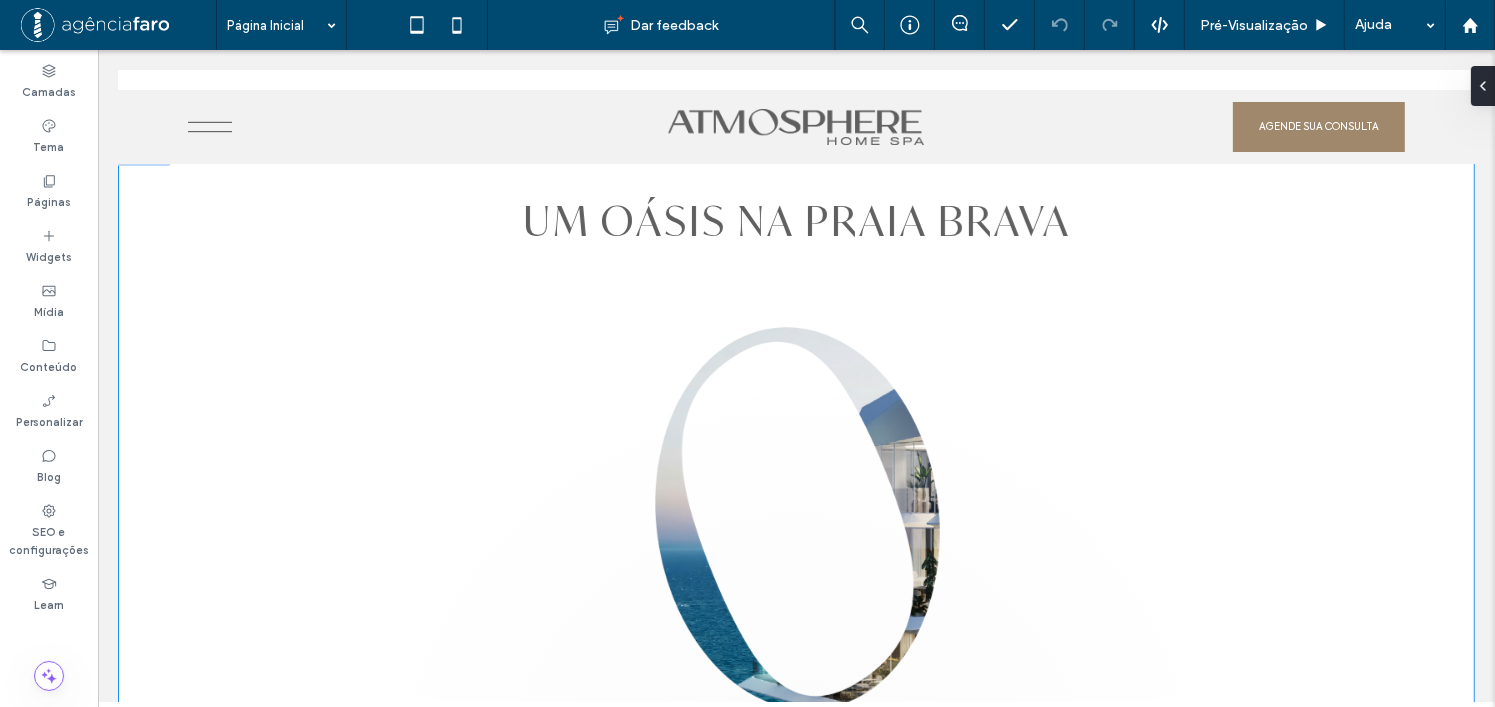 click on "UM OÁSIS NA PRAIA BRAVA
Discover Something Amazing
This is where you can add more detailed information about your key message. Use this space to elaborate on your headline and provide context.
Discover Something Amazing
This is where you can add more detailed information about your key message. Use this space to elaborate on your headline and provide context.
Discover Something Amazing
This is where you can add more detailed information about your key message. Use this space to elaborate on your headline and provide context.
1111124324243242434234
This is where you can add more detailed information about your key message. Use this space to elaborate on your headline and provide context.
22222Discover Something Amazing
This is where you can add more detailed information about your key message. Use this space to elaborate on your headline and provide context." at bounding box center (795, 470) 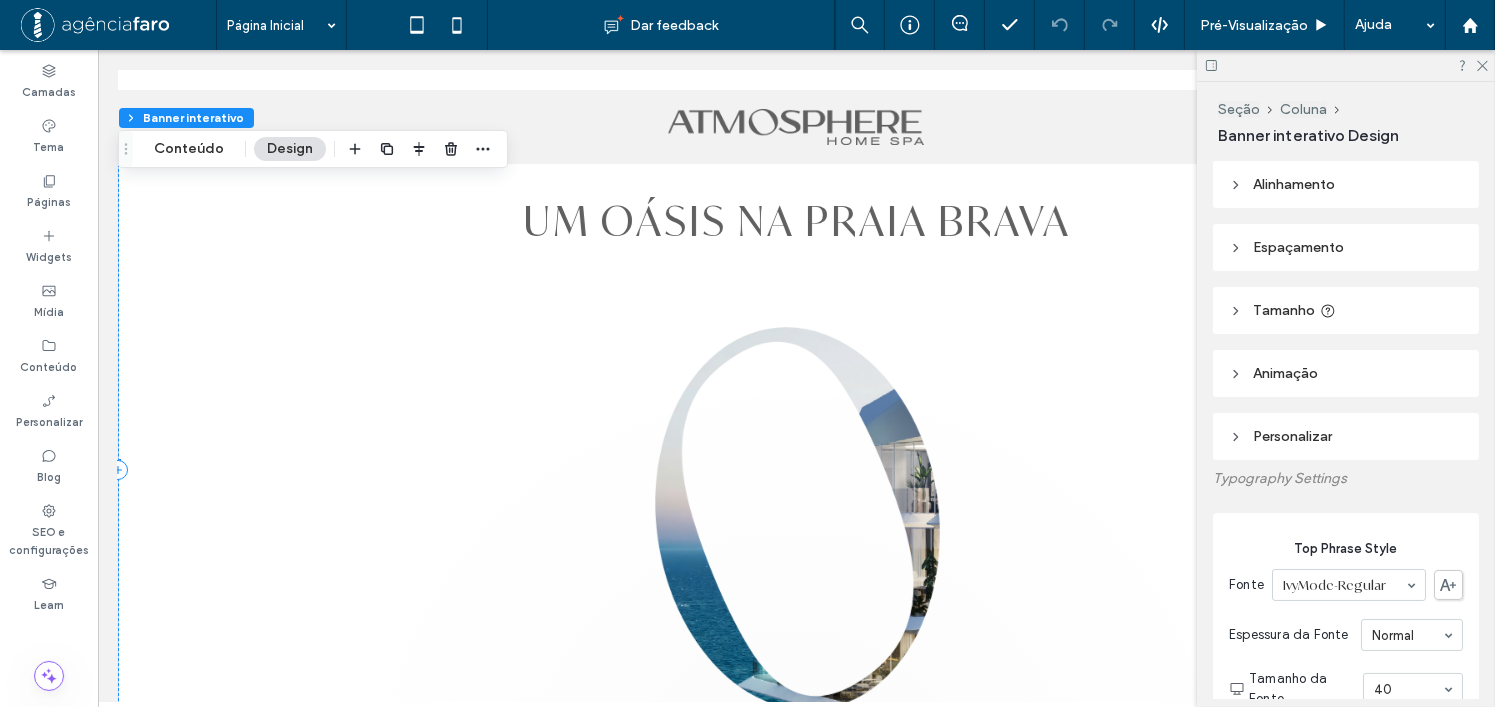 type on "*" 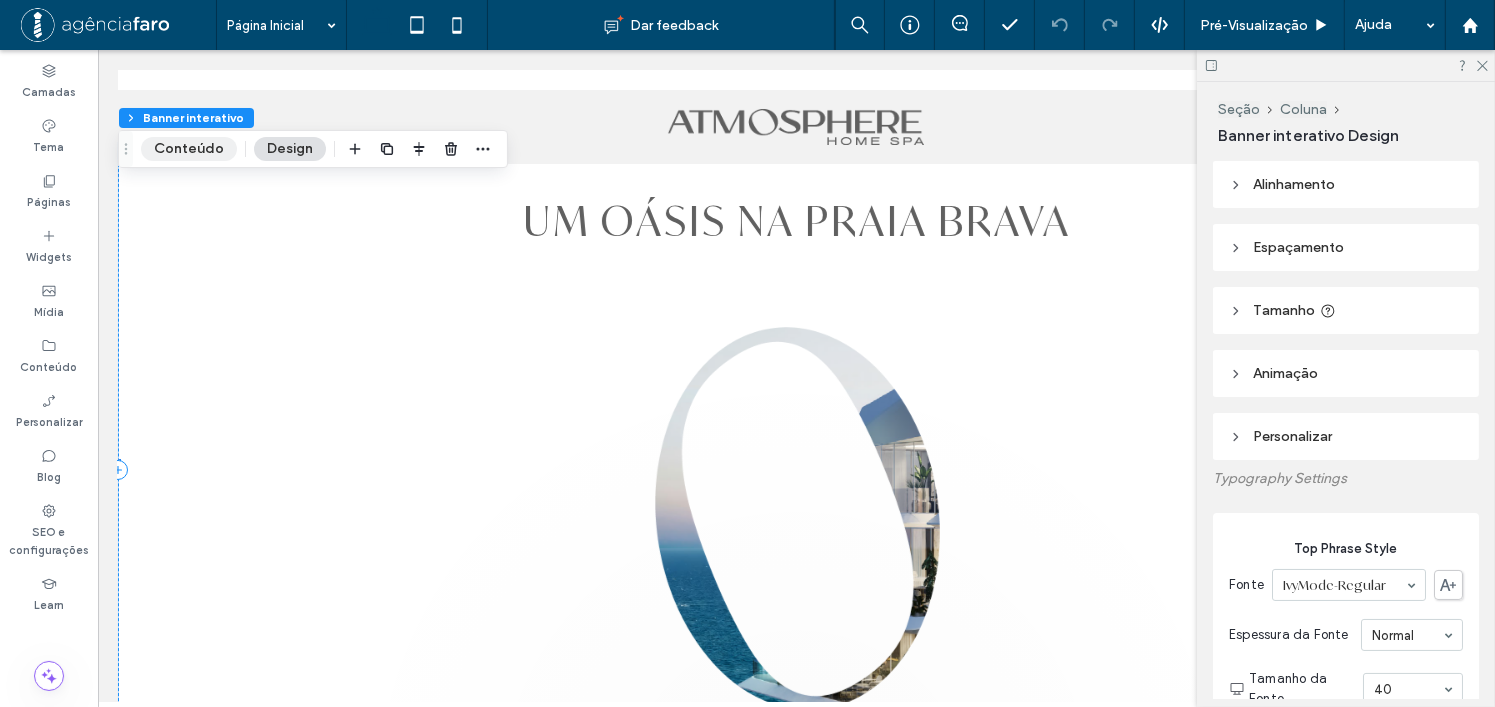 click on "Conteúdo" at bounding box center [189, 149] 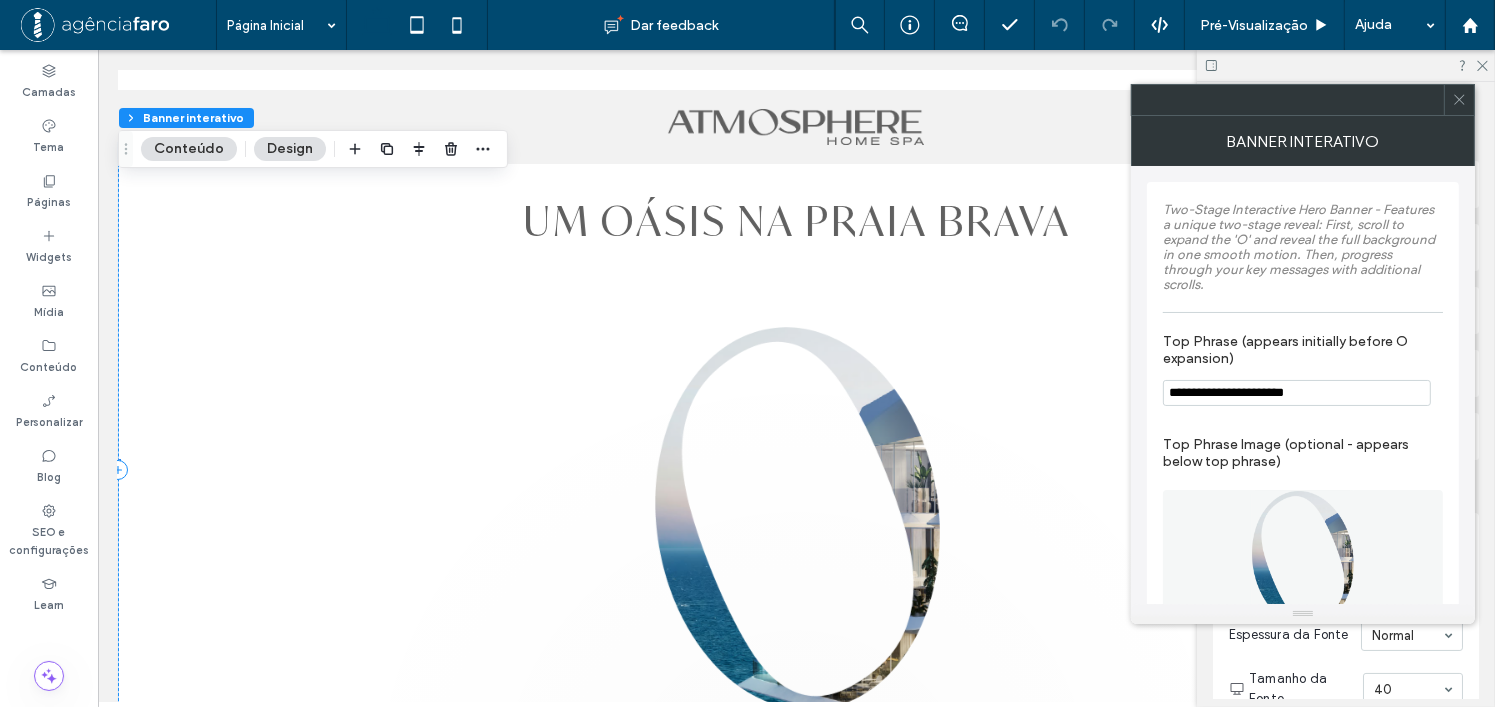 drag, startPoint x: 1249, startPoint y: 383, endPoint x: 1289, endPoint y: 447, distance: 75.47185 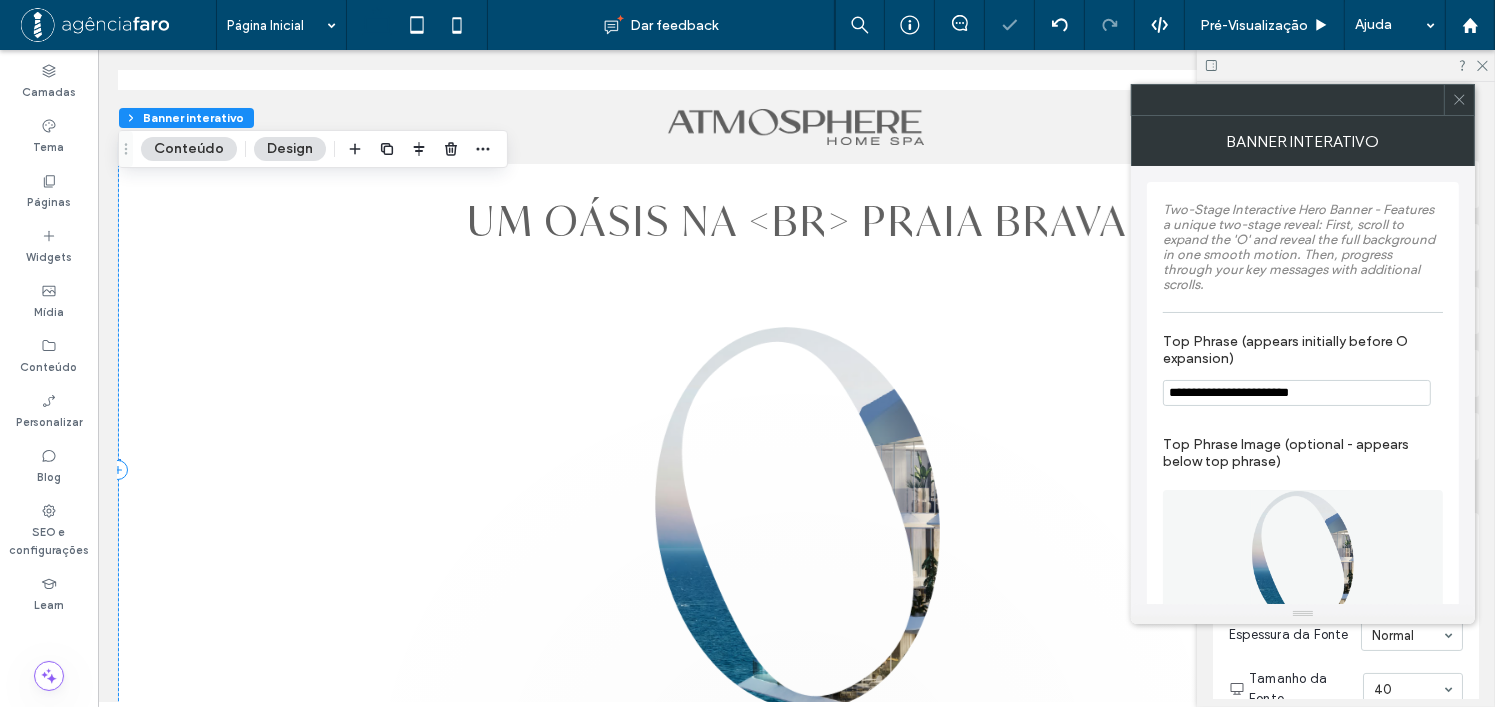 type on "**********" 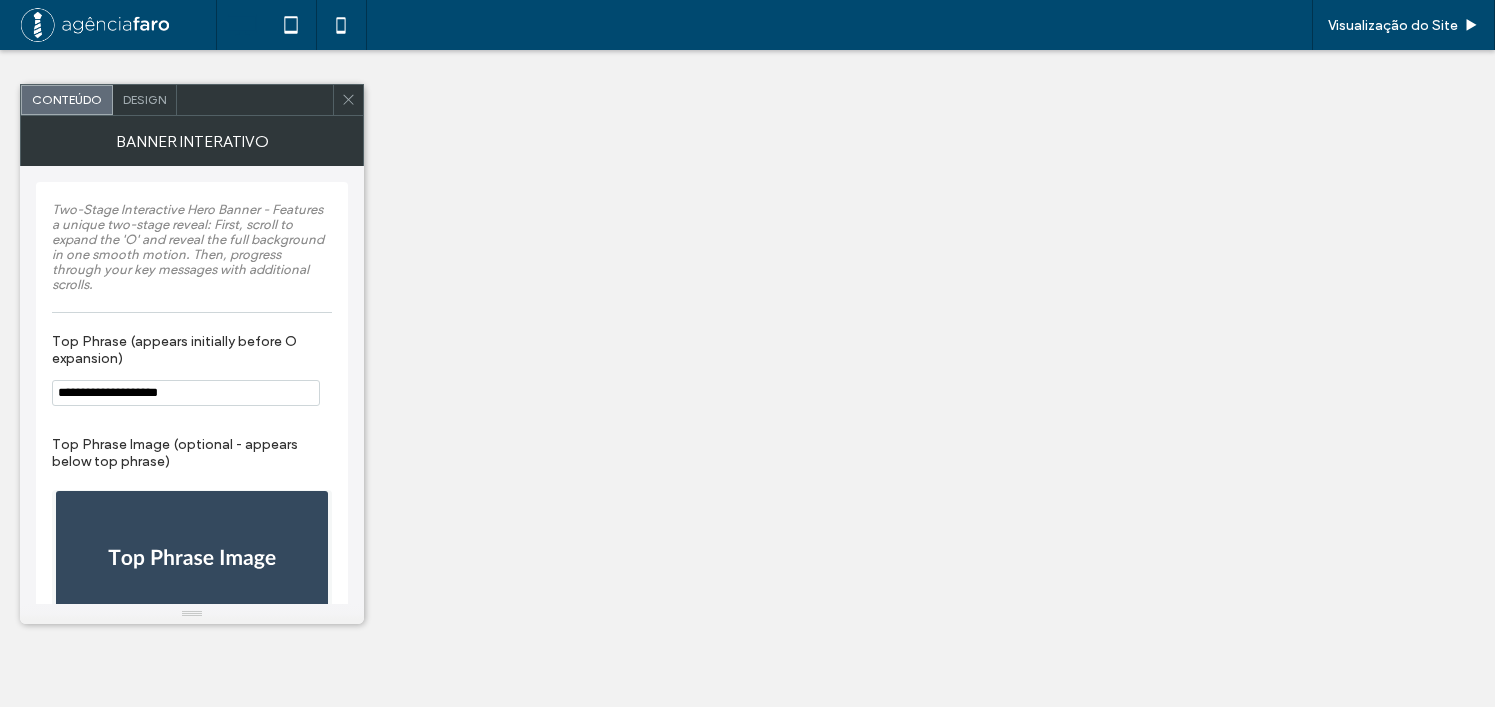 click on "**********" at bounding box center (186, 393) 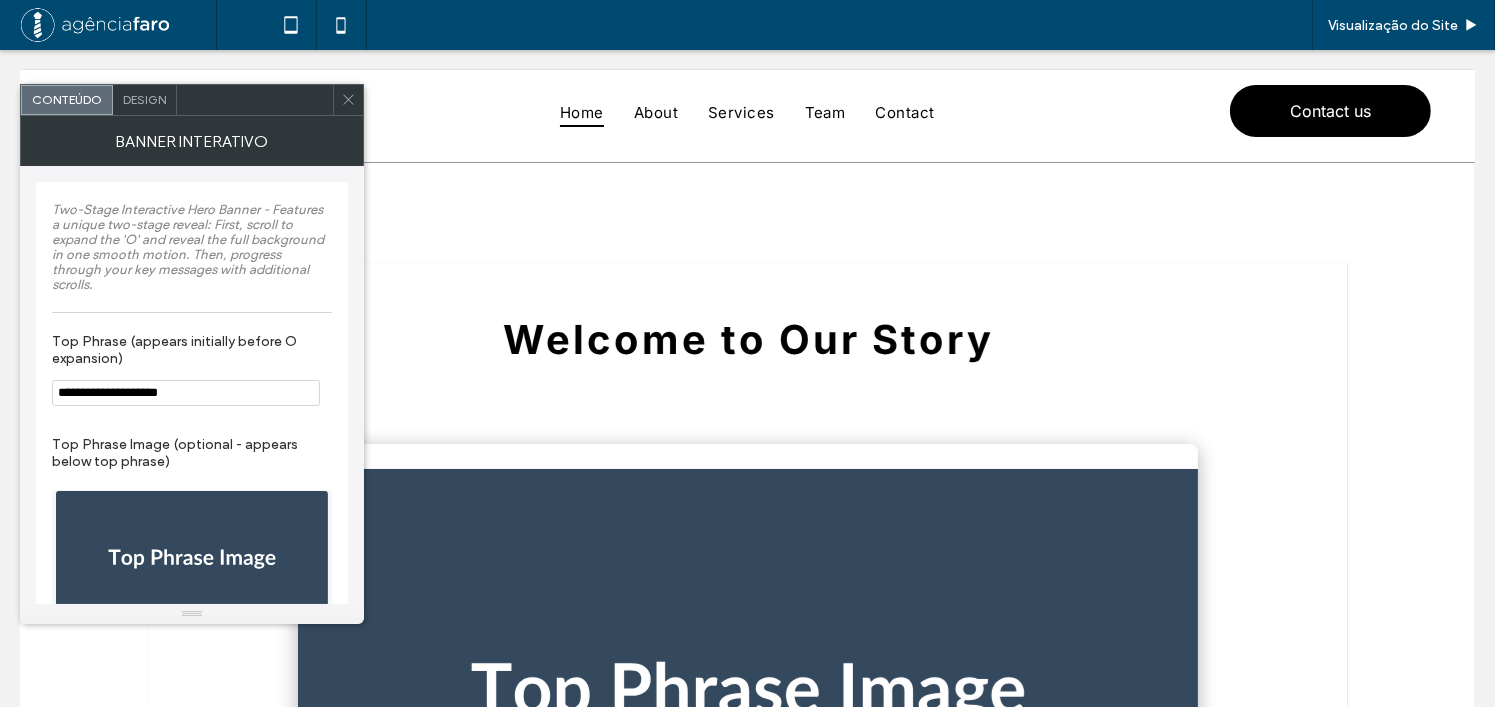 scroll, scrollTop: 0, scrollLeft: 0, axis: both 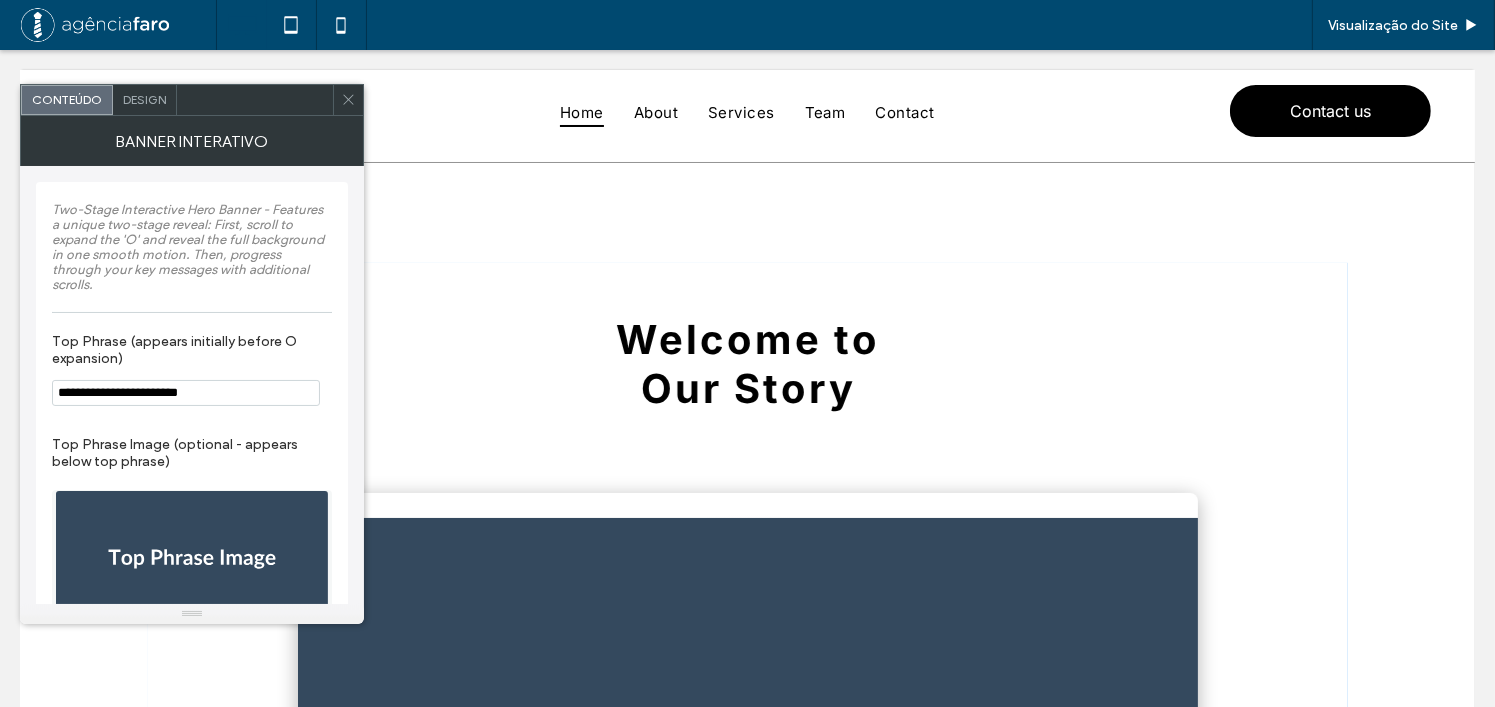type on "**********" 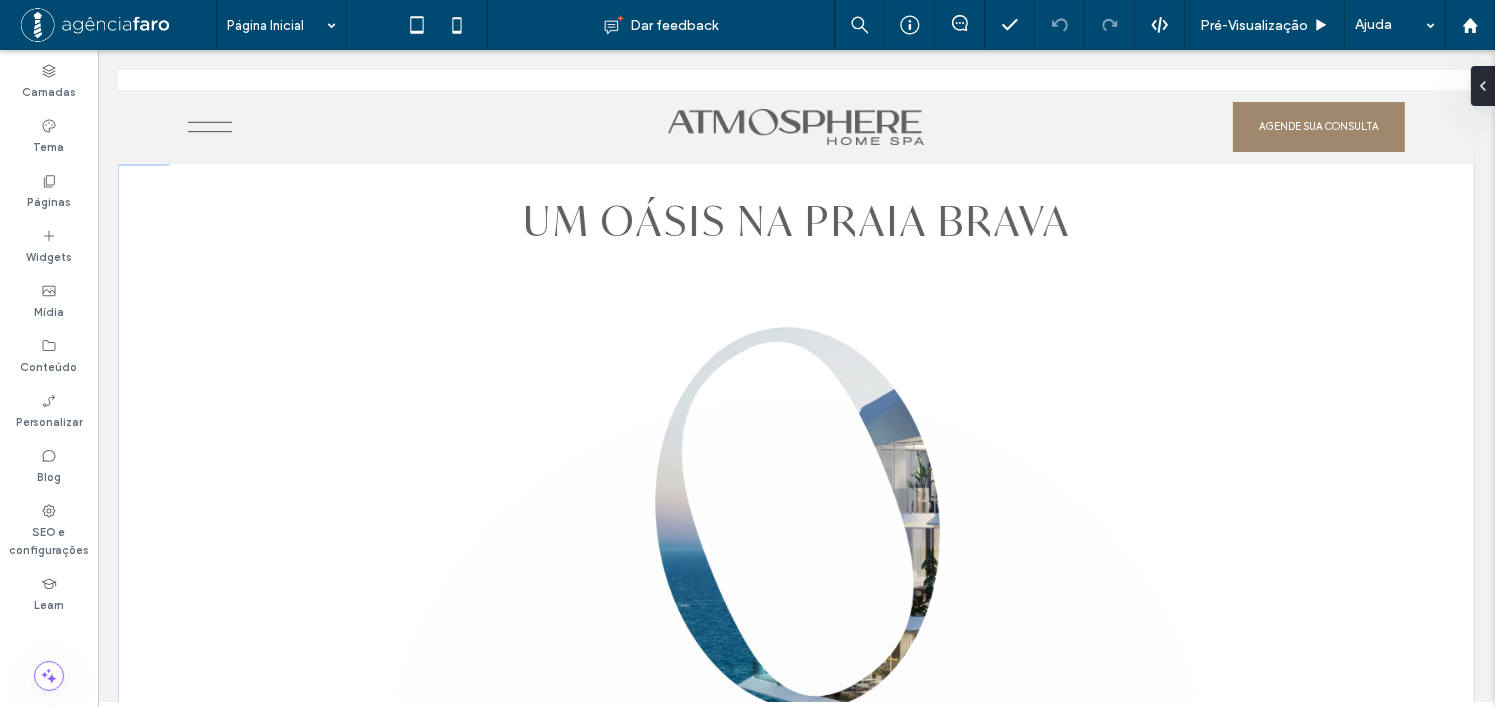 scroll, scrollTop: 0, scrollLeft: 0, axis: both 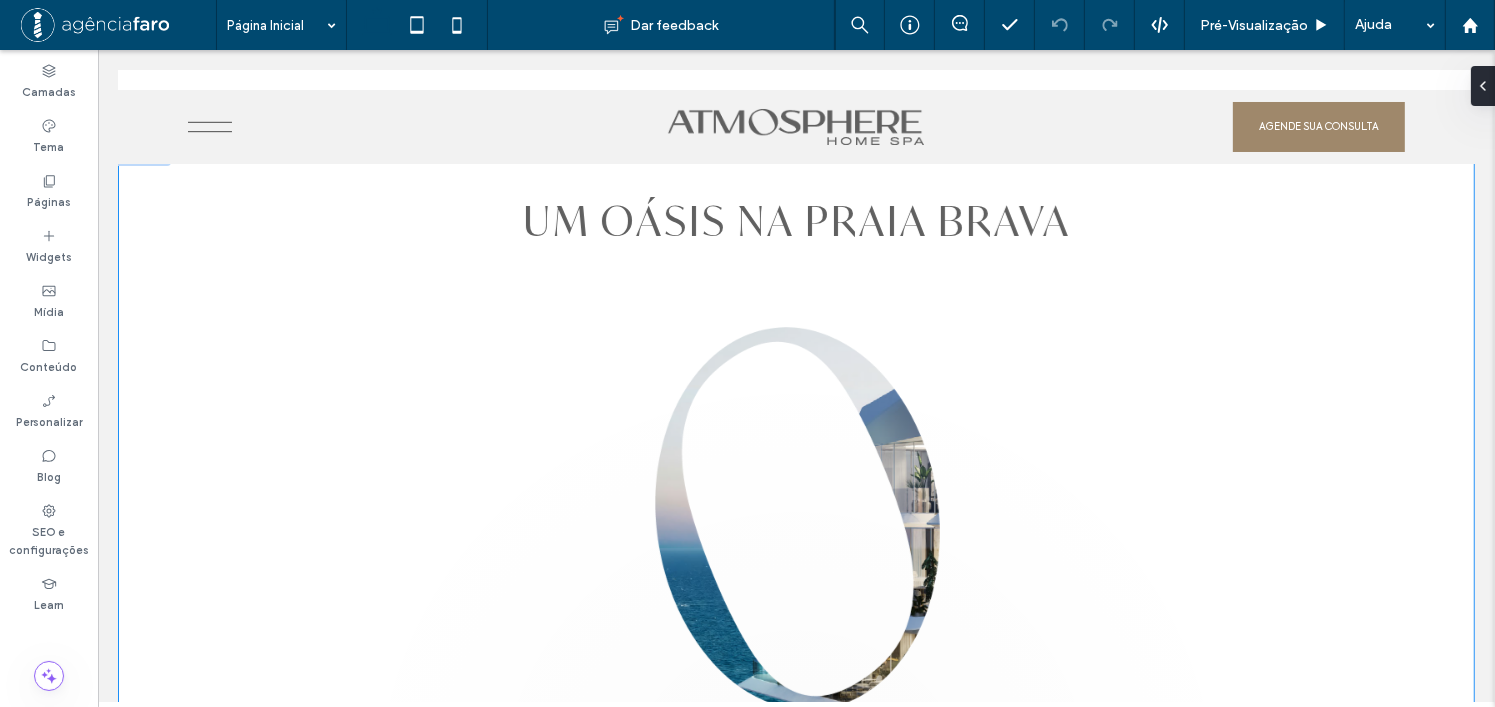 click on "UM OÁSIS NA PRAIA BRAVA
Discover Something Amazing
This is where you can add more detailed information about your key message. Use this space to elaborate on your headline and provide context.
Discover Something Amazing
This is where you can add more detailed information about your key message. Use this space to elaborate on your headline and provide context.
Discover Something Amazing
This is where you can add more detailed information about your key message. Use this space to elaborate on your headline and provide context.
1111124324243242434234
This is where you can add more detailed information about your key message. Use this space to elaborate on your headline and provide context.
22222Discover Something Amazing
This is where you can add more detailed information about your key message. Use this space to elaborate on your headline and provide context." at bounding box center [795, 470] 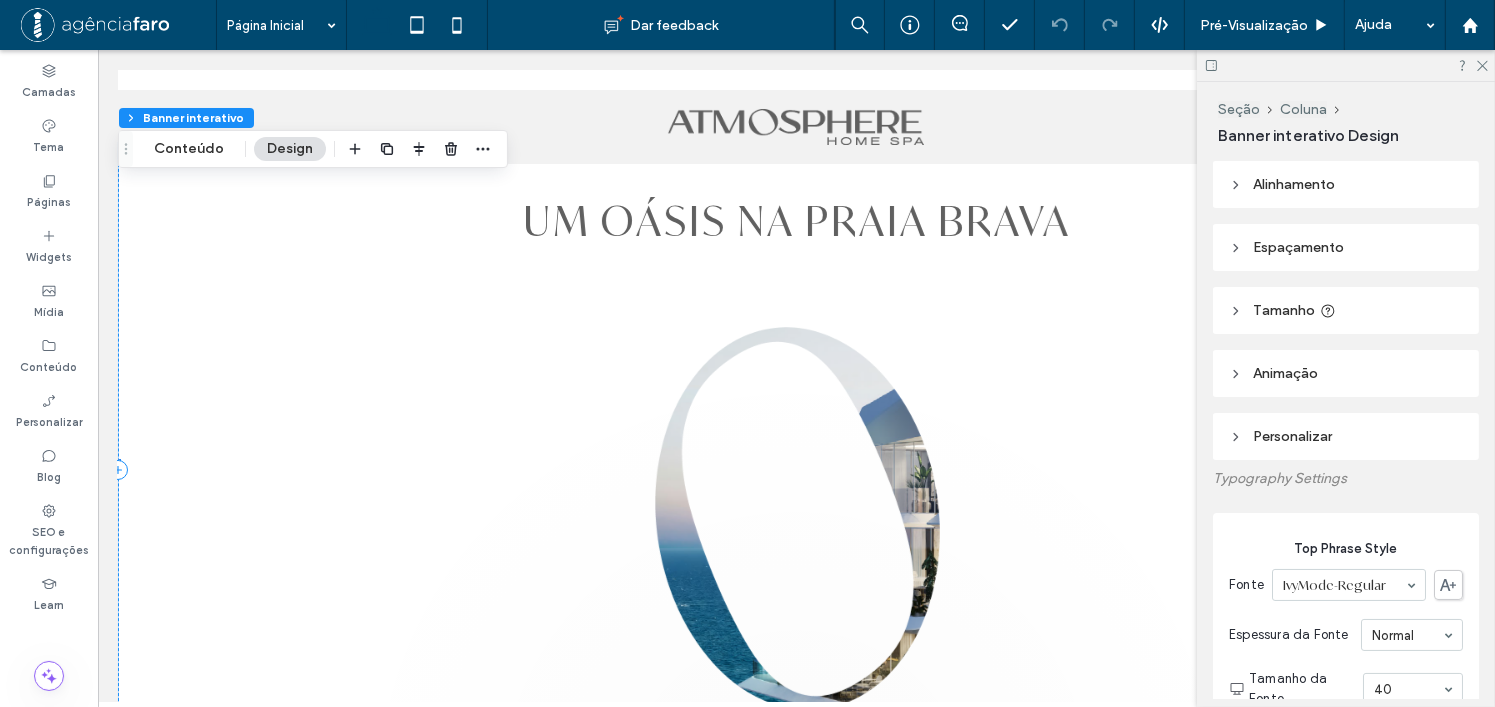 type on "*" 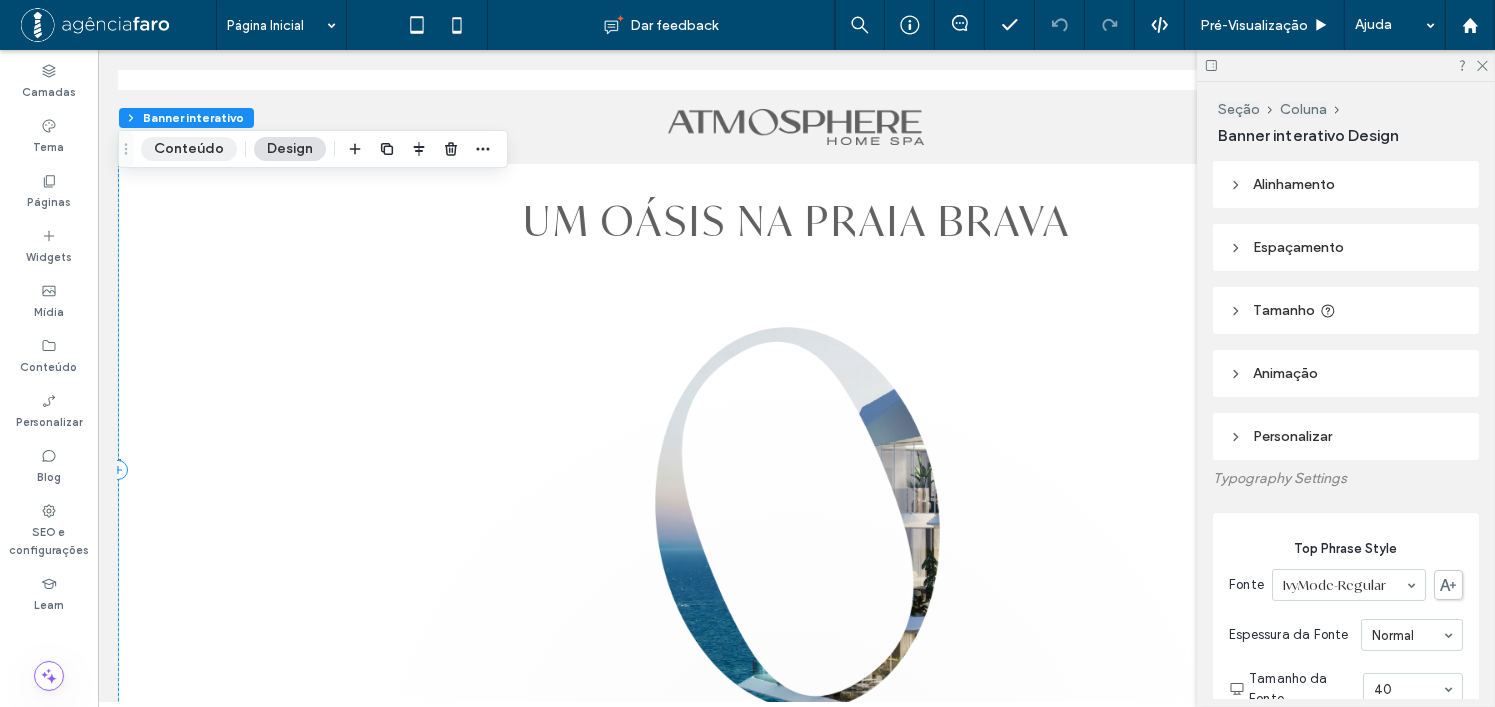 drag, startPoint x: 191, startPoint y: 147, endPoint x: 799, endPoint y: 149, distance: 608.0033 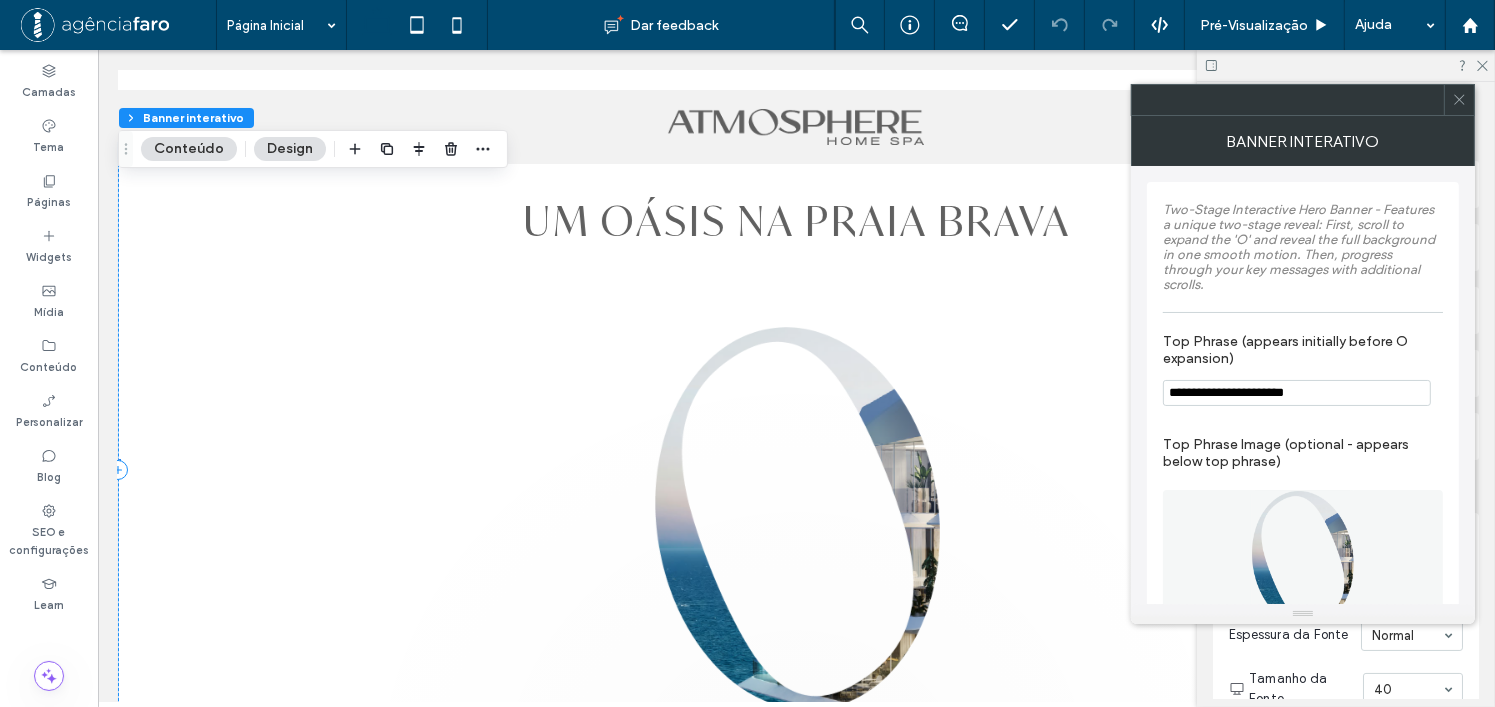 click on "**********" at bounding box center [1297, 393] 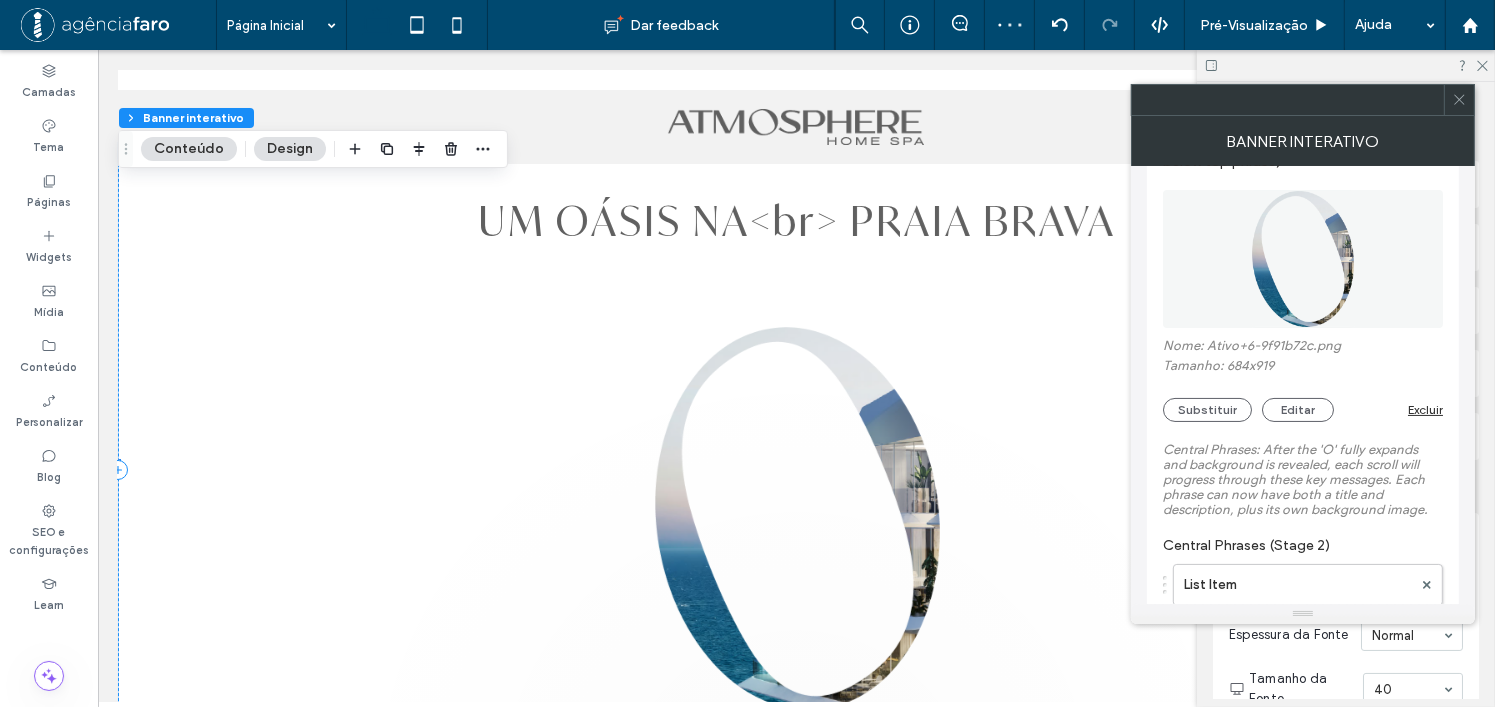 scroll, scrollTop: 0, scrollLeft: 0, axis: both 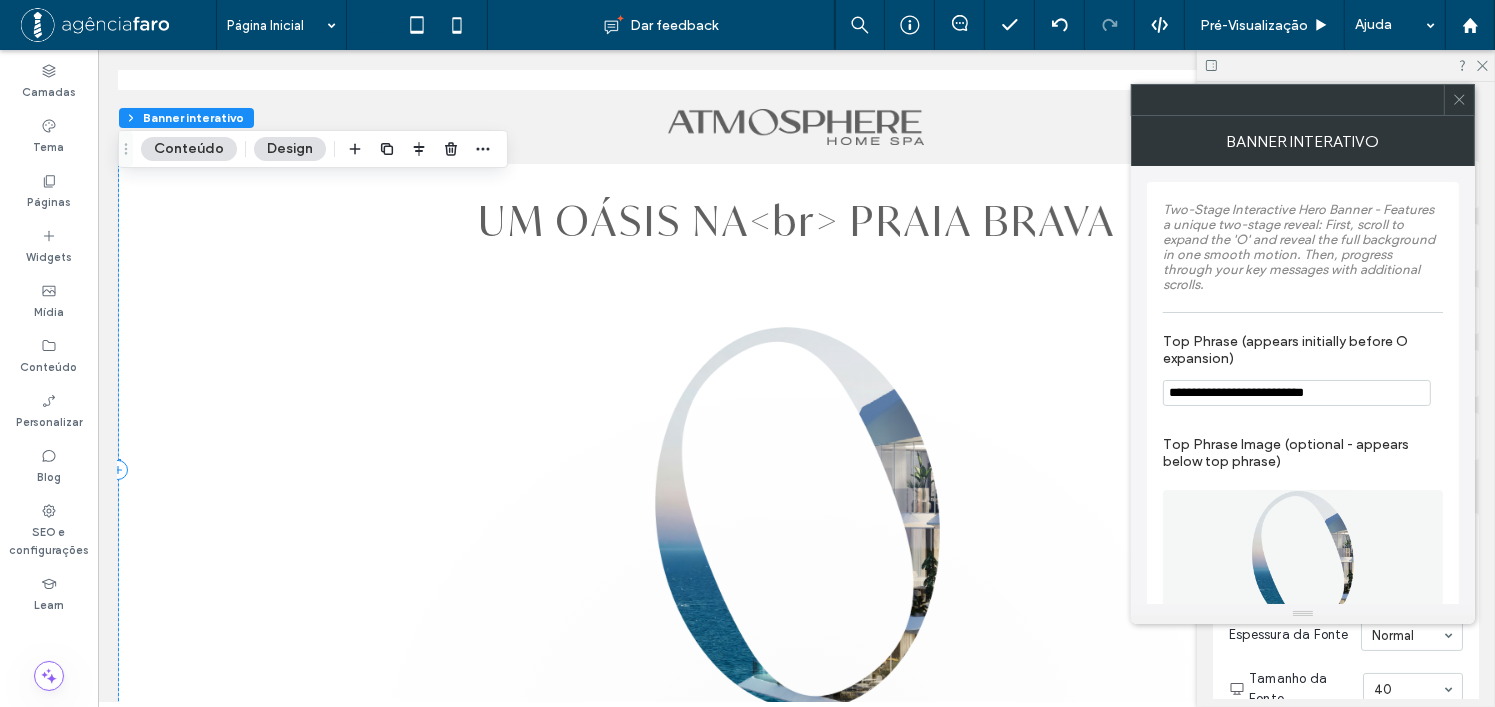 type on "**********" 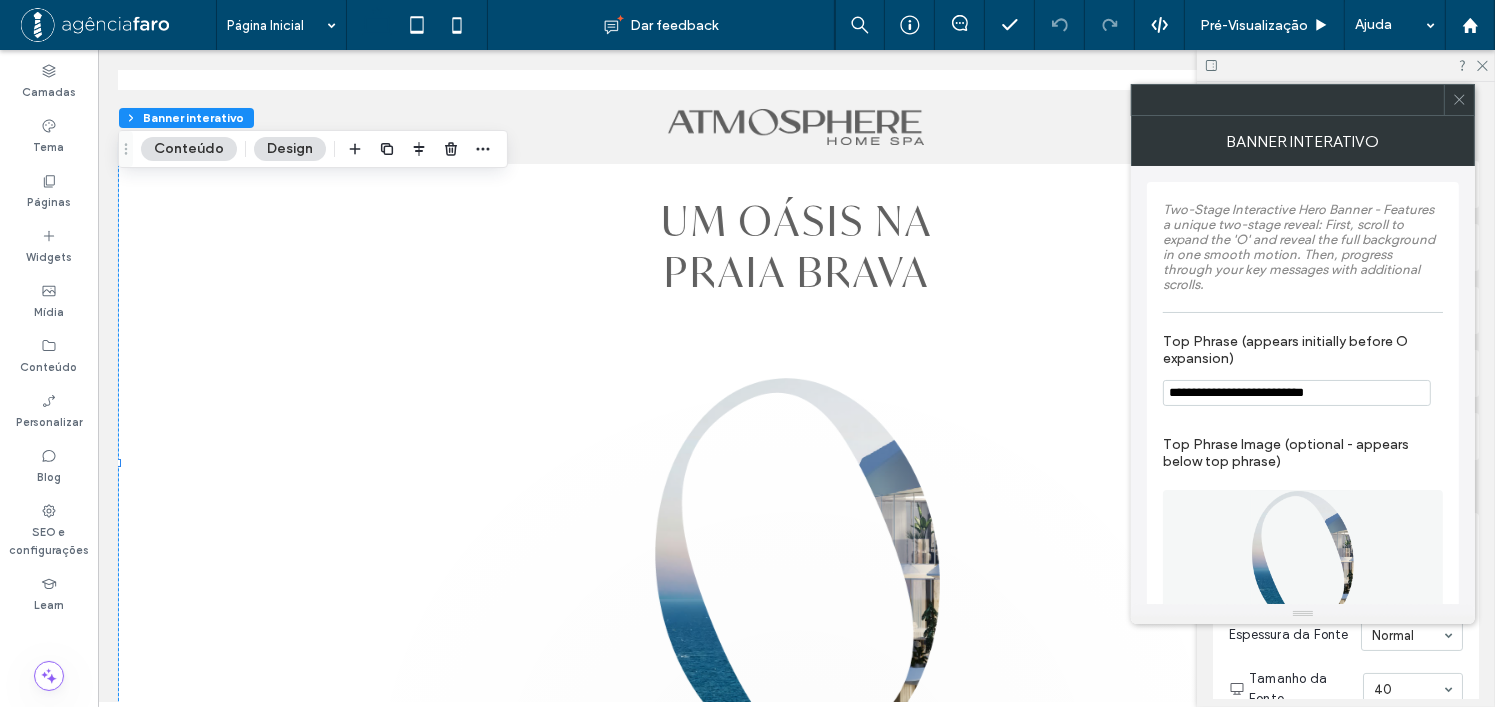 scroll, scrollTop: 0, scrollLeft: 0, axis: both 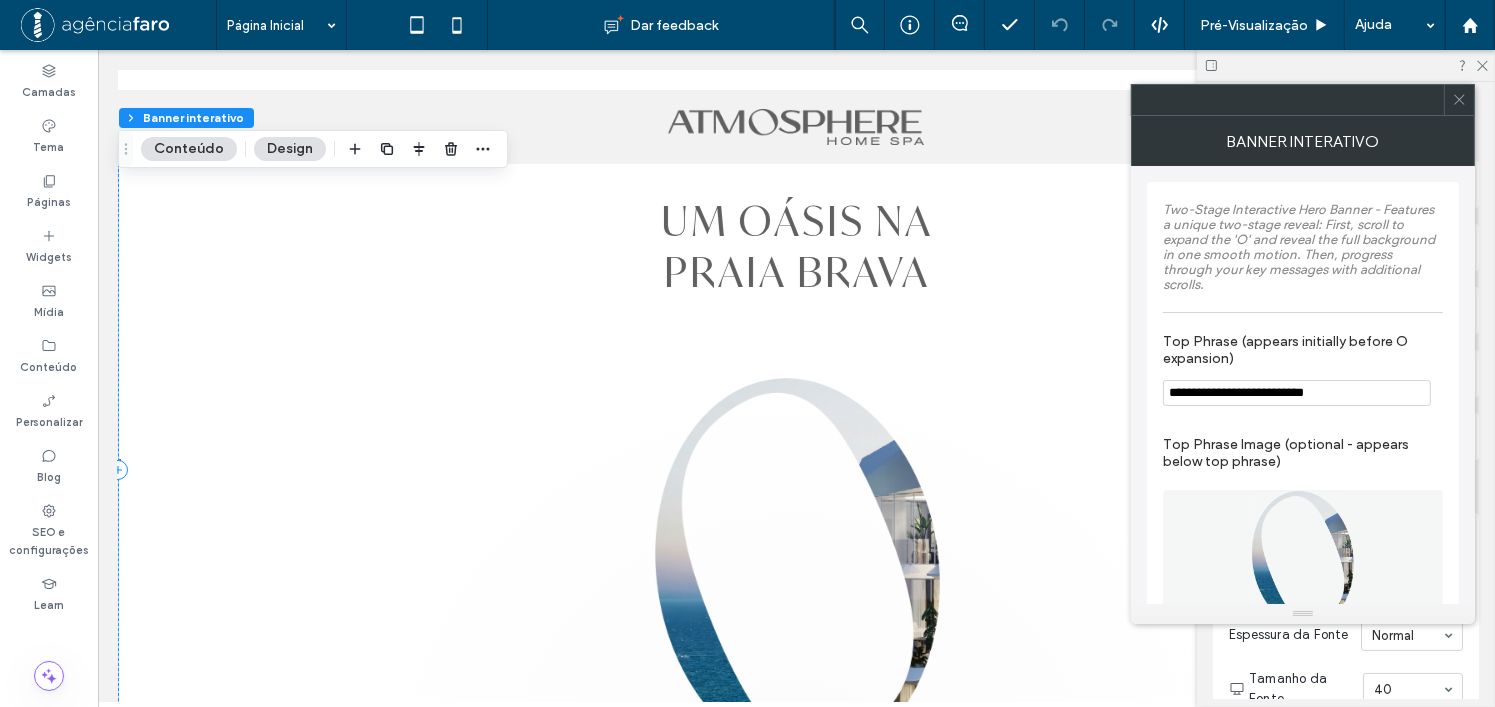 click at bounding box center [1459, 100] 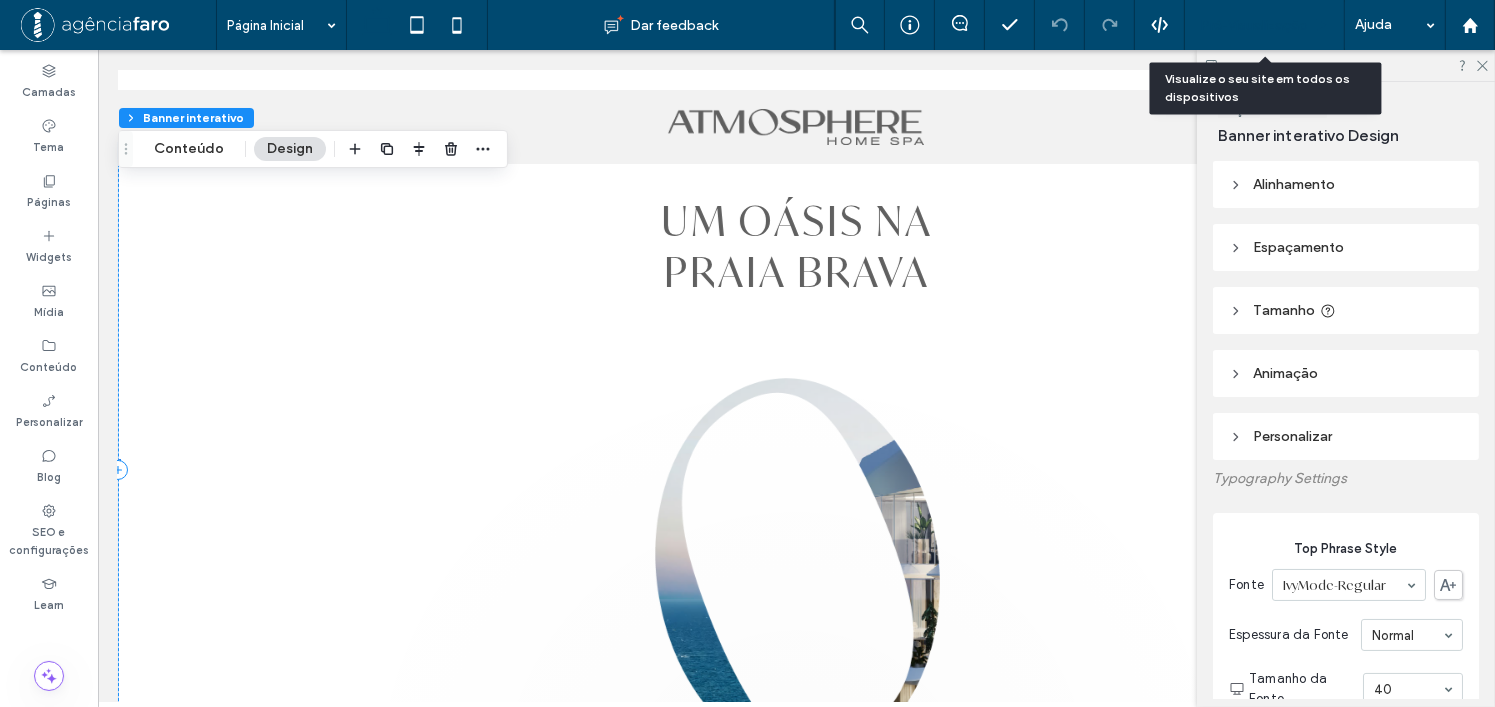 click on "Pré-Visualizaçāo" at bounding box center (1265, 25) 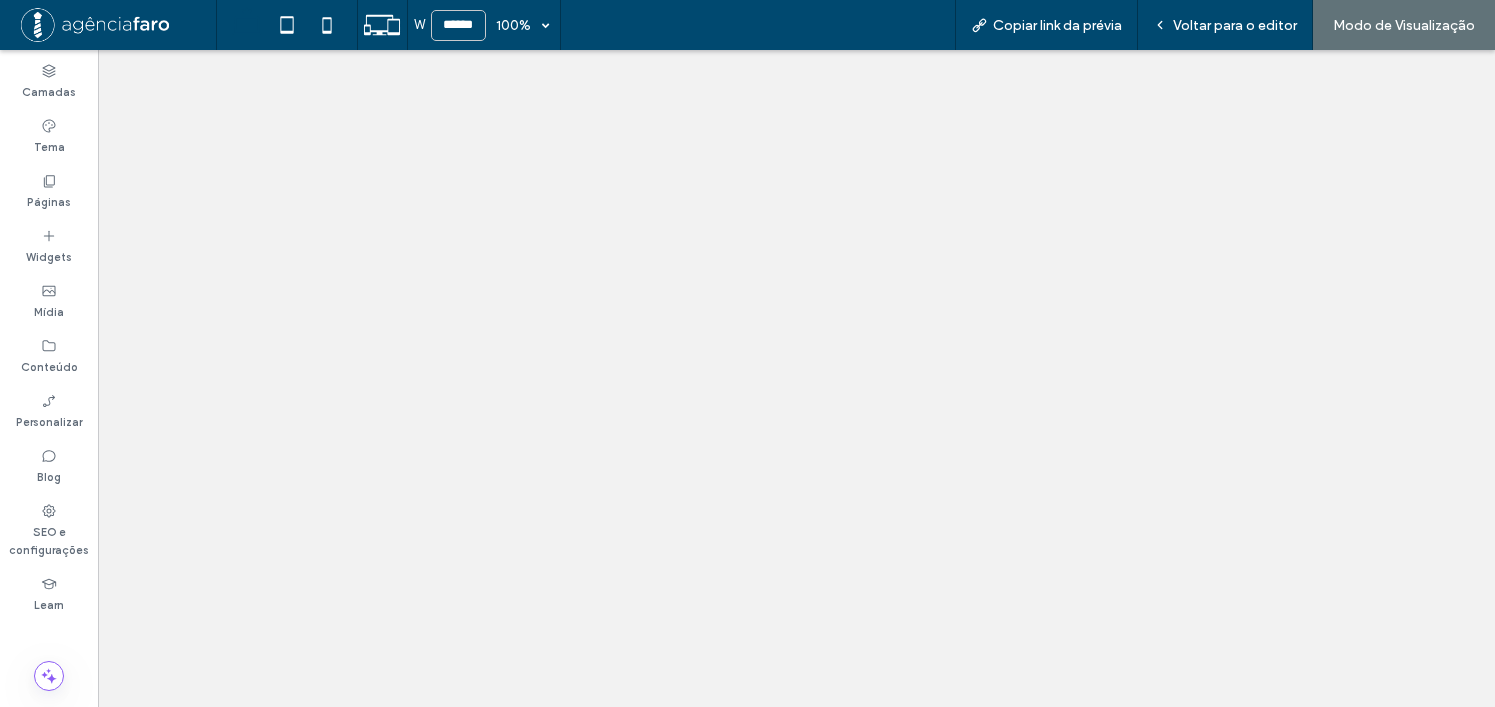 click on "Voltar para o editor" at bounding box center (1235, 25) 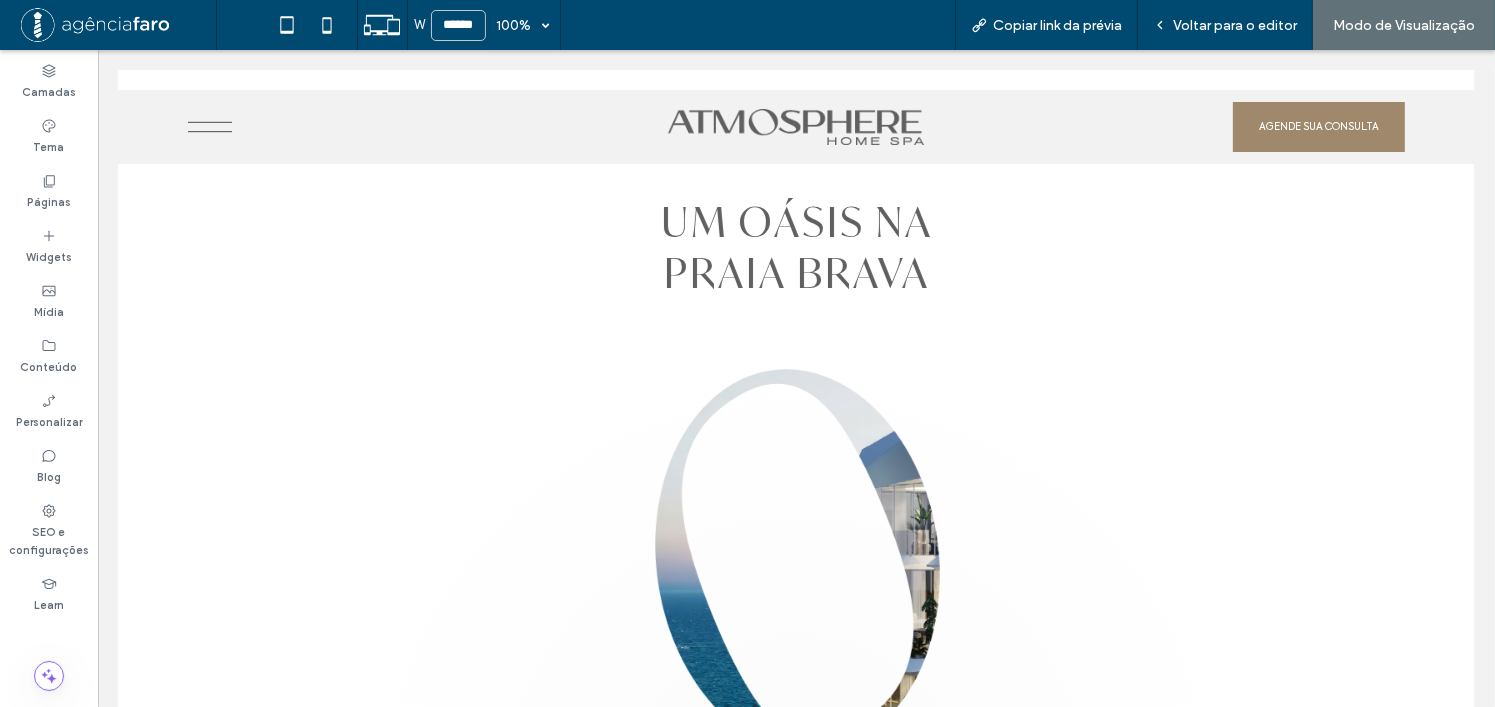 scroll, scrollTop: 0, scrollLeft: 0, axis: both 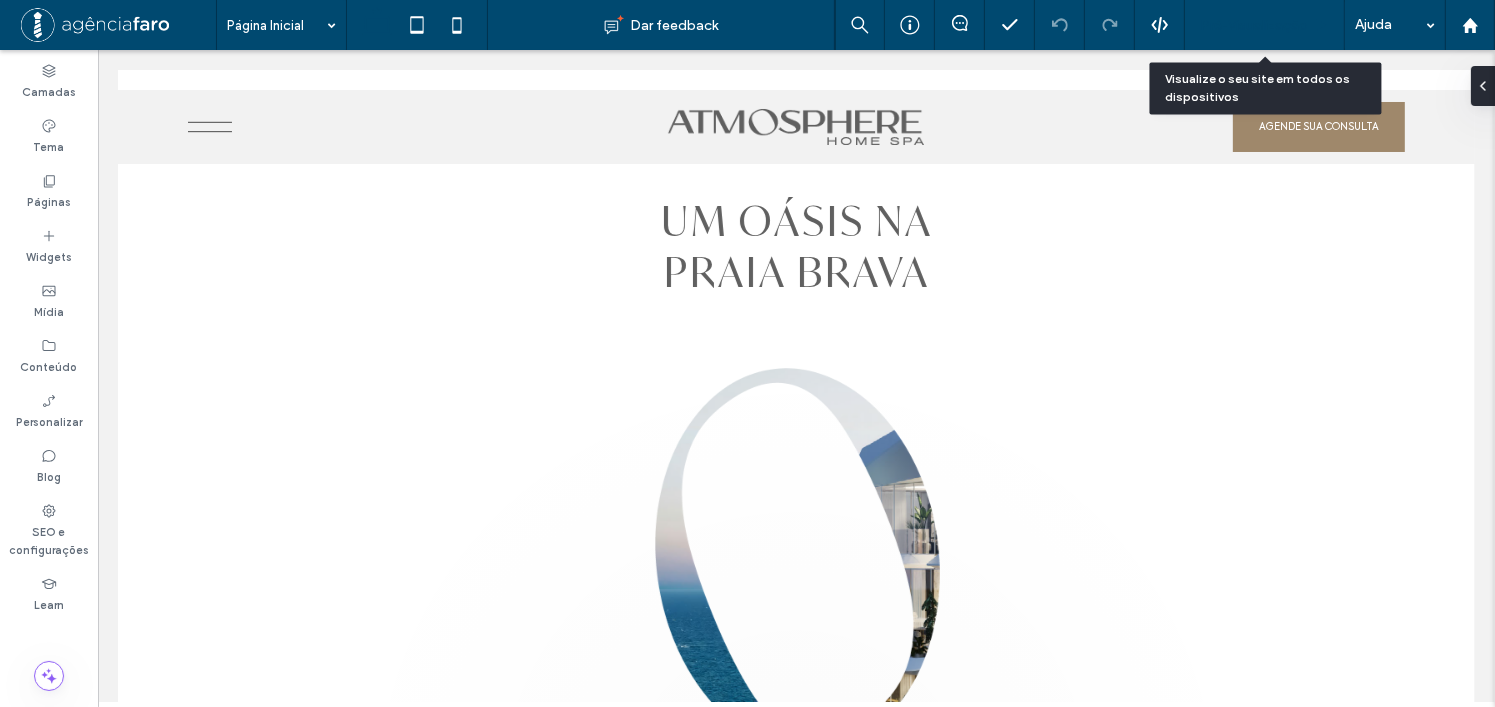 click on "Pré-Visualizaçāo" at bounding box center (1265, 25) 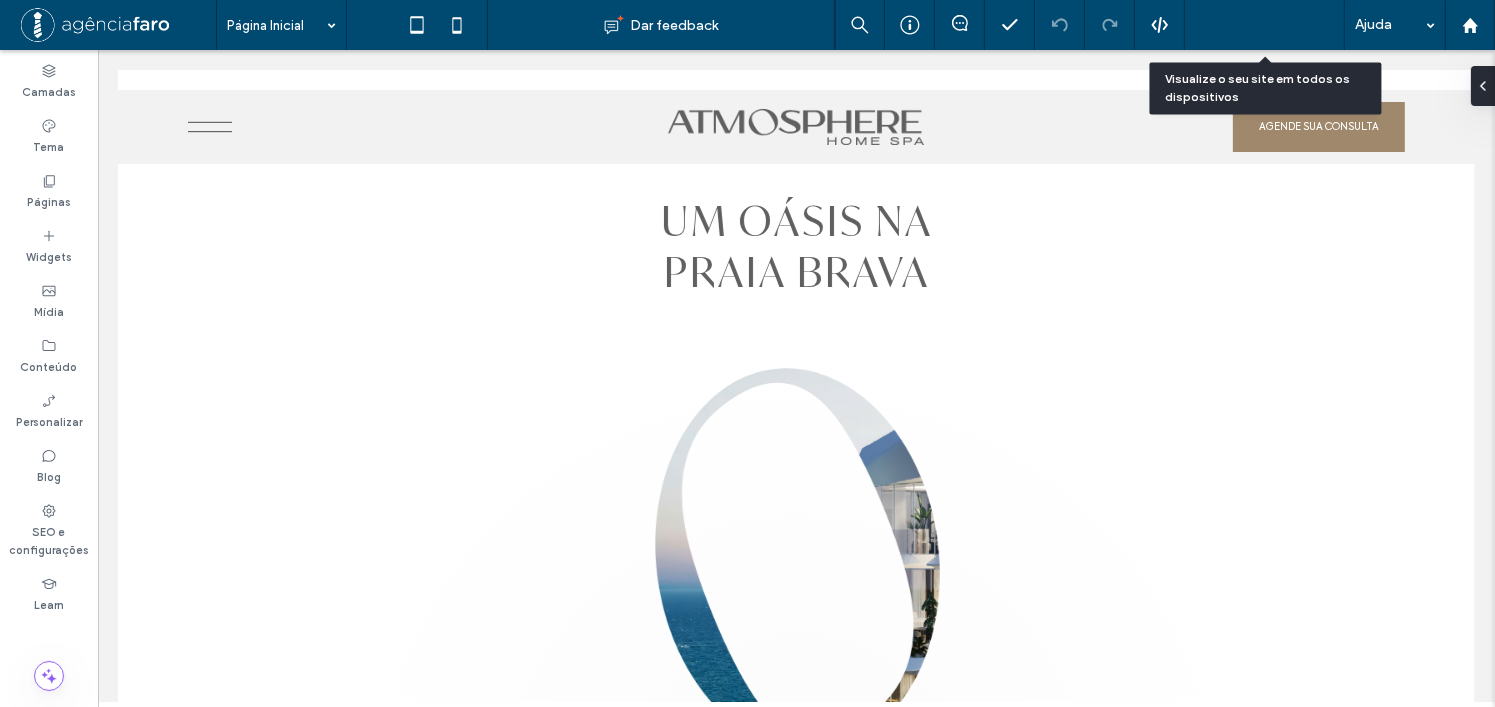 click on "Pré-Visualizaçāo" at bounding box center (1254, 25) 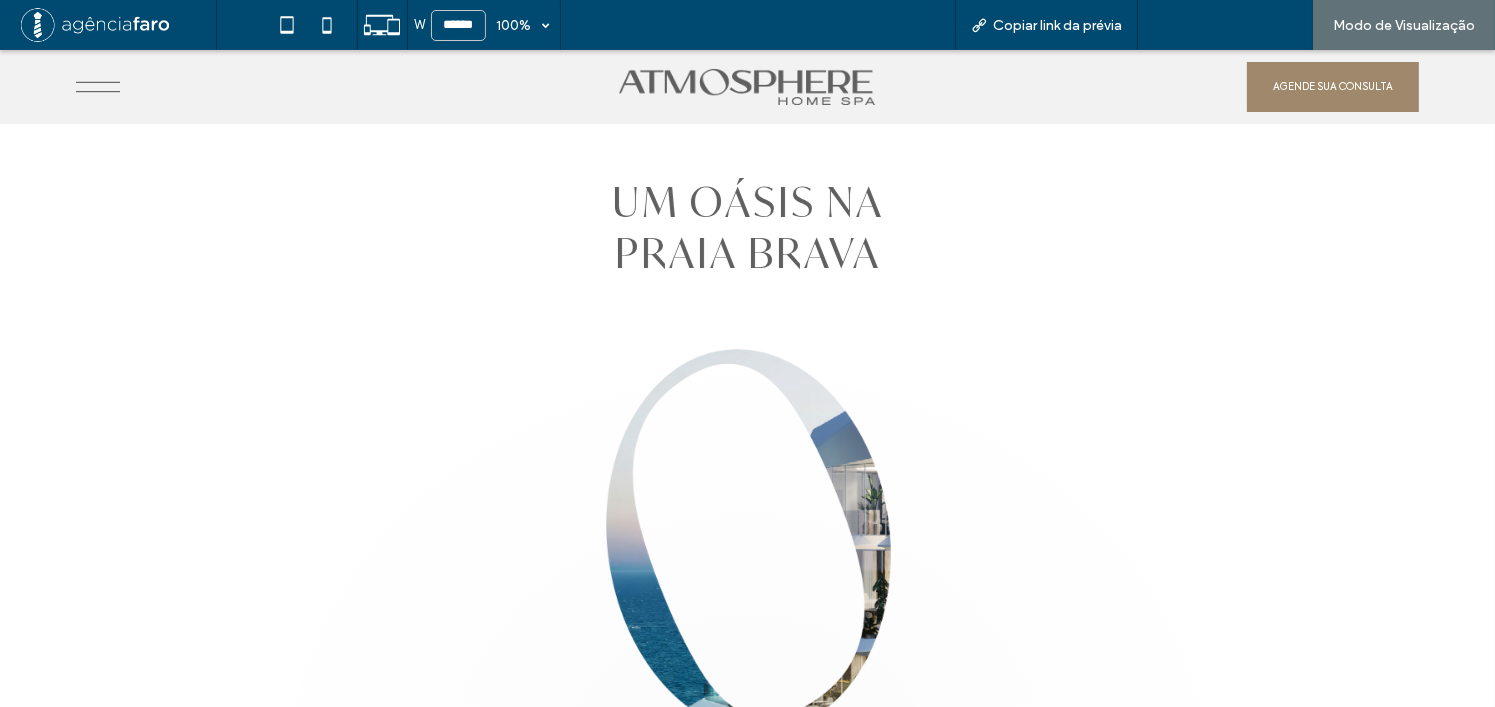 click on "Voltar para o editor" at bounding box center [1235, 25] 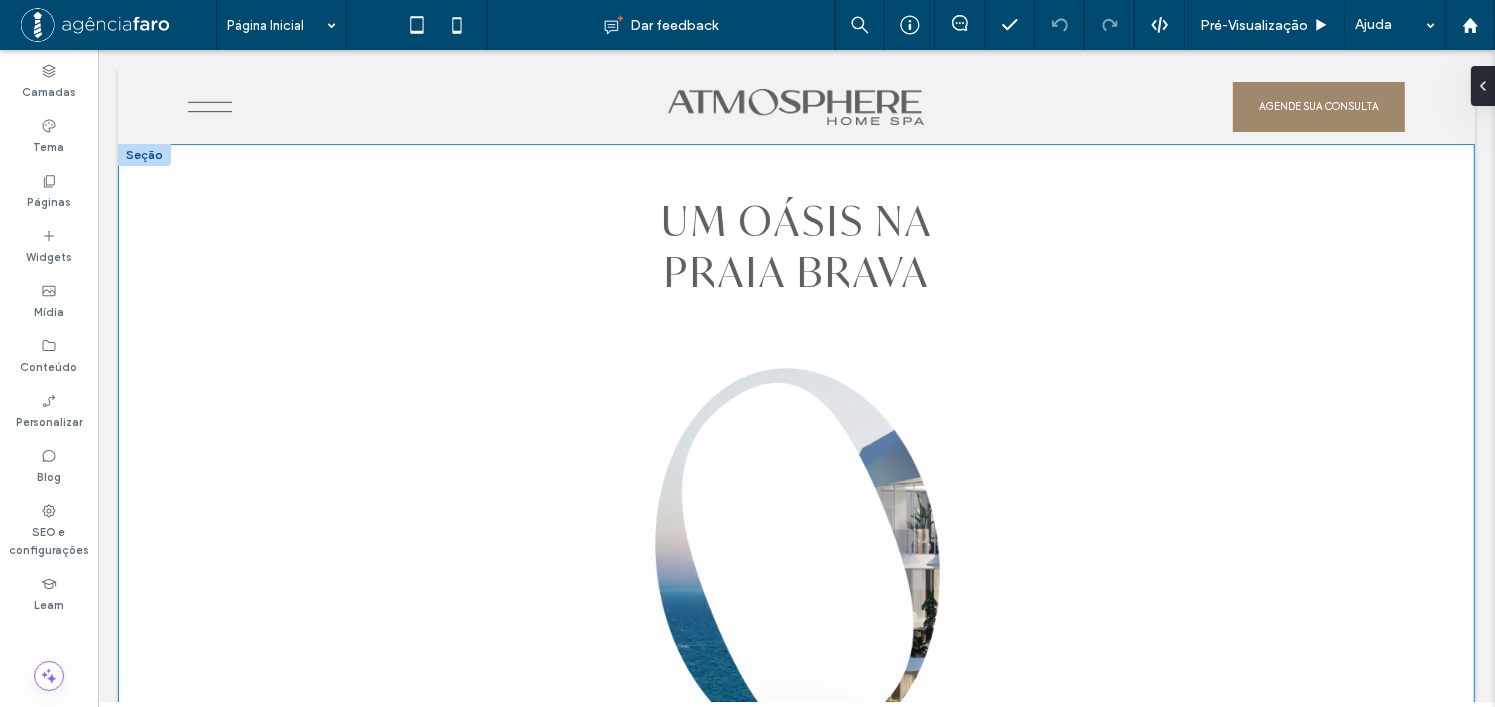 click on "UM OÁSIS NA PRAIA BRAVA
Discover Something Amazing
This is where you can add more detailed information about your key message. Use this space to elaborate on your headline and provide context.
Discover Something Amazing
This is where you can add more detailed information about your key message. Use this space to elaborate on your headline and provide context.
Discover Something Amazing
This is where you can add more detailed information about your key message. Use this space to elaborate on your headline and provide context.
1111124324243242434234
This is where you can add more detailed information about your key message. Use this space to elaborate on your headline and provide context.
22222Discover Something Amazing
This is where you can add more detailed information about your key message. Use this space to elaborate on your headline and provide context." at bounding box center (795, 470) 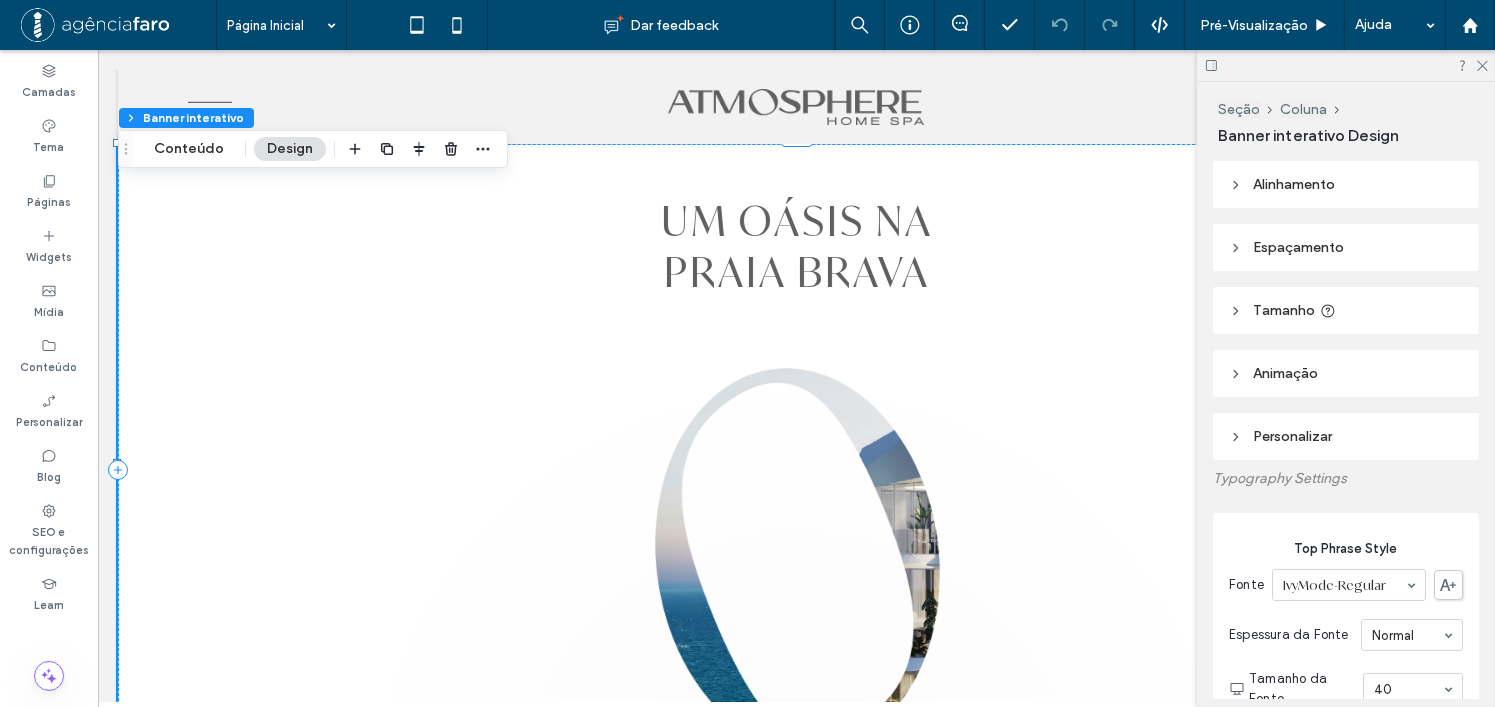type on "*" 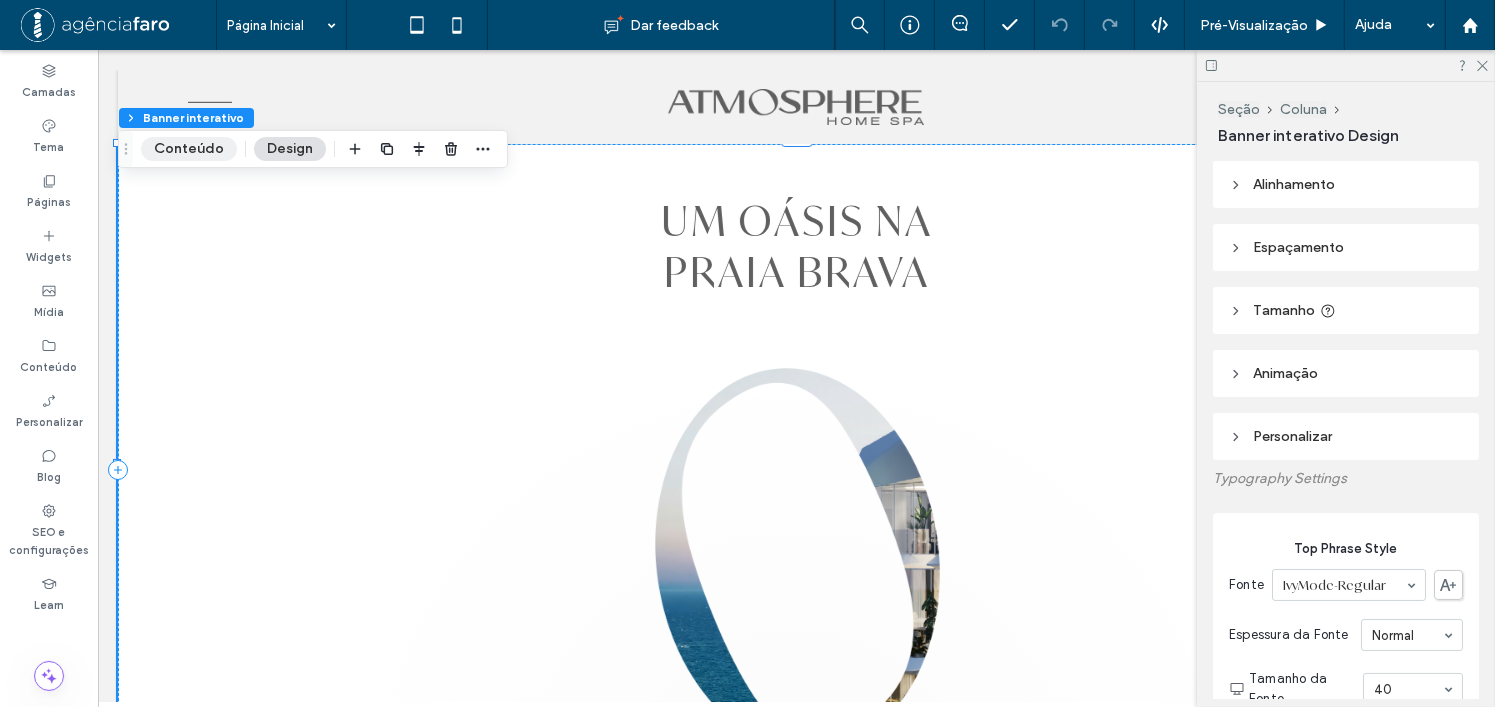 click on "Conteúdo" at bounding box center (189, 149) 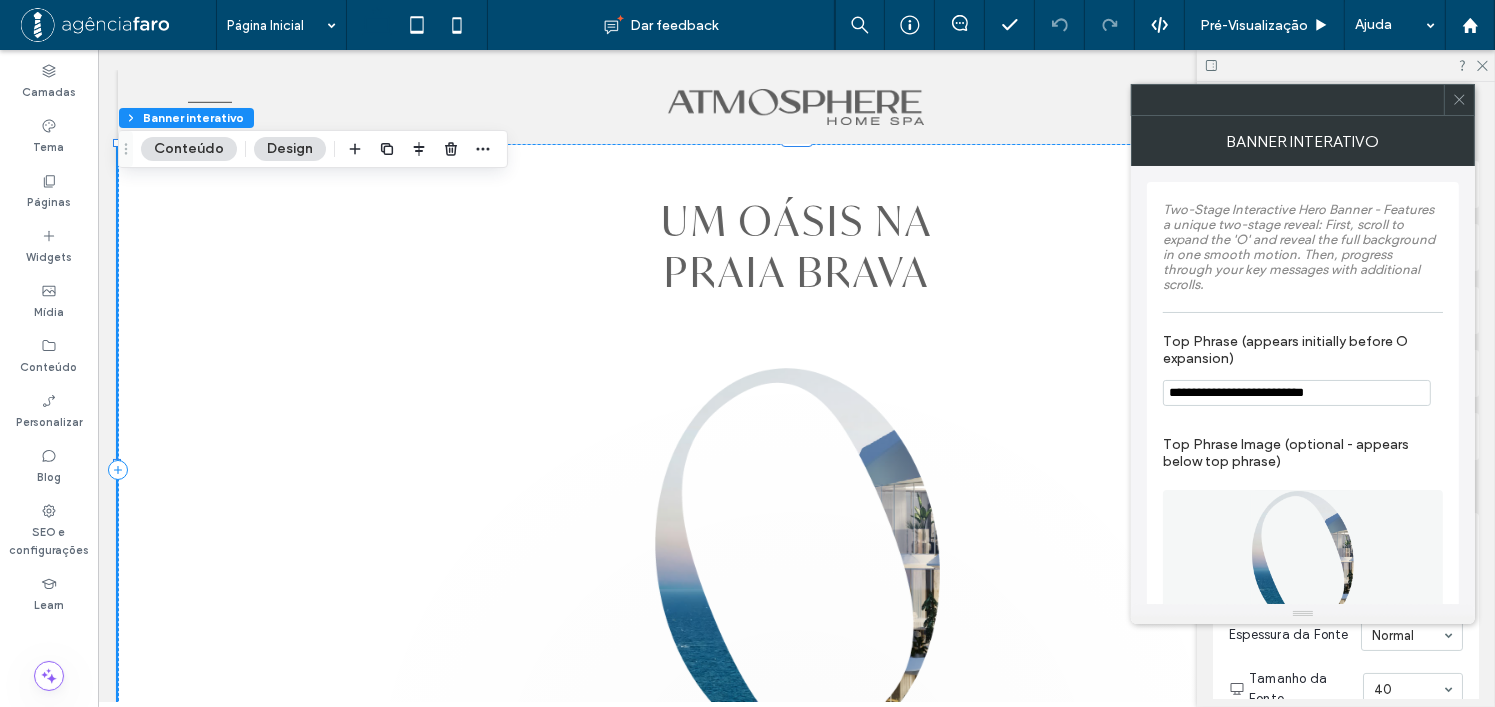 click on "Design" at bounding box center (290, 149) 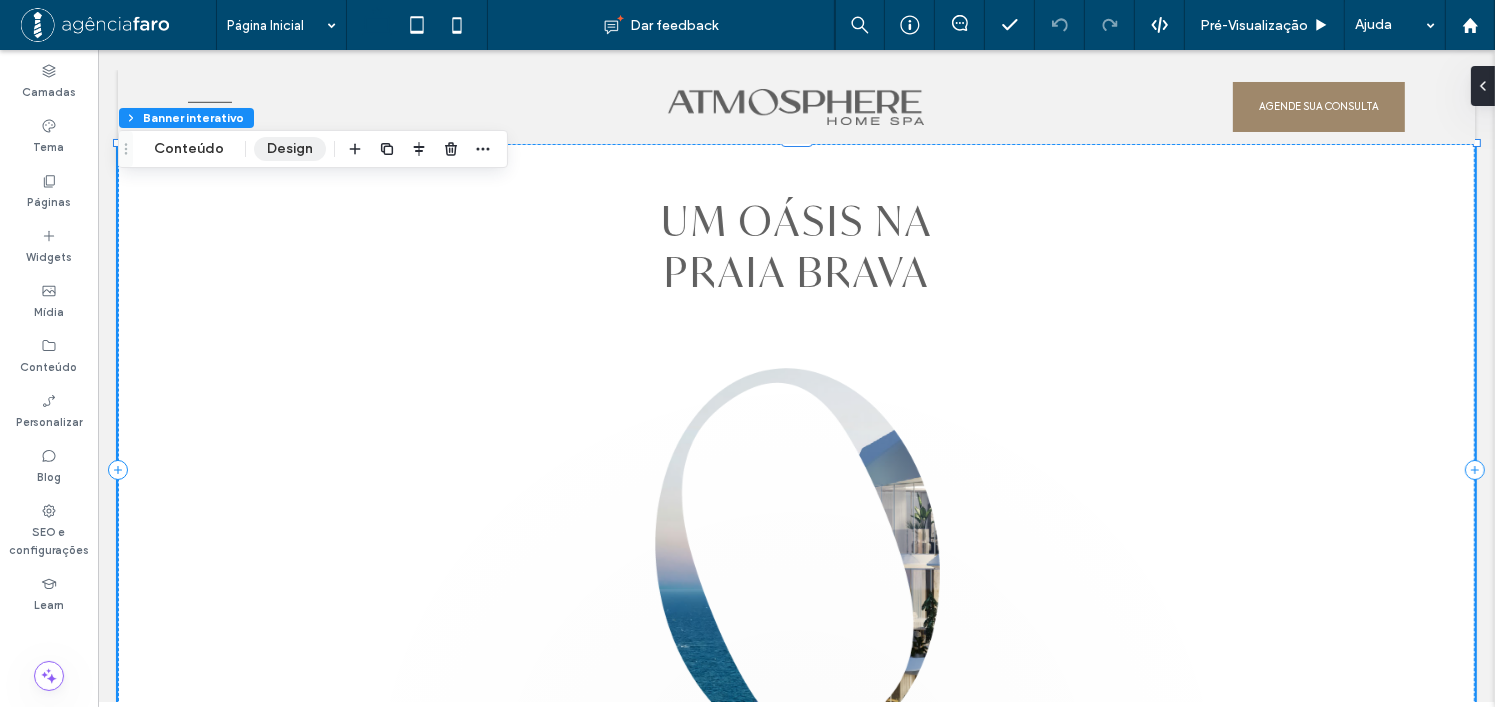 click on "Design" at bounding box center (290, 149) 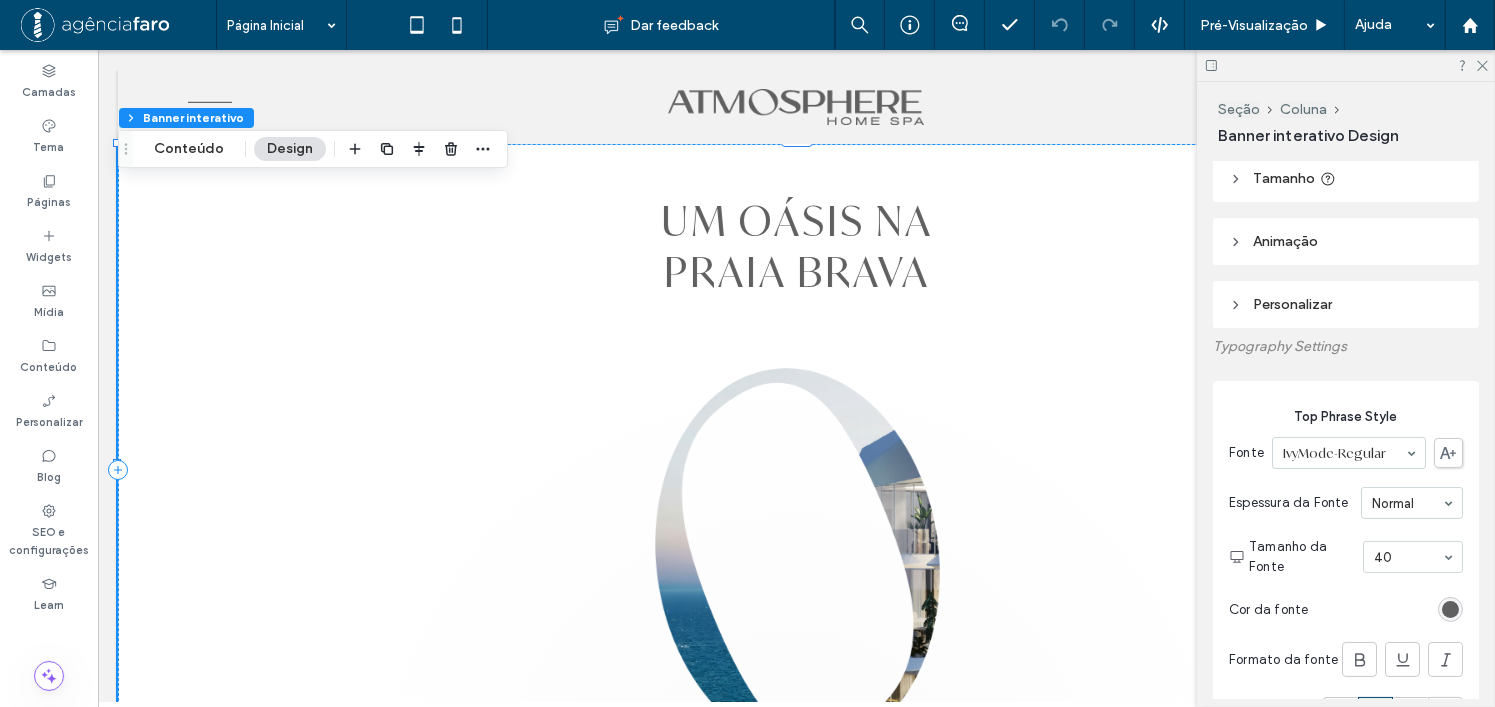scroll, scrollTop: 300, scrollLeft: 0, axis: vertical 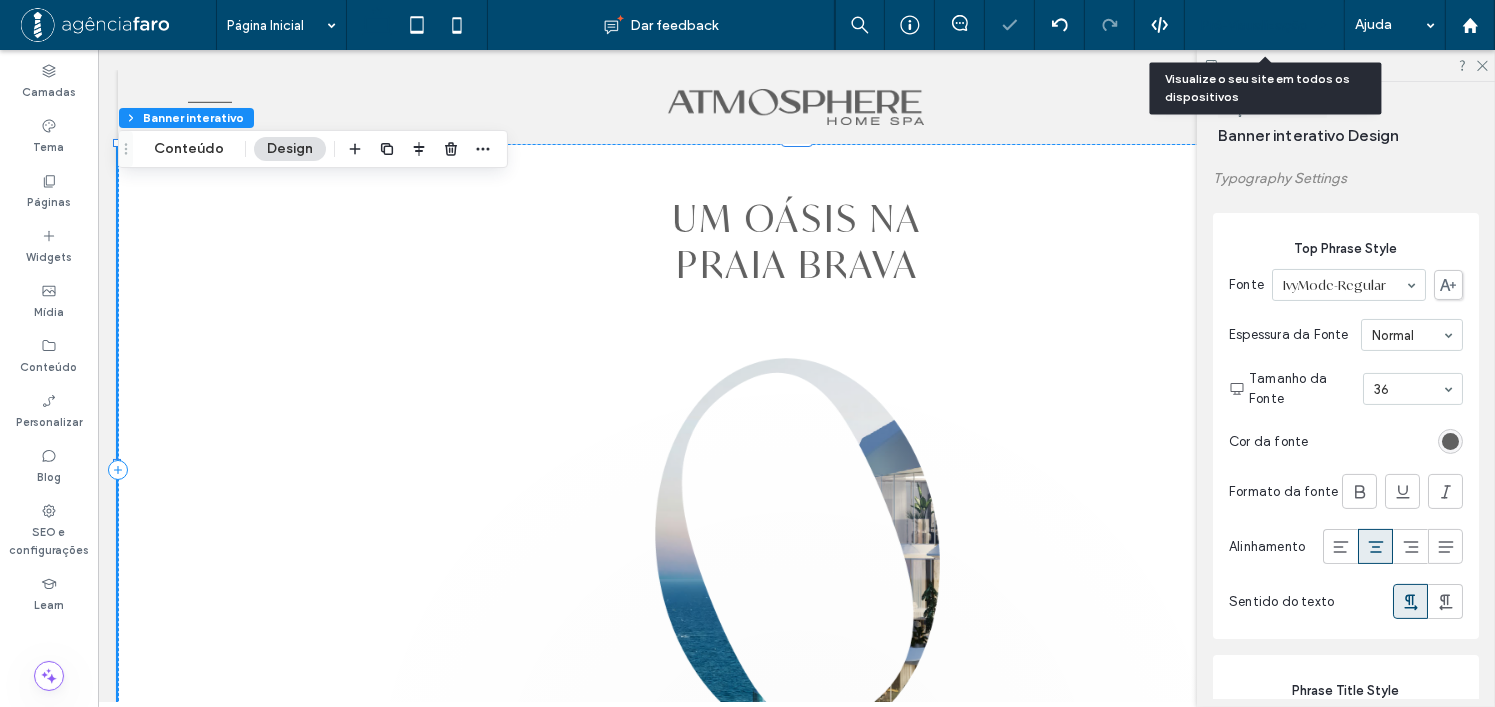 click on "Pré-Visualizaçāo" at bounding box center (1254, 25) 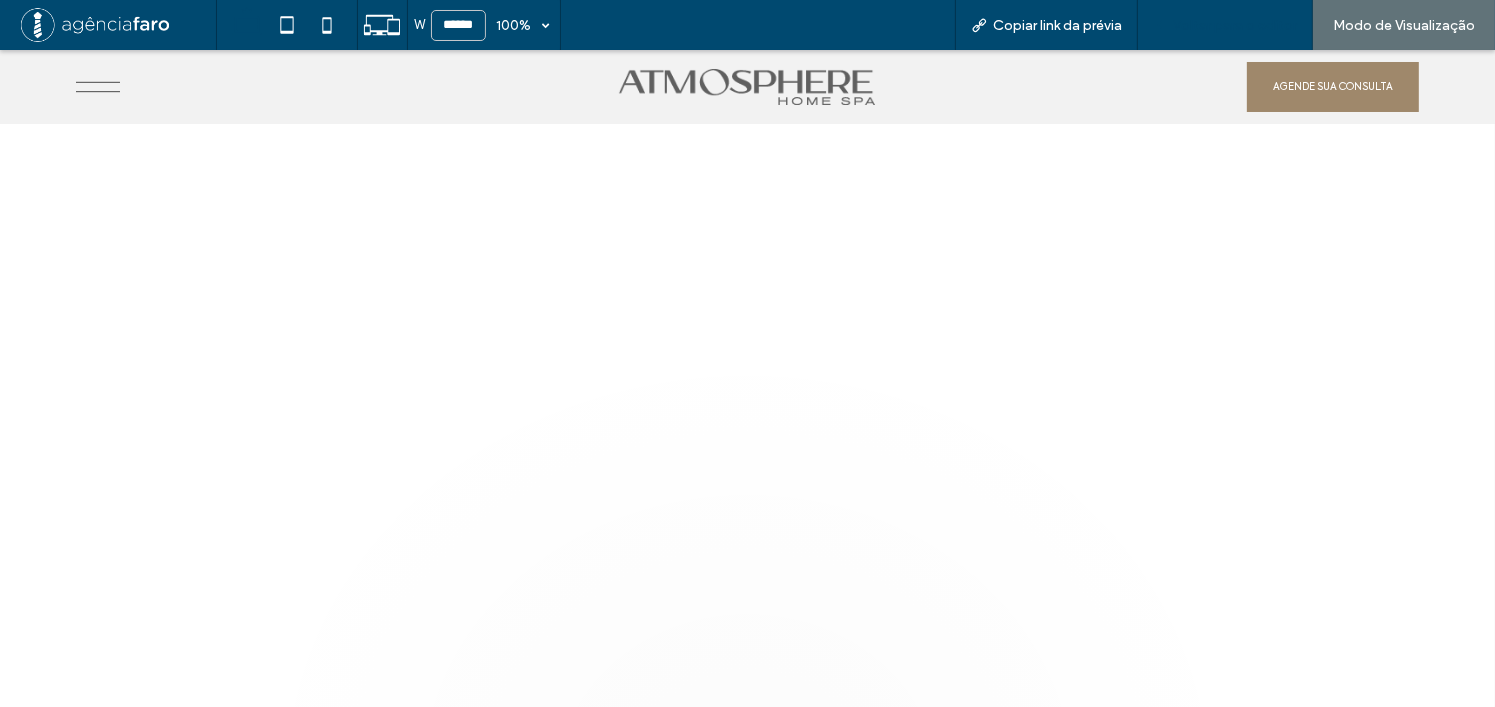 click on "Voltar para o editor" at bounding box center (1225, 25) 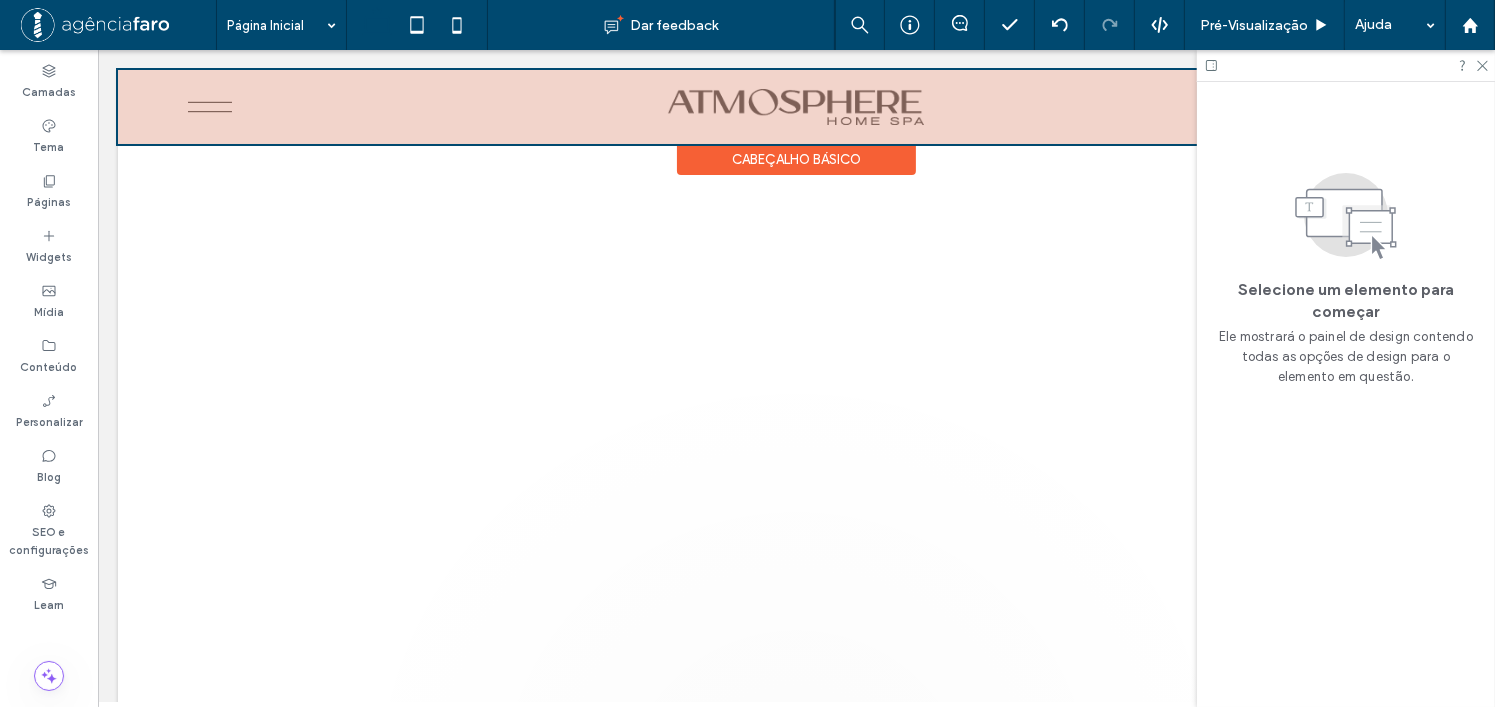 click on "Cabeçalho básico" at bounding box center (795, 159) 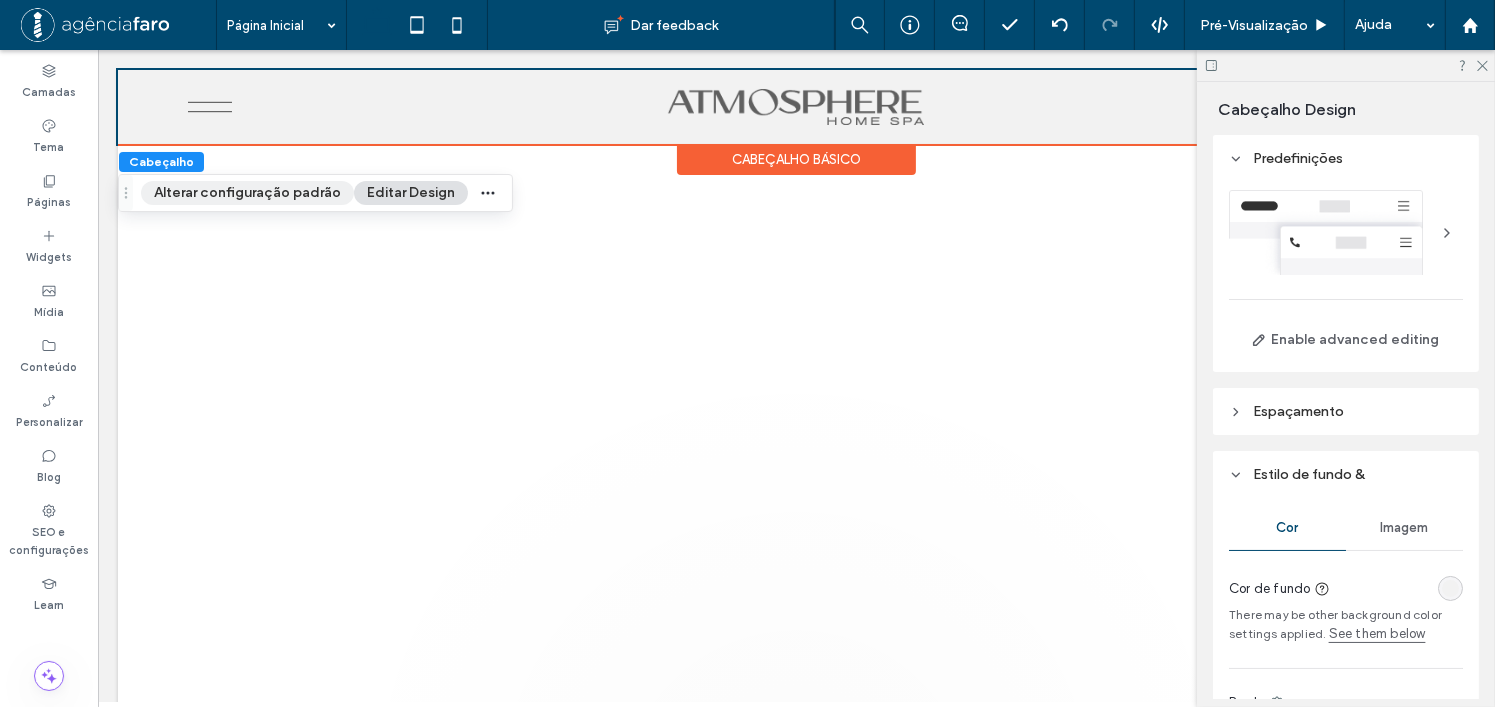 click on "Alterar configuração padrão" at bounding box center (247, 193) 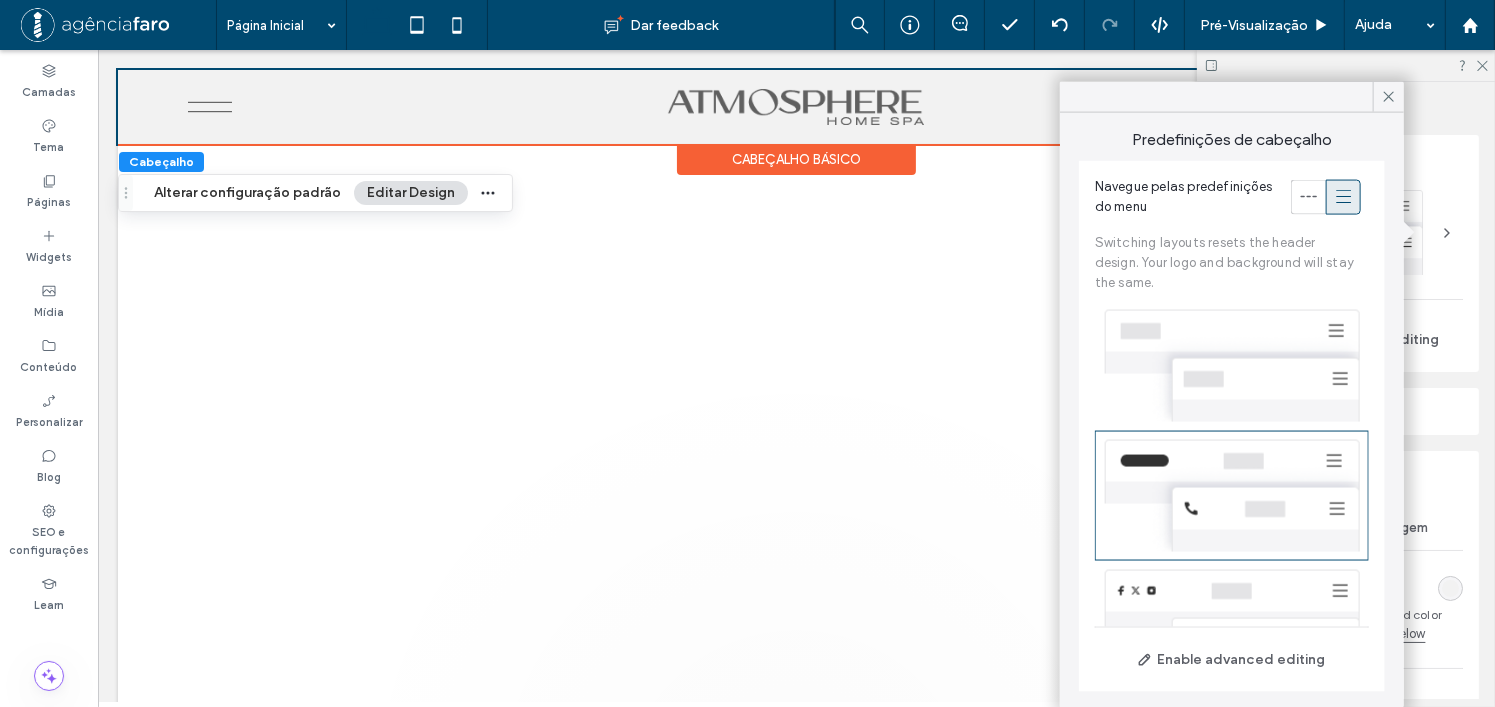 click on "Estilo de fundo &" at bounding box center (1346, 474) 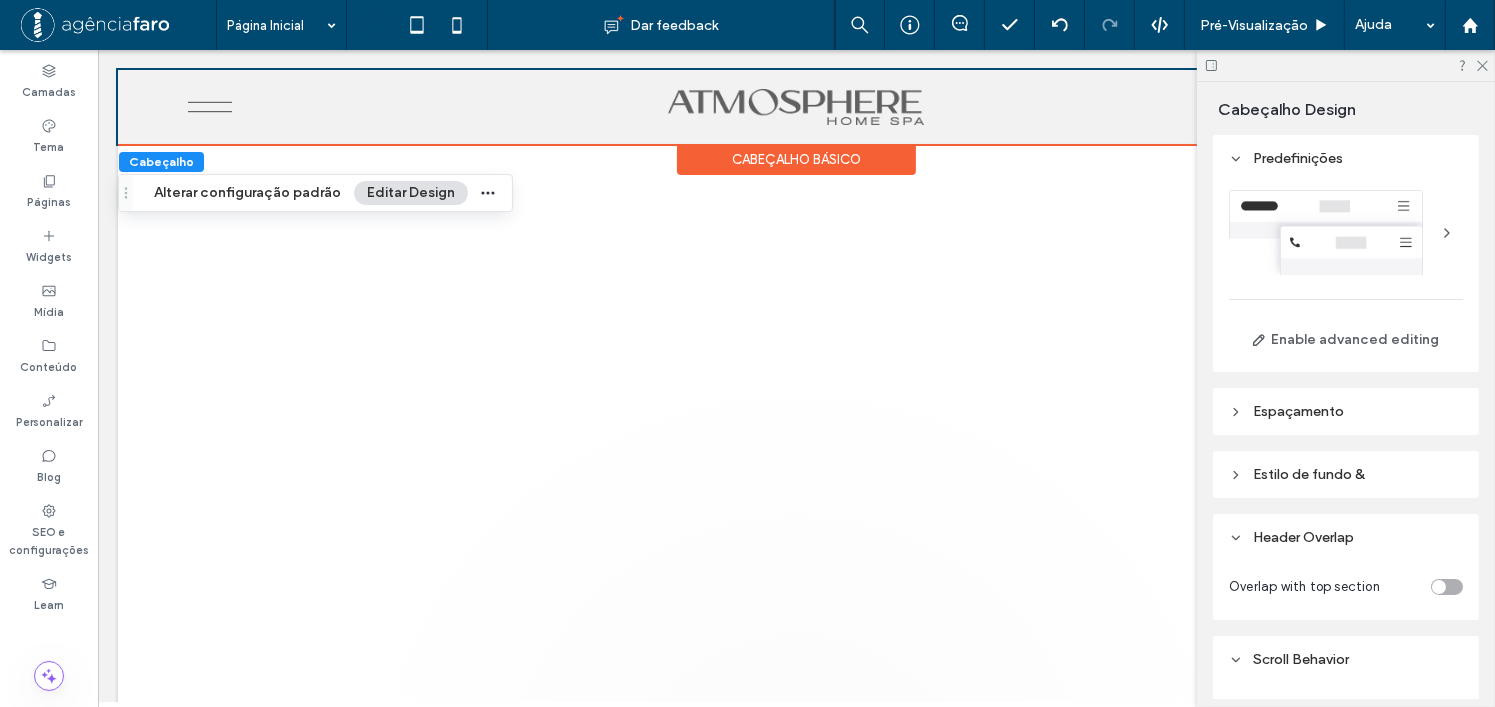 click on "Espaçamento" at bounding box center [1298, 411] 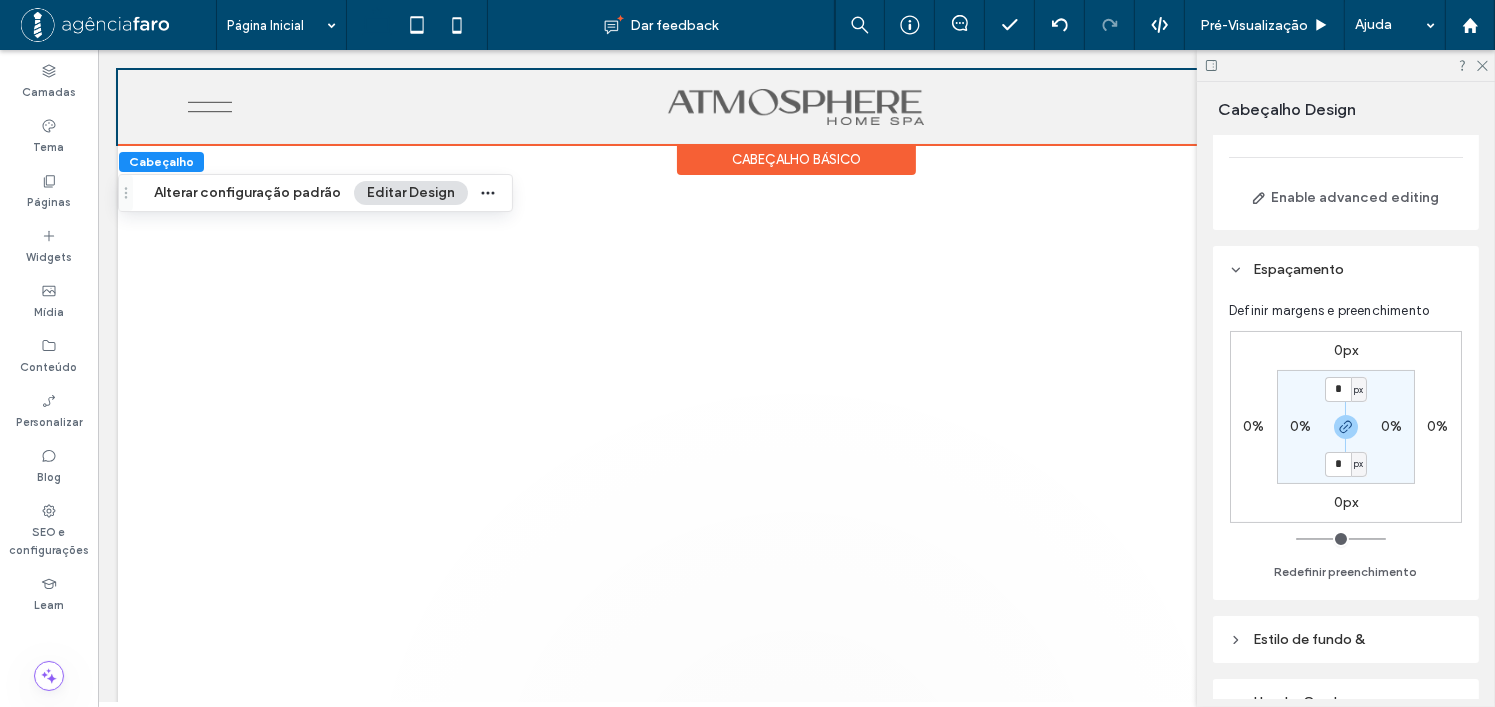 scroll, scrollTop: 300, scrollLeft: 0, axis: vertical 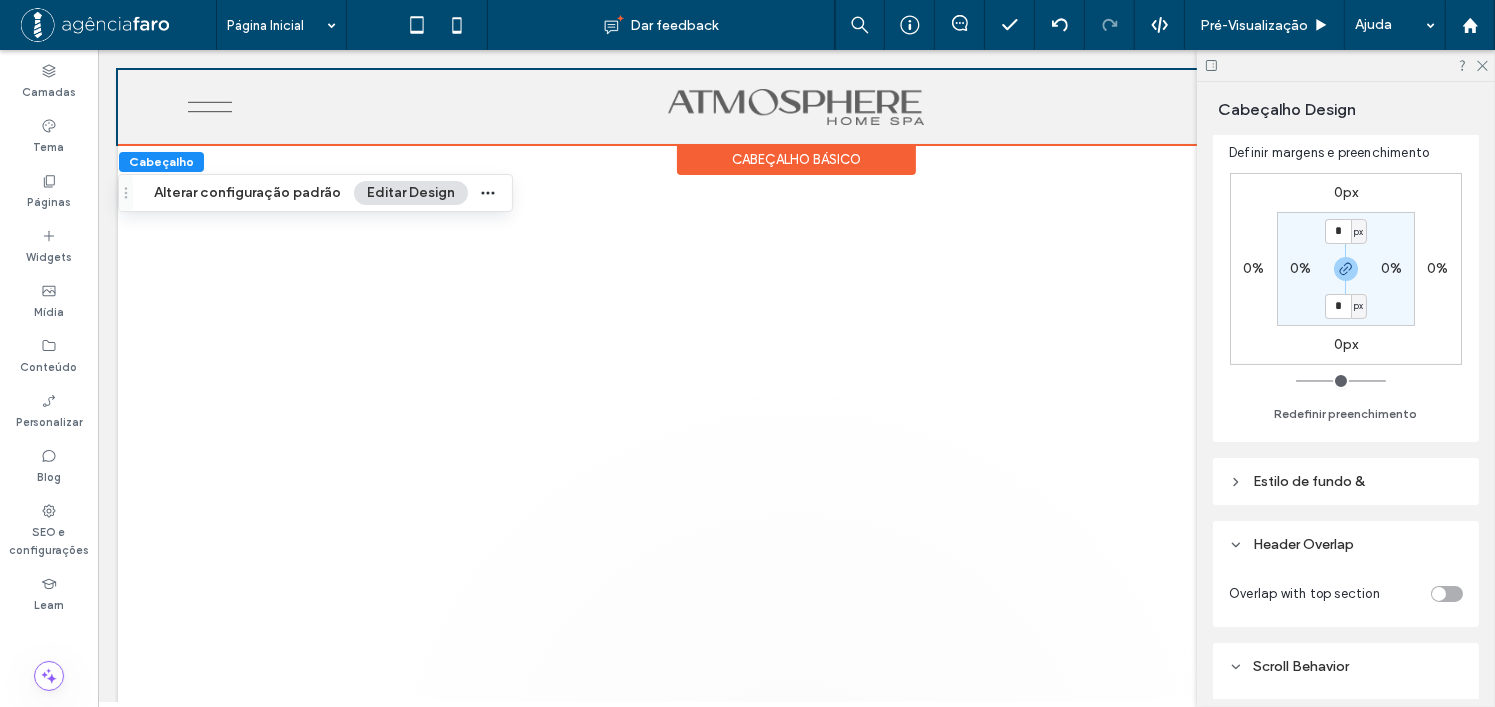 click on "Estilo de fundo &" at bounding box center (1346, 481) 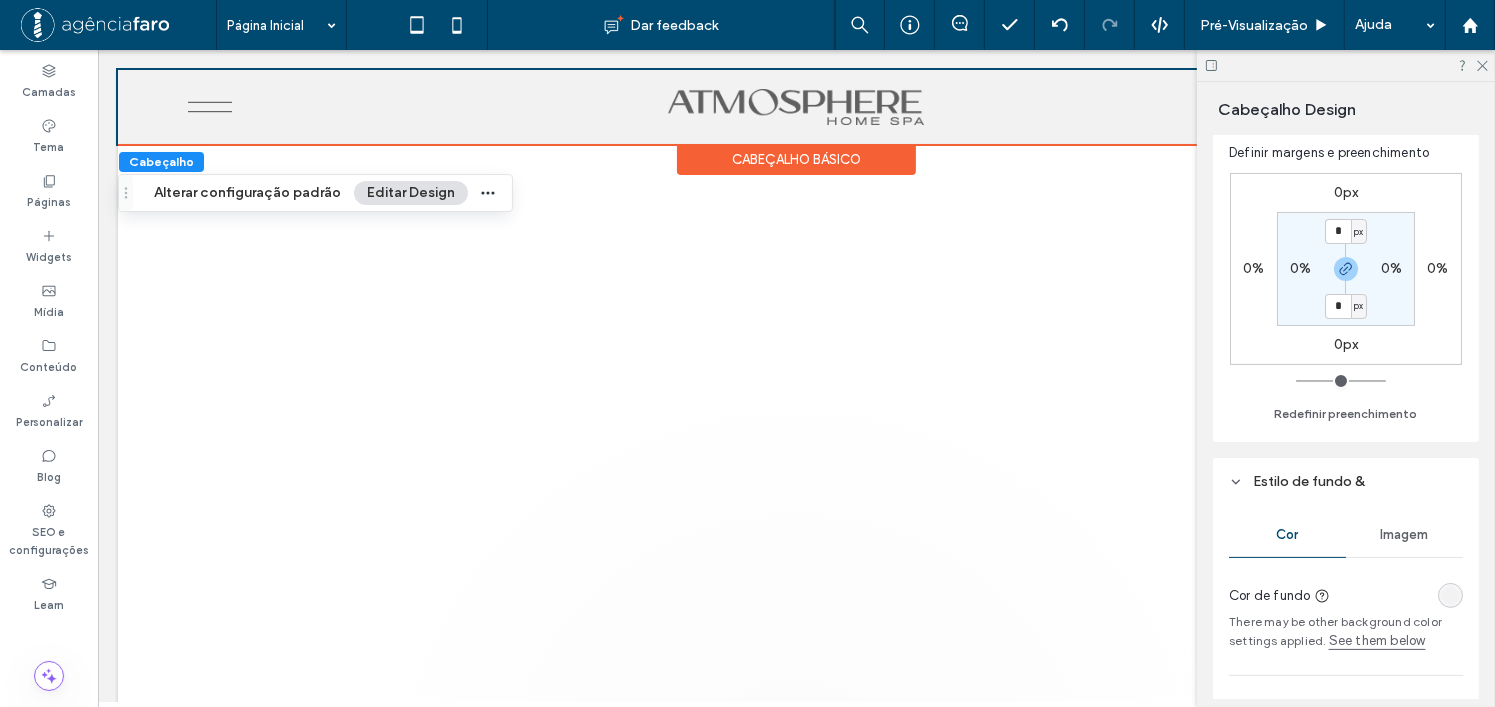 click at bounding box center [1450, 595] 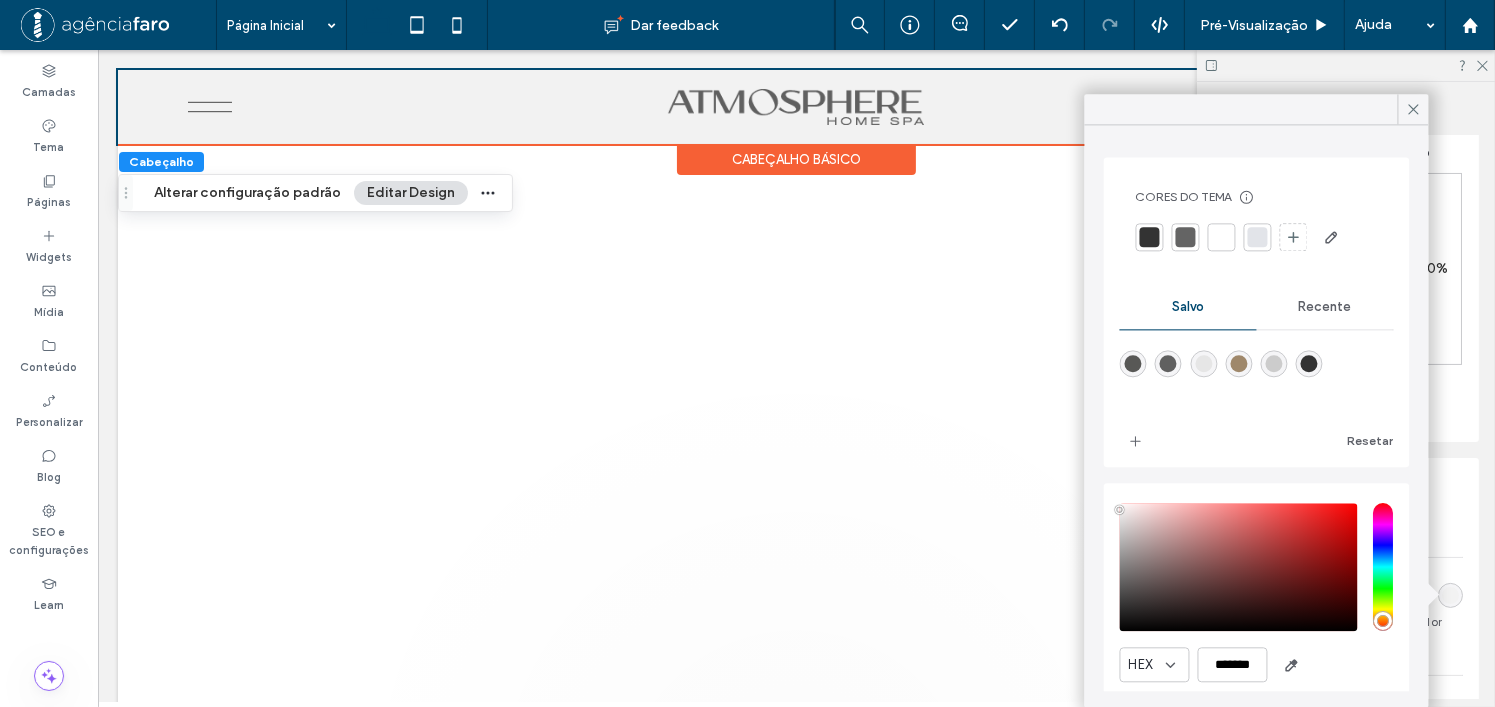 click on "Recente" at bounding box center (1325, 307) 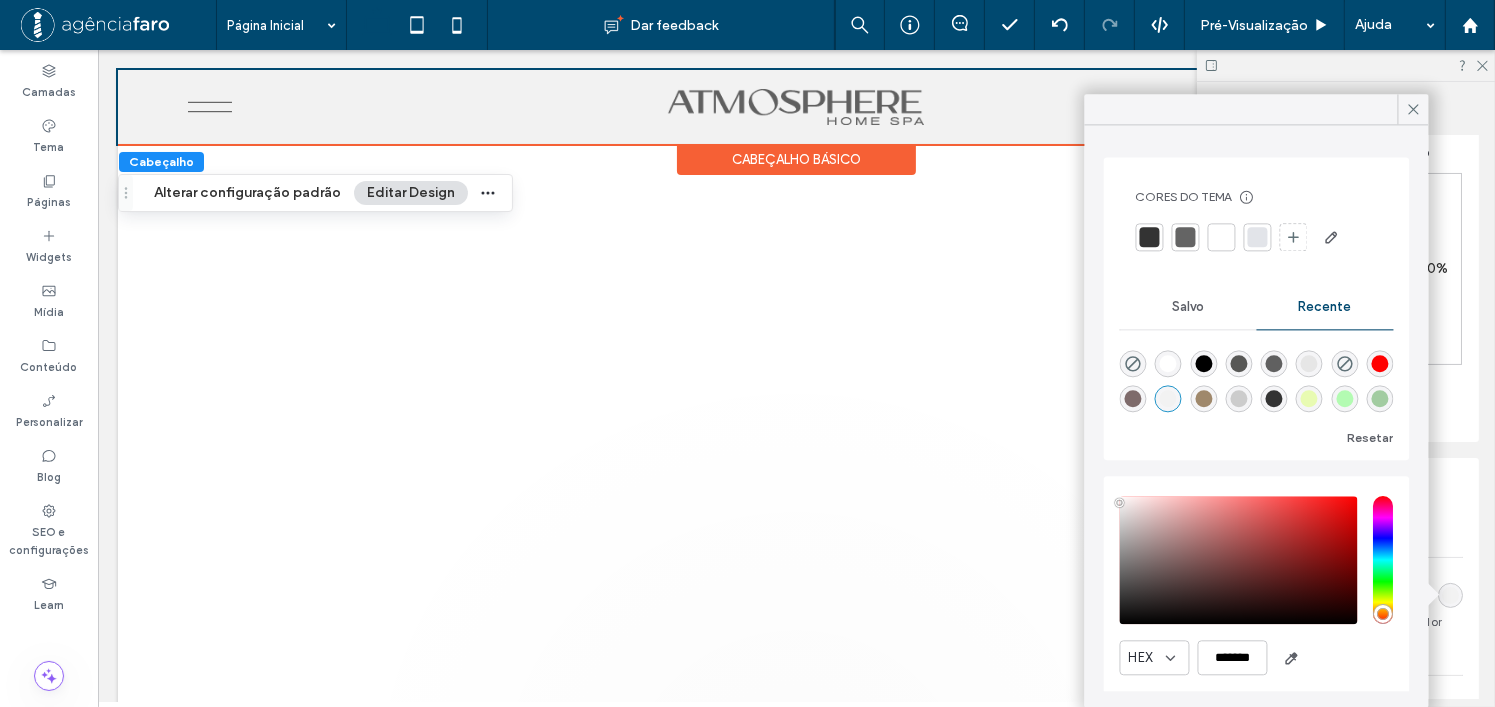 click at bounding box center (1222, 237) 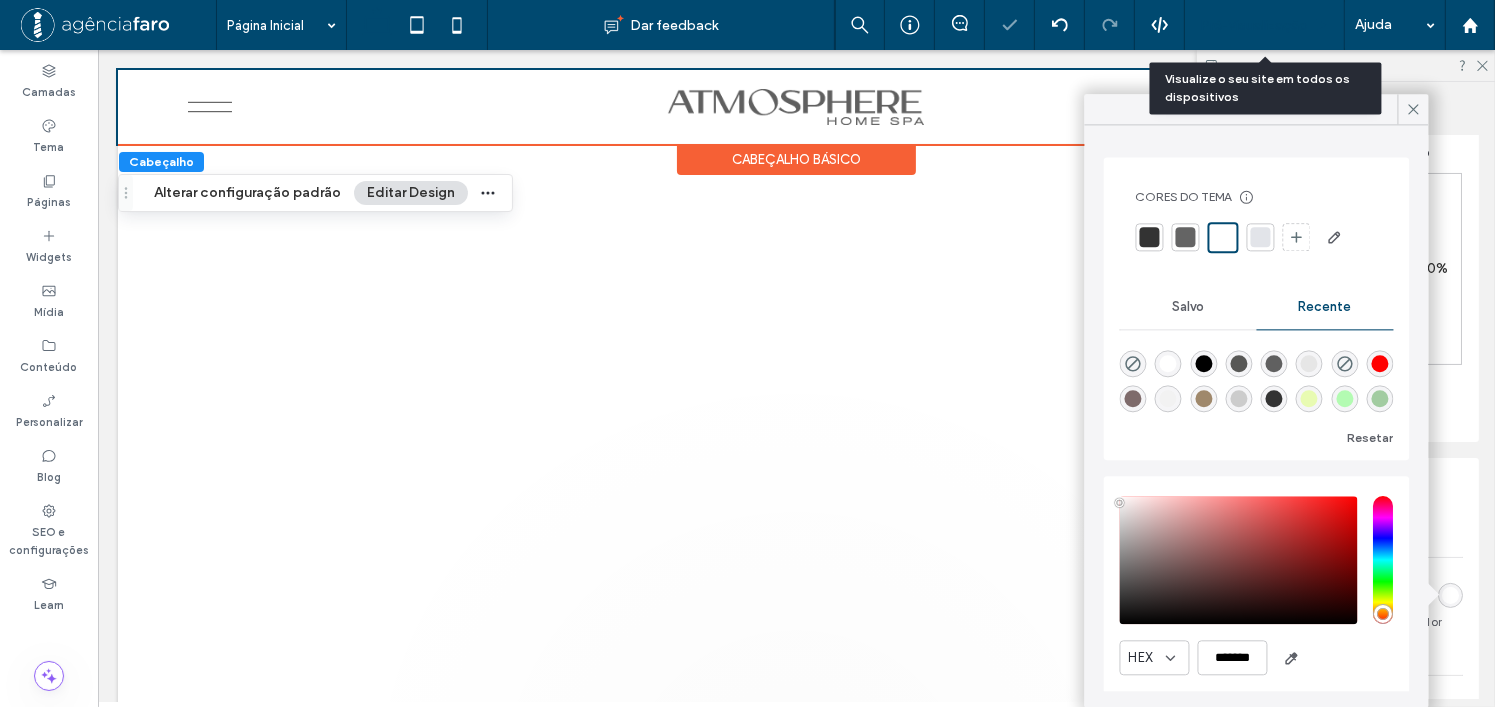 click on "Pré-Visualizaçāo" at bounding box center (1265, 25) 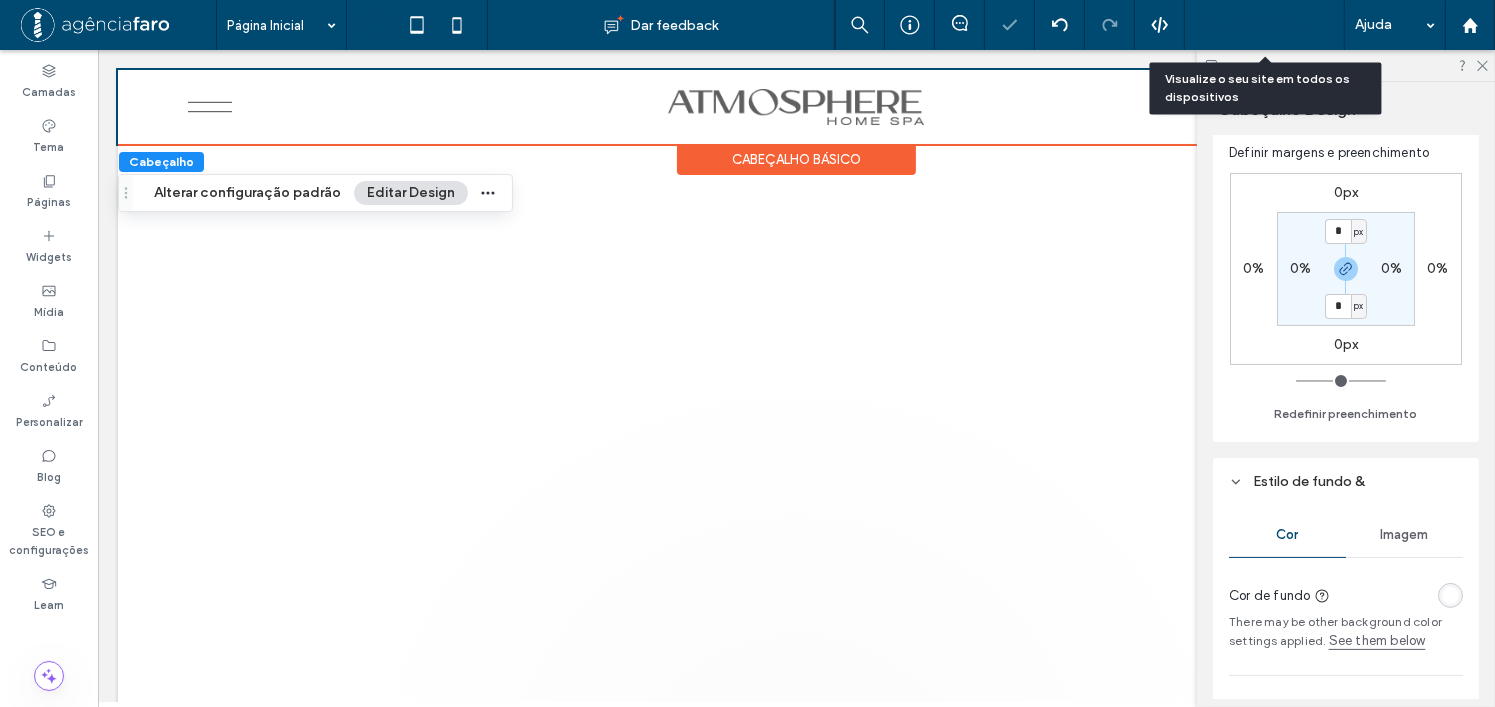 click on "Pré-Visualizaçāo" at bounding box center [1254, 25] 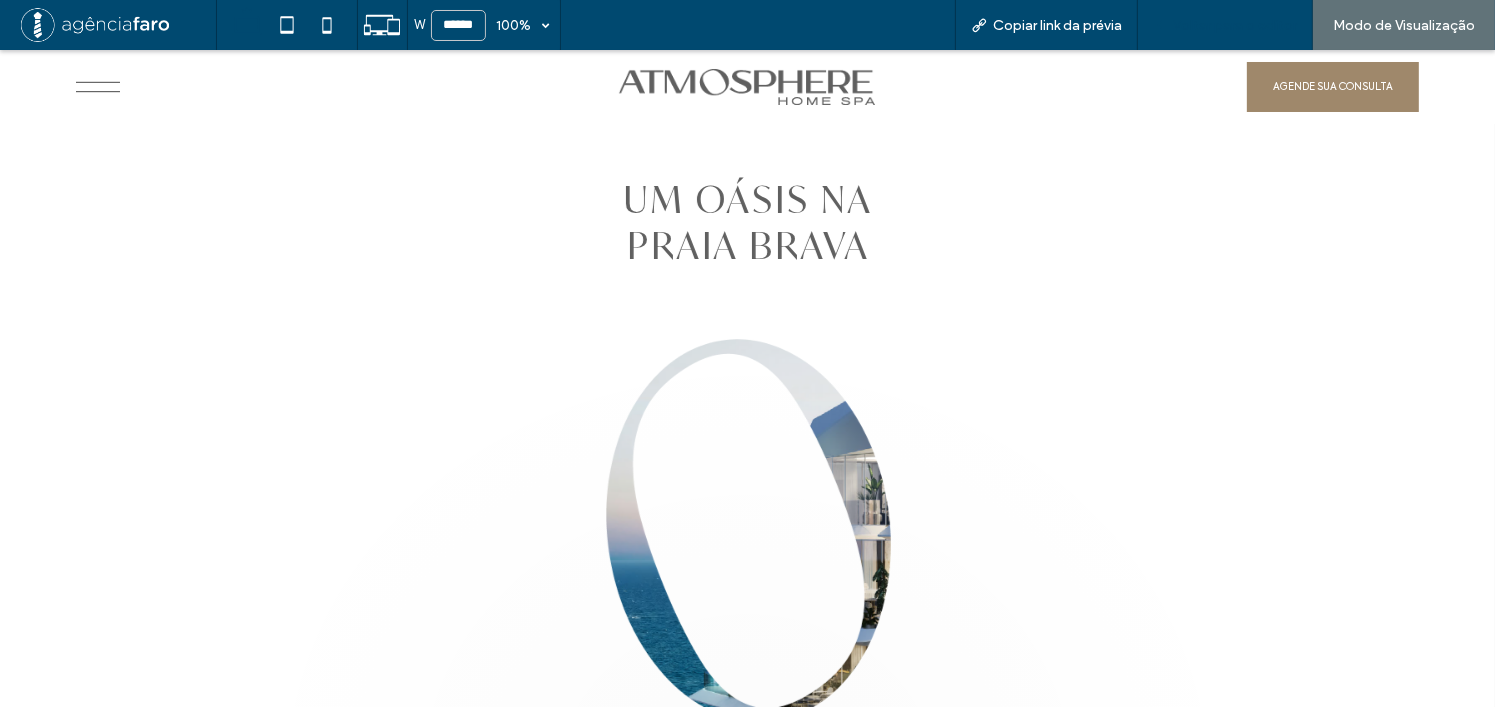 click on "Voltar para o editor" at bounding box center (1225, 25) 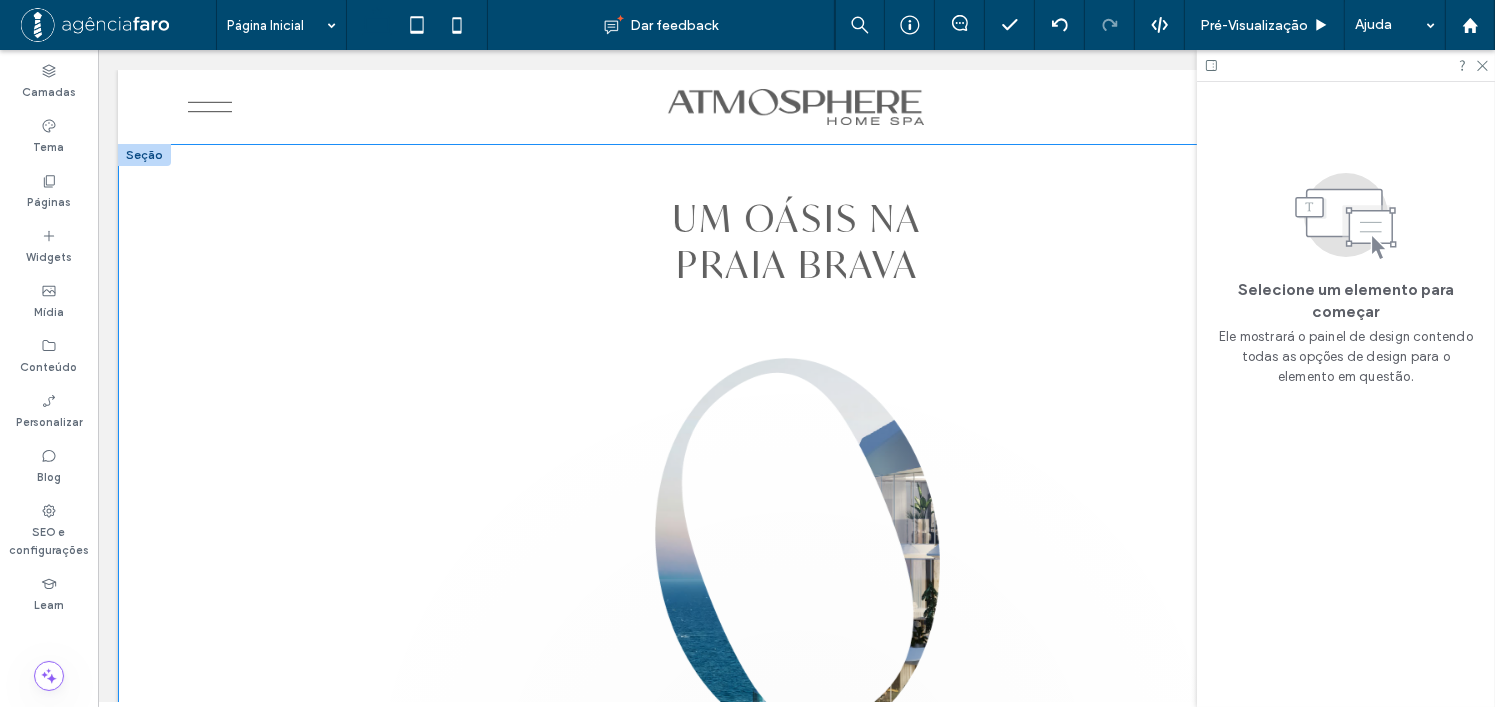 click on "UM OÁSIS NA PRAIA BRAVA
Discover Something Amazing
This is where you can add more detailed information about your key message. Use this space to elaborate on your headline and provide context.
Discover Something Amazing
This is where you can add more detailed information about your key message. Use this space to elaborate on your headline and provide context.
Discover Something Amazing
This is where you can add more detailed information about your key message. Use this space to elaborate on your headline and provide context.
1111124324243242434234
This is where you can add more detailed information about your key message. Use this space to elaborate on your headline and provide context.
22222Discover Something Amazing
This is where you can add more detailed information about your key message. Use this space to elaborate on your headline and provide context." at bounding box center (795, 470) 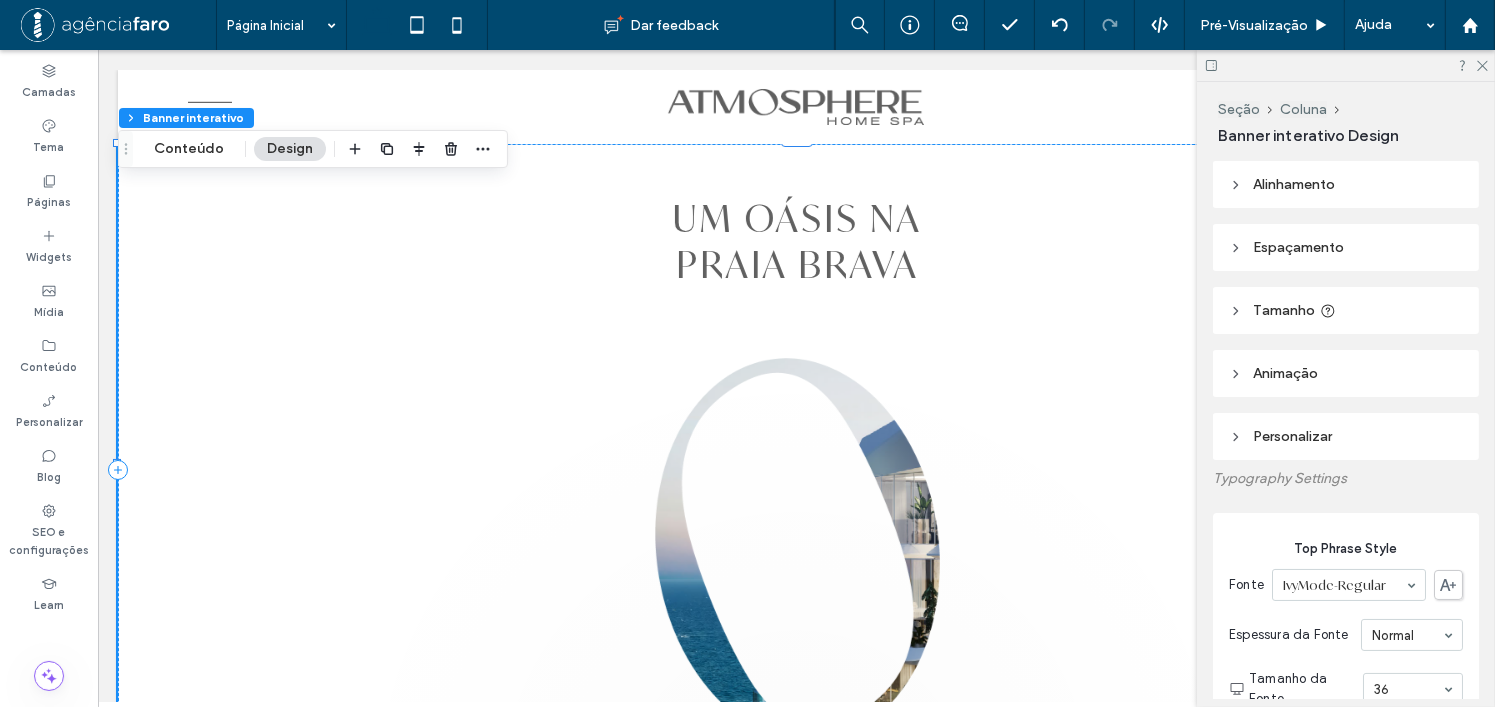 type on "*" 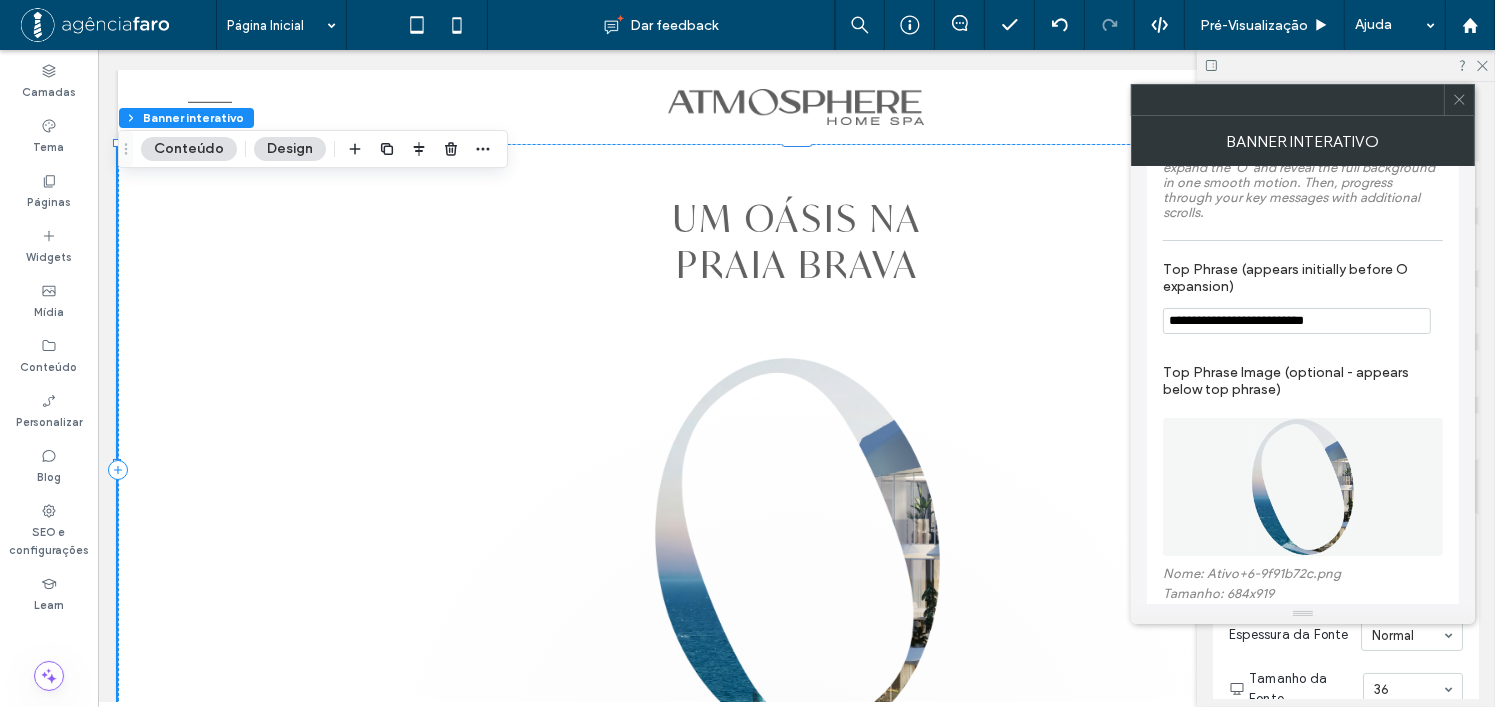 scroll, scrollTop: 0, scrollLeft: 0, axis: both 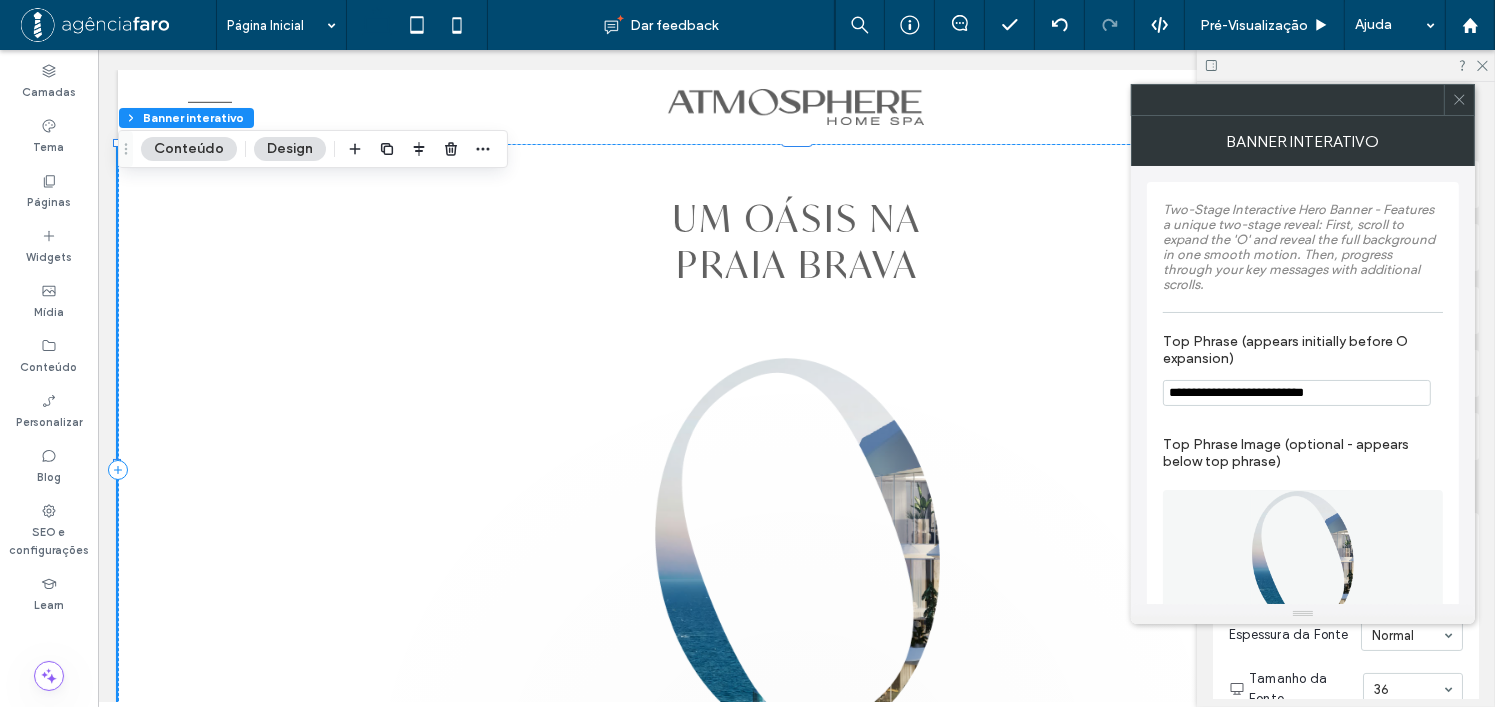 click on "Design" at bounding box center (290, 149) 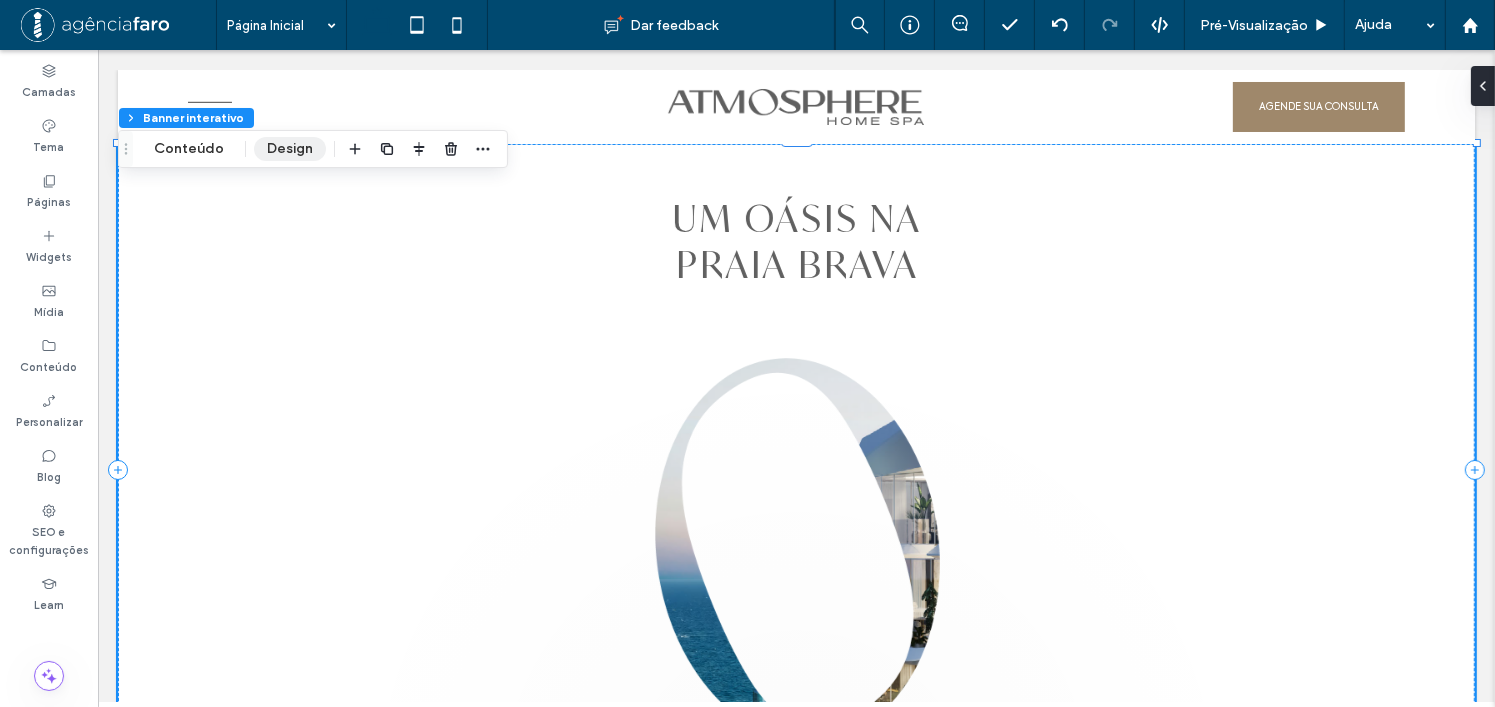 click on "Design" at bounding box center [290, 149] 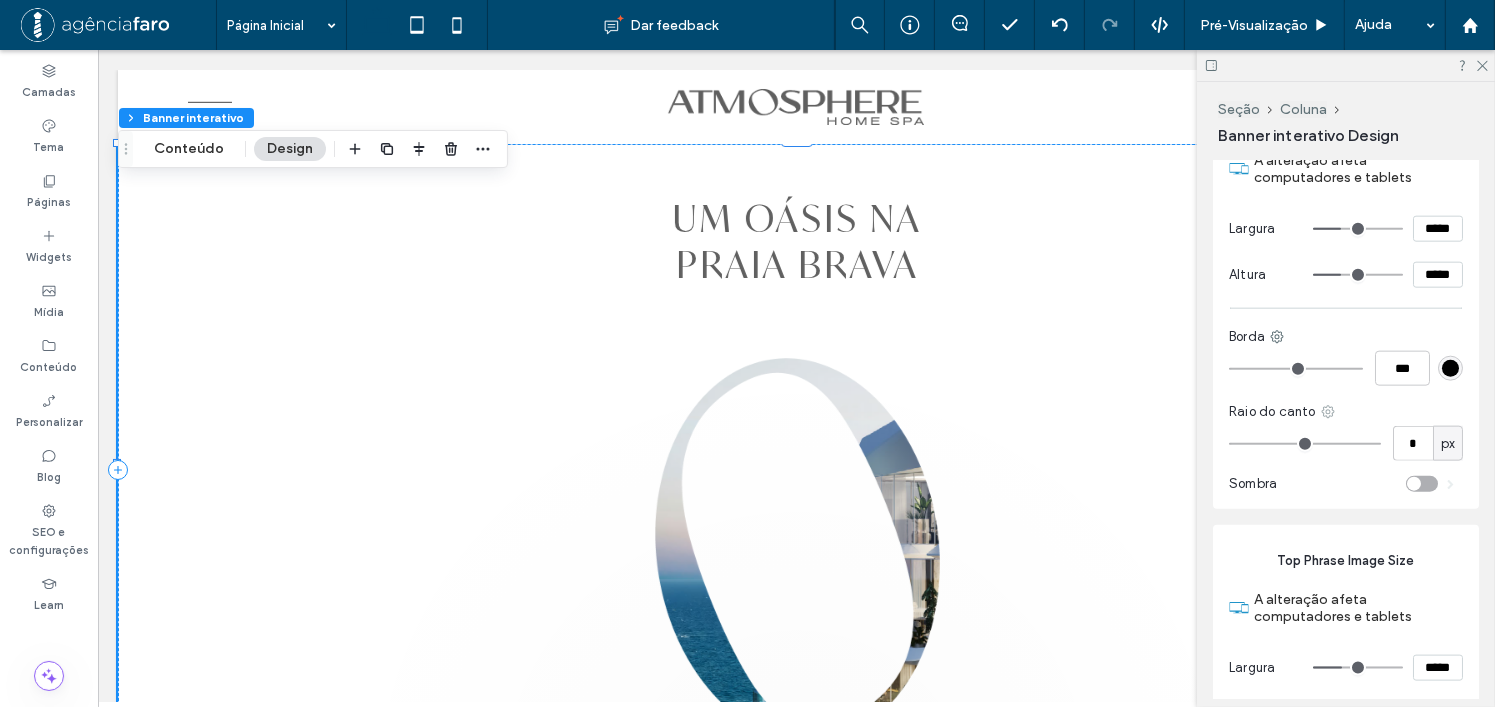 scroll, scrollTop: 2400, scrollLeft: 0, axis: vertical 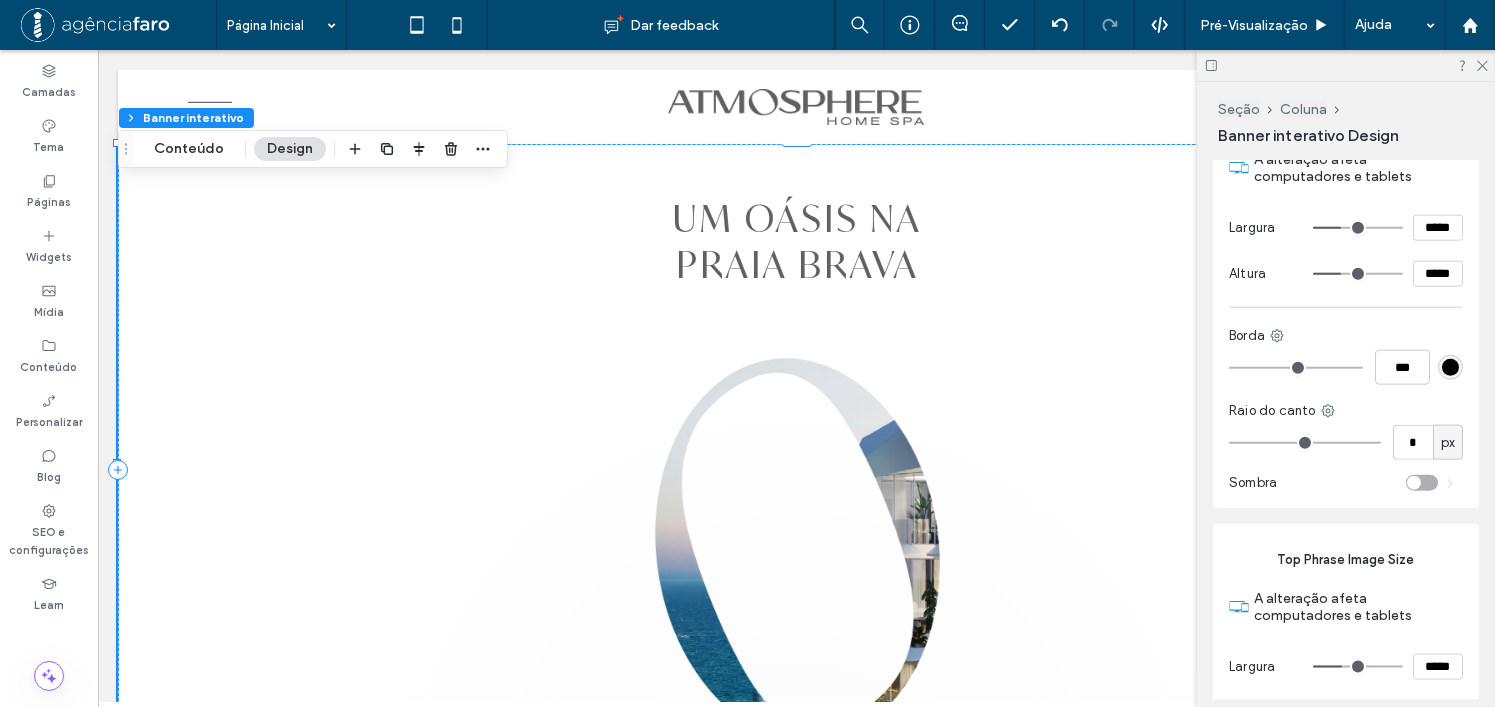 type on "***" 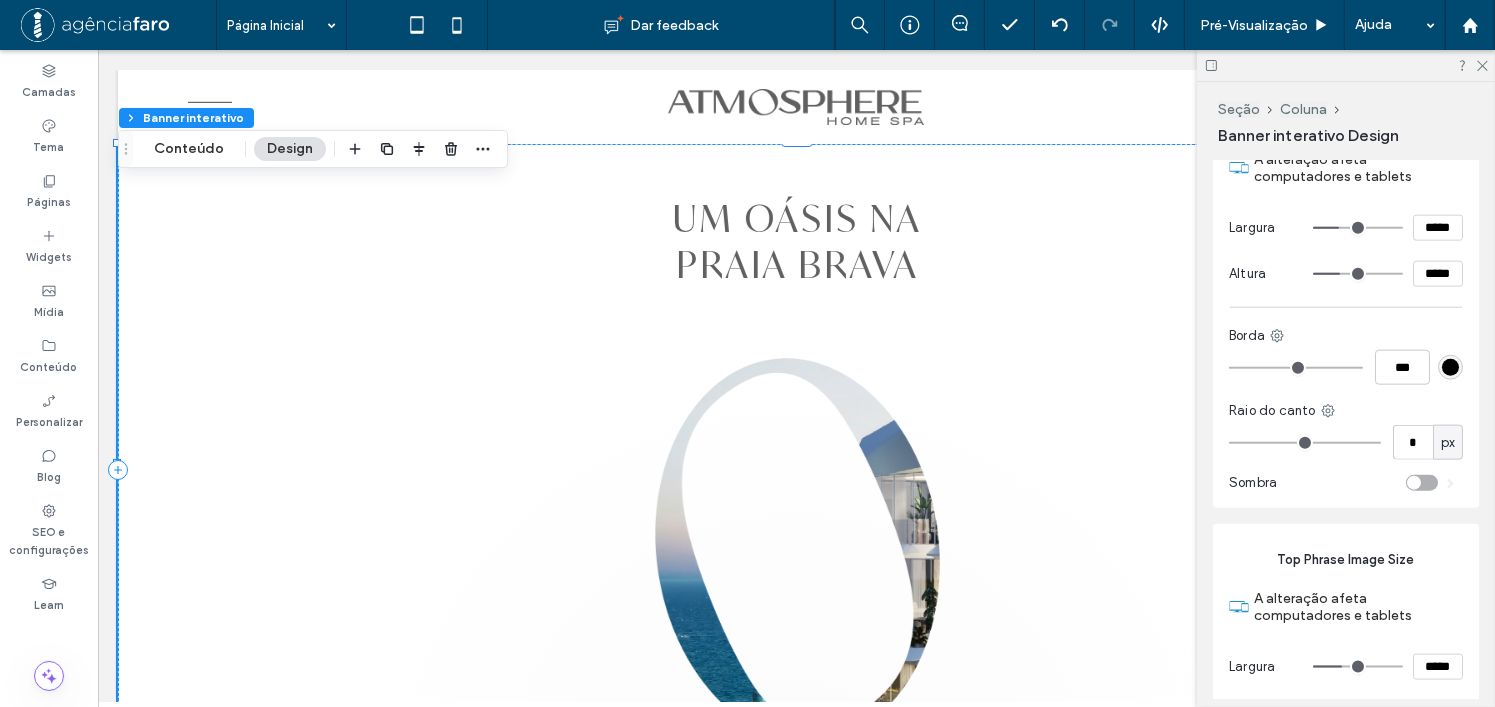 type on "***" 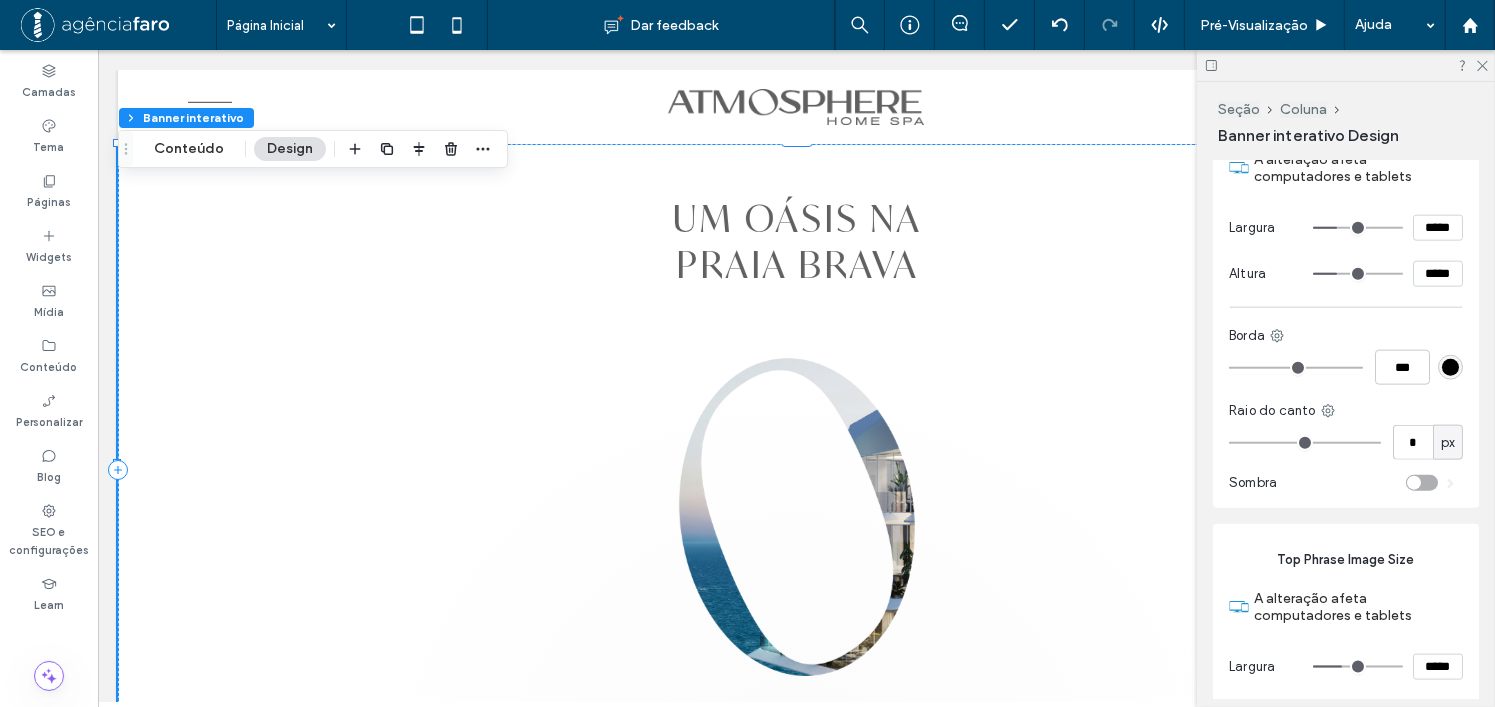 click at bounding box center [1358, 274] 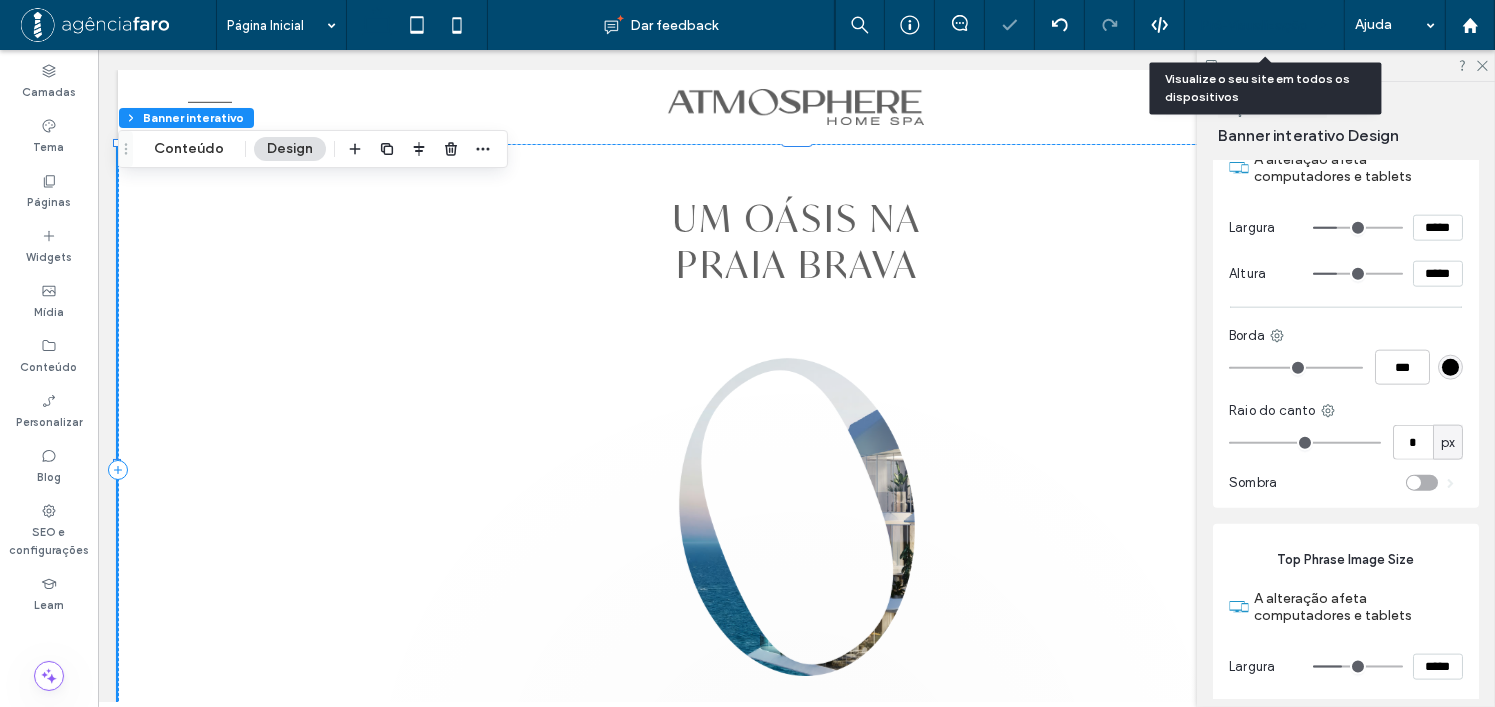 click on "Pré-Visualizaçāo" at bounding box center [1265, 25] 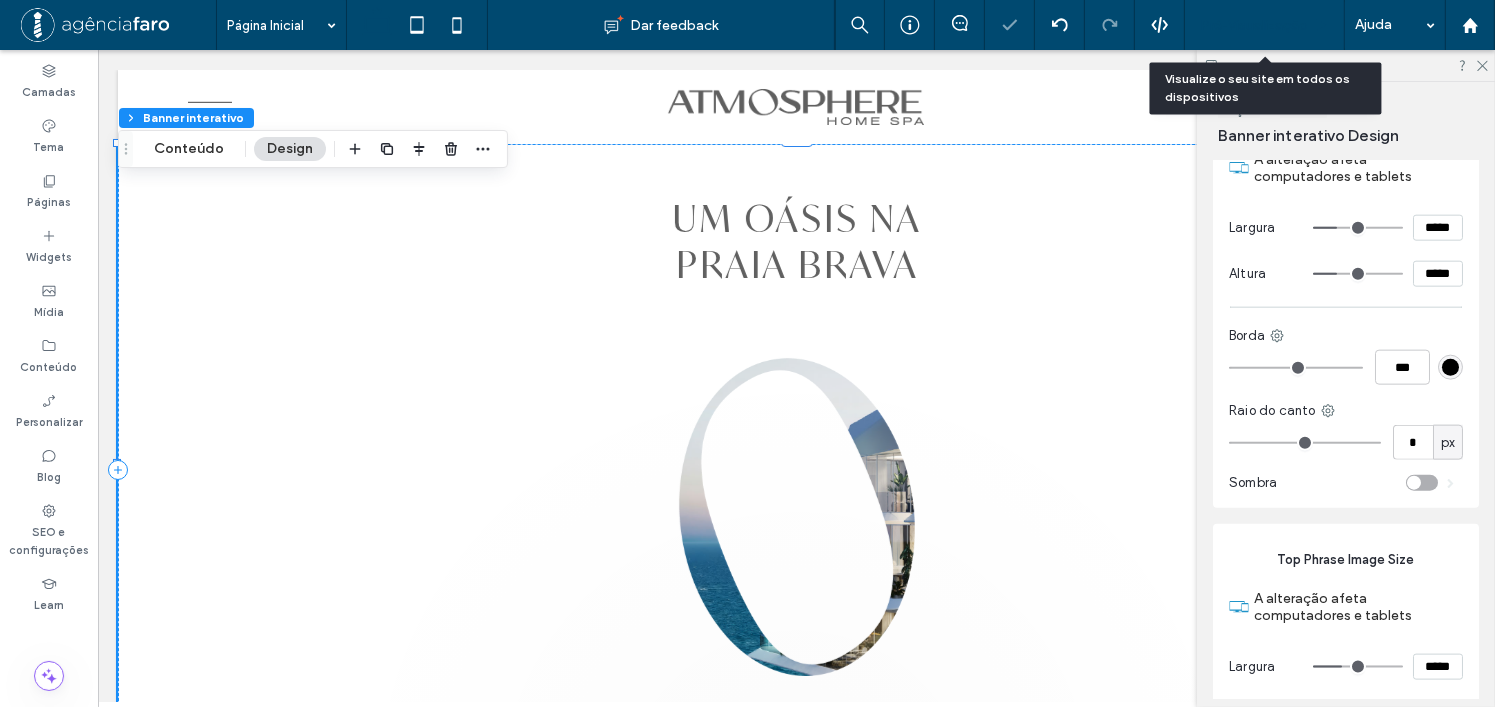 click on "Pré-Visualizaçāo" at bounding box center [1254, 25] 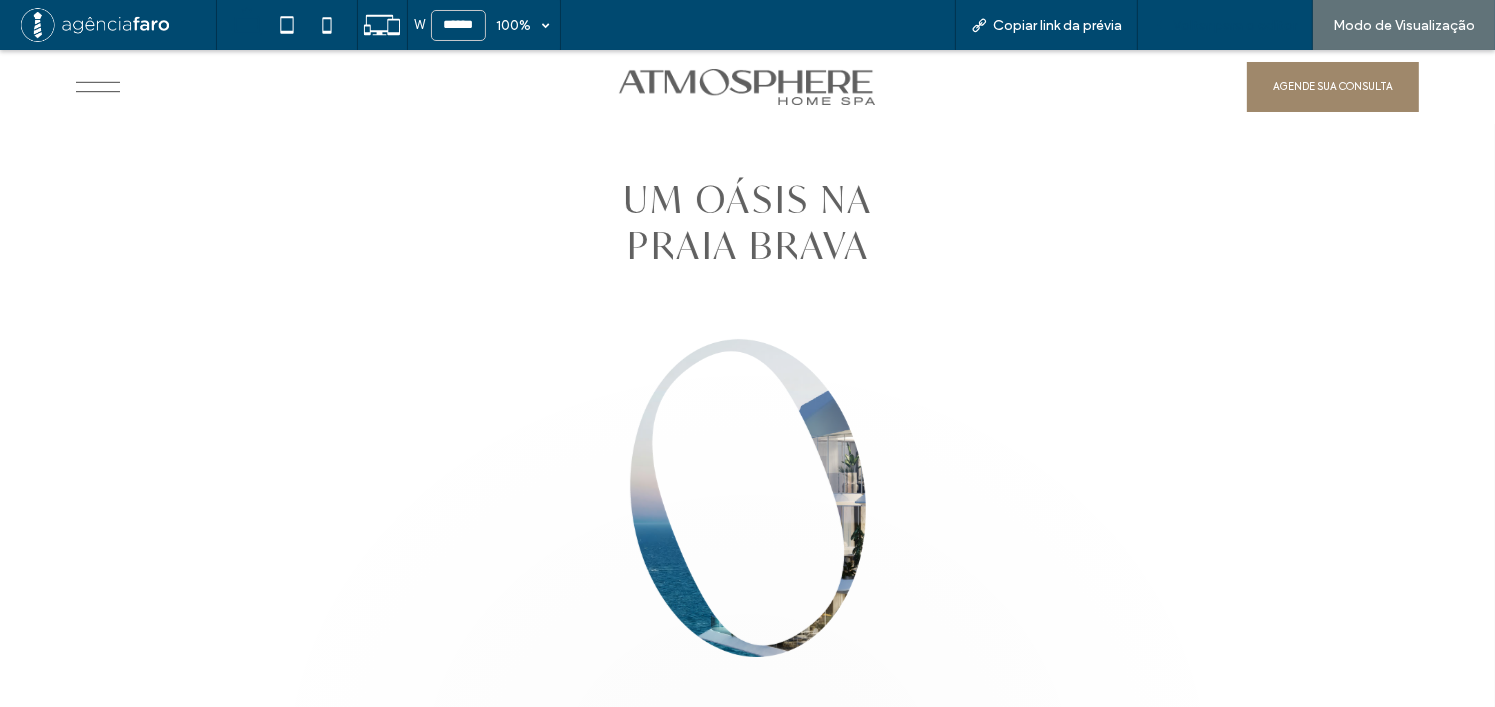 click on "Voltar para o editor" at bounding box center [1235, 25] 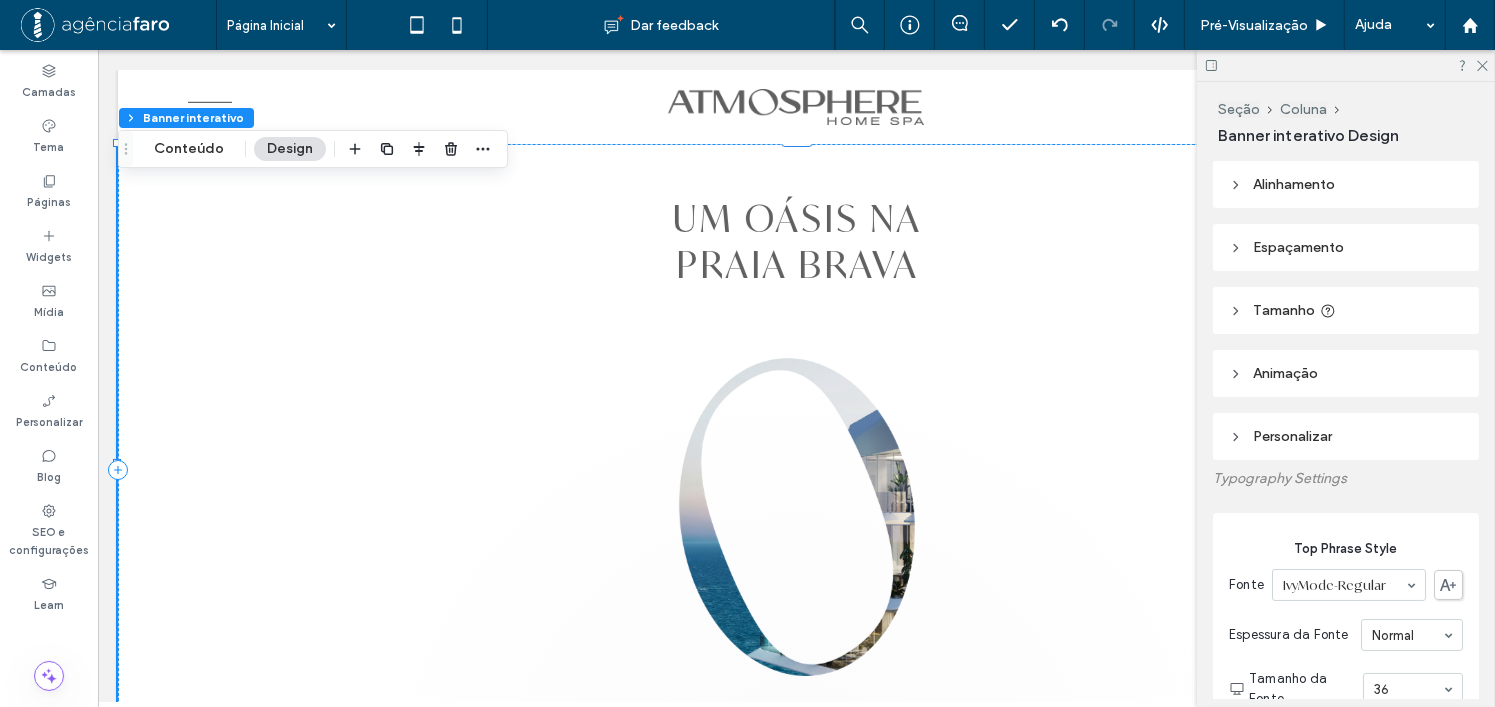 type on "*" 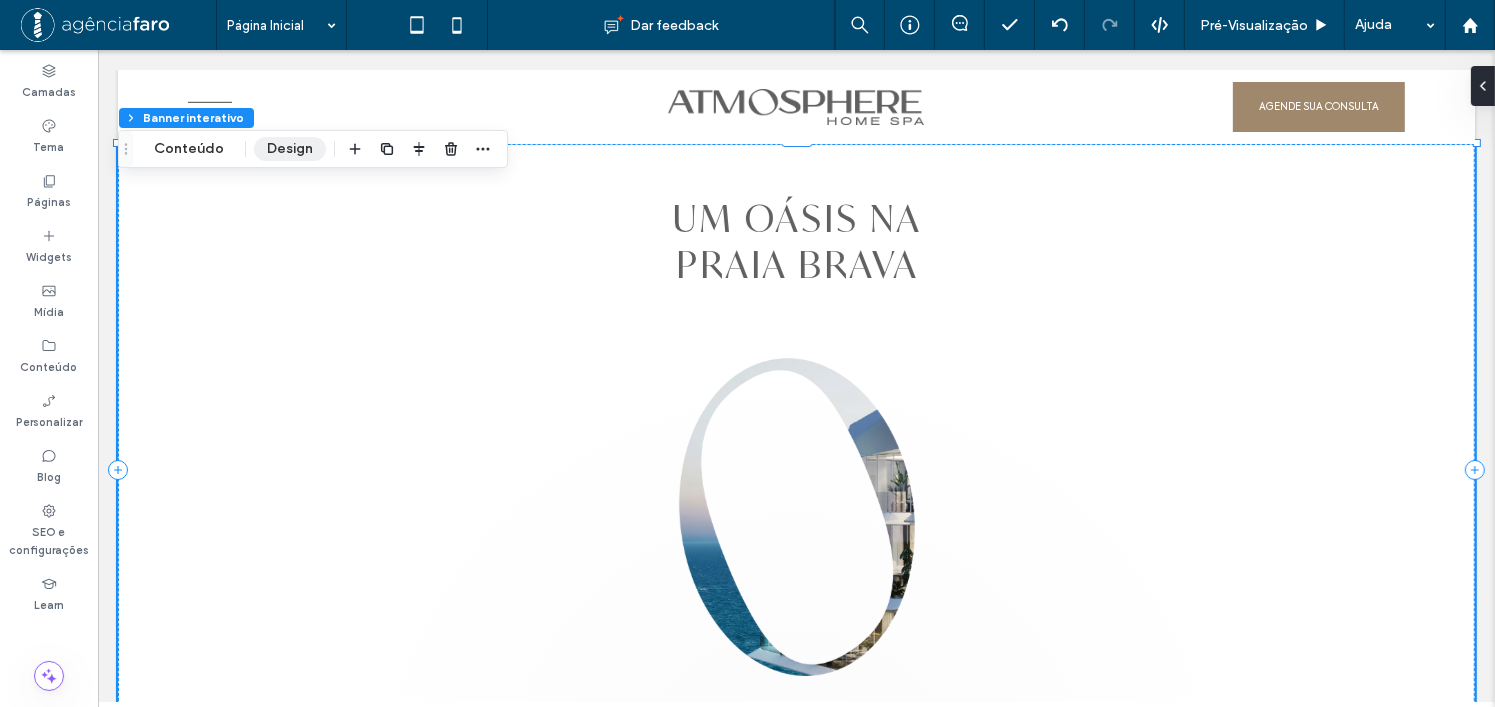 click on "Design" at bounding box center [290, 149] 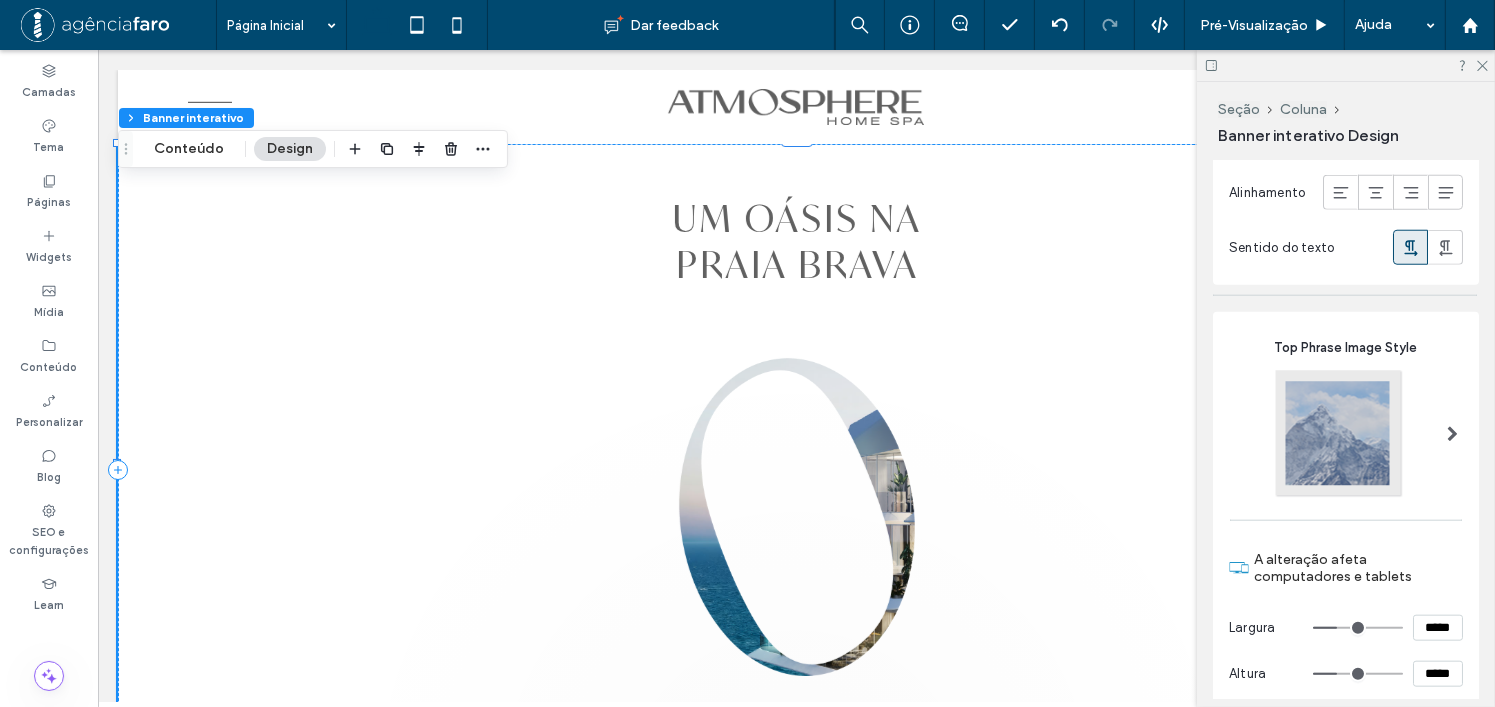 scroll, scrollTop: 2200, scrollLeft: 0, axis: vertical 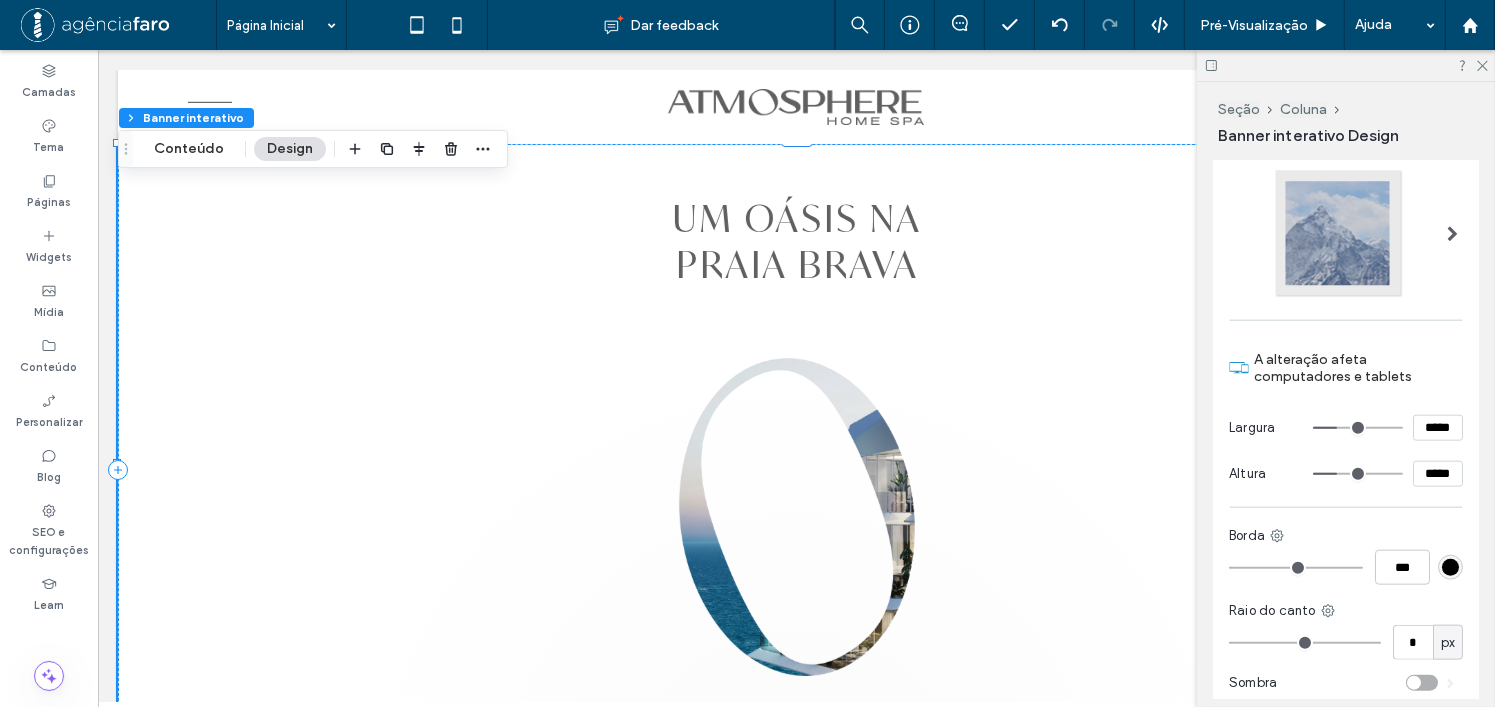 type on "***" 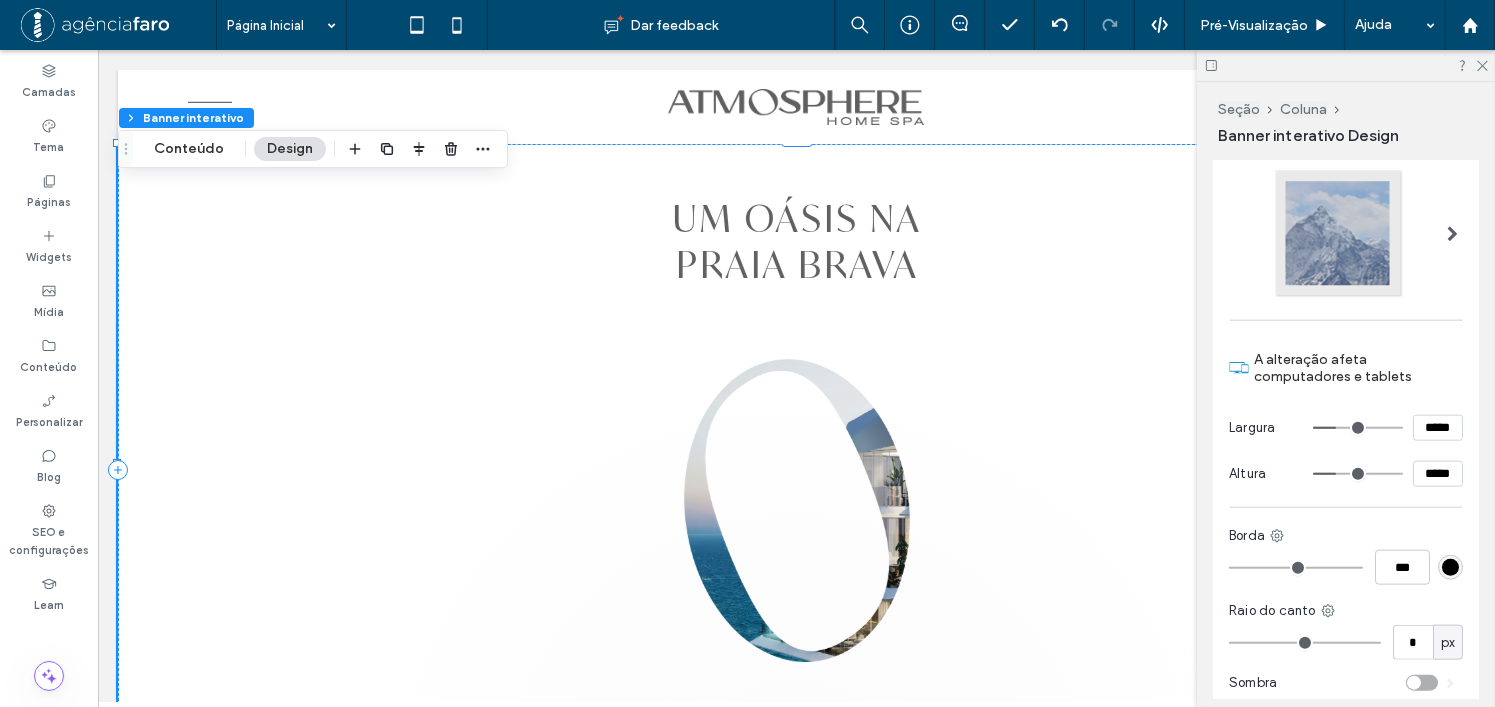 type on "***" 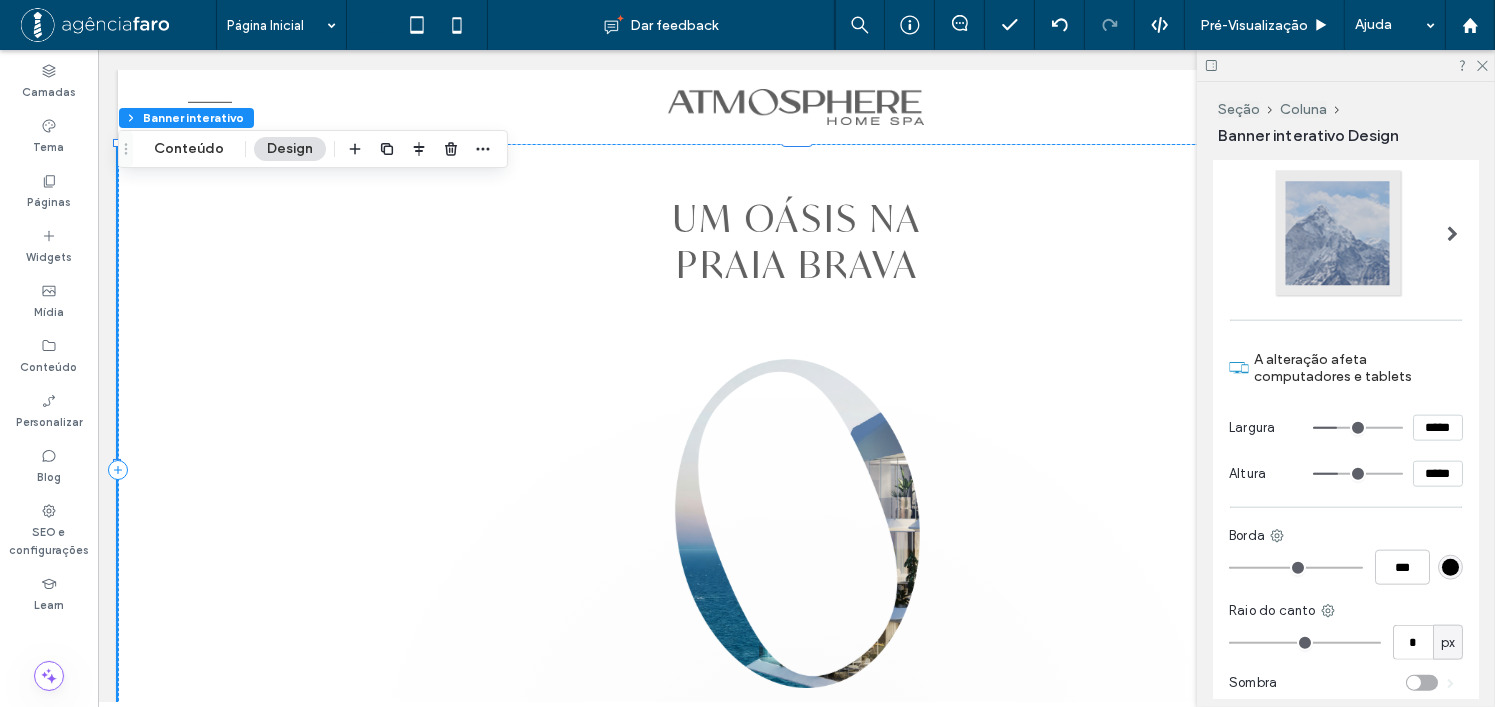 type on "***" 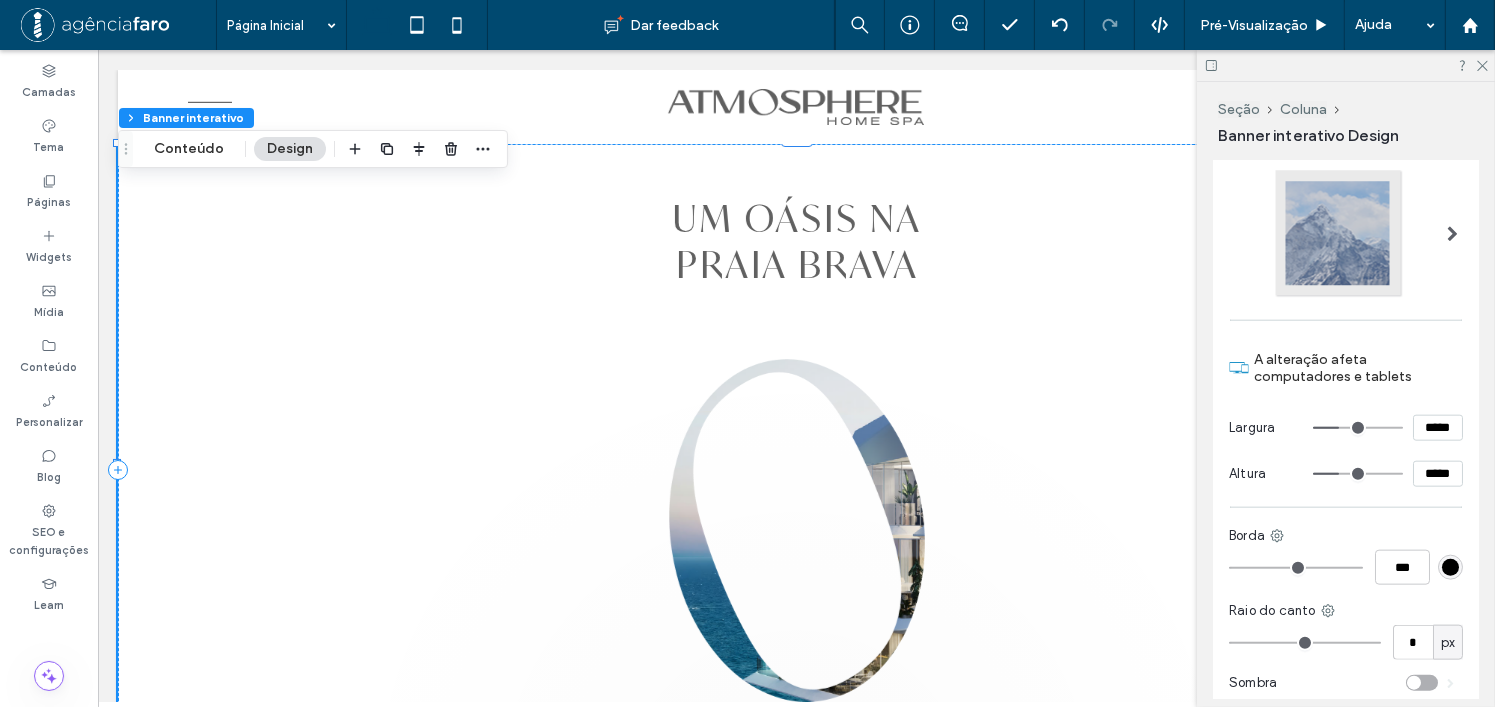 type on "***" 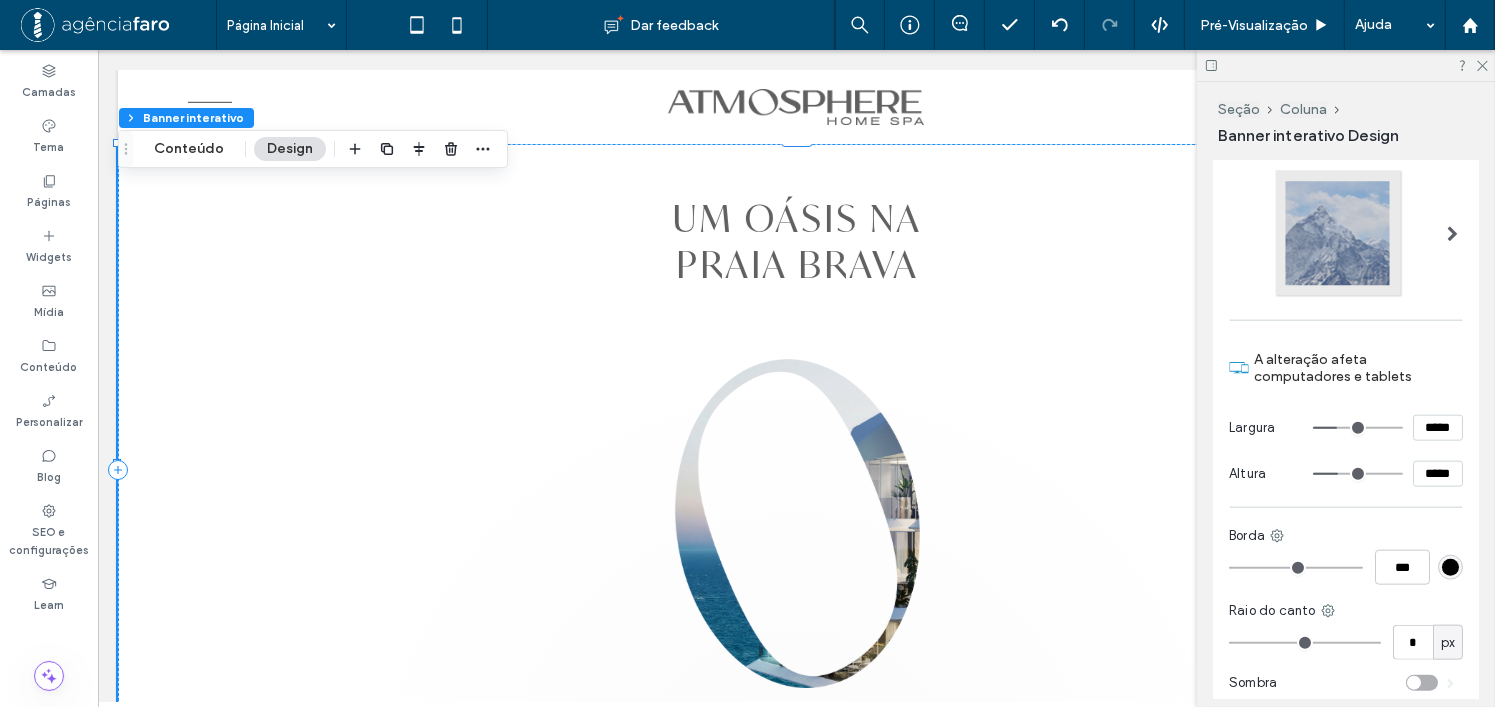 type on "***" 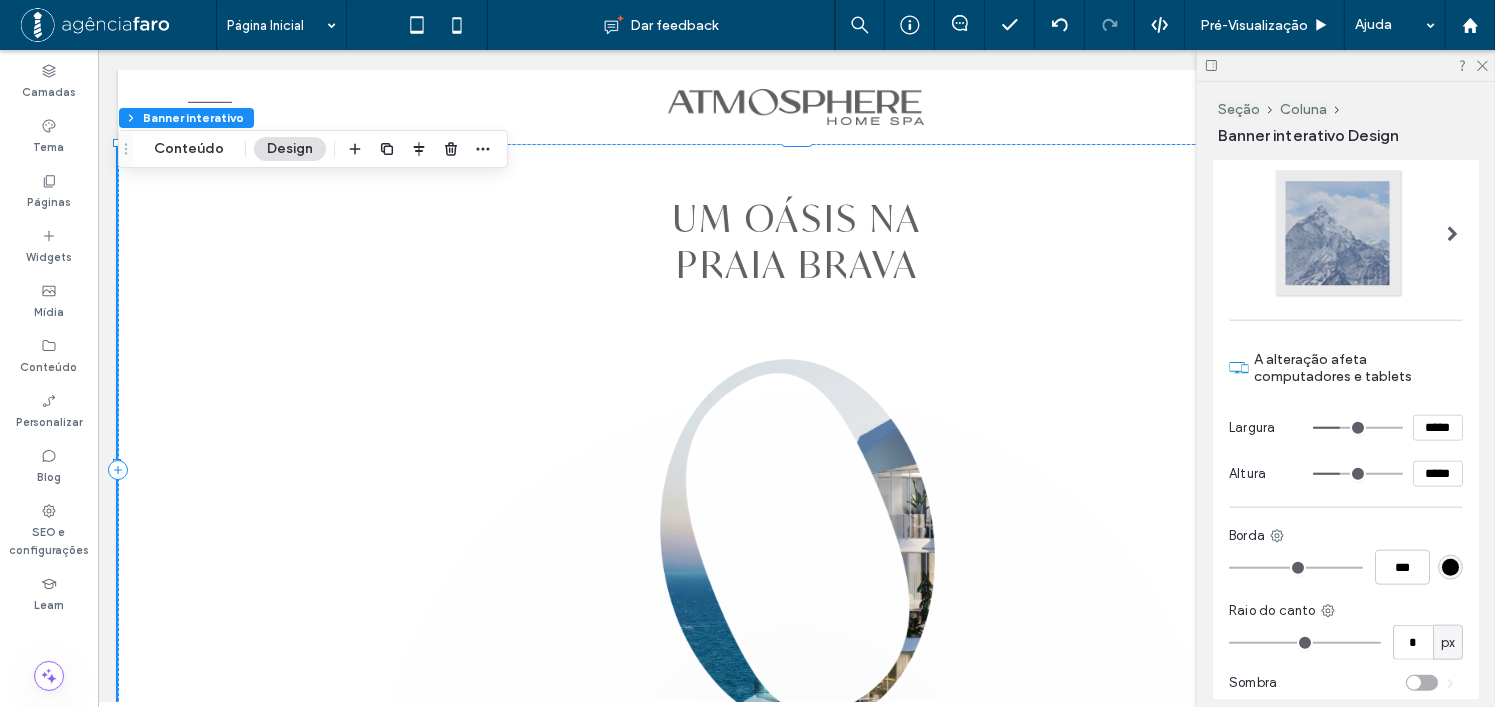 type on "***" 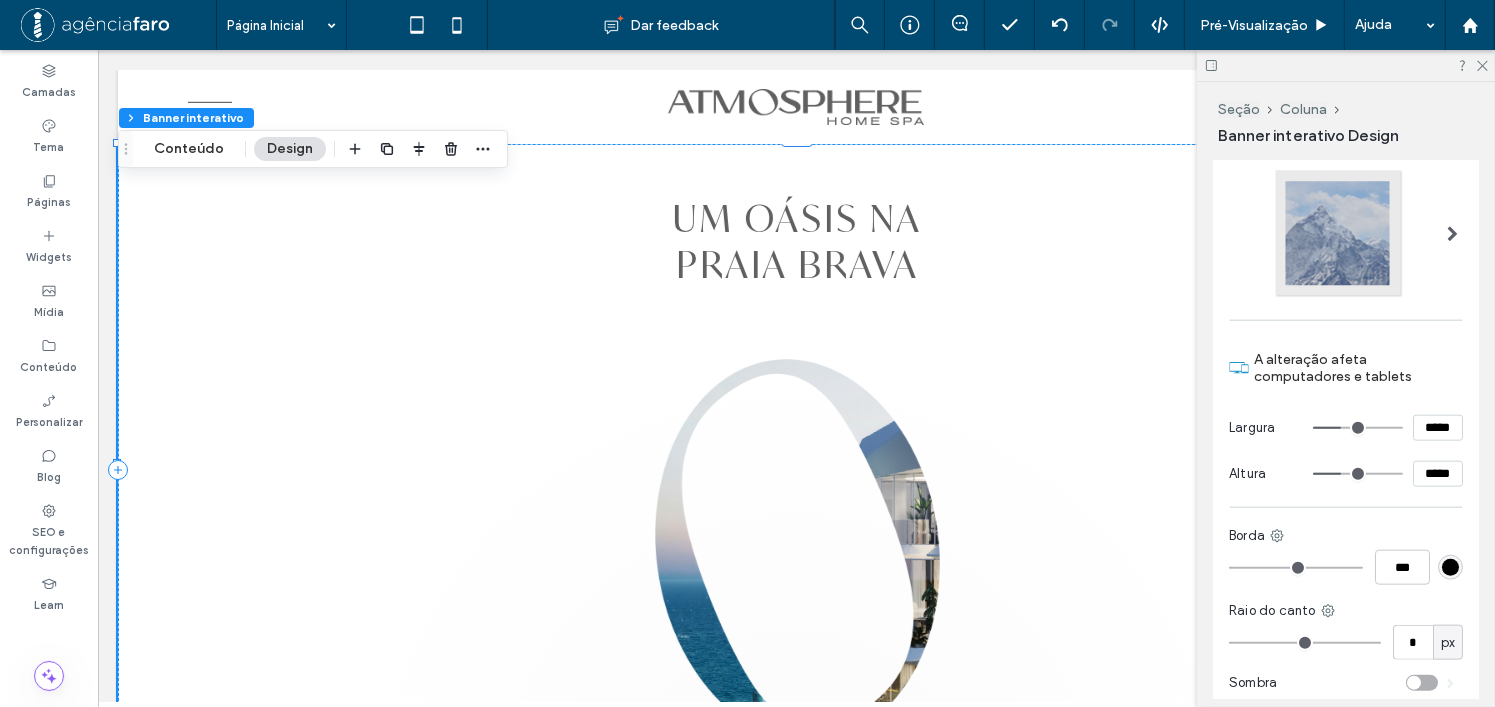 type on "***" 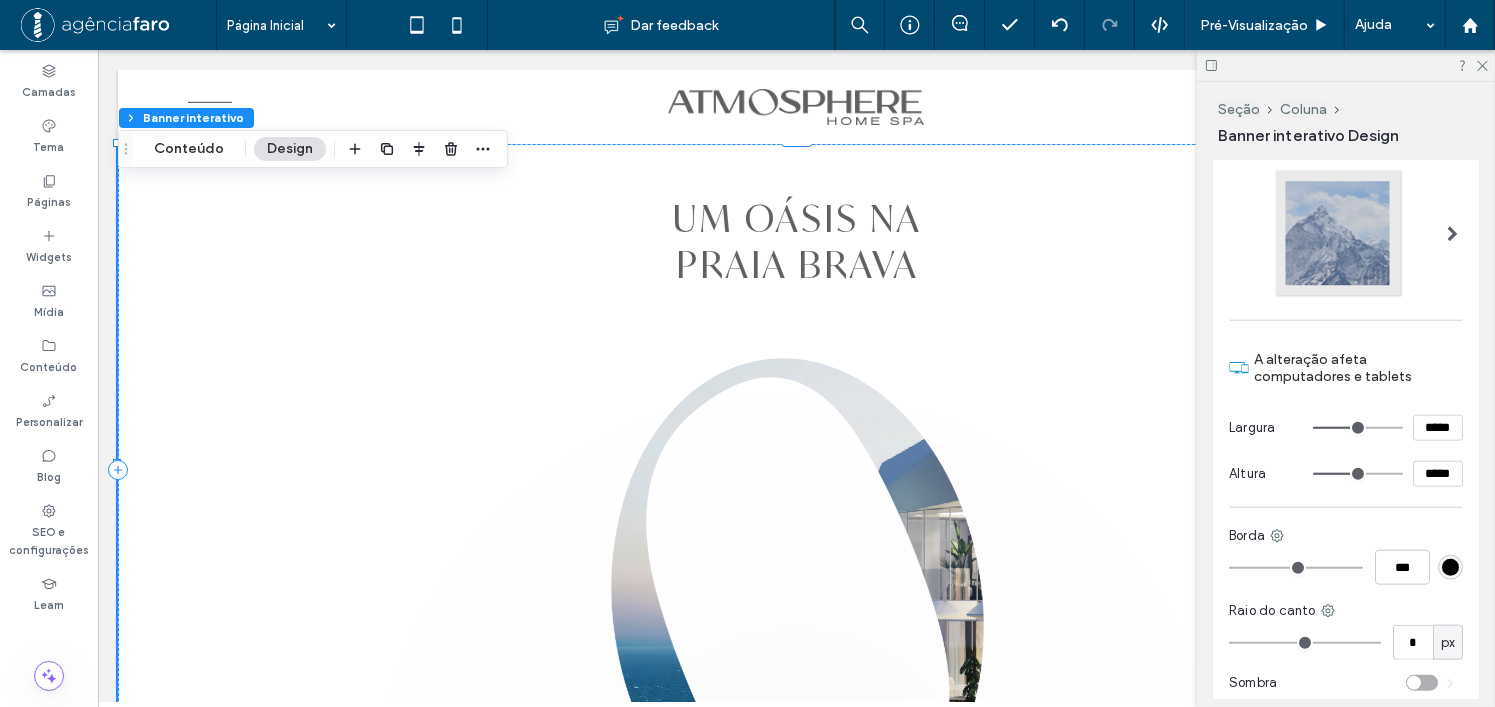 type on "***" 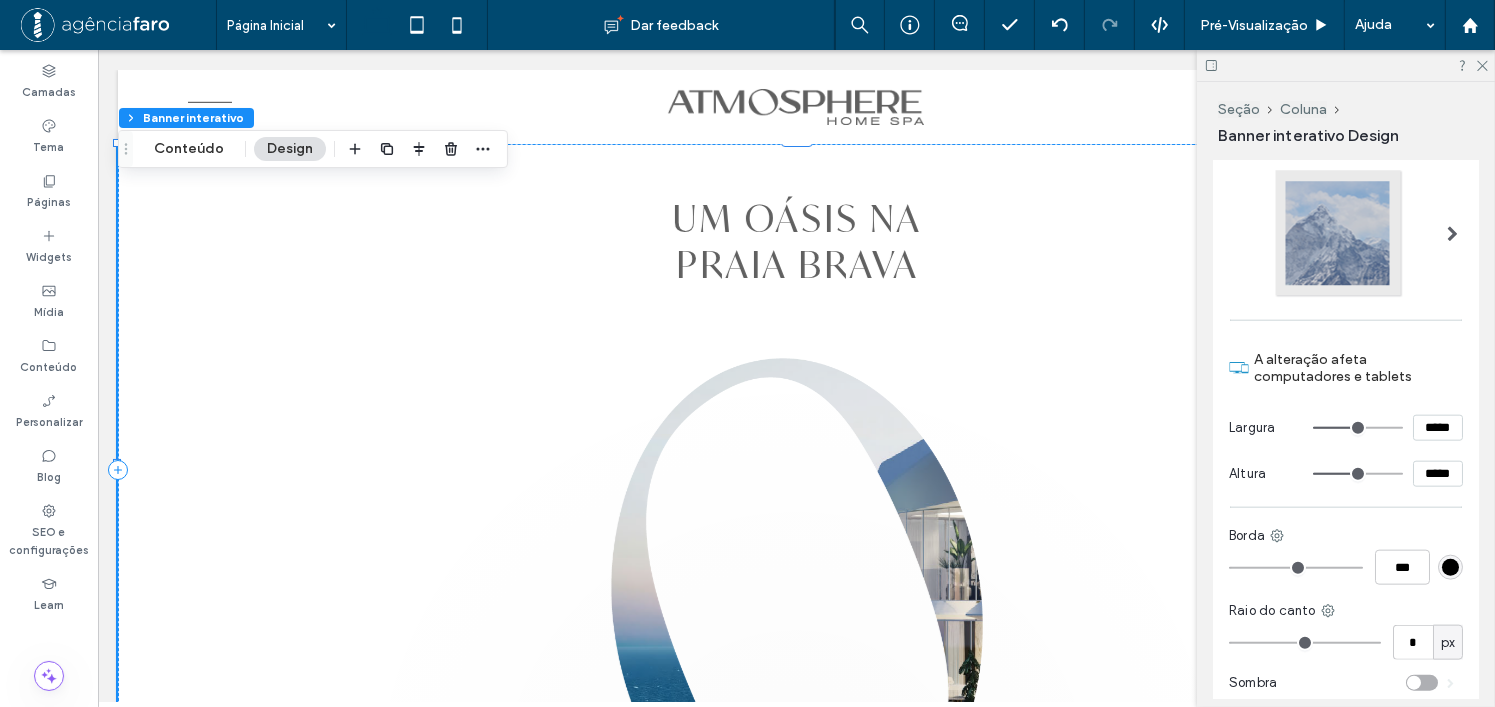 type on "***" 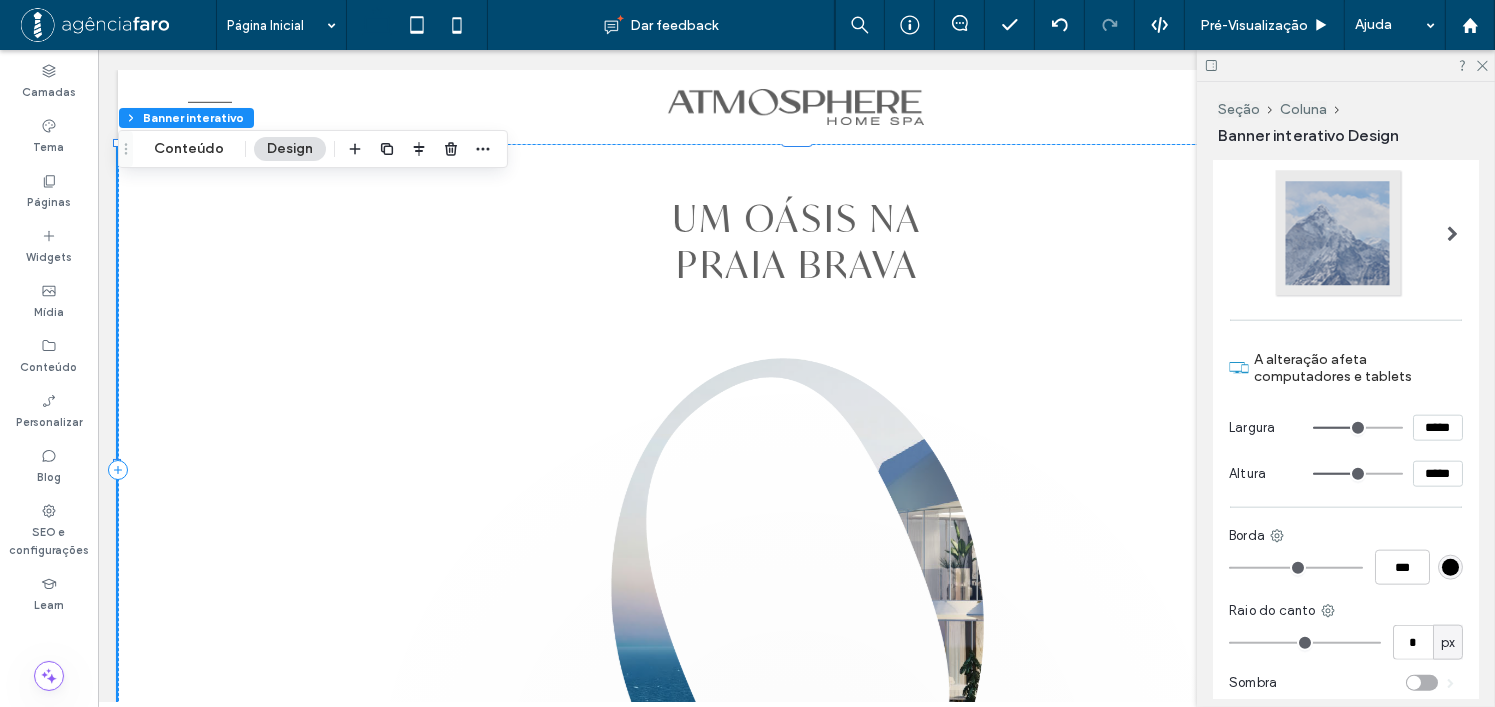 type on "***" 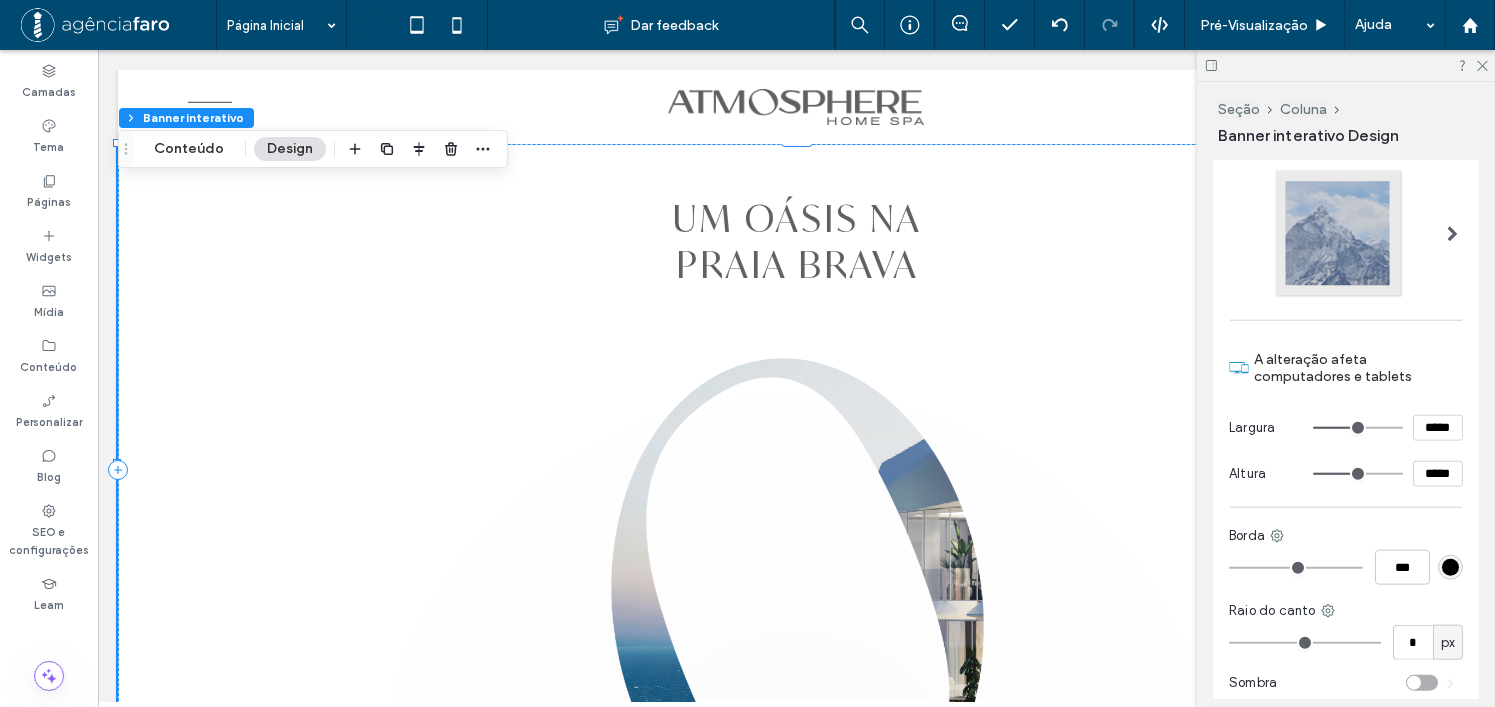 type on "*****" 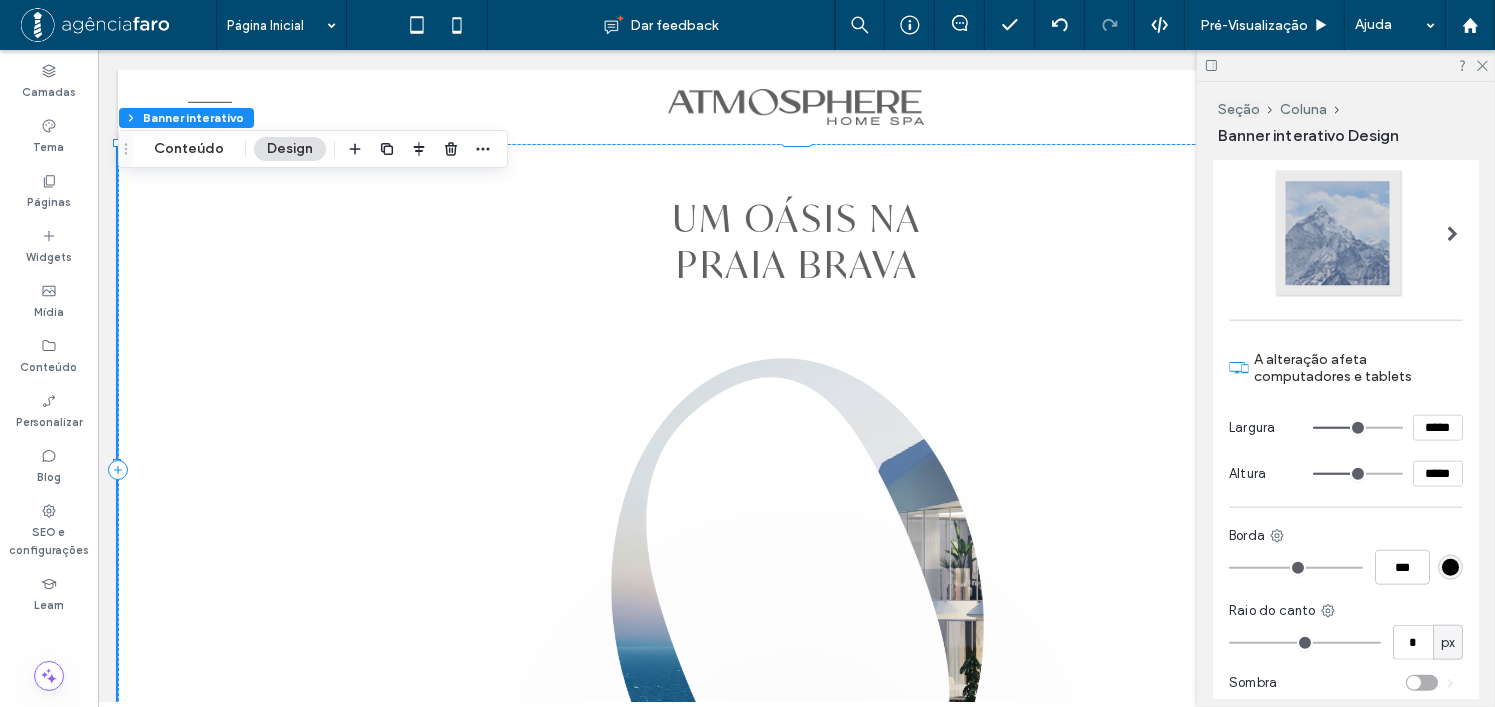 type on "***" 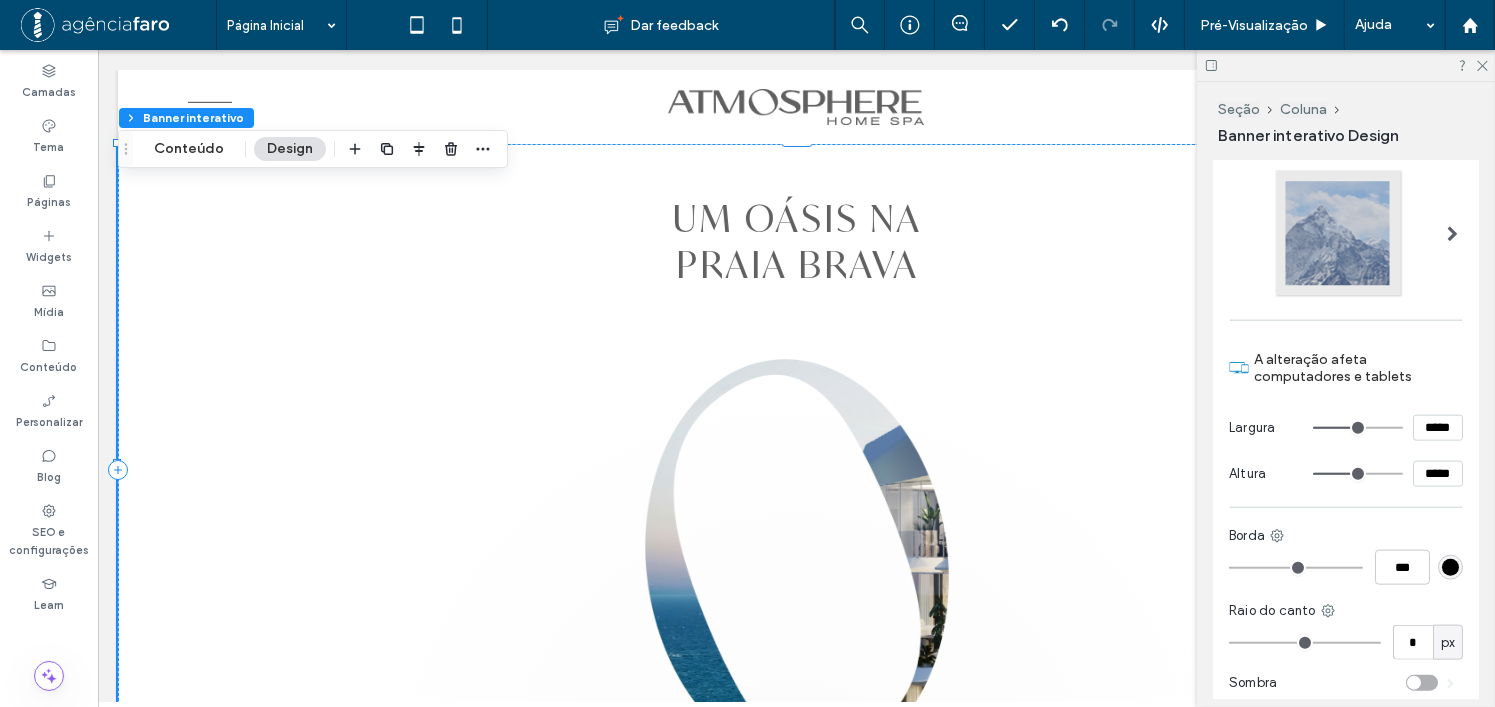 type on "***" 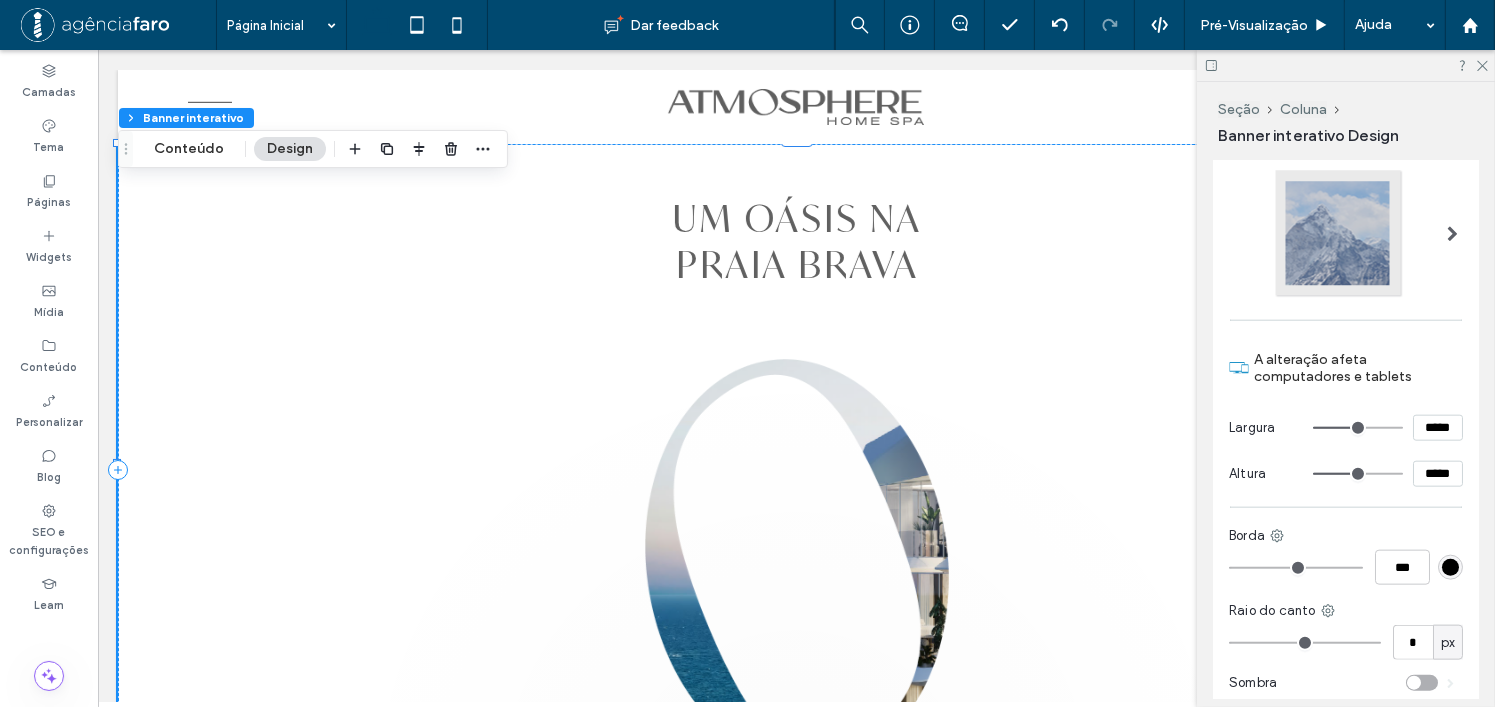 type on "*****" 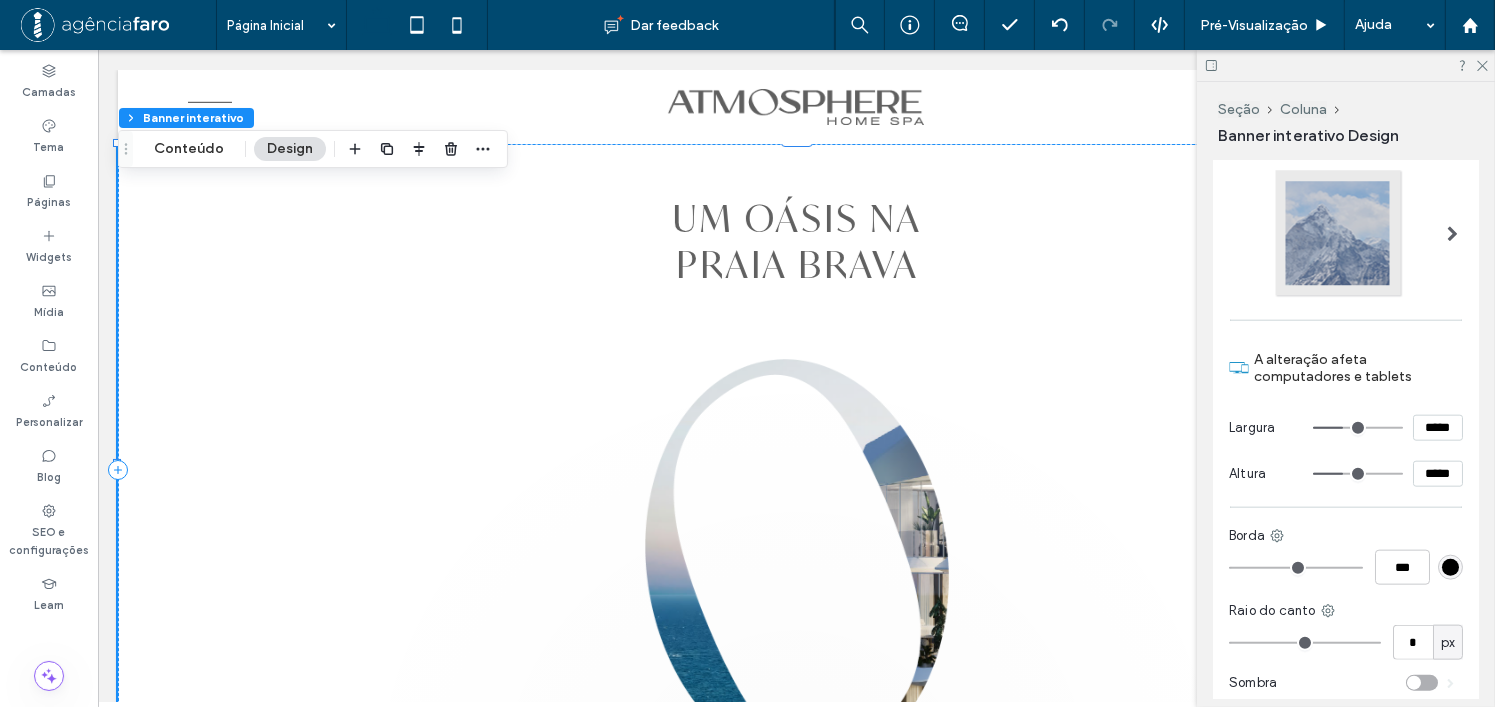 type on "***" 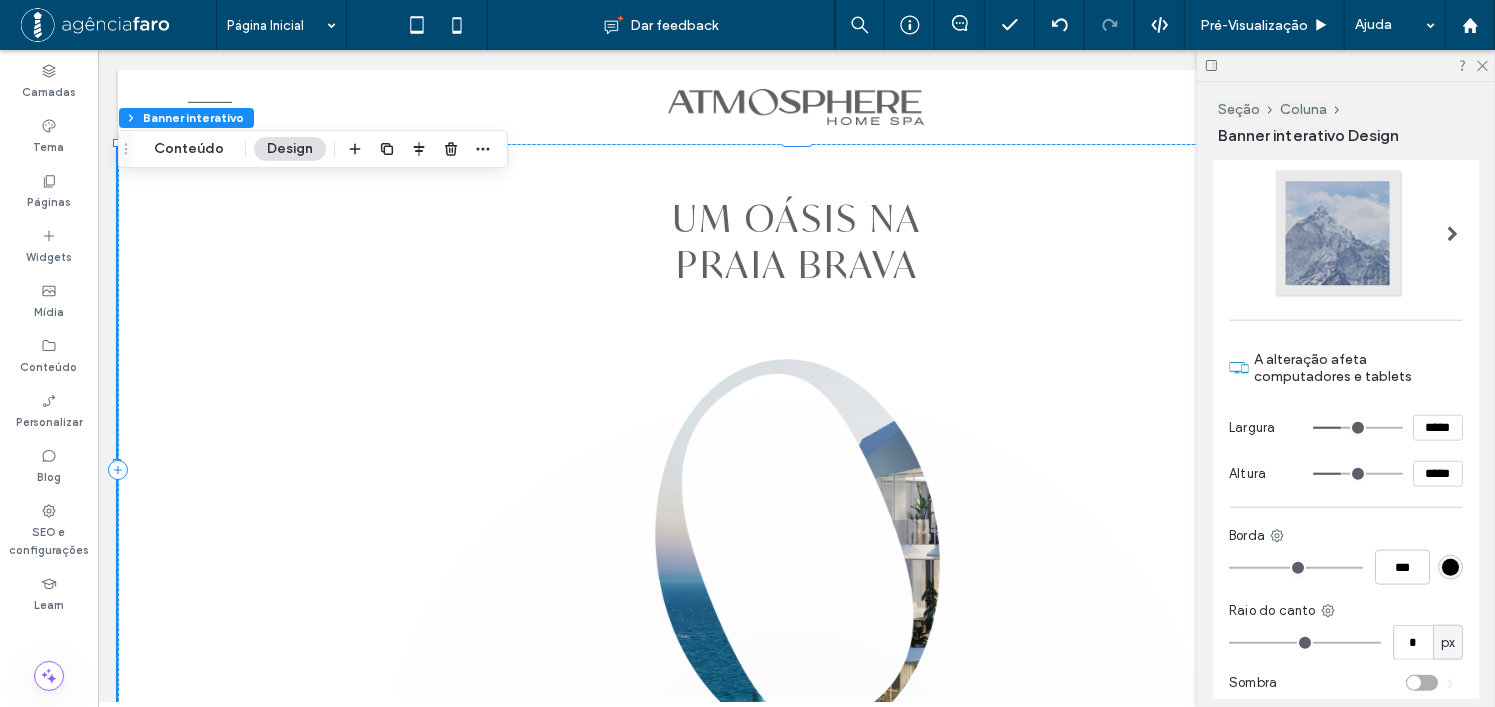type on "***" 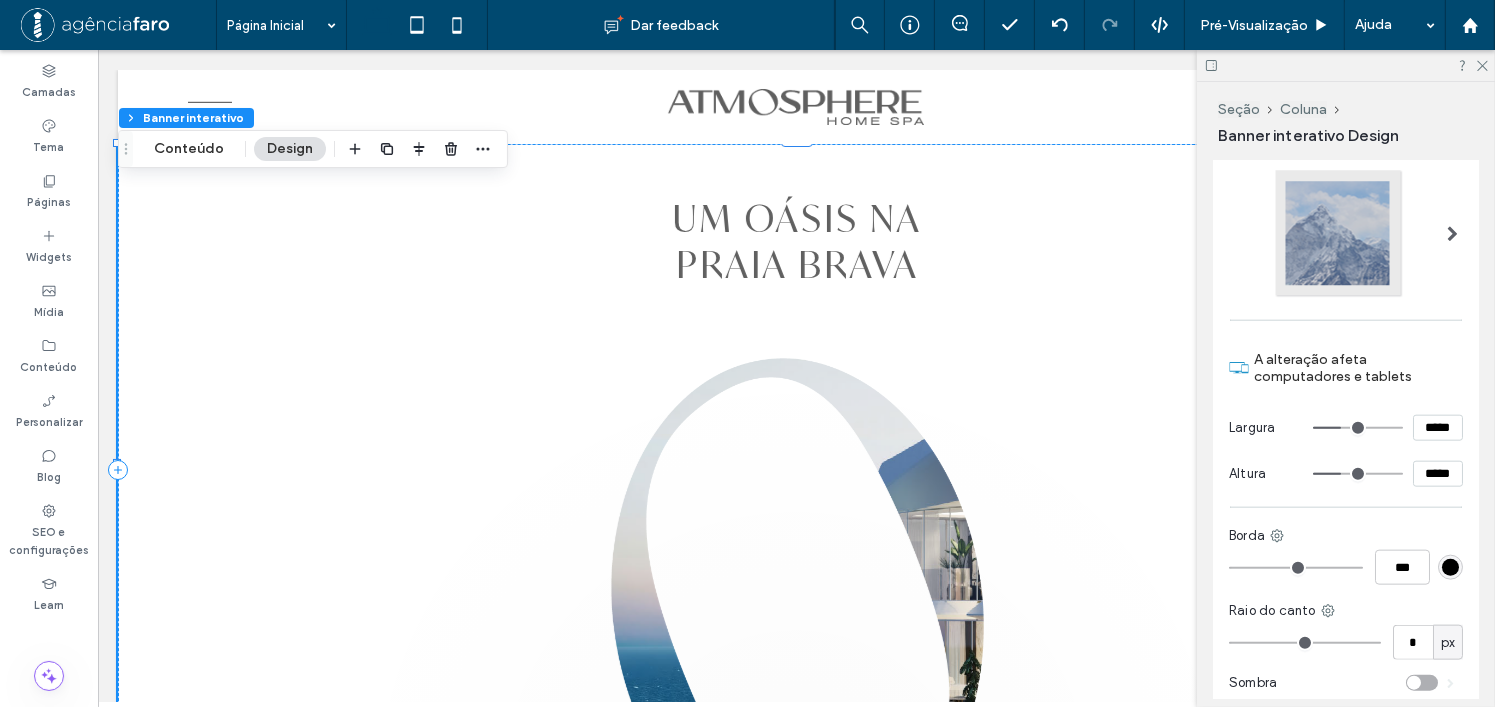 type on "***" 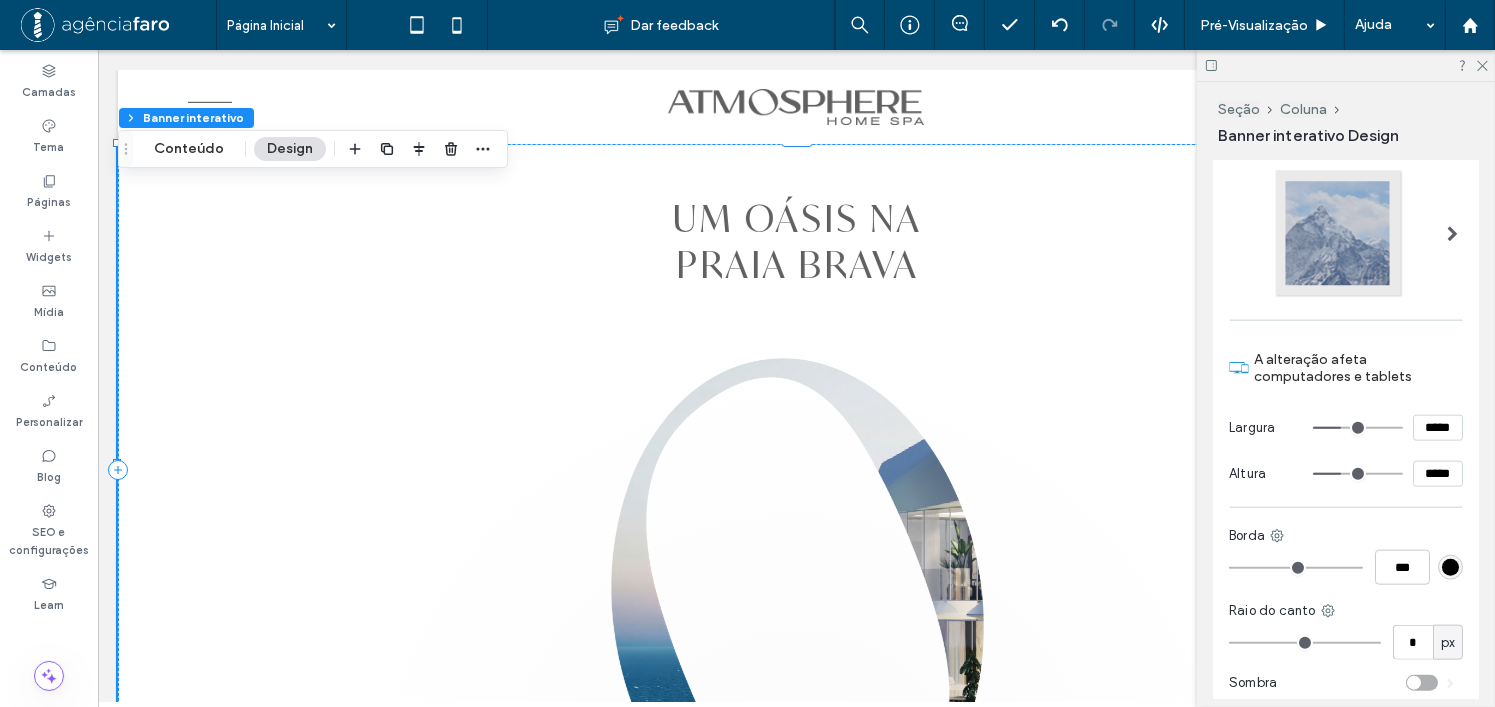 type on "*****" 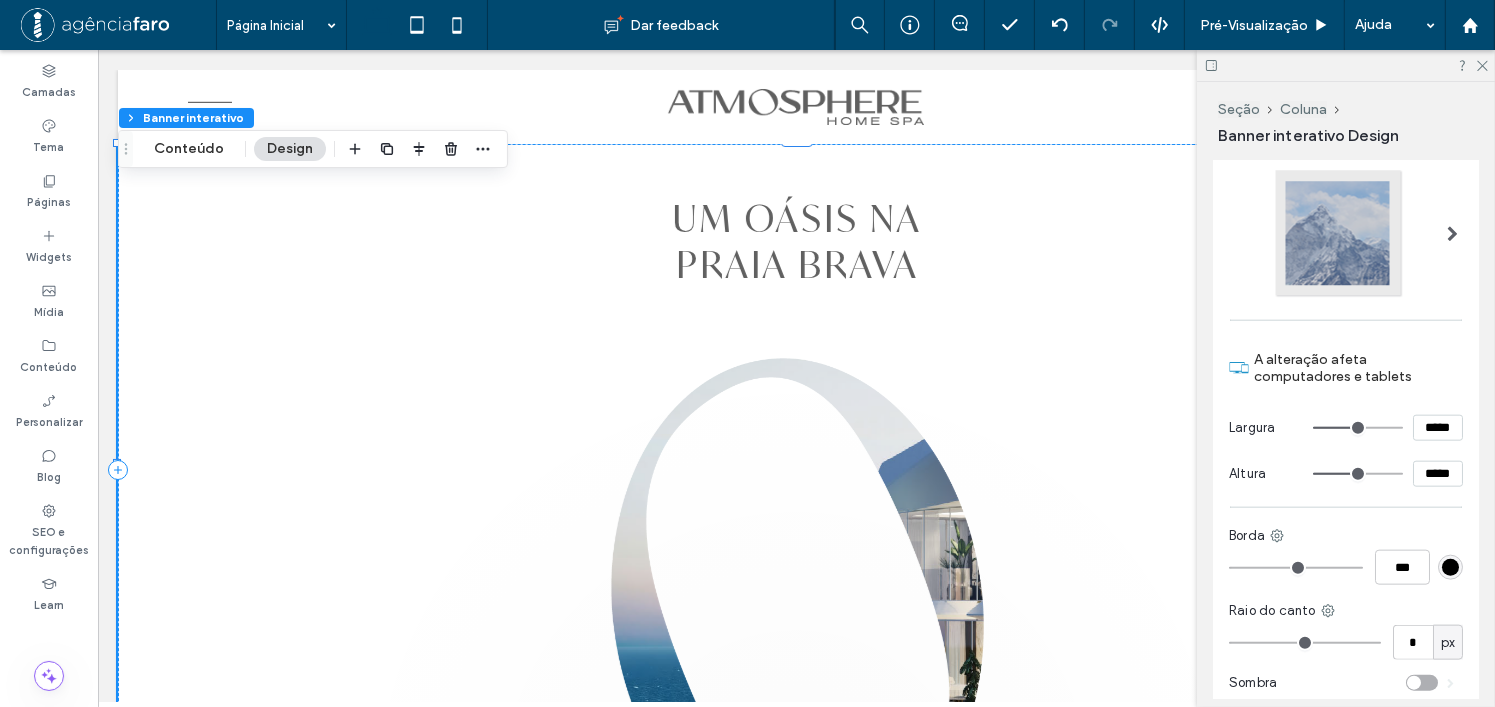 type on "***" 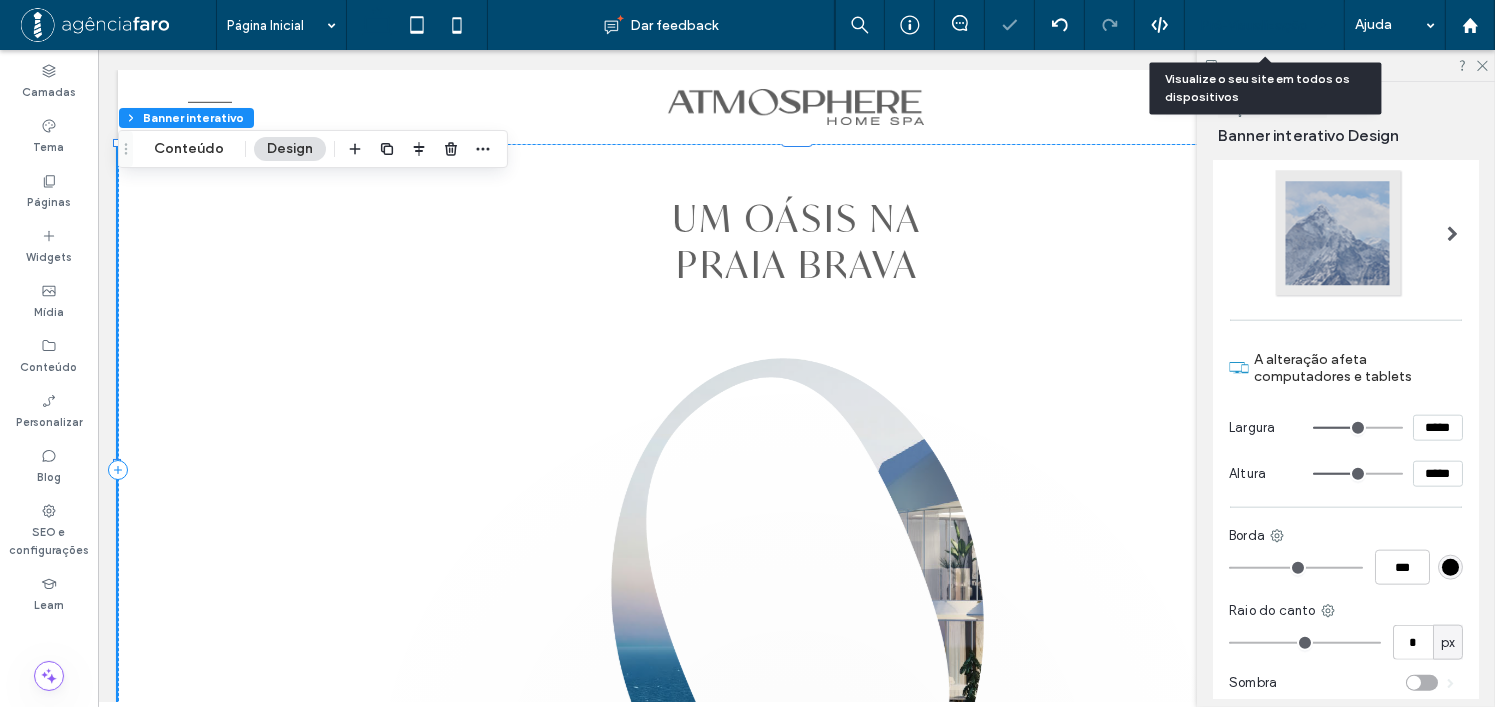 click on "Pré-Visualizaçāo" at bounding box center (1254, 25) 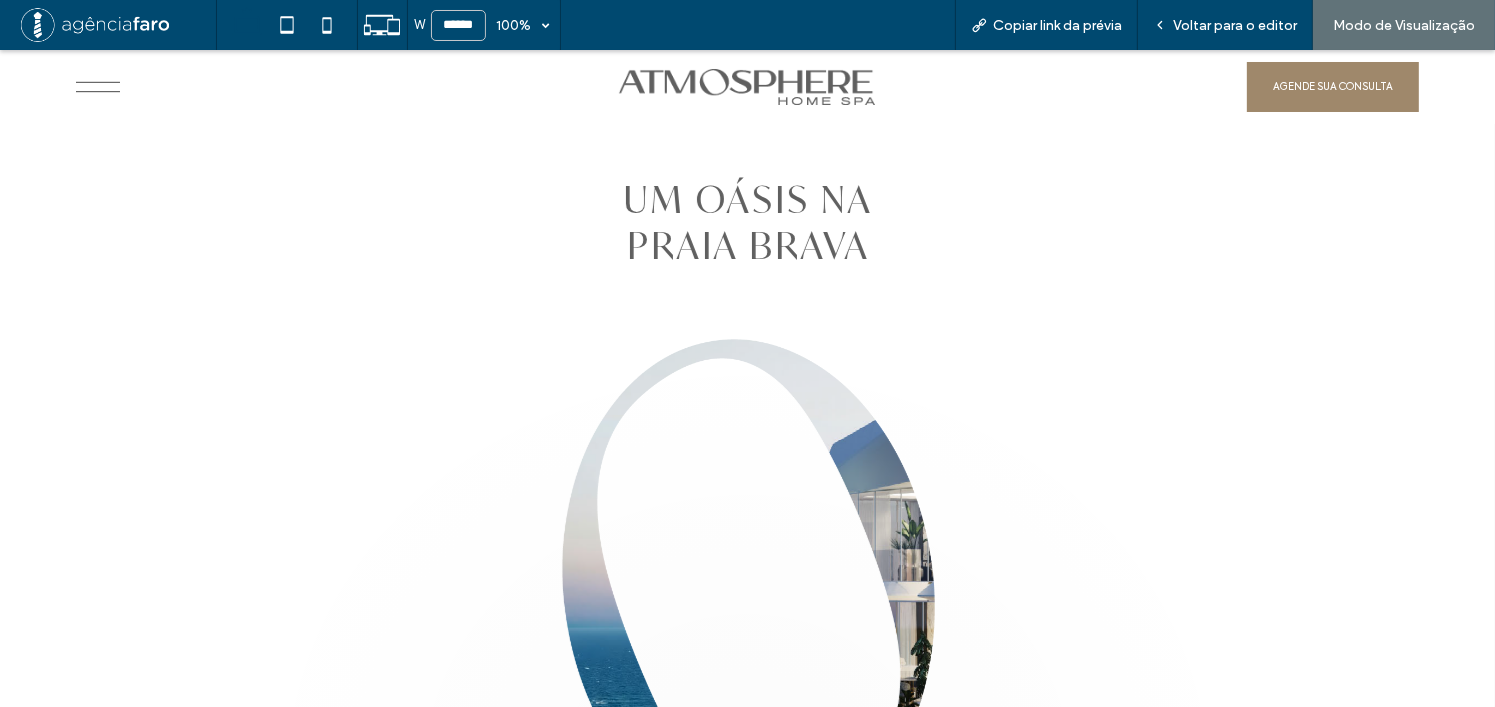 click on "UM OÁSIS NA PRAIA BRAVA
Discover Something Amazing
This is where you can add more detailed information about your key message. Use this space to elaborate on your headline and provide context.
Discover Something Amazing
This is where you can add more detailed information about your key message. Use this space to elaborate on your headline and provide context.
Discover Something Amazing
This is where you can add more detailed information about your key message. Use this space to elaborate on your headline and provide context.
1111124324243242434234
This is where you can add more detailed information about your key message. Use this space to elaborate on your headline and provide context.
22222Discover Something Amazing
This is where you can add more detailed information about your key message. Use this space to elaborate on your headline and provide context." at bounding box center (747, 452) 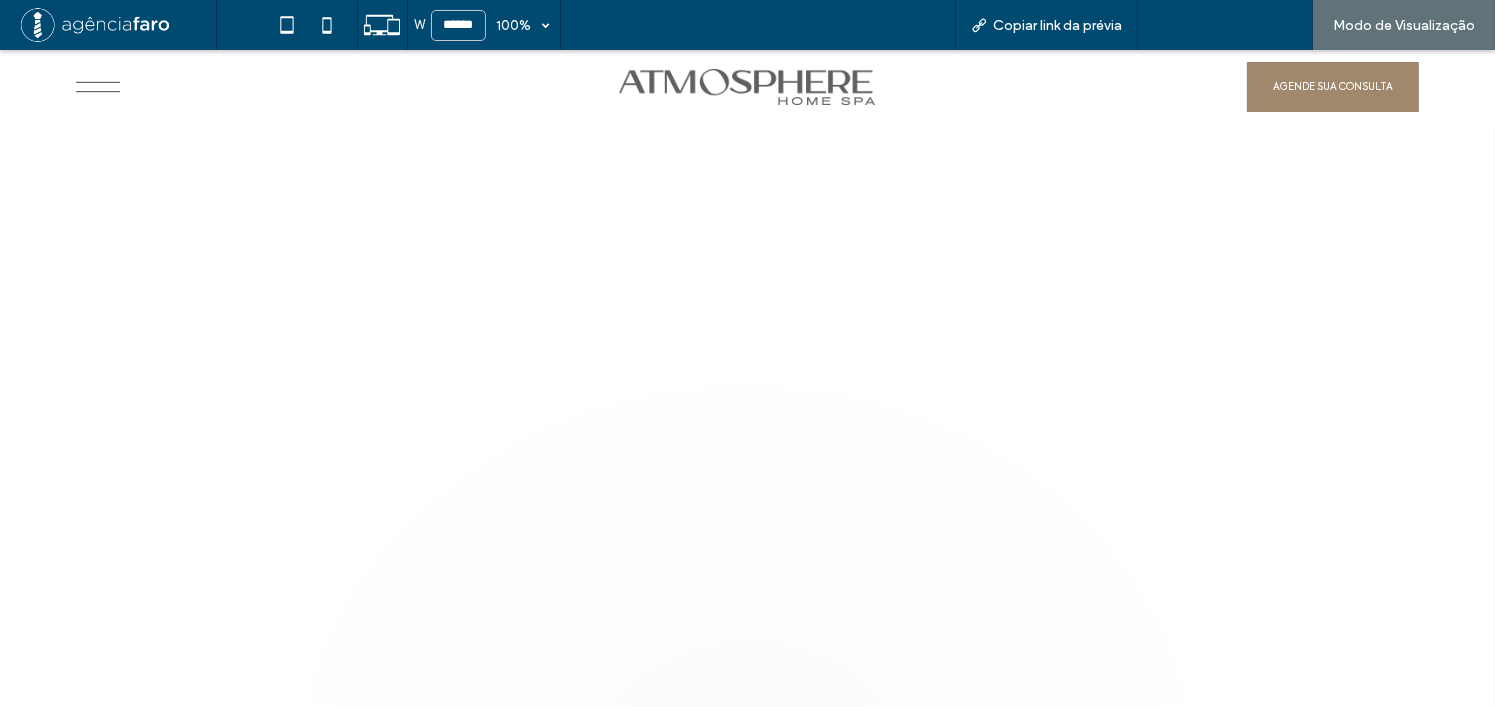 click on "Voltar para o editor" at bounding box center (1235, 25) 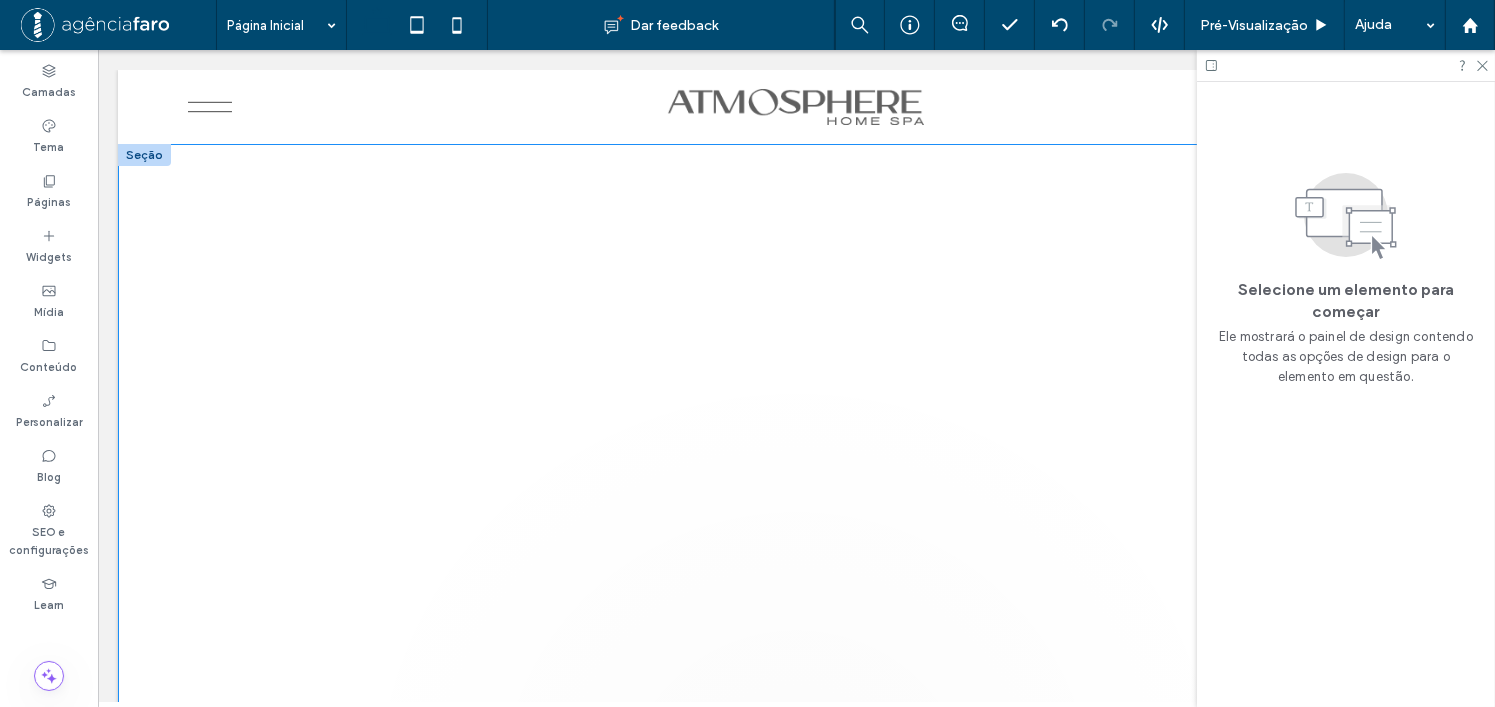 click at bounding box center (795, 470) 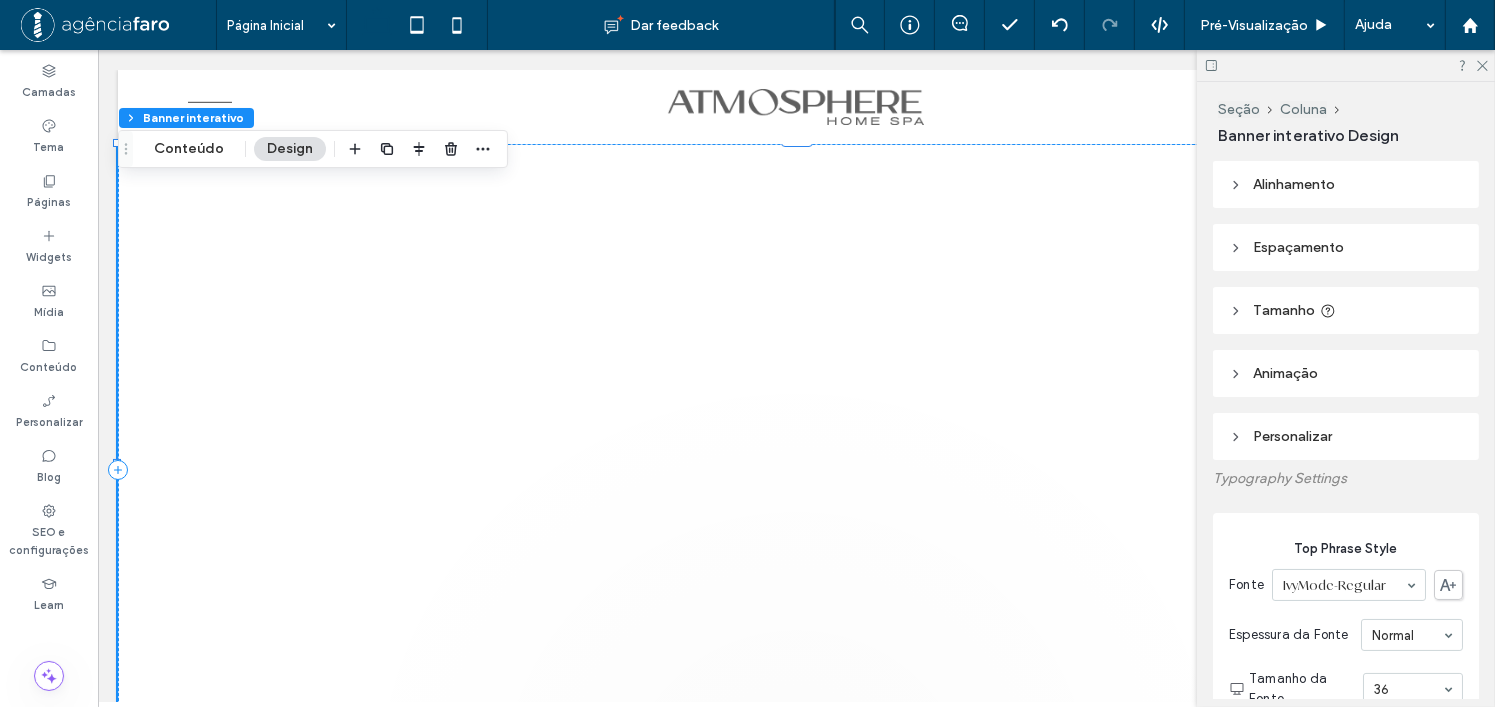 type on "*" 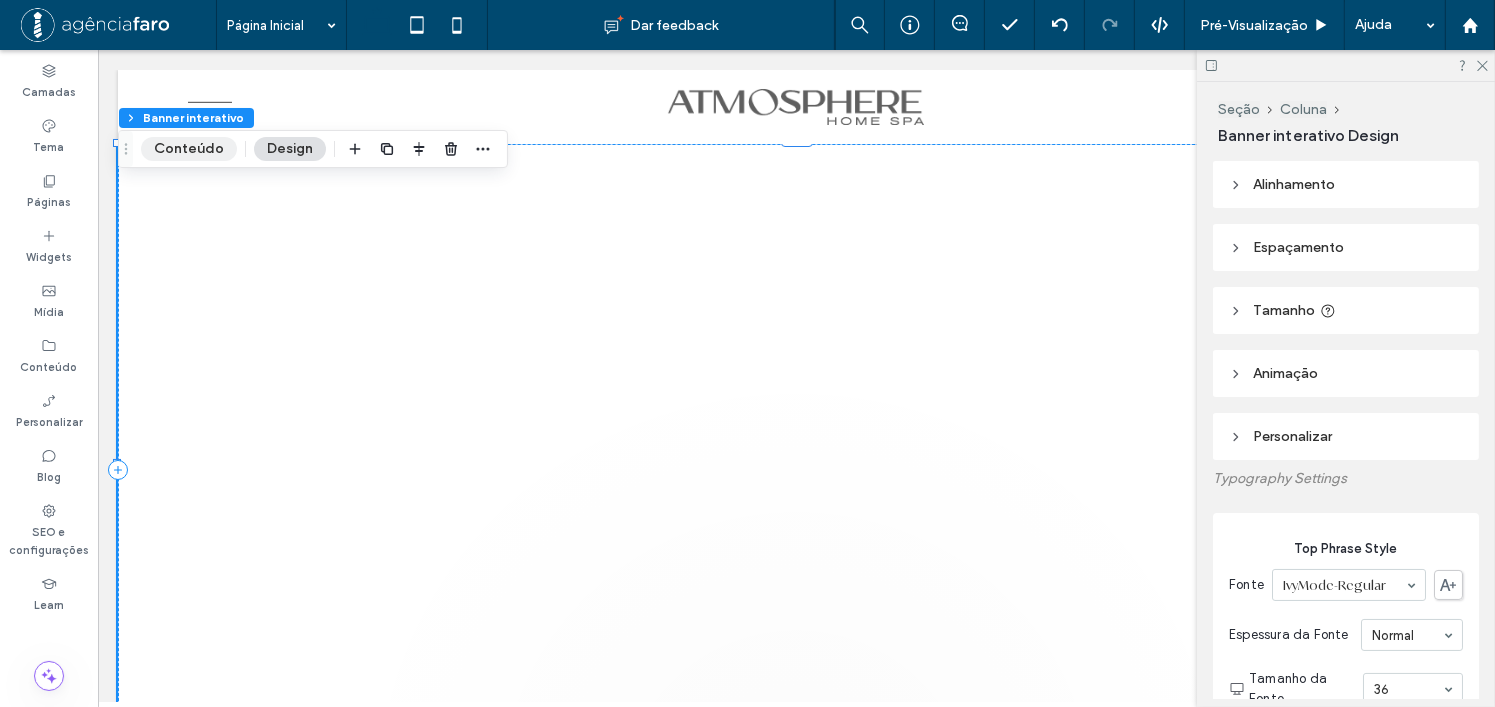 click on "Conteúdo" at bounding box center [189, 149] 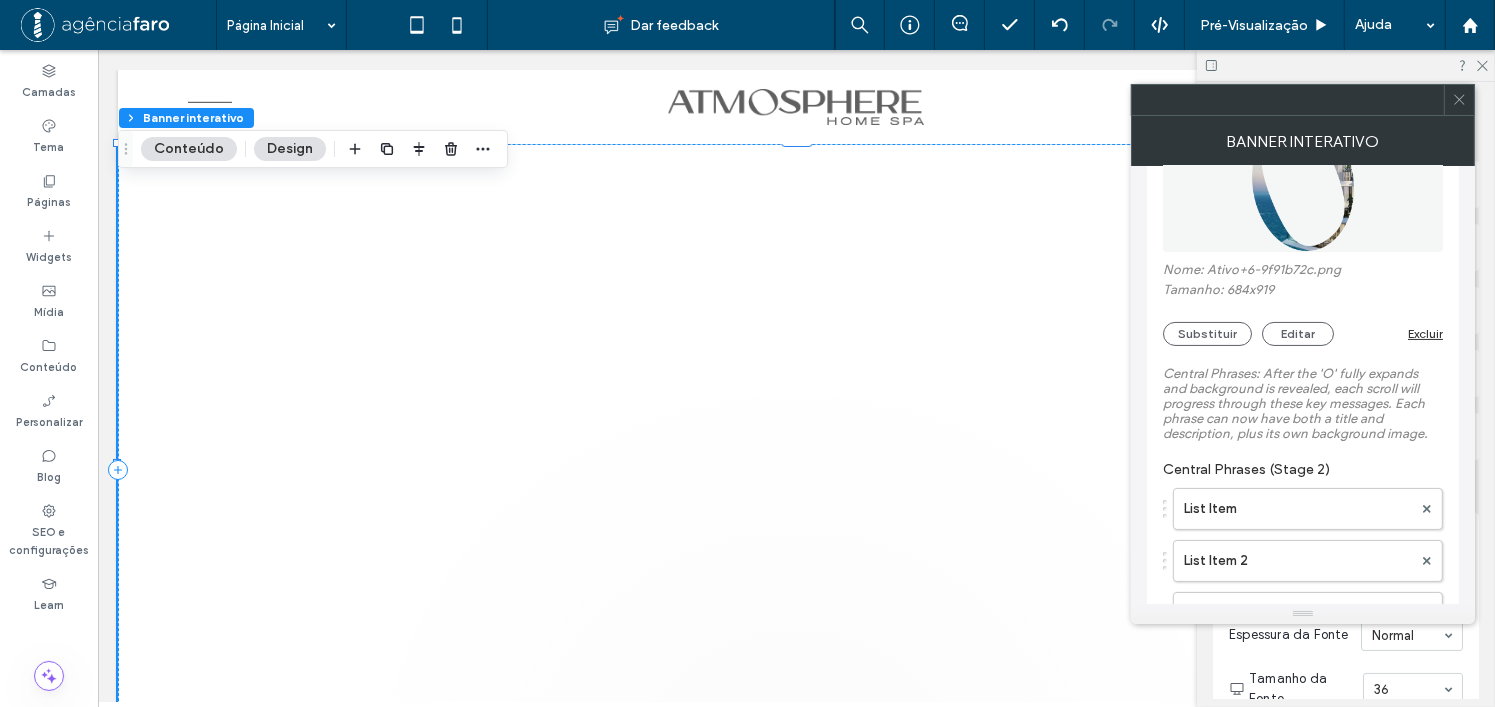 scroll, scrollTop: 500, scrollLeft: 0, axis: vertical 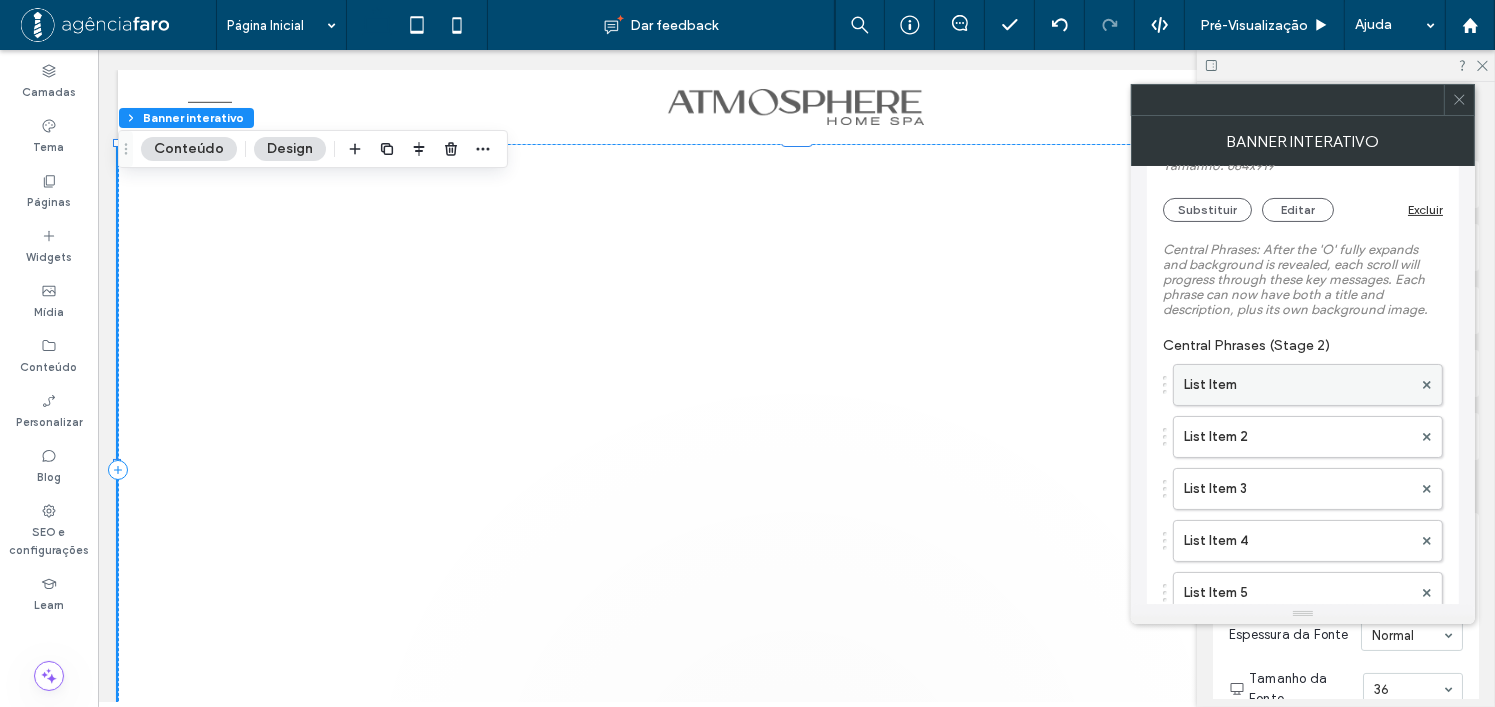 click on "List Item" at bounding box center [1298, 385] 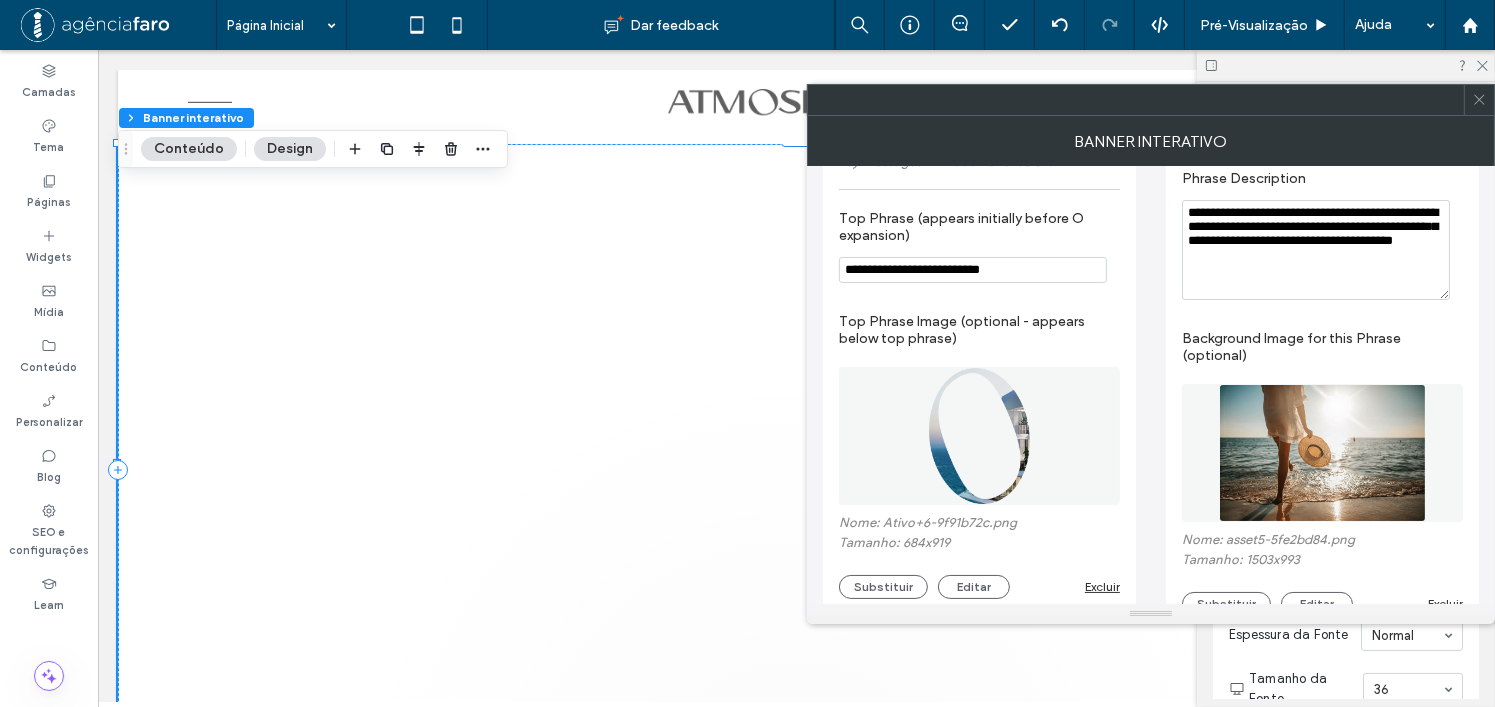 scroll, scrollTop: 0, scrollLeft: 0, axis: both 